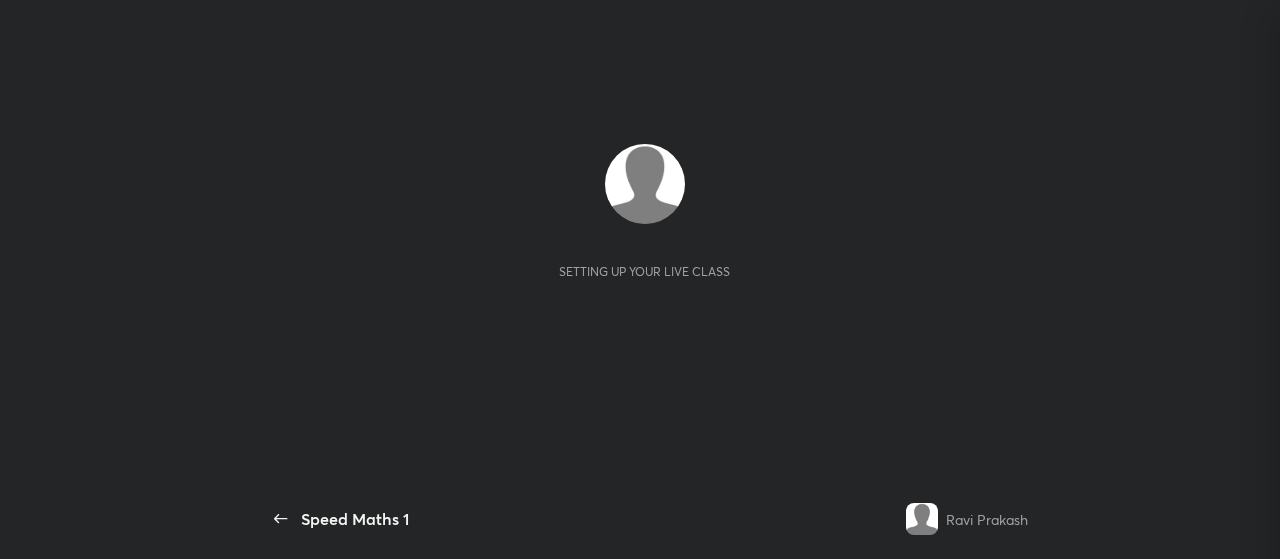 scroll, scrollTop: 0, scrollLeft: 0, axis: both 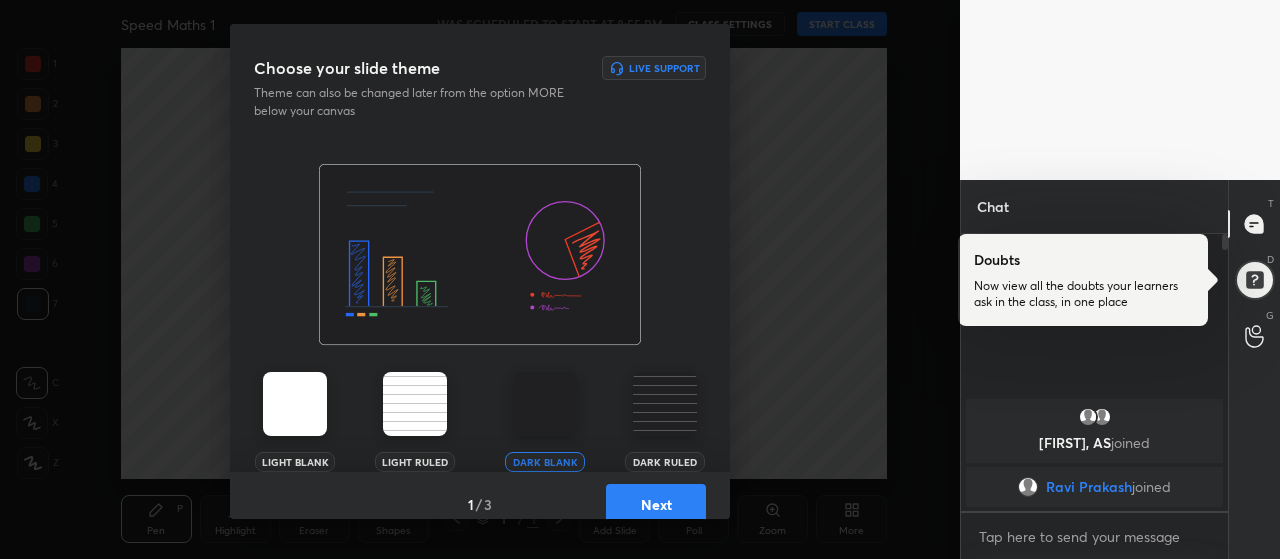 click on "Next" at bounding box center (656, 504) 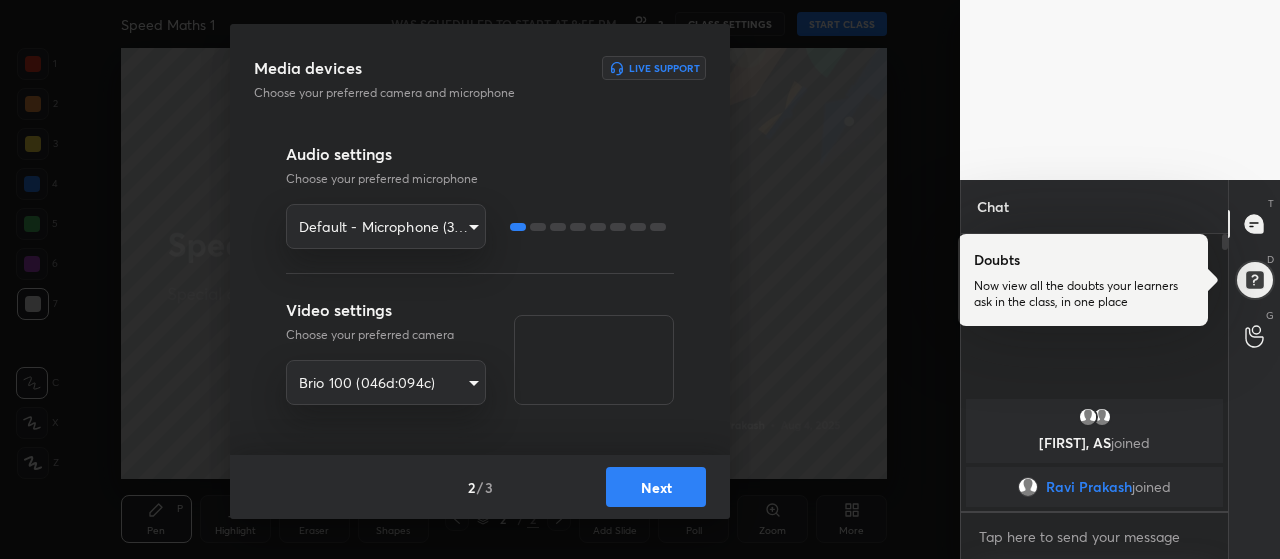 click on "Next" at bounding box center [656, 487] 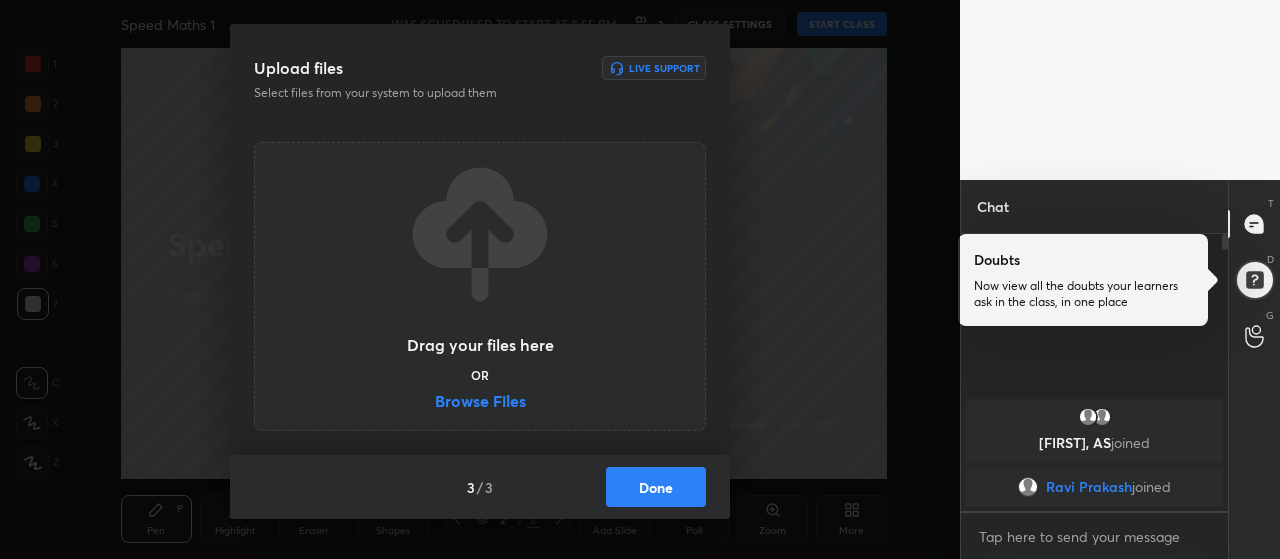 click on "Browse Files" at bounding box center [480, 403] 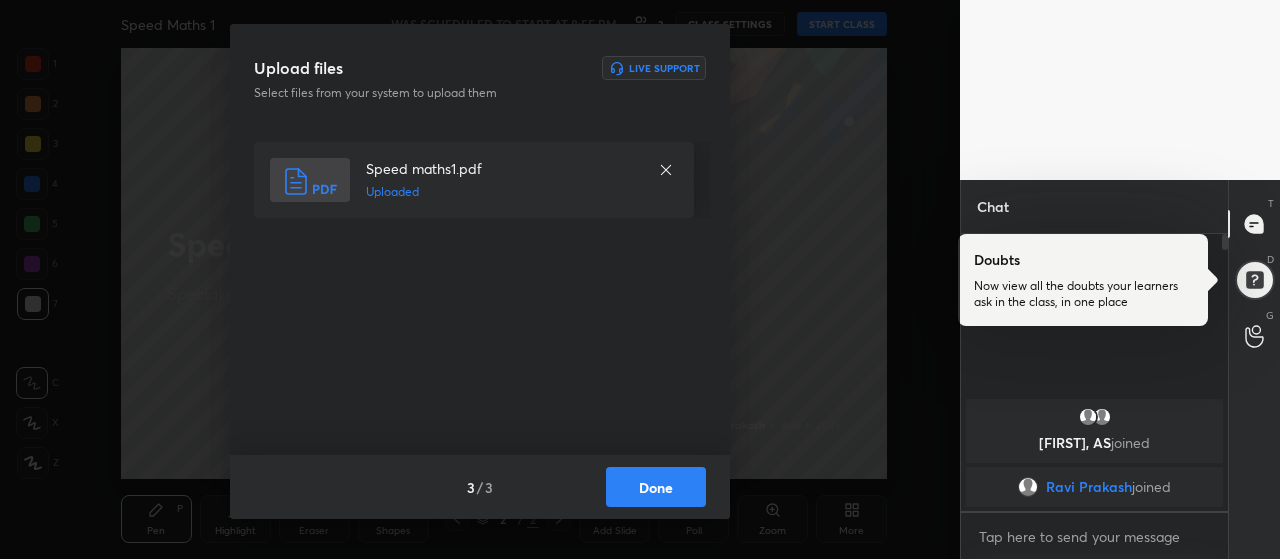 click on "Done" at bounding box center (656, 487) 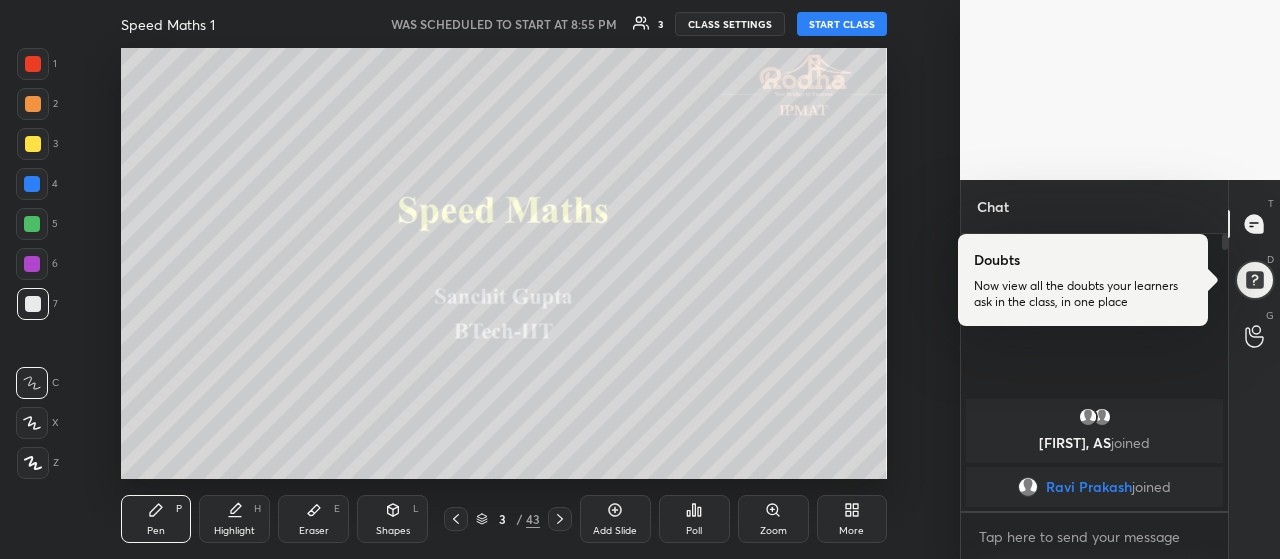 click 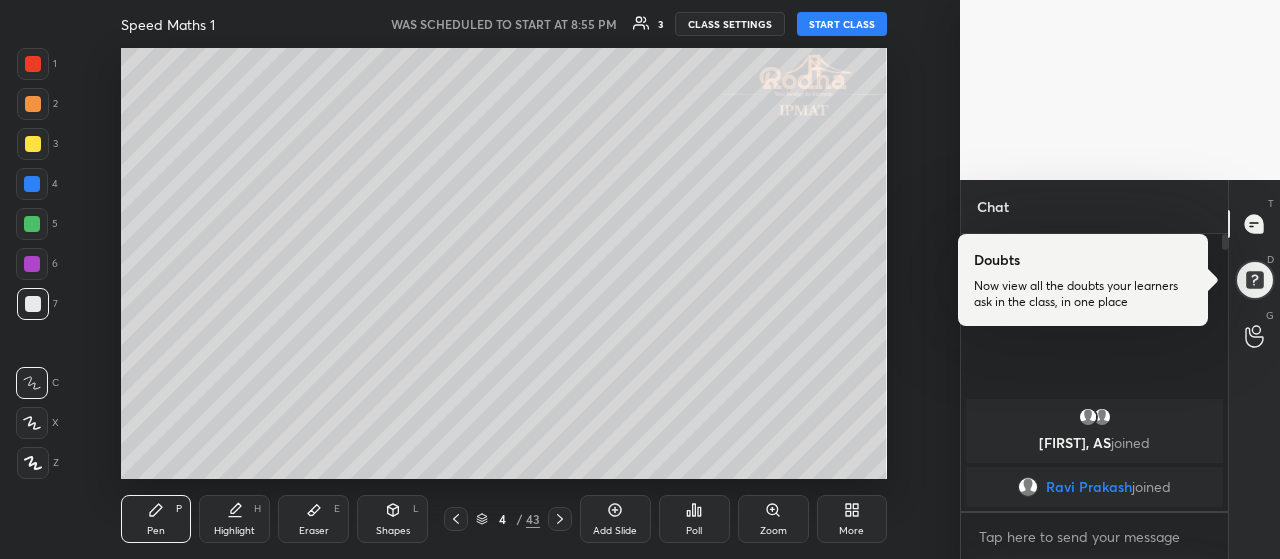 click 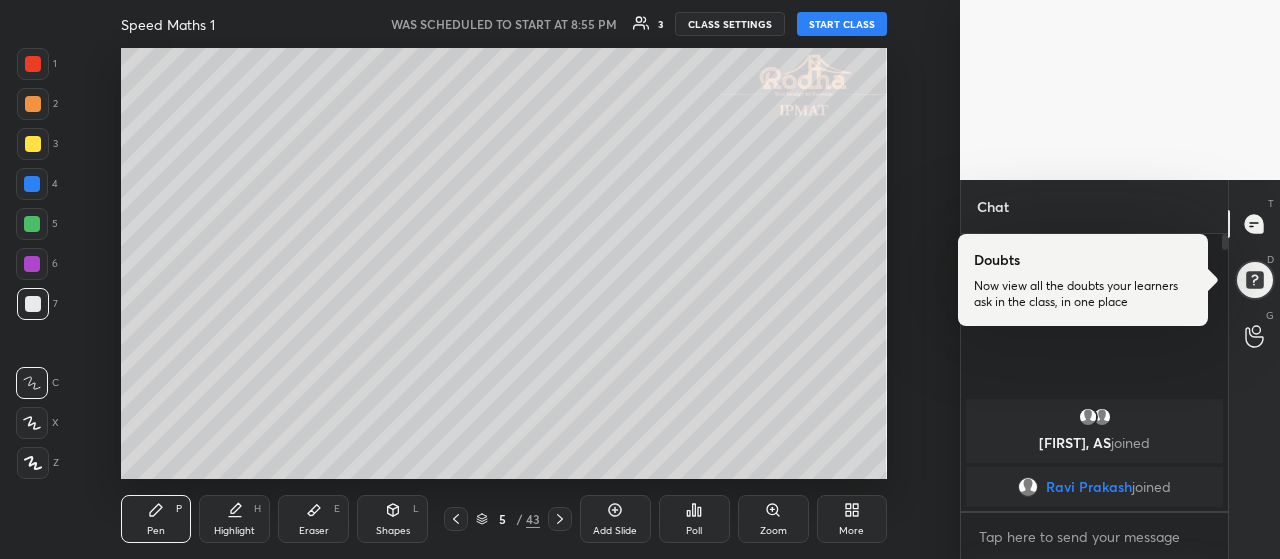 click 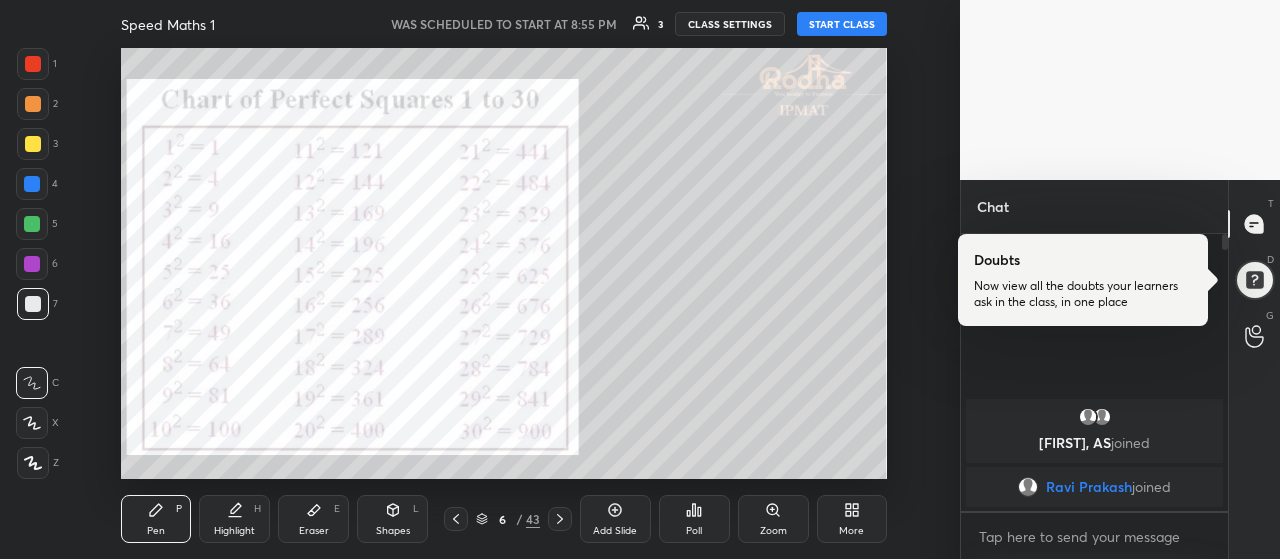 click 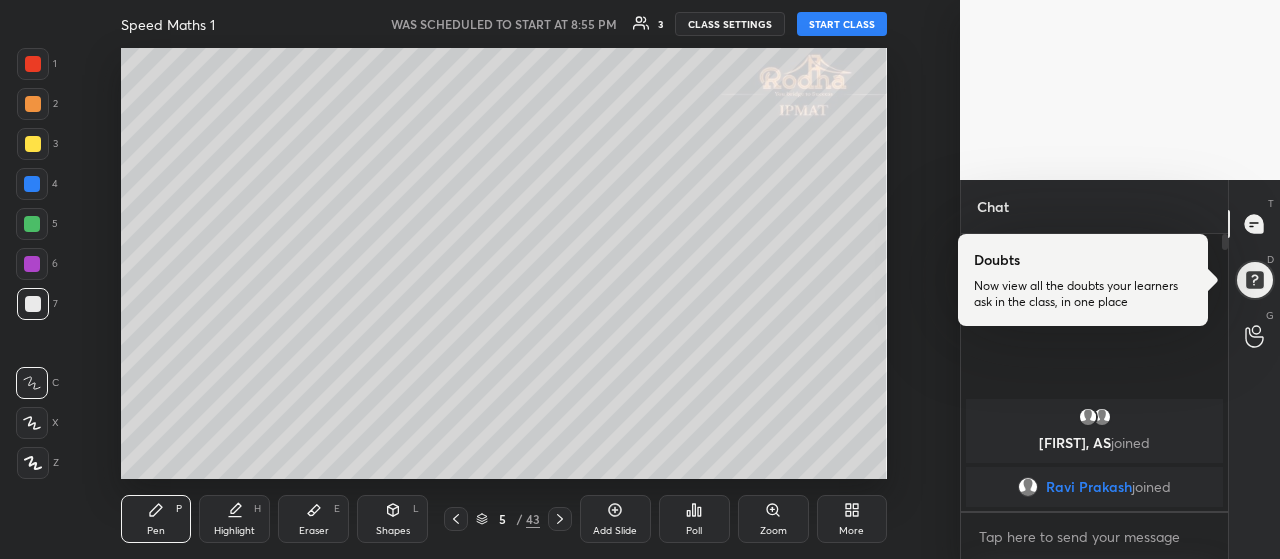 click 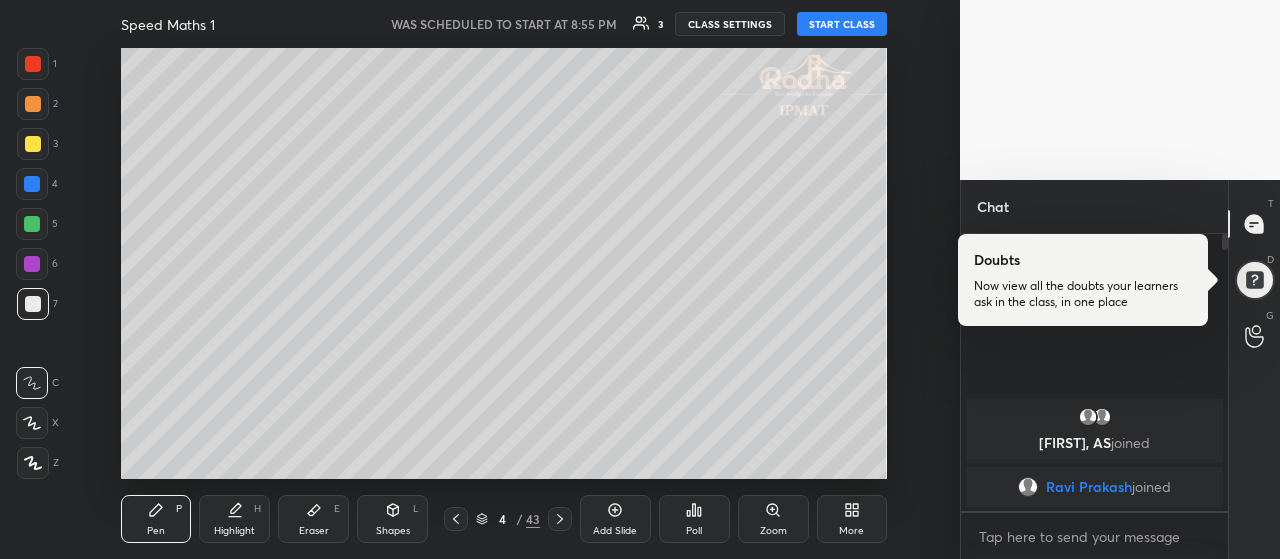 click 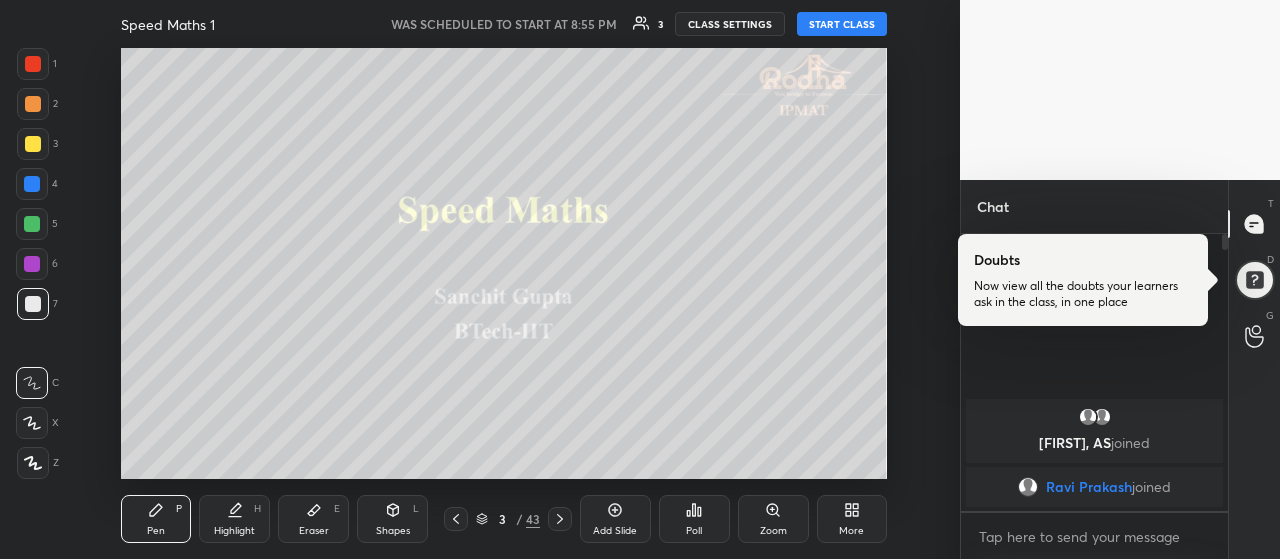 click 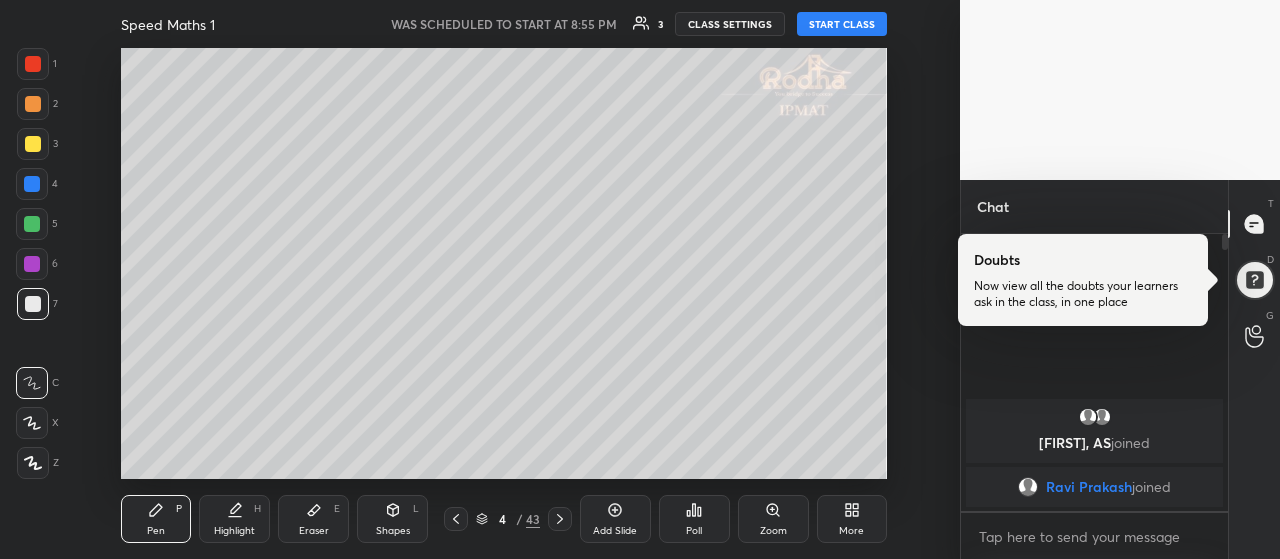 click 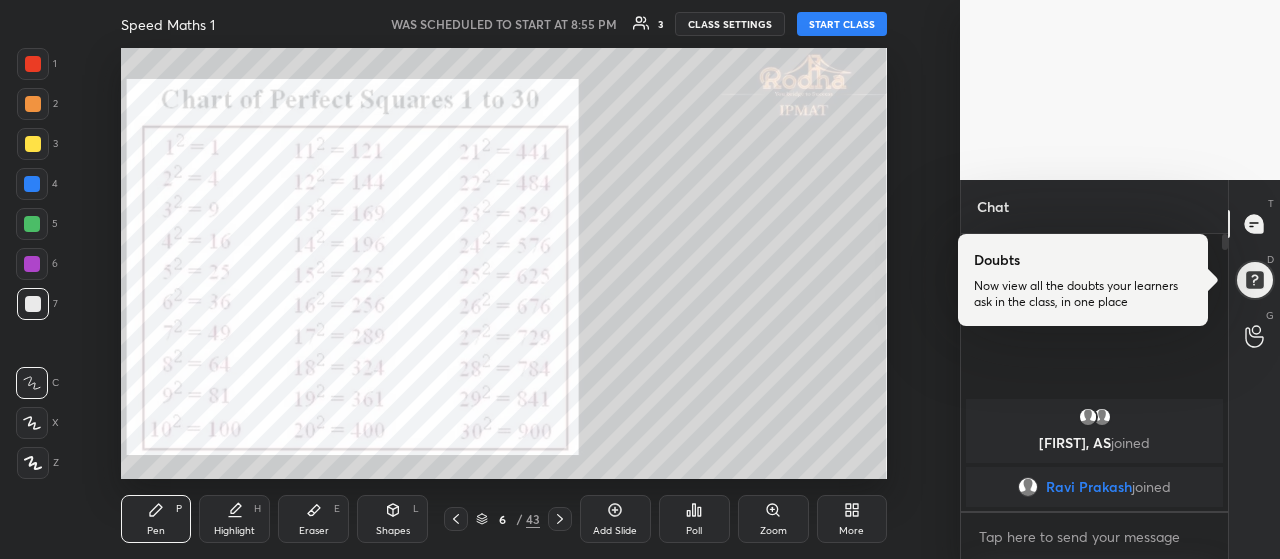 click 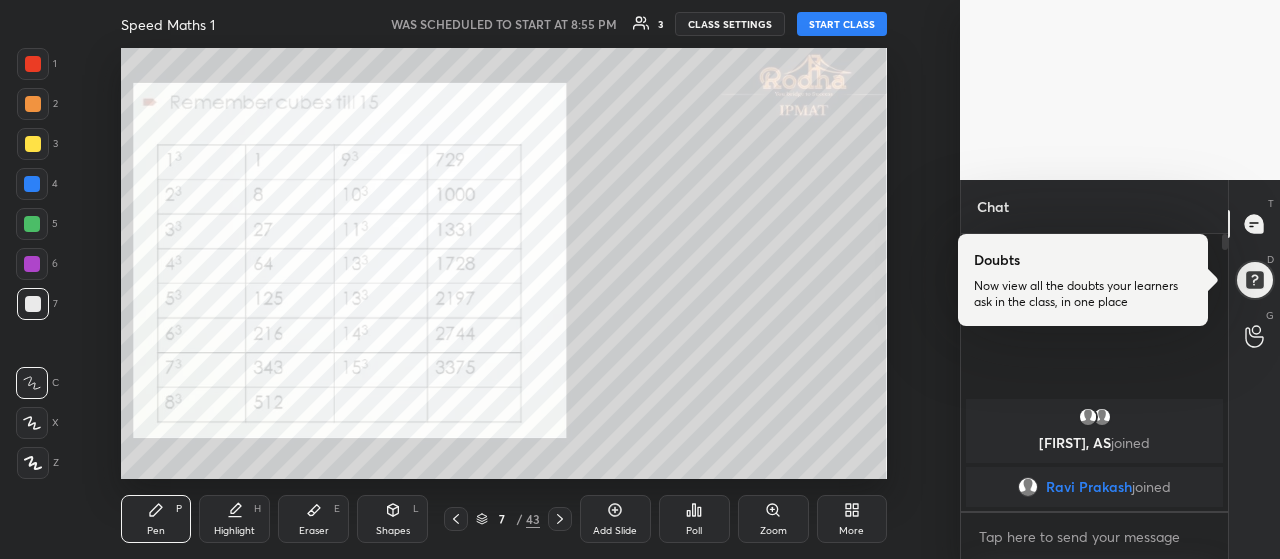 click 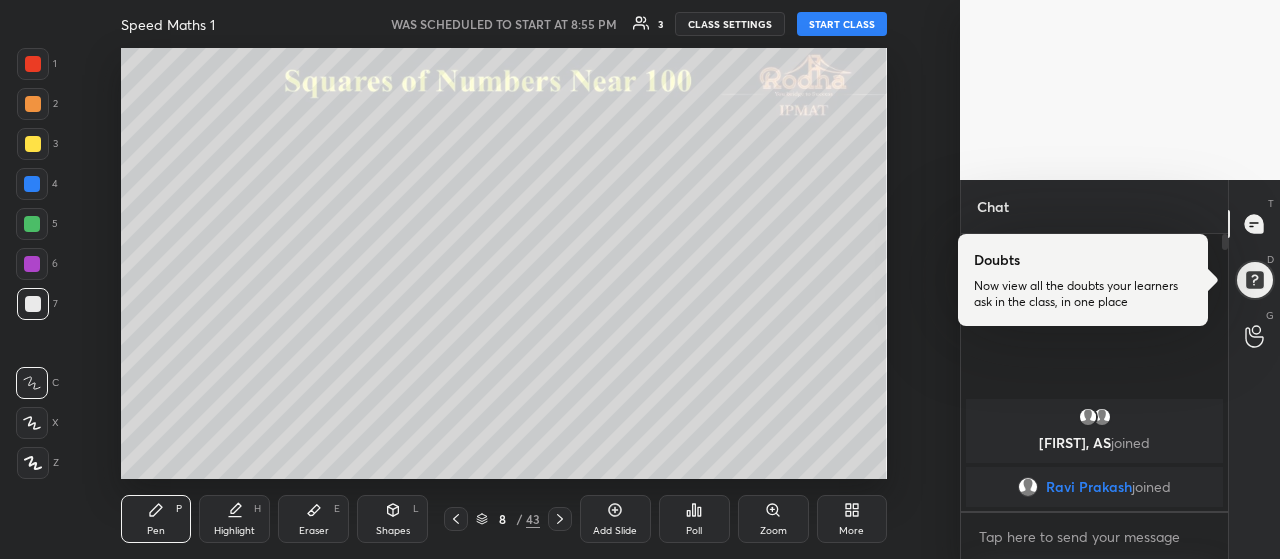 click 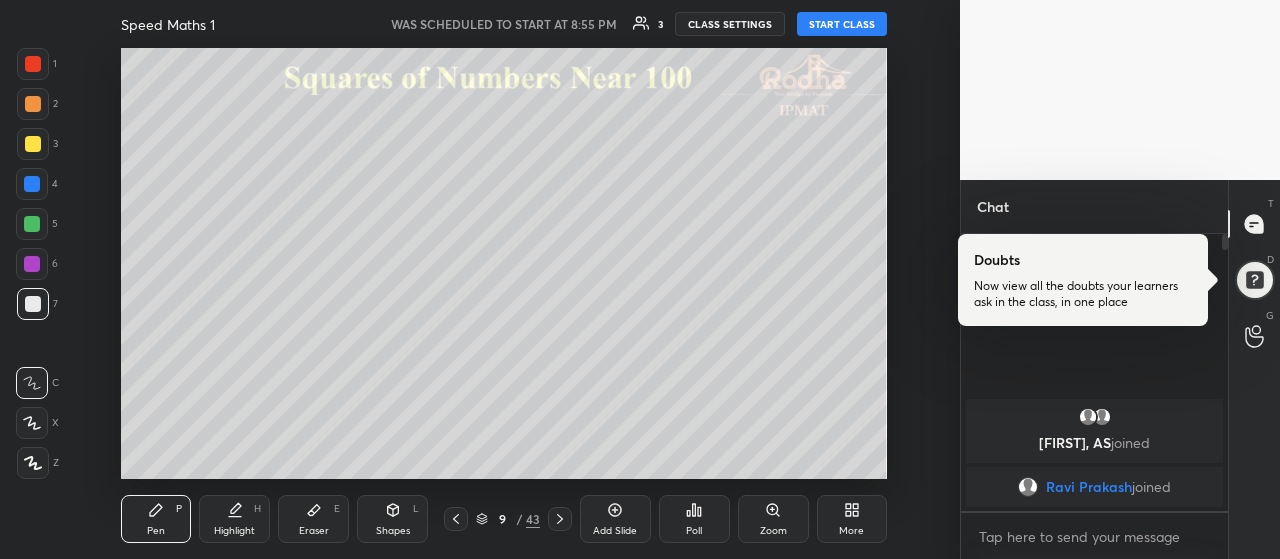 click 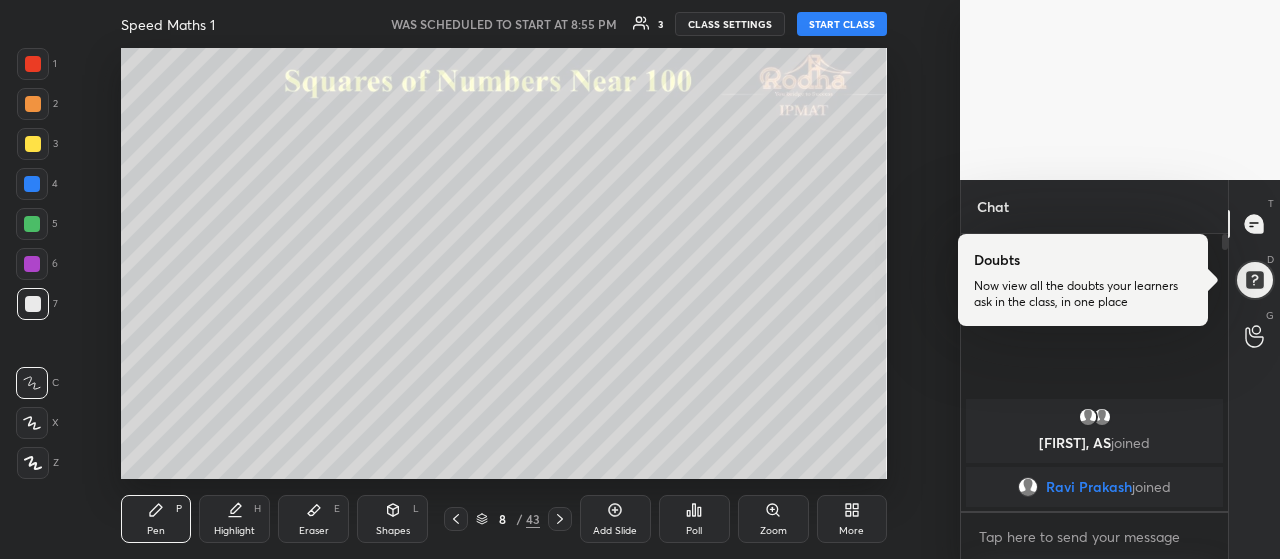 click 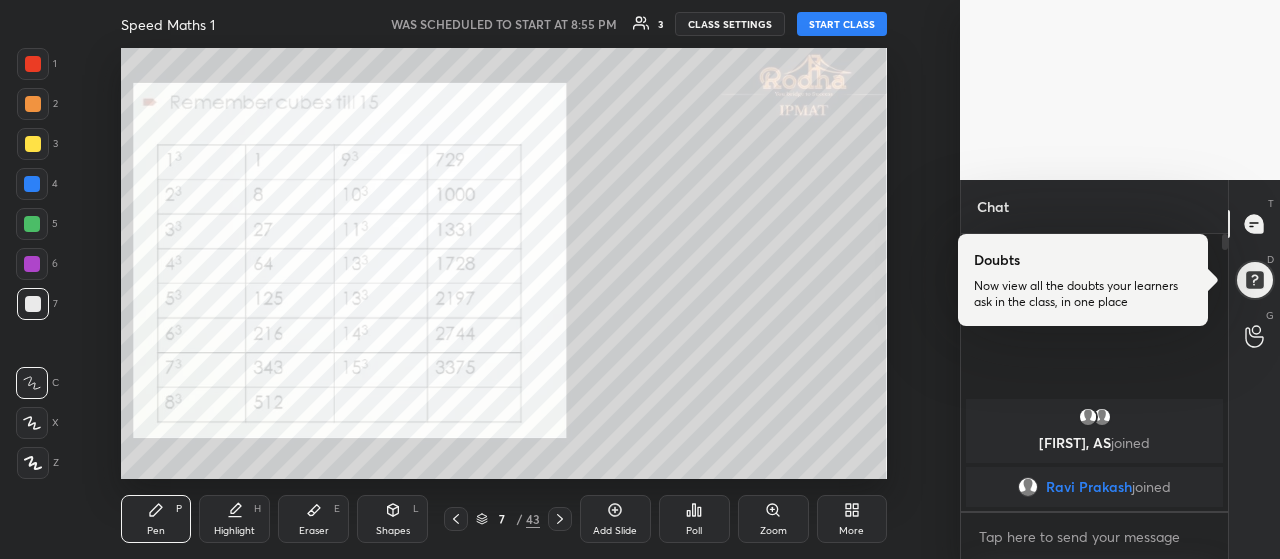 click 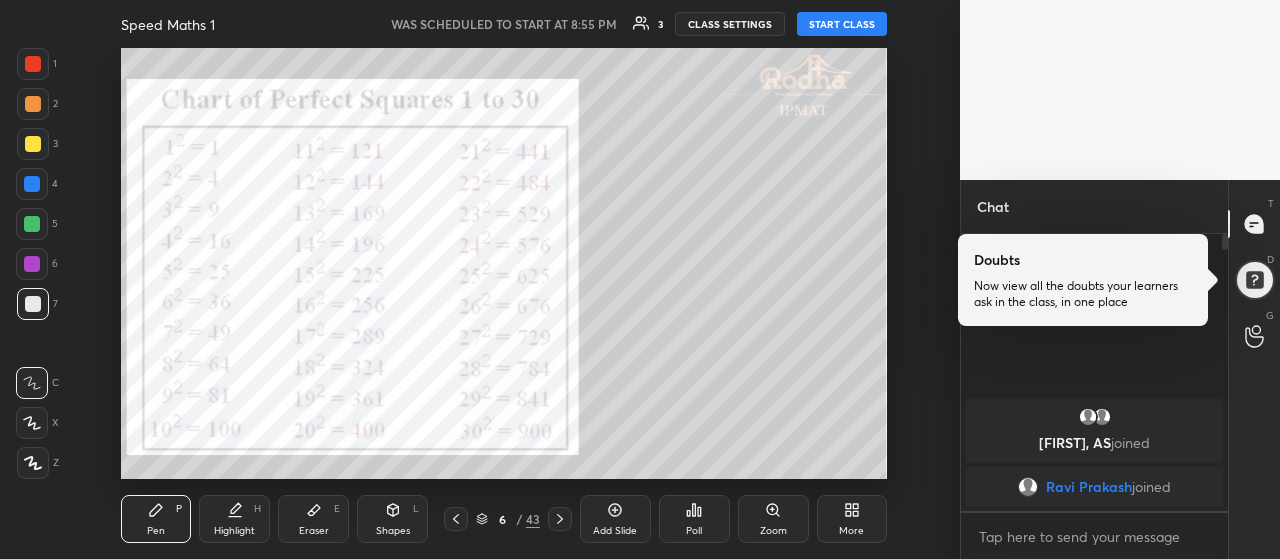click 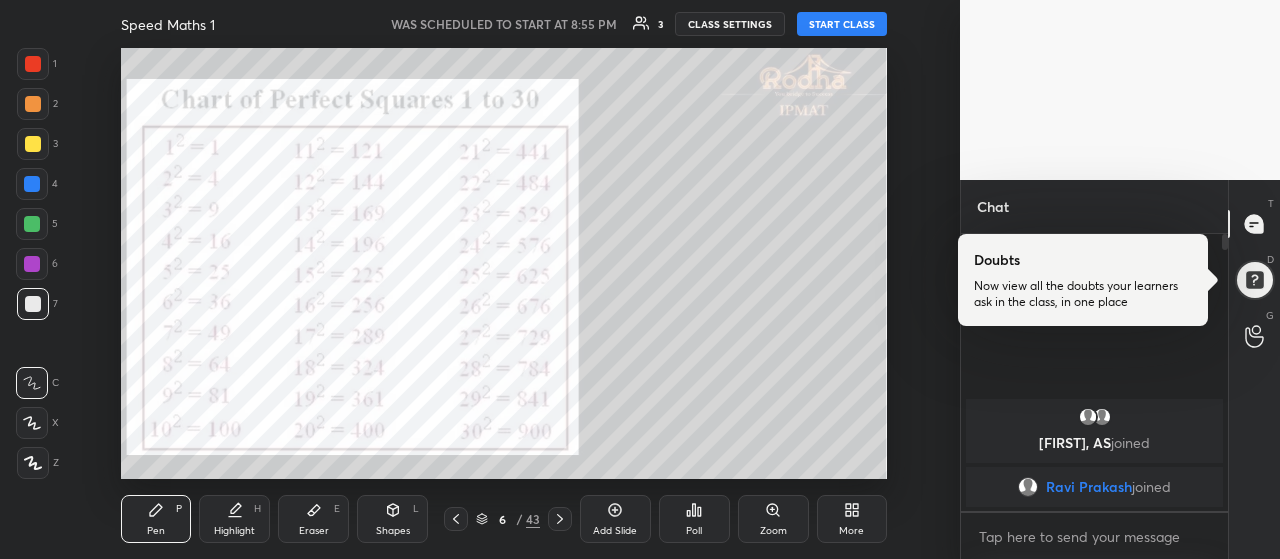 click 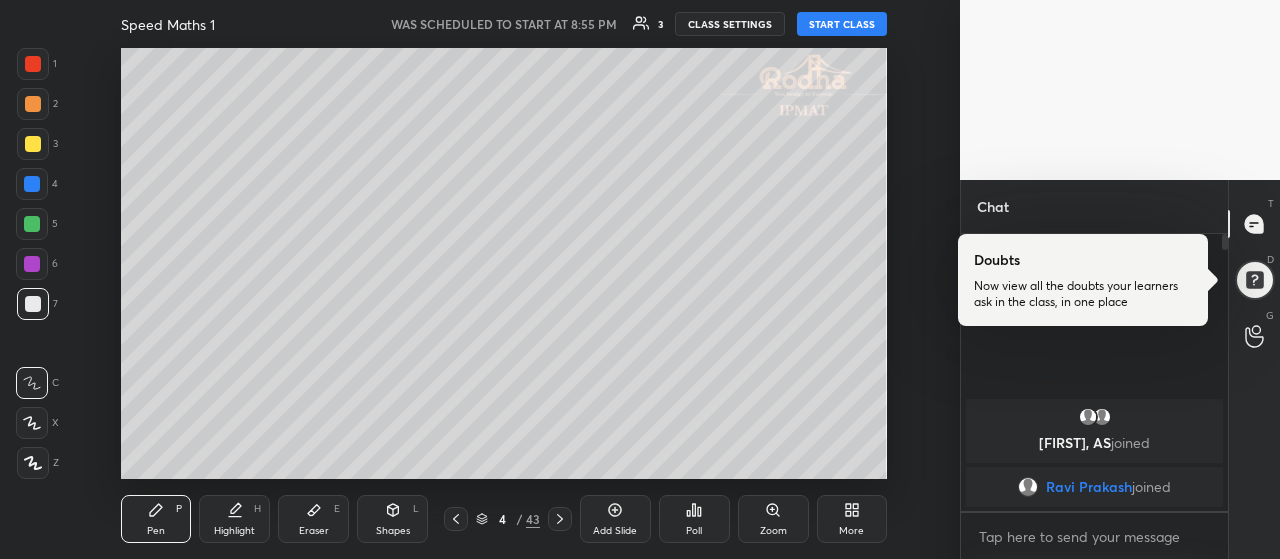 click 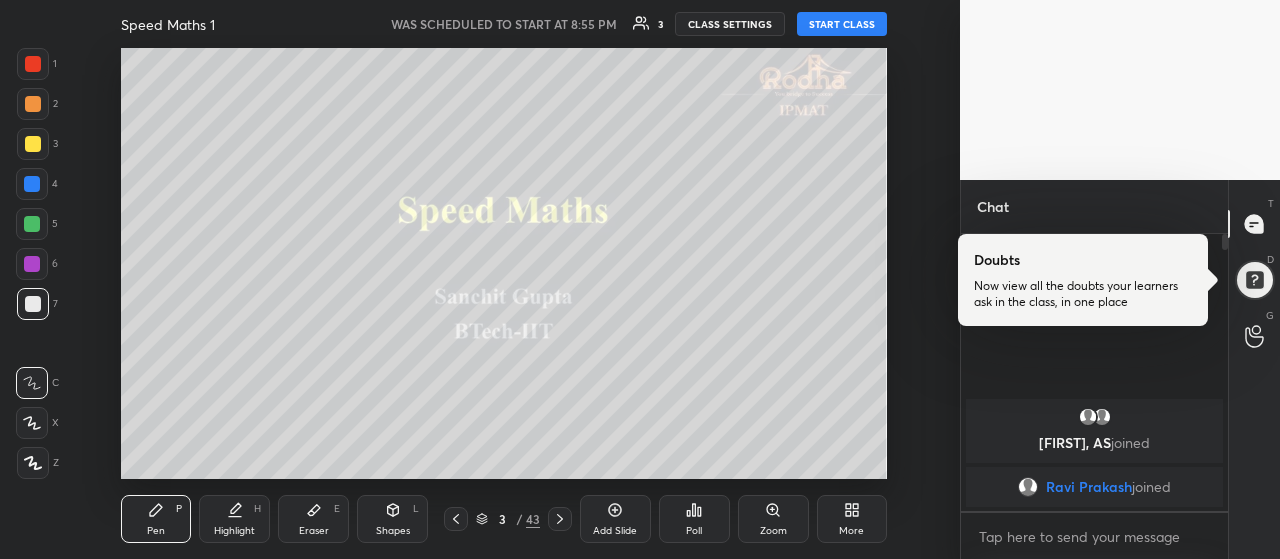 click 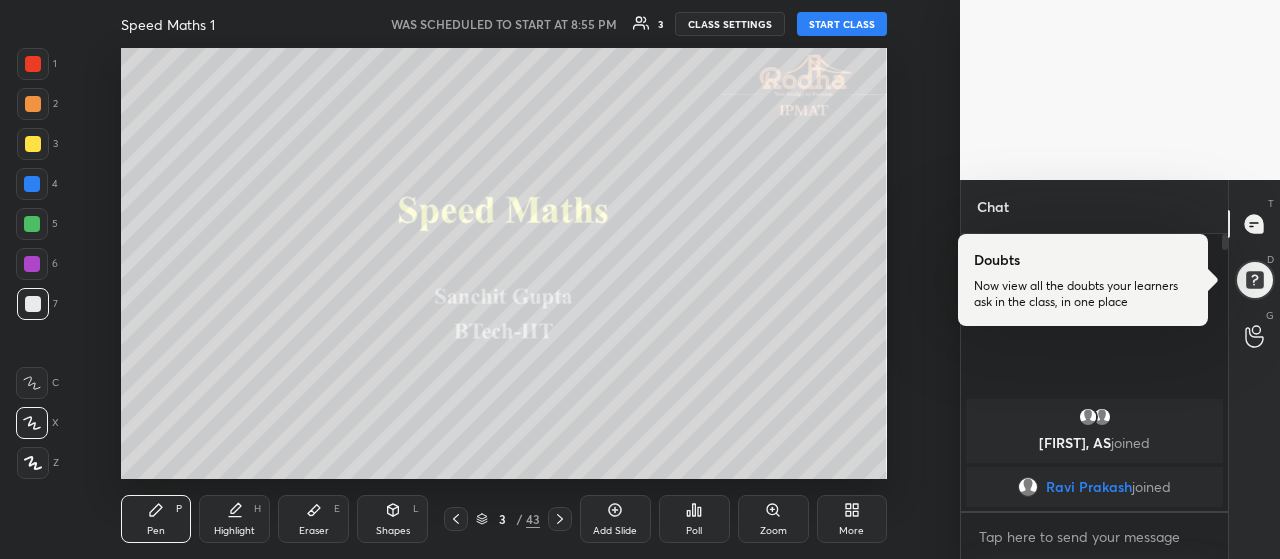 click at bounding box center (33, 144) 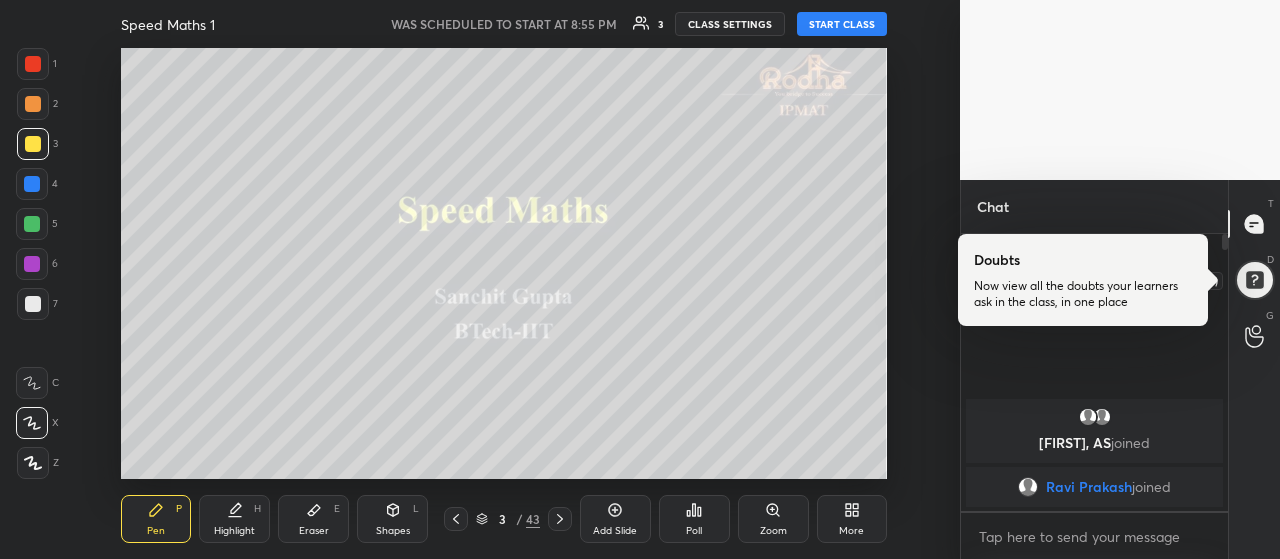 click at bounding box center (1254, 280) 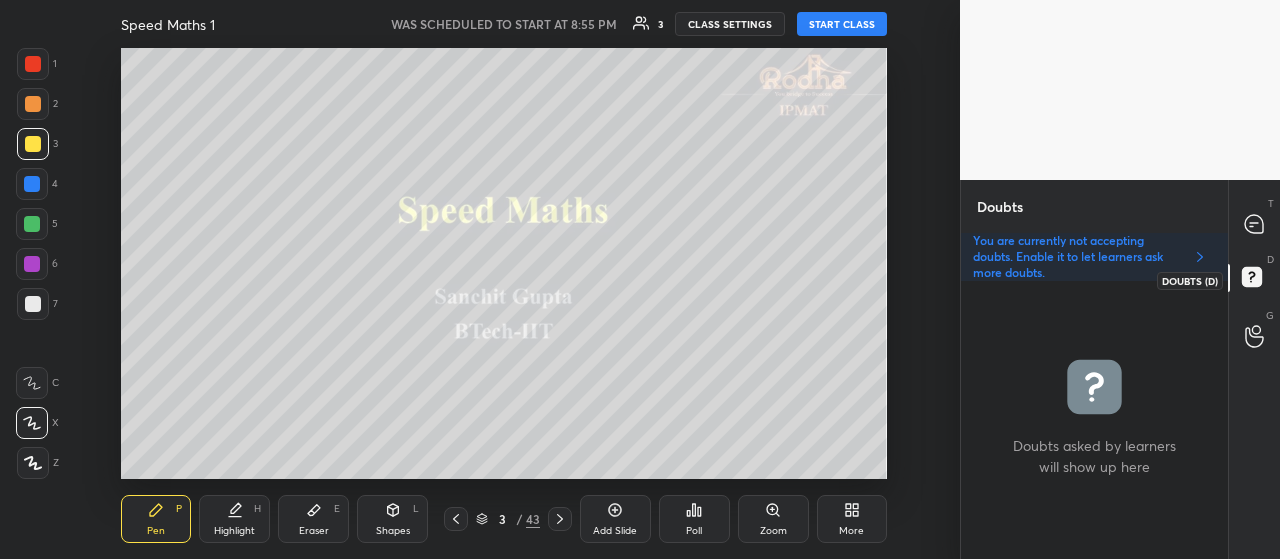scroll, scrollTop: 272, scrollLeft: 261, axis: both 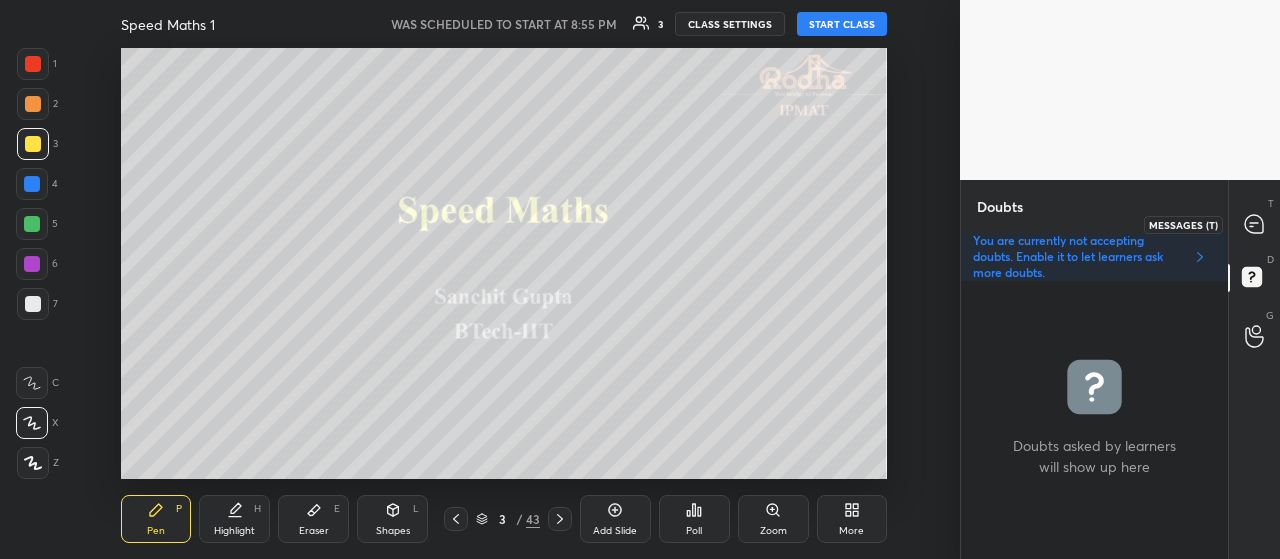 click 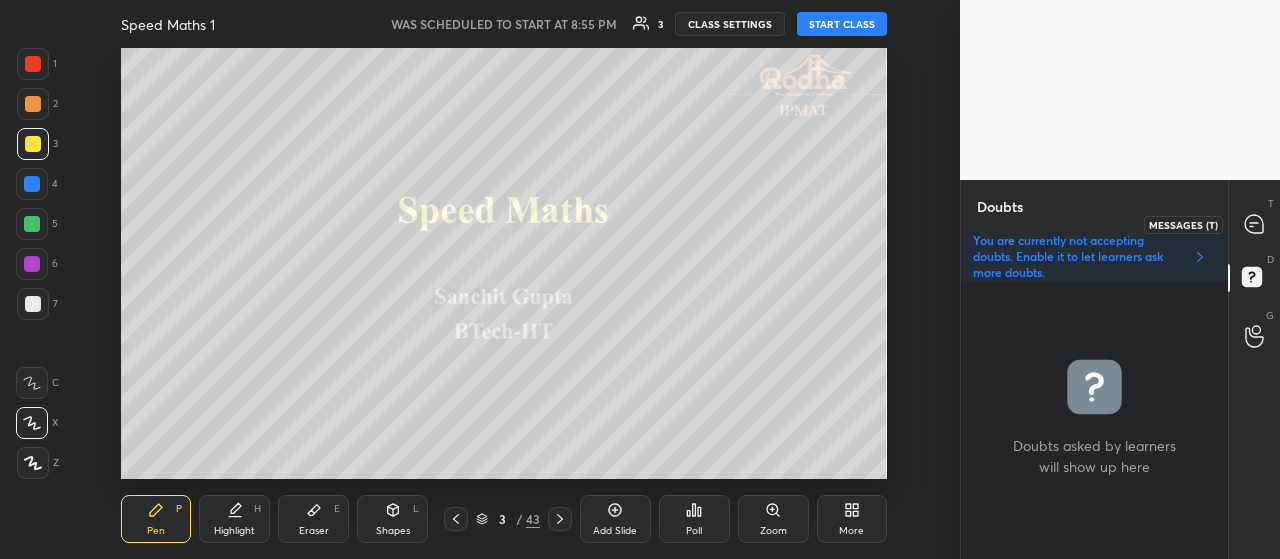 scroll, scrollTop: 6, scrollLeft: 6, axis: both 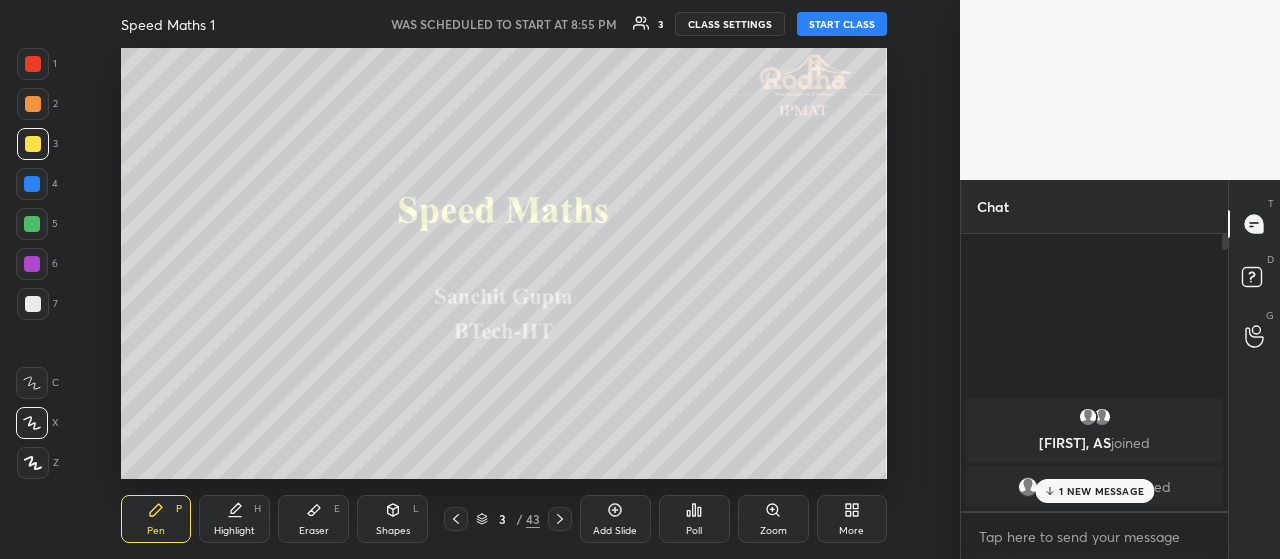 click on "1 NEW MESSAGE" at bounding box center (1101, 491) 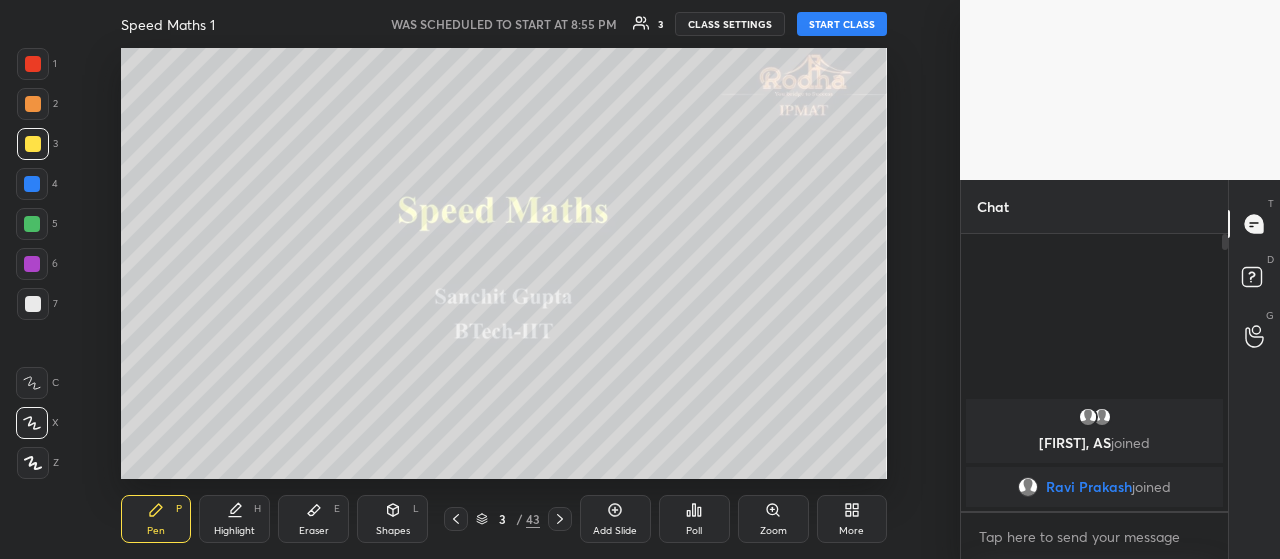 click on "CLASS SETTINGS" at bounding box center [730, 24] 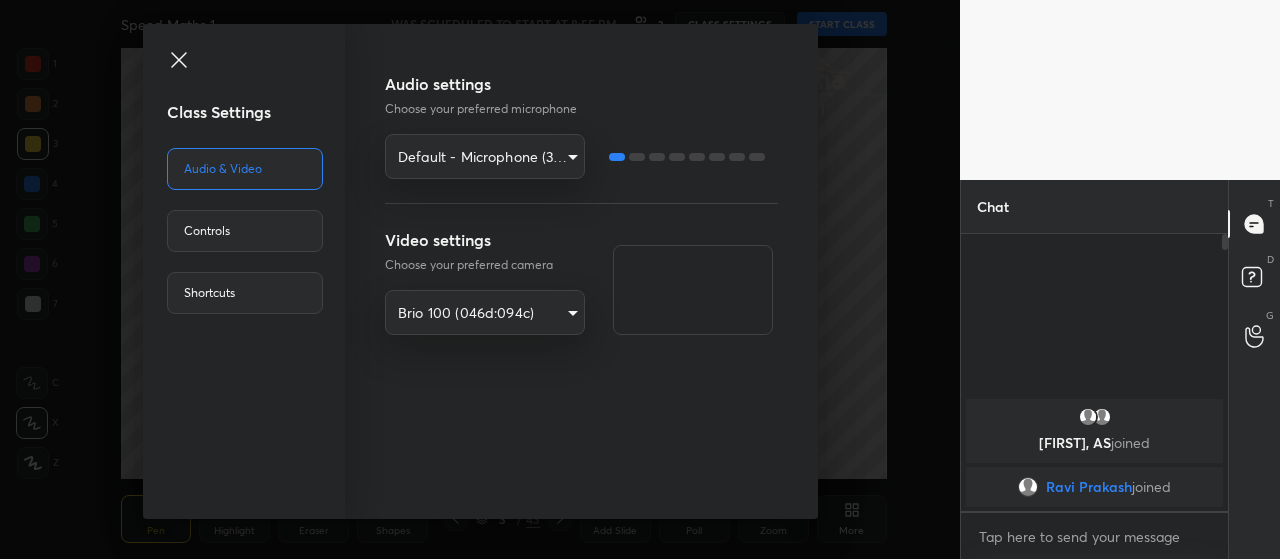 click on "Controls" at bounding box center [245, 231] 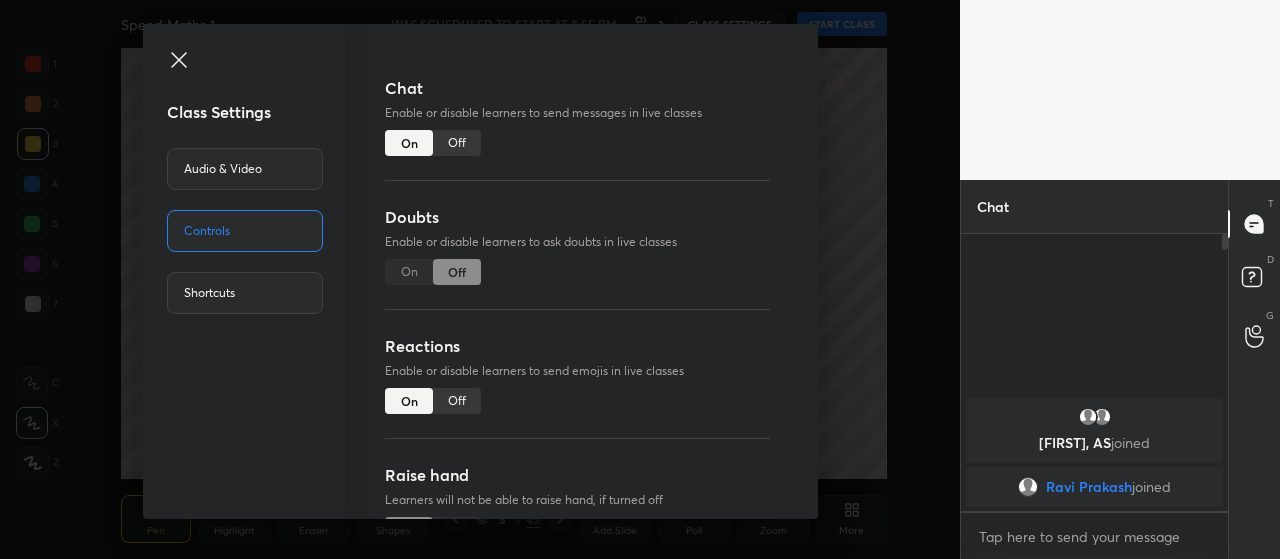 click on "On Off" at bounding box center [433, 272] 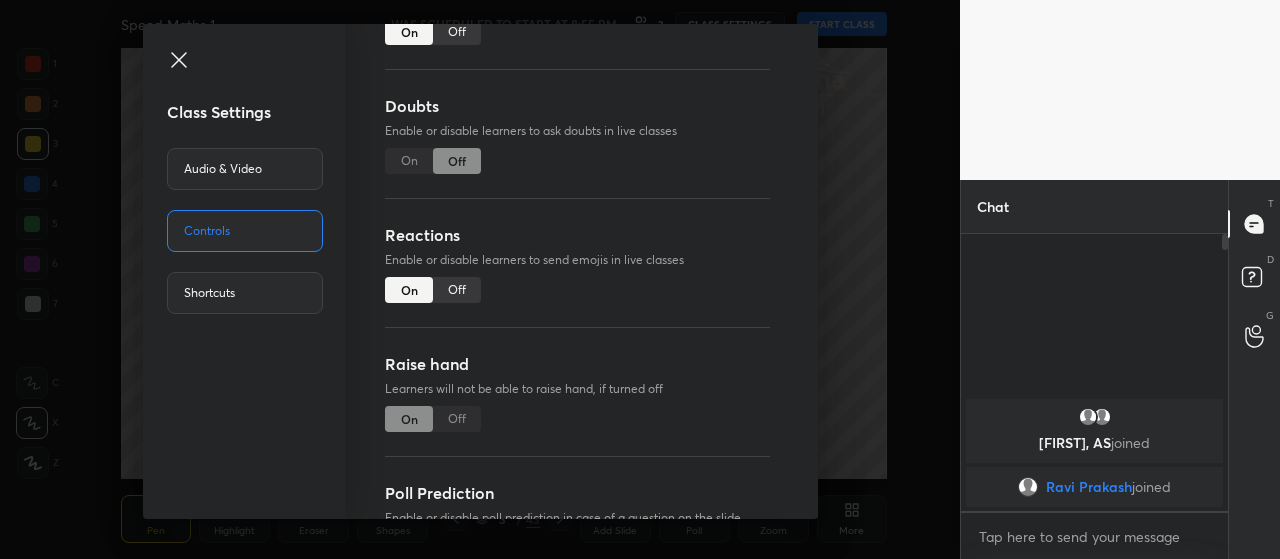 scroll, scrollTop: 108, scrollLeft: 0, axis: vertical 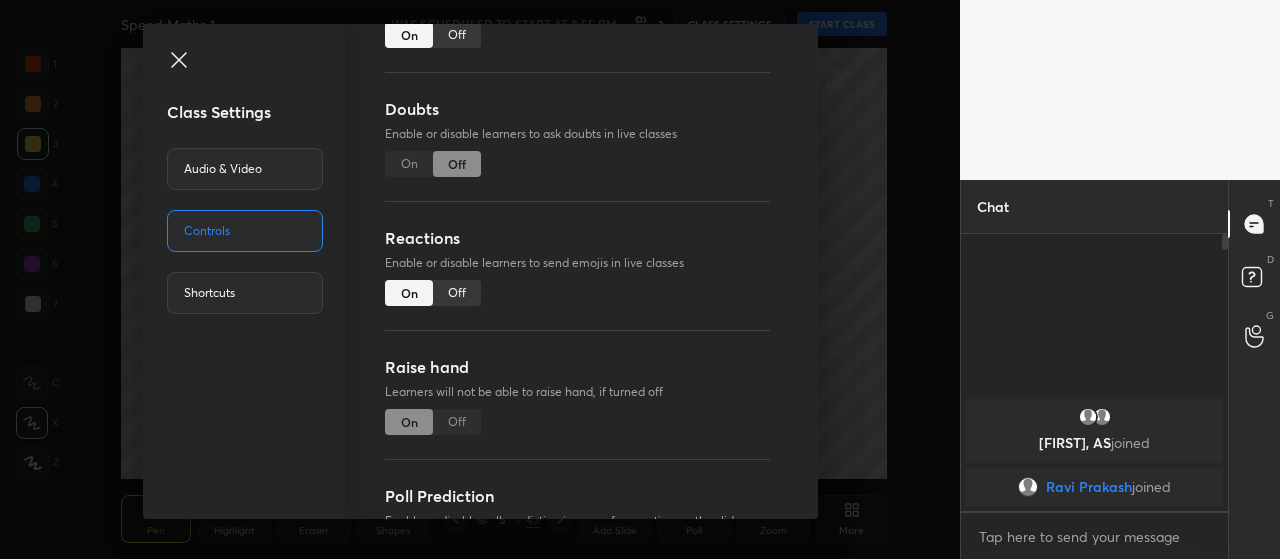 click 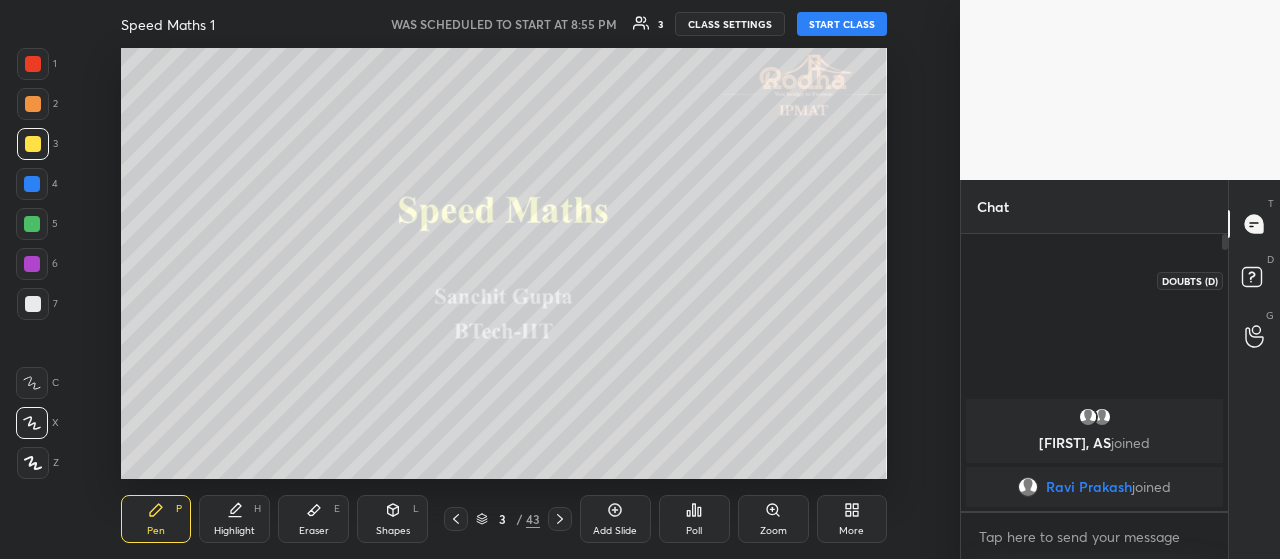 click 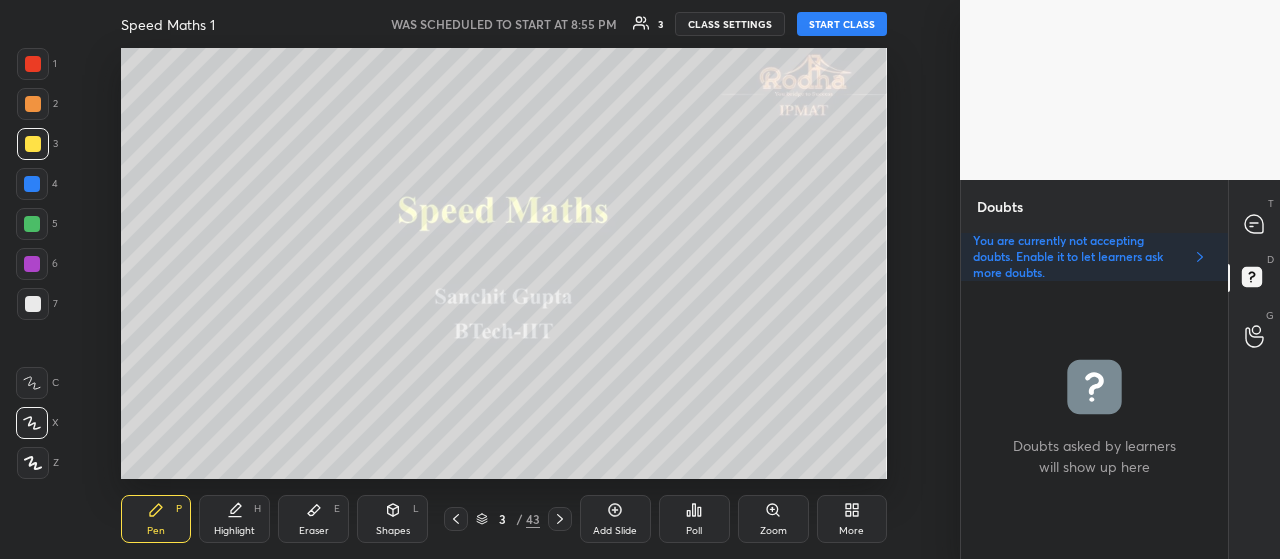 scroll, scrollTop: 272, scrollLeft: 261, axis: both 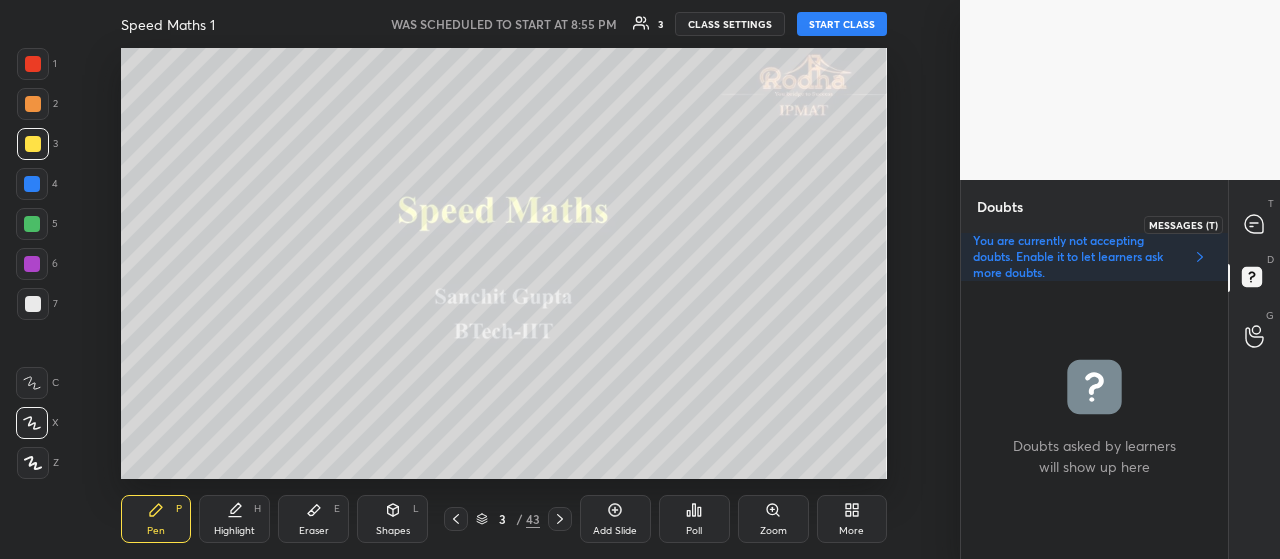 click 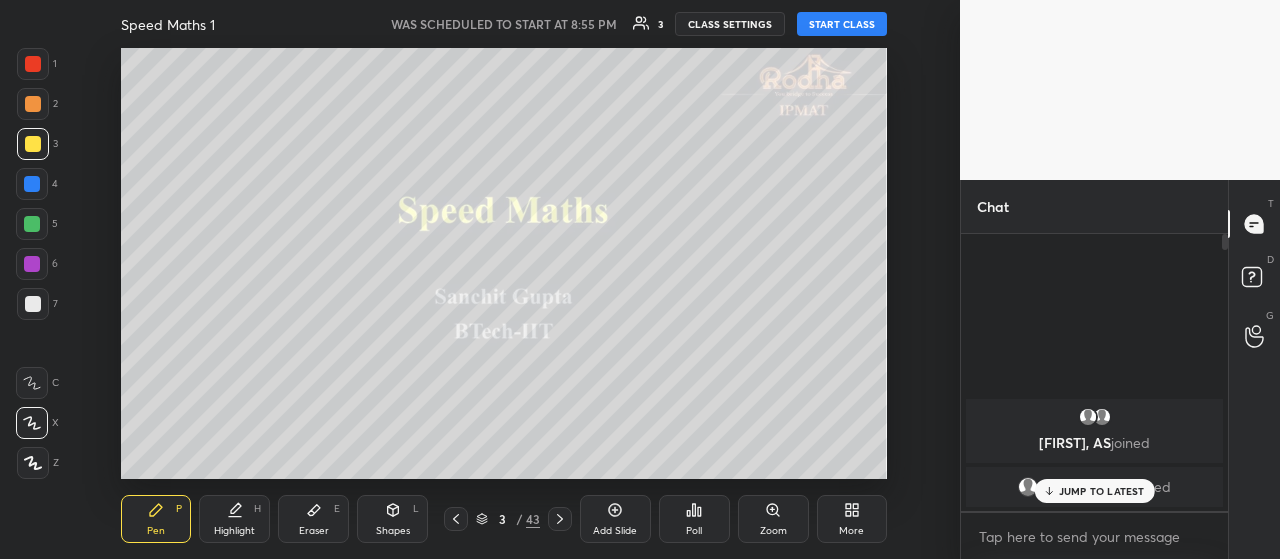 scroll, scrollTop: 6, scrollLeft: 6, axis: both 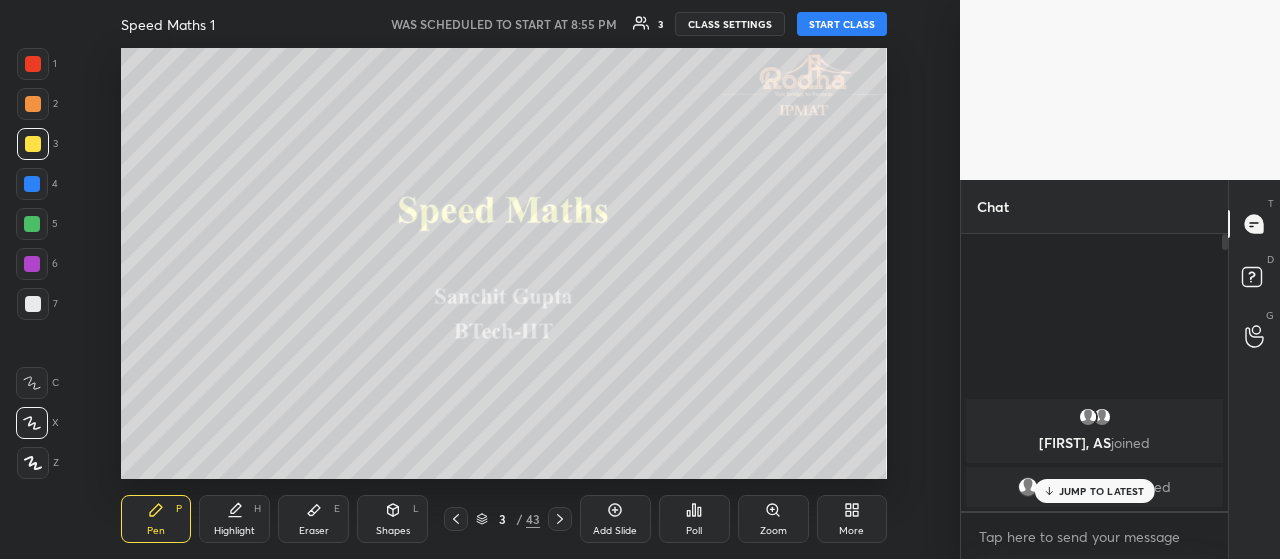 click on "JUMP TO LATEST" at bounding box center [1094, 491] 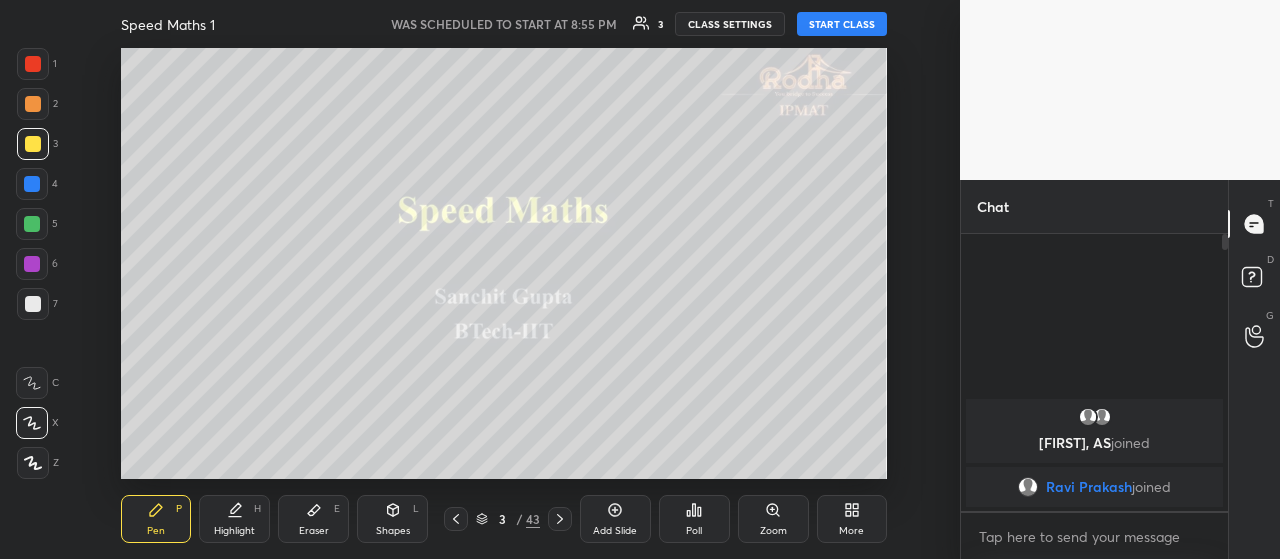 click on "Eraser E" at bounding box center [313, 519] 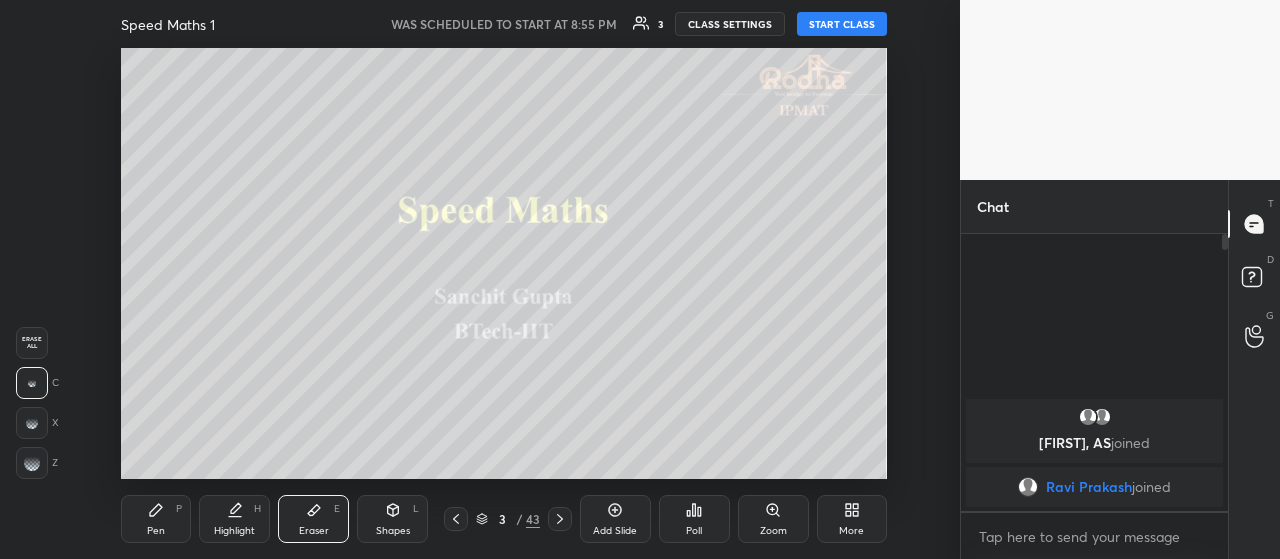 click 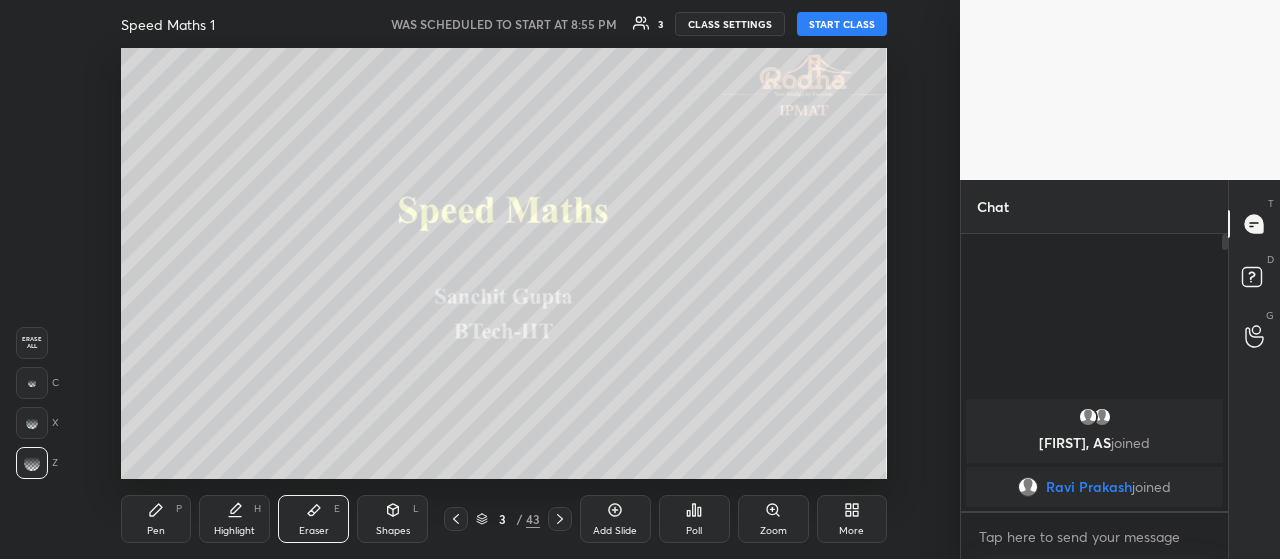 click on "Pen" at bounding box center [156, 531] 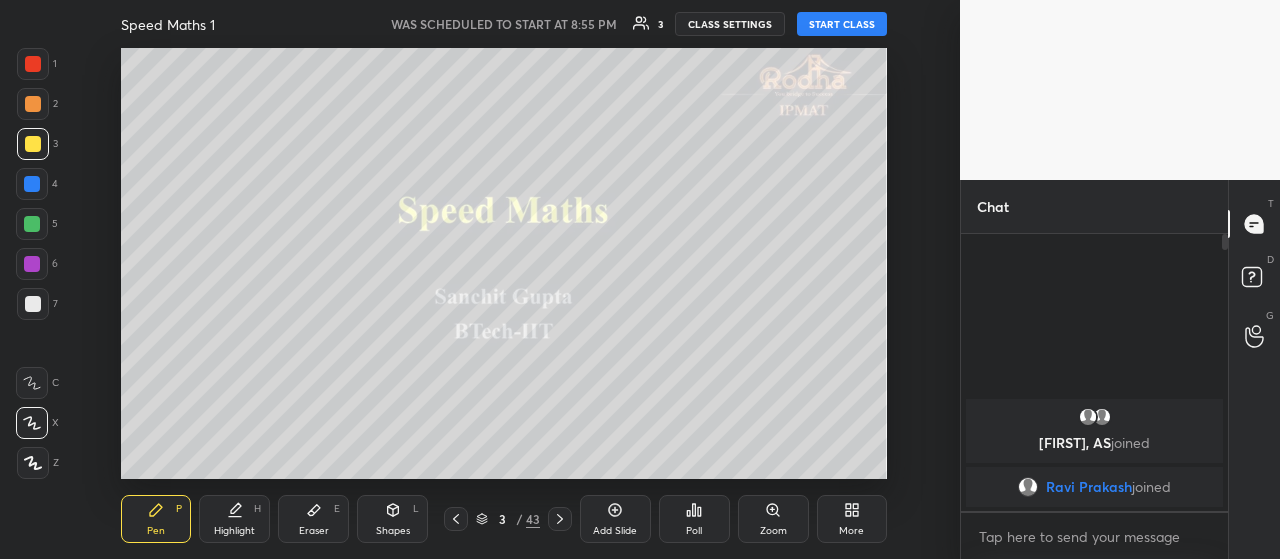 click on "START CLASS" at bounding box center [842, 24] 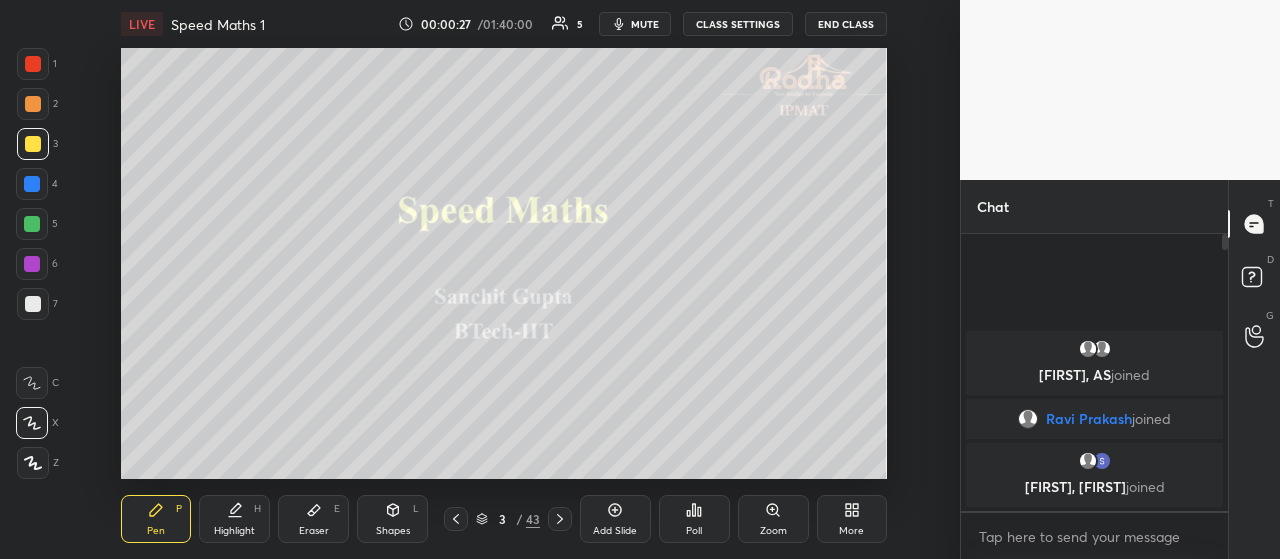 click on "More" at bounding box center [852, 519] 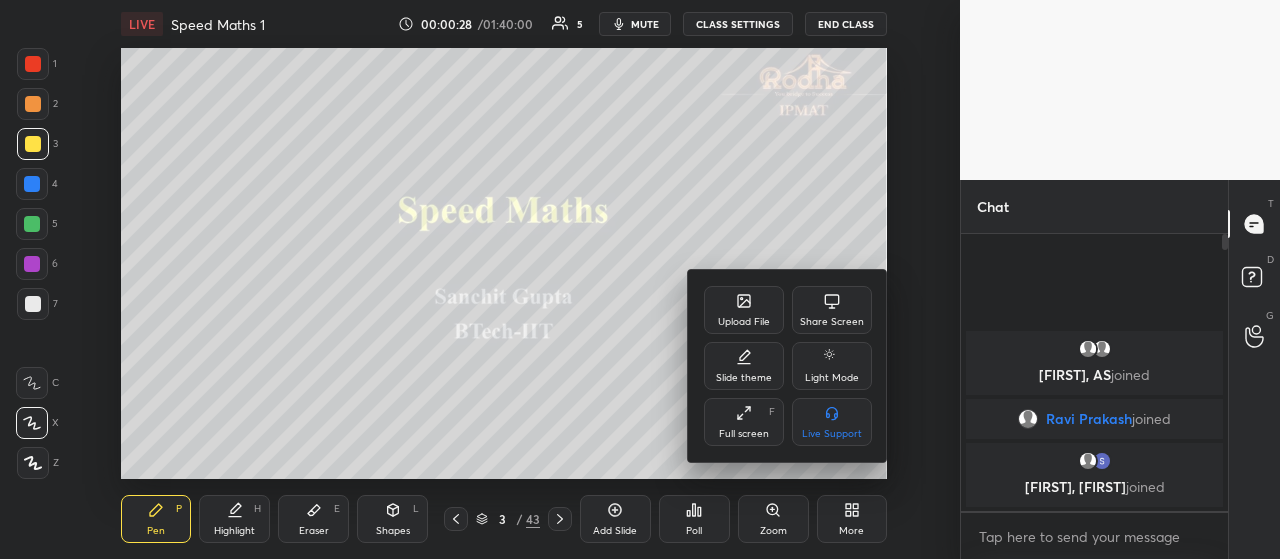 click on "Full screen" at bounding box center (744, 434) 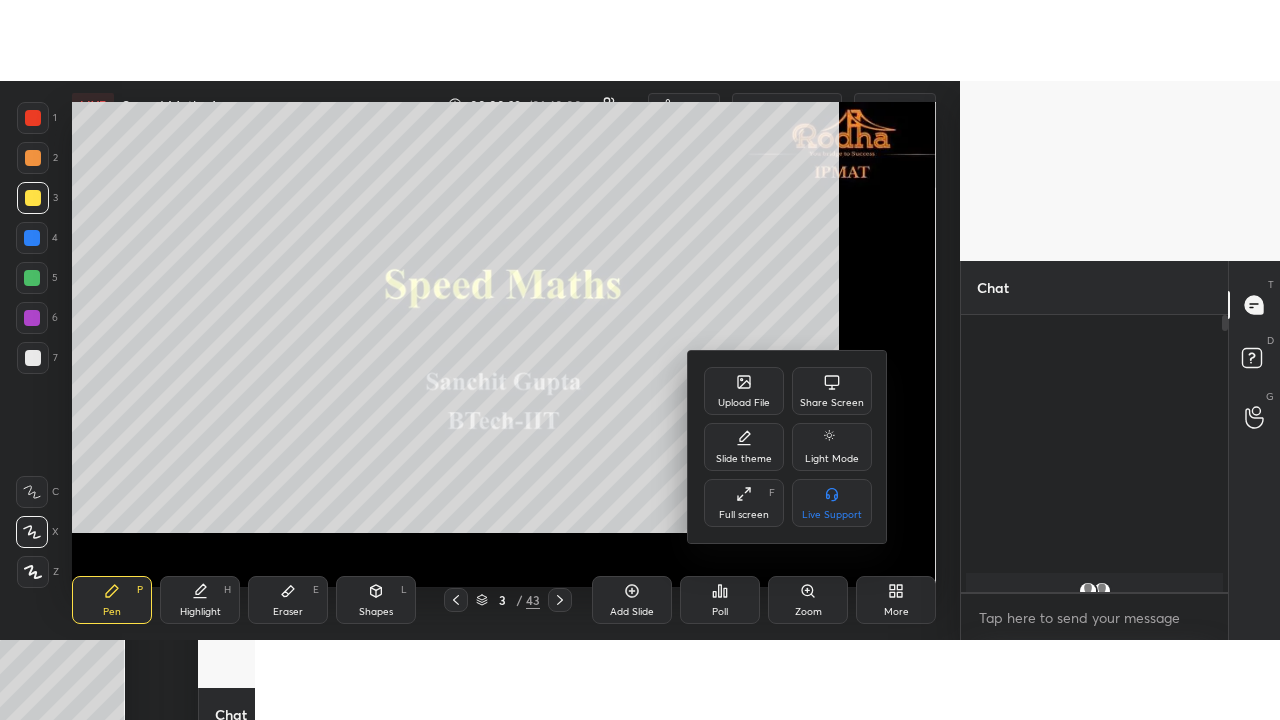 scroll, scrollTop: 99408, scrollLeft: 99120, axis: both 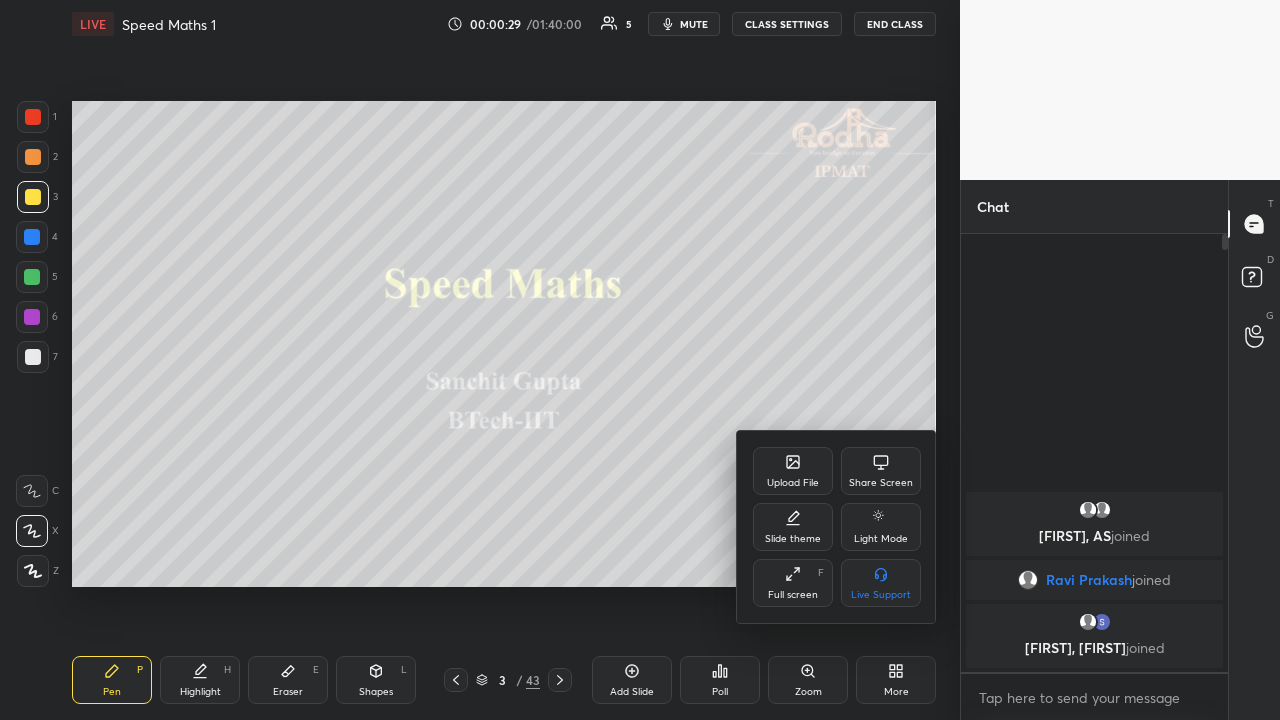 click at bounding box center (640, 360) 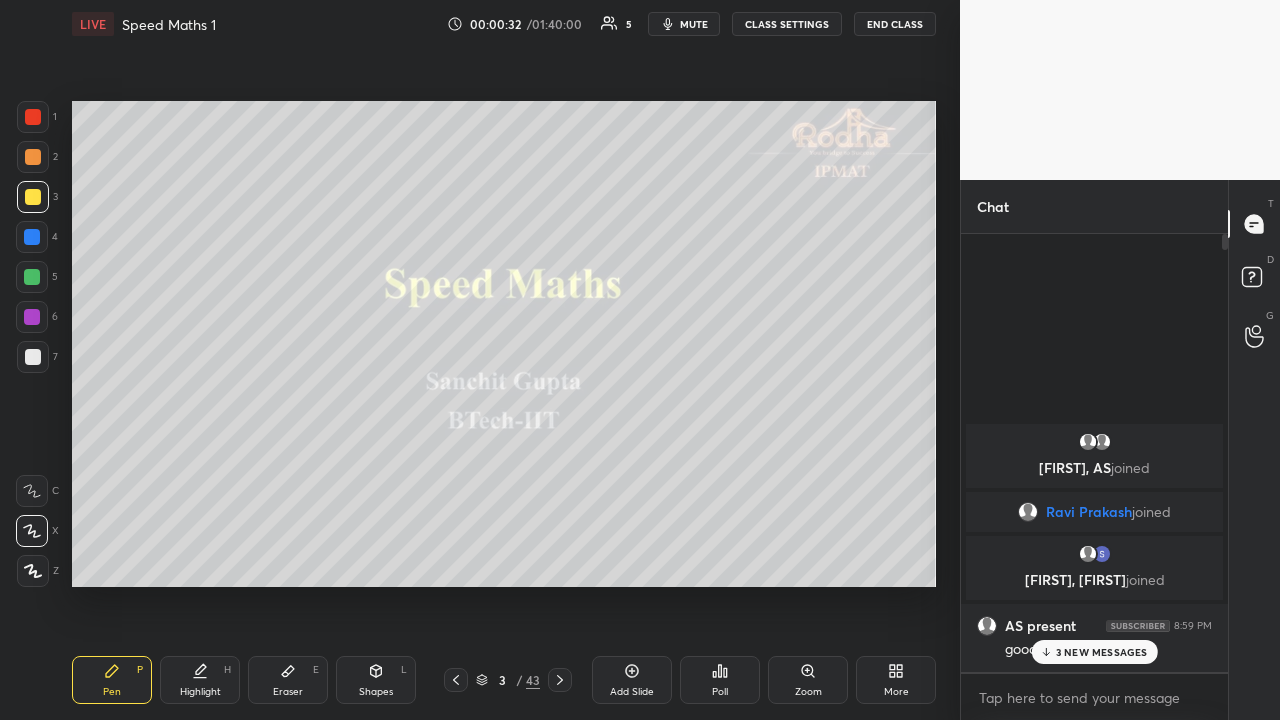 click on "3 NEW MESSAGES" at bounding box center [1102, 652] 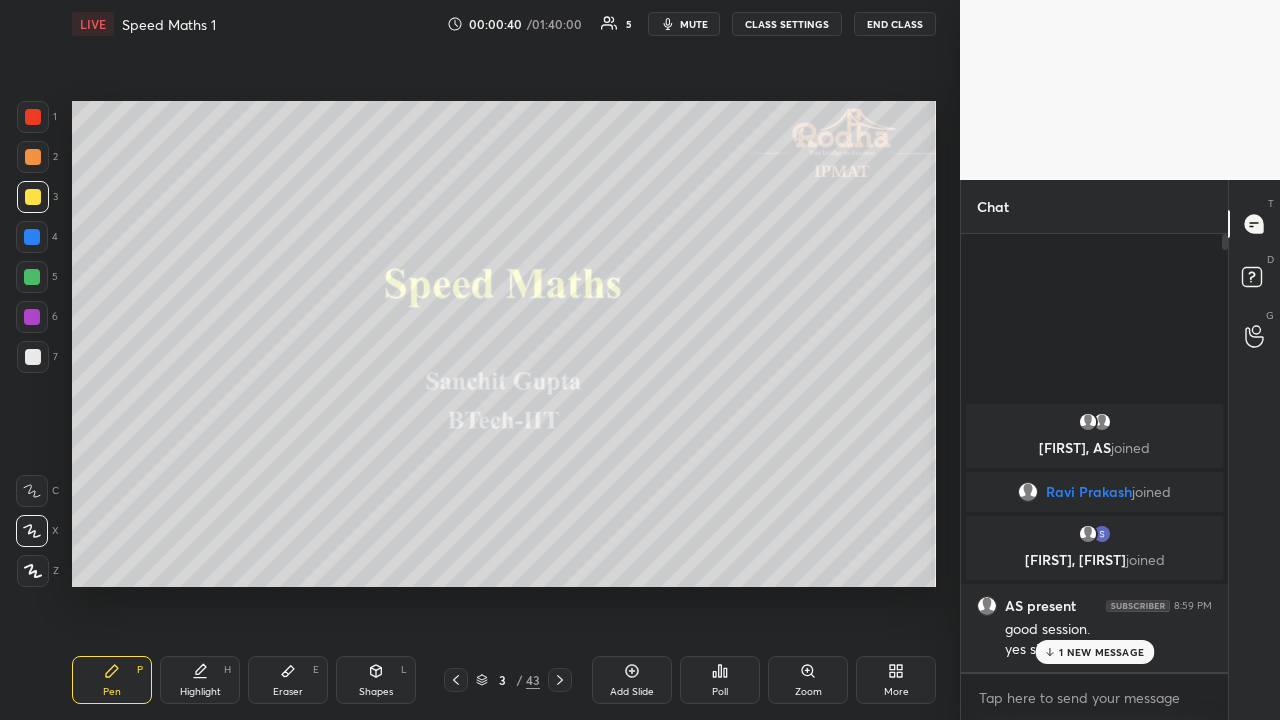 click on "1 NEW MESSAGE" at bounding box center [1101, 652] 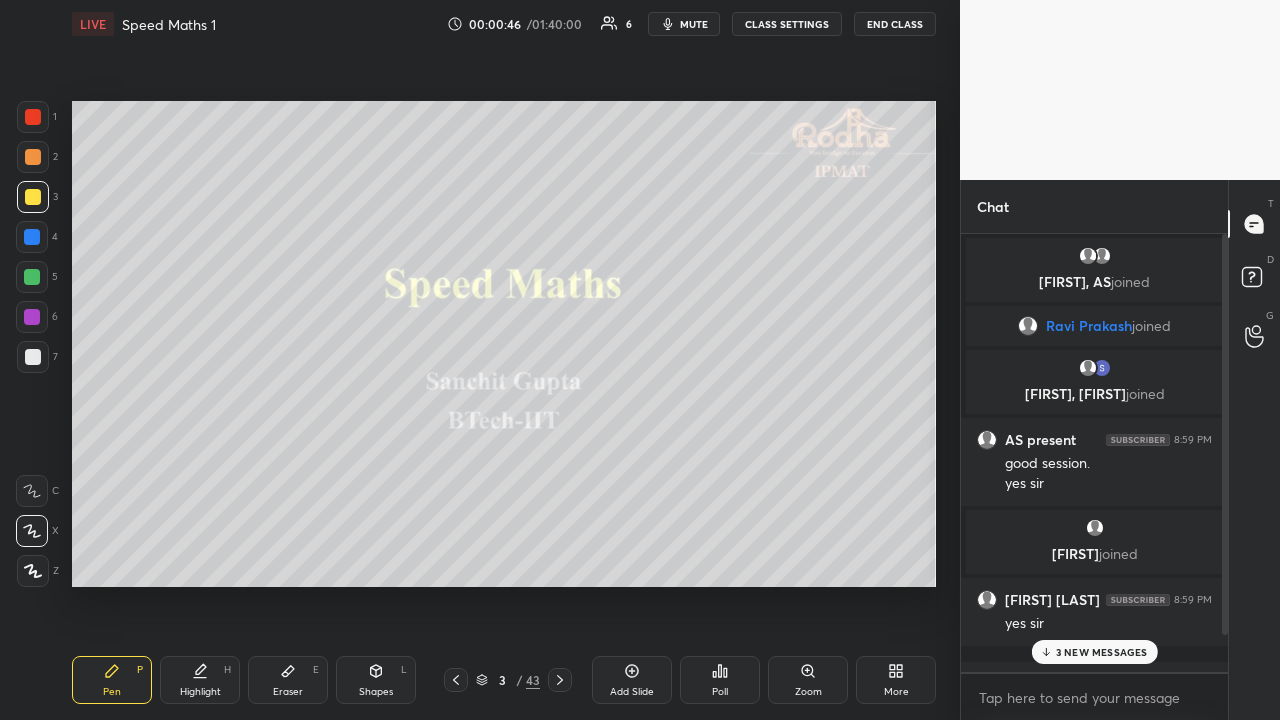 click on "3 NEW MESSAGES" at bounding box center (1102, 652) 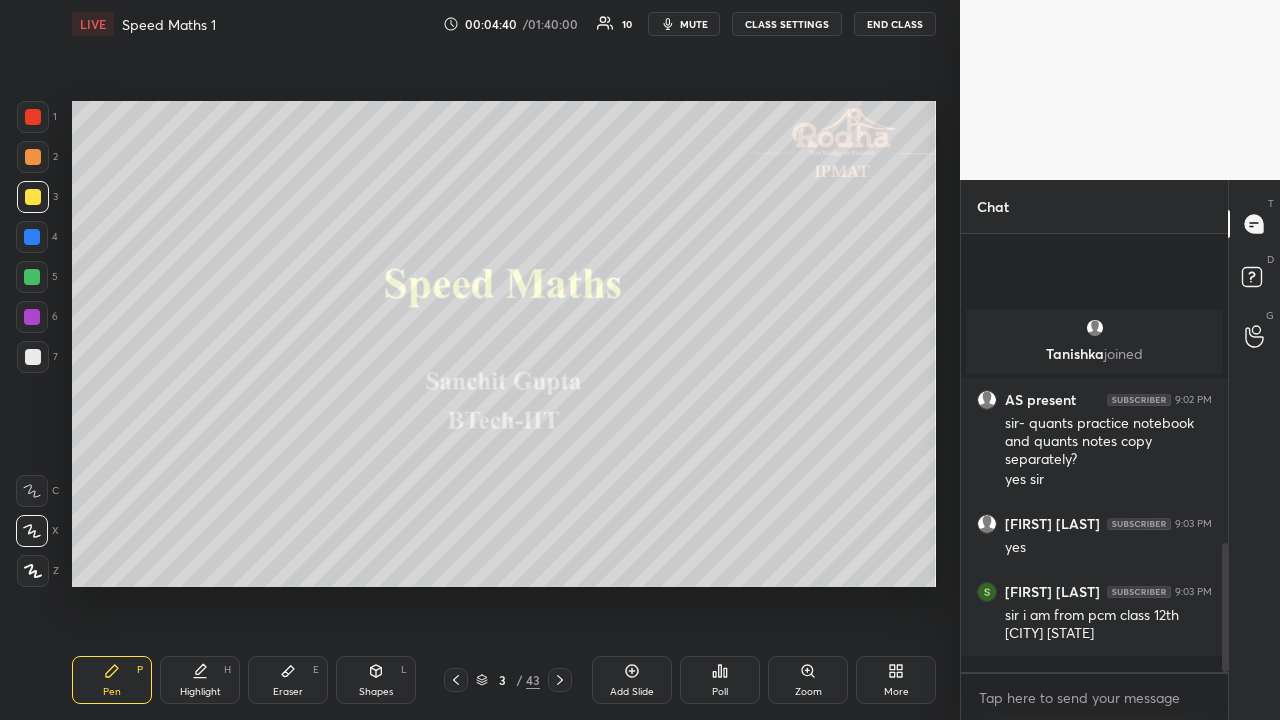 scroll, scrollTop: 1048, scrollLeft: 0, axis: vertical 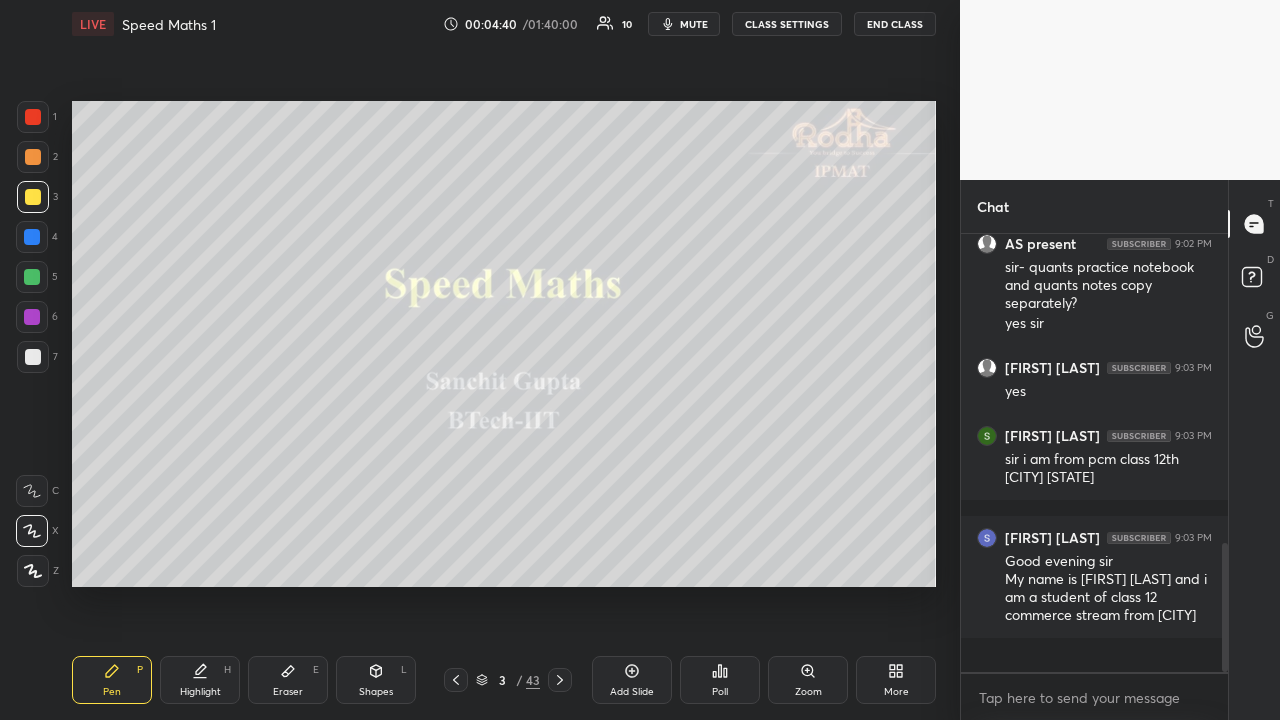 click 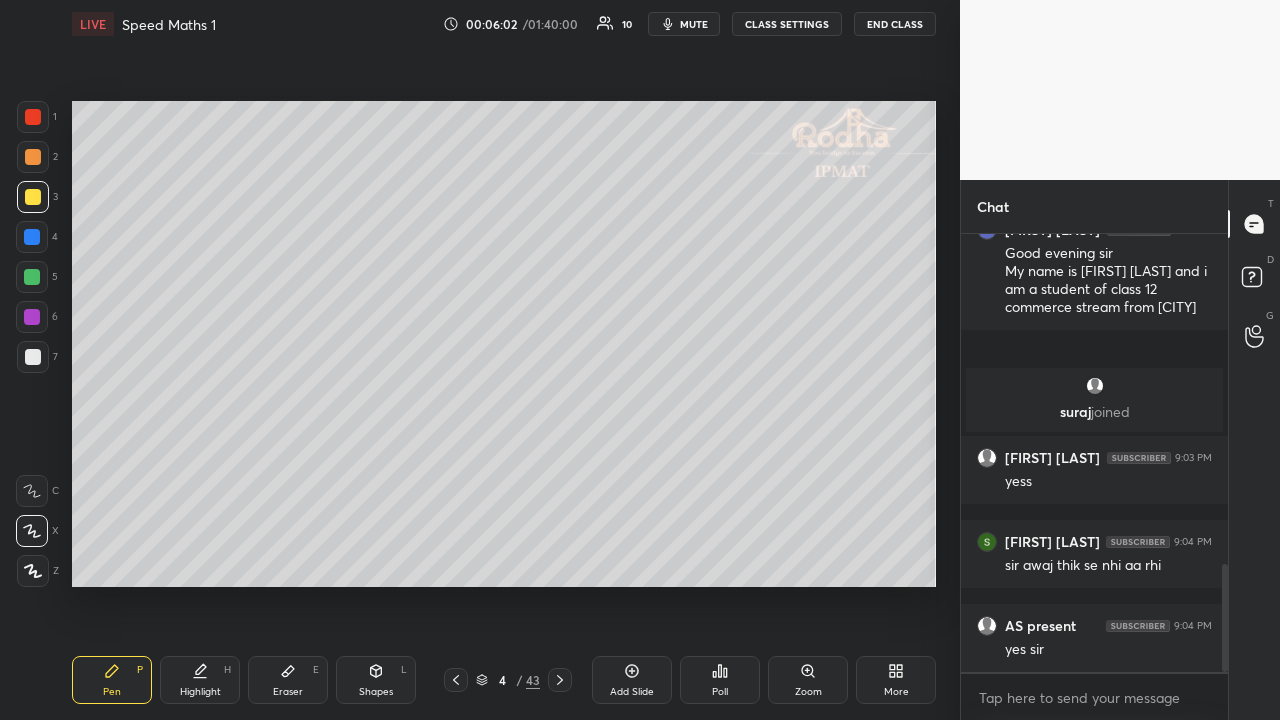 scroll, scrollTop: 1408, scrollLeft: 0, axis: vertical 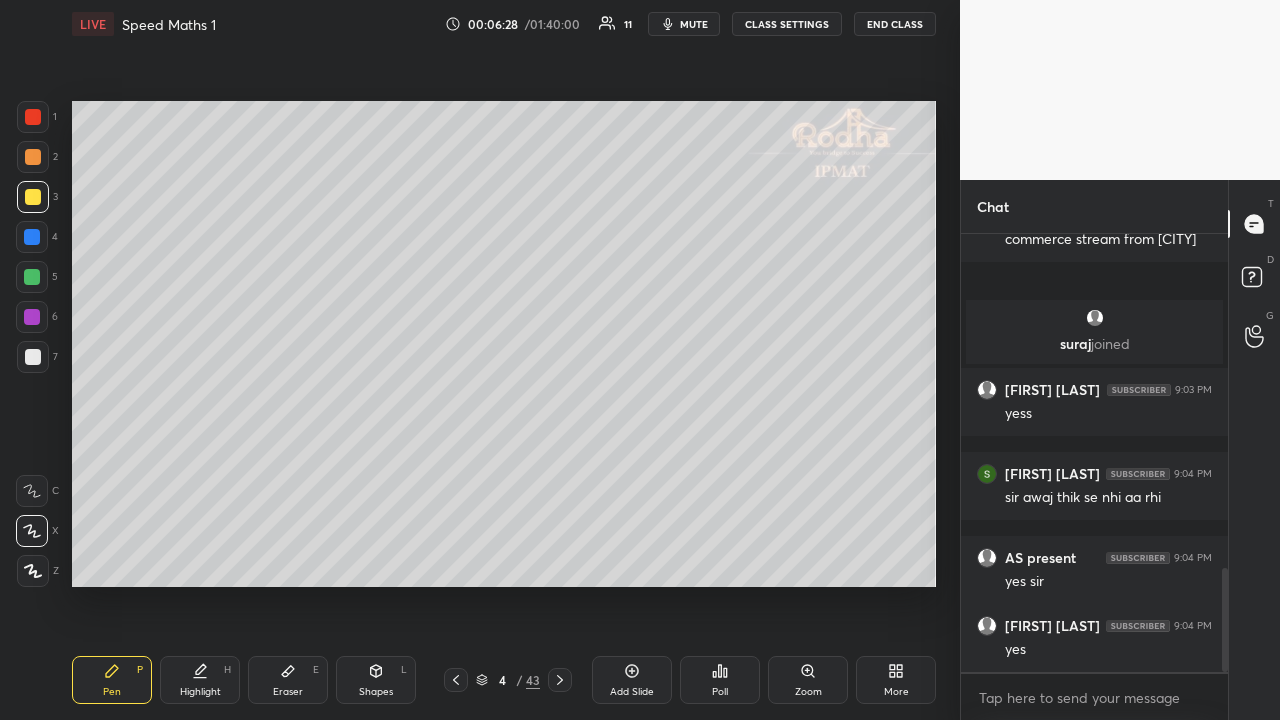 drag, startPoint x: 37, startPoint y: 158, endPoint x: 62, endPoint y: 187, distance: 38.28838 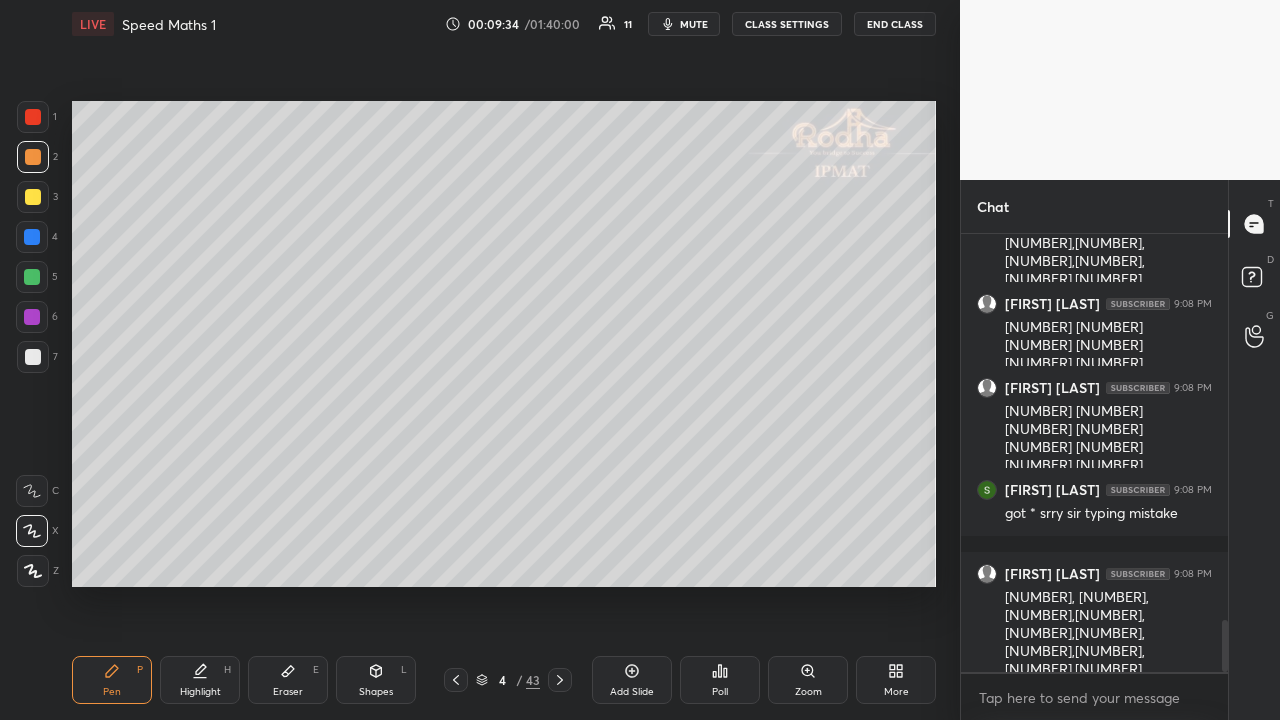 scroll, scrollTop: 3224, scrollLeft: 0, axis: vertical 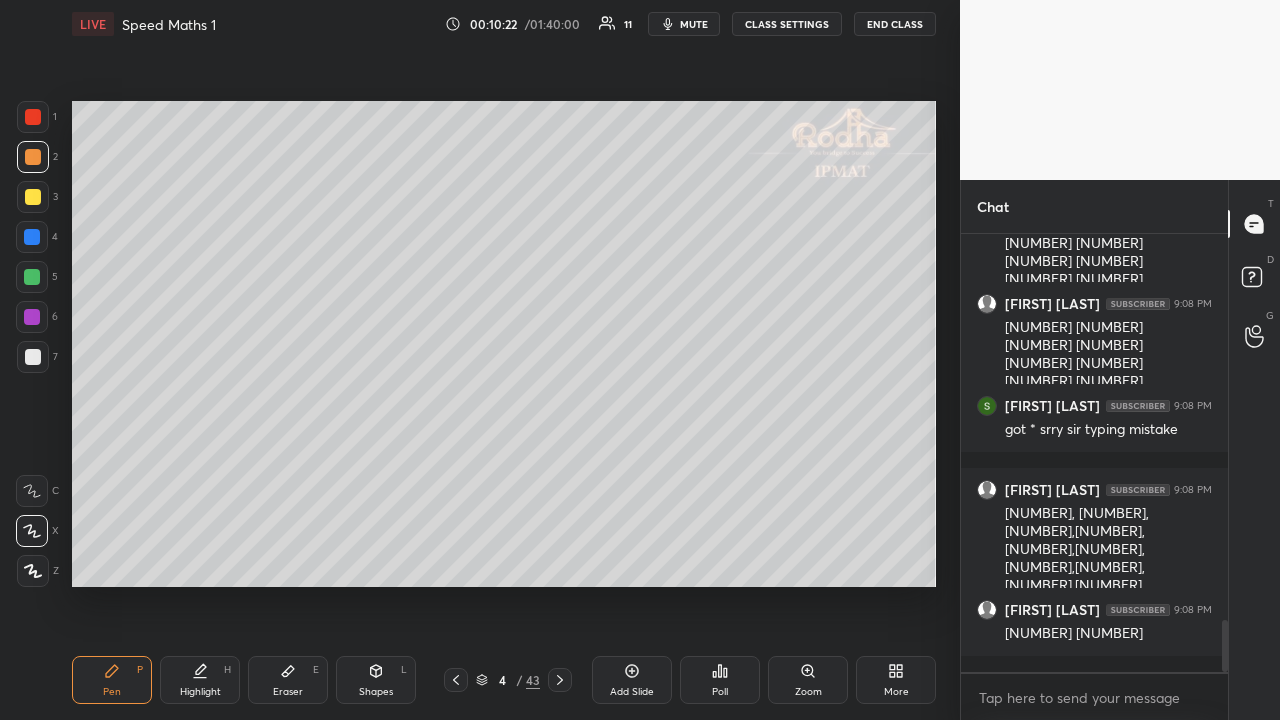 click 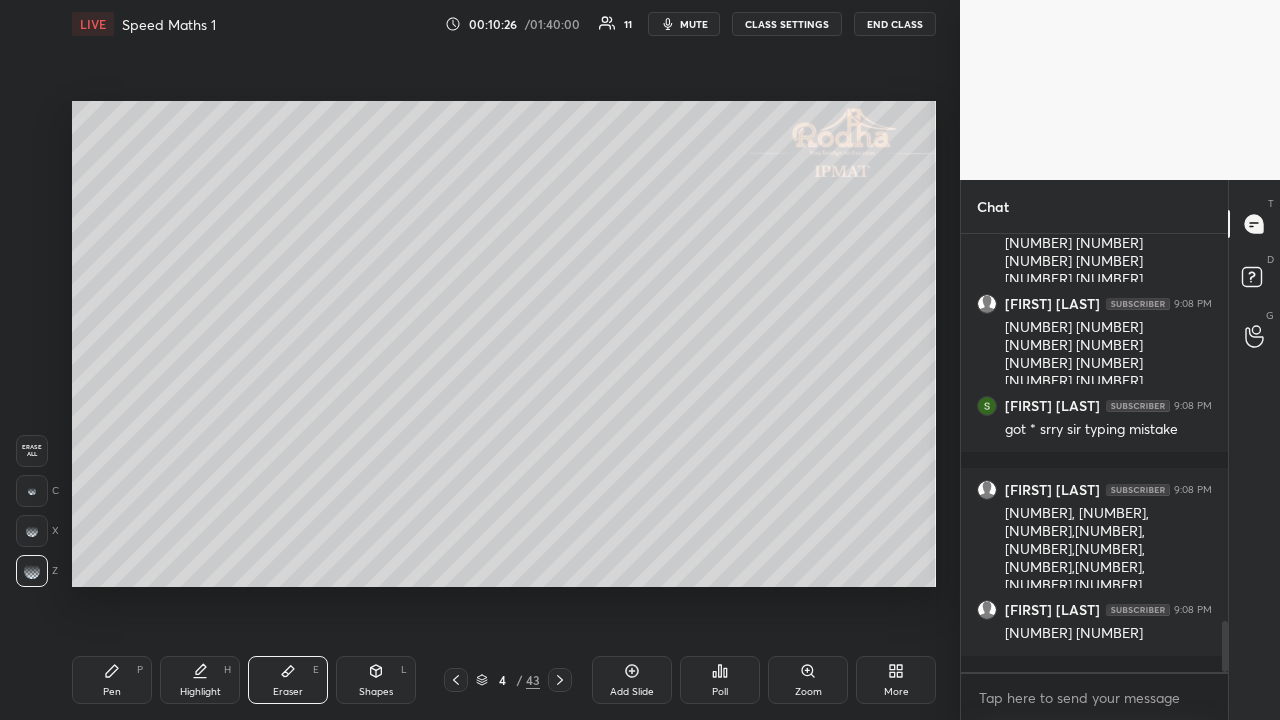 scroll, scrollTop: 3292, scrollLeft: 0, axis: vertical 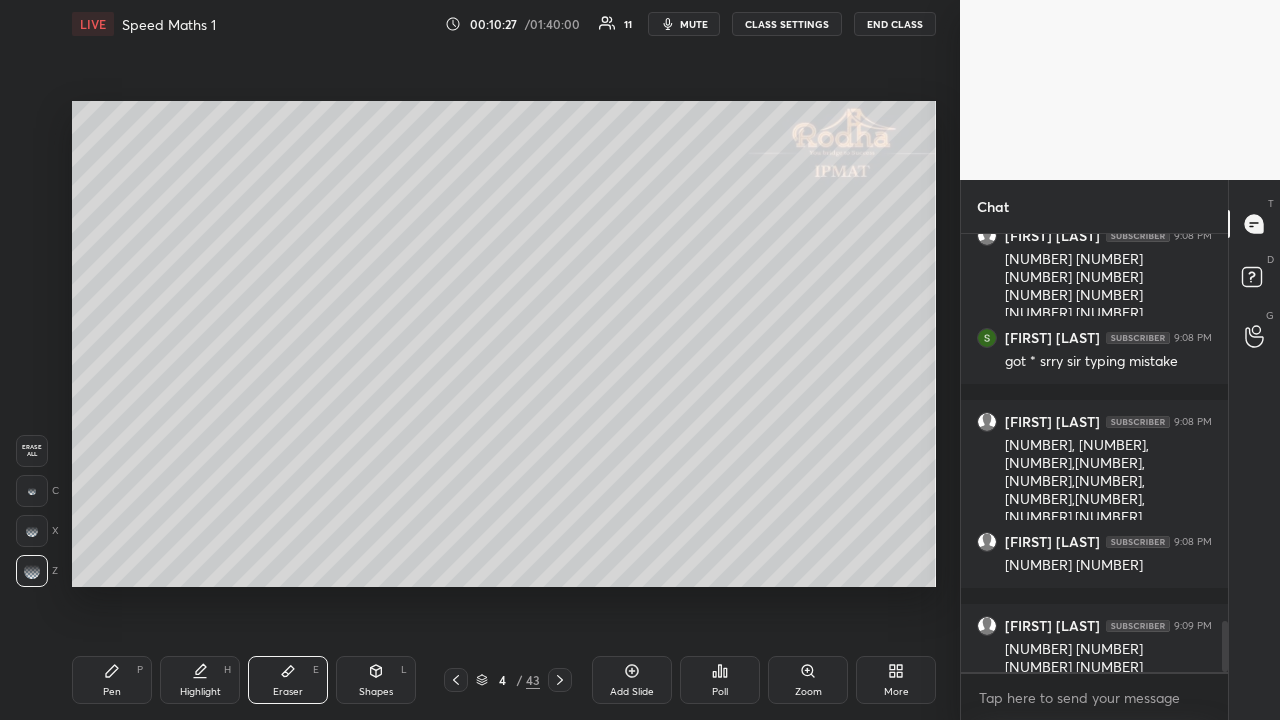 click 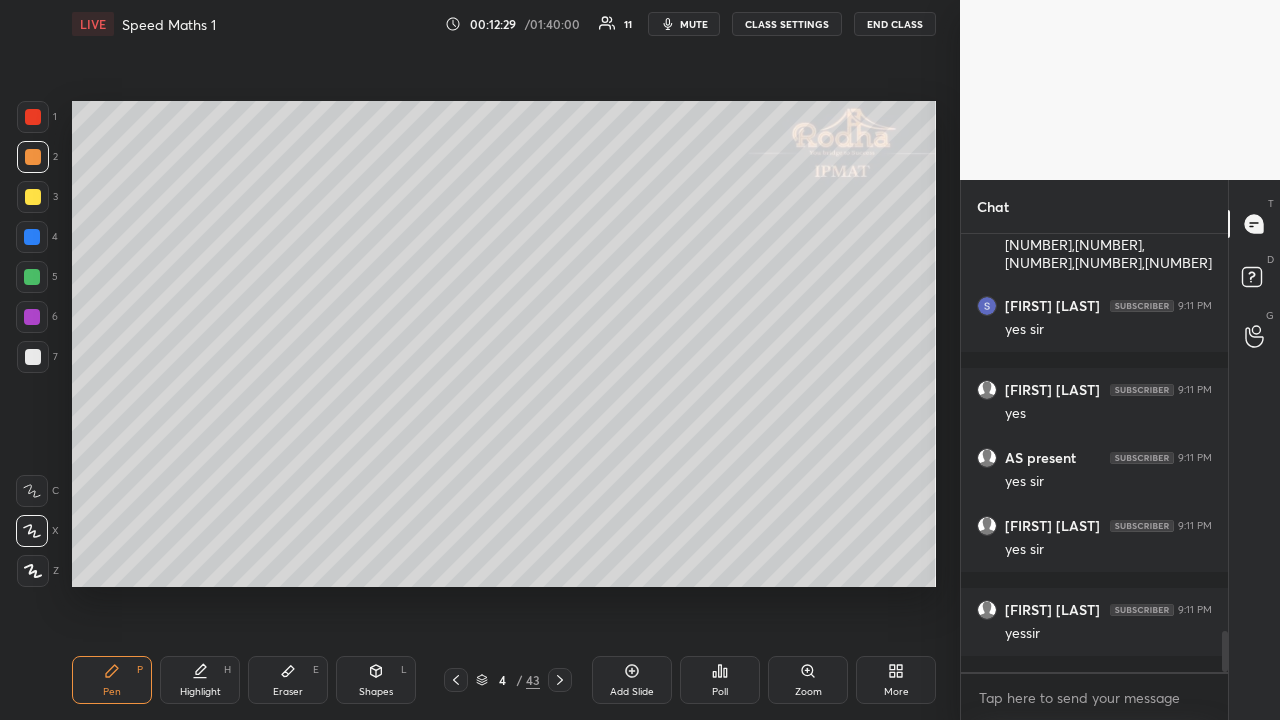 scroll, scrollTop: 4236, scrollLeft: 0, axis: vertical 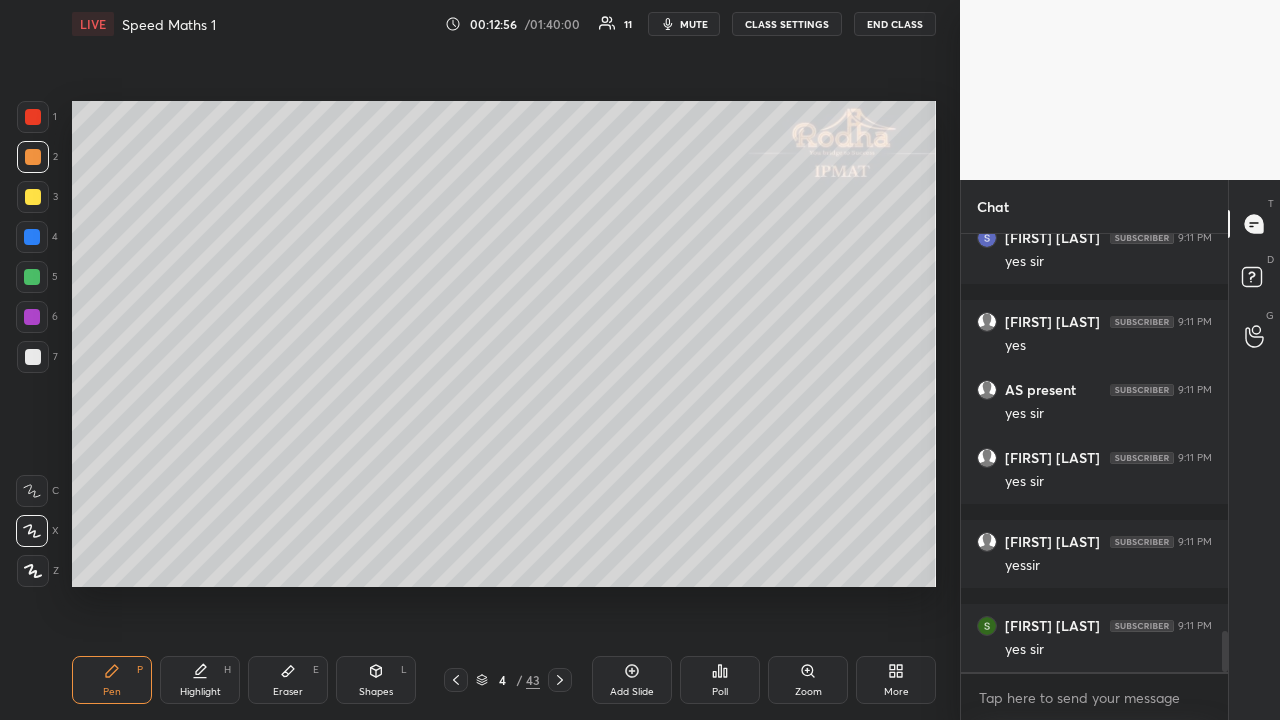 click at bounding box center [33, 197] 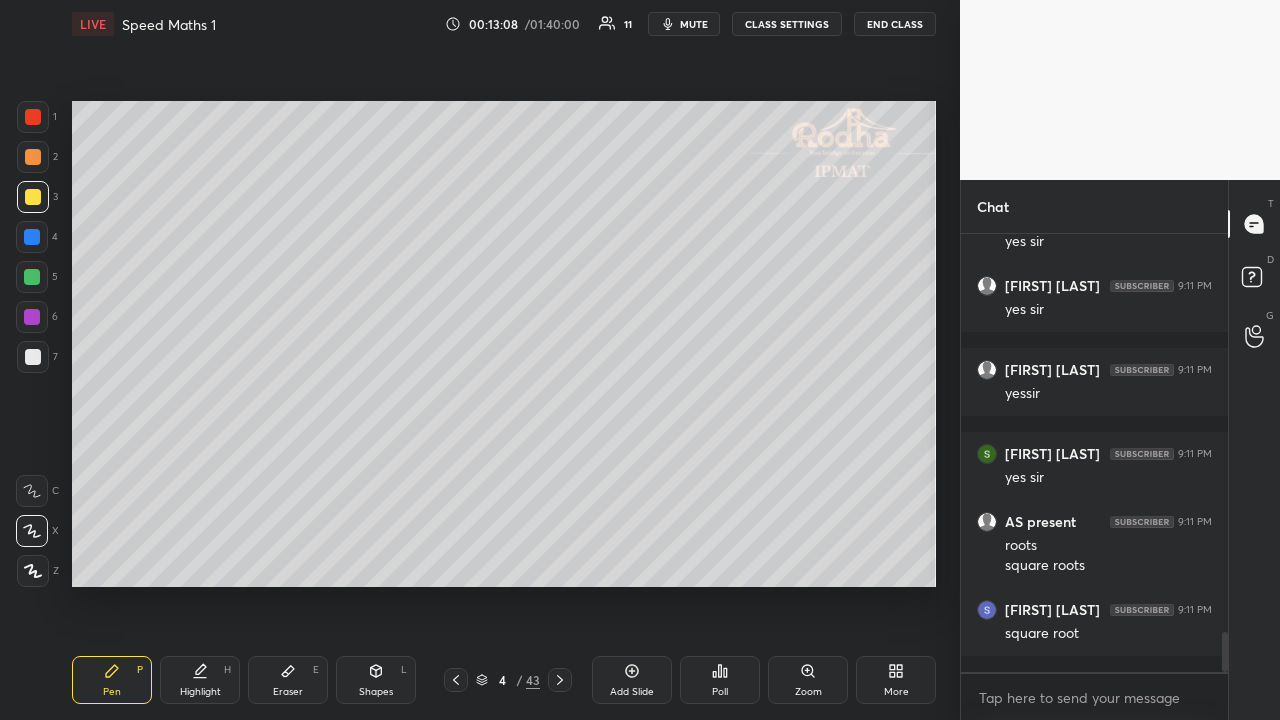 scroll, scrollTop: 4476, scrollLeft: 0, axis: vertical 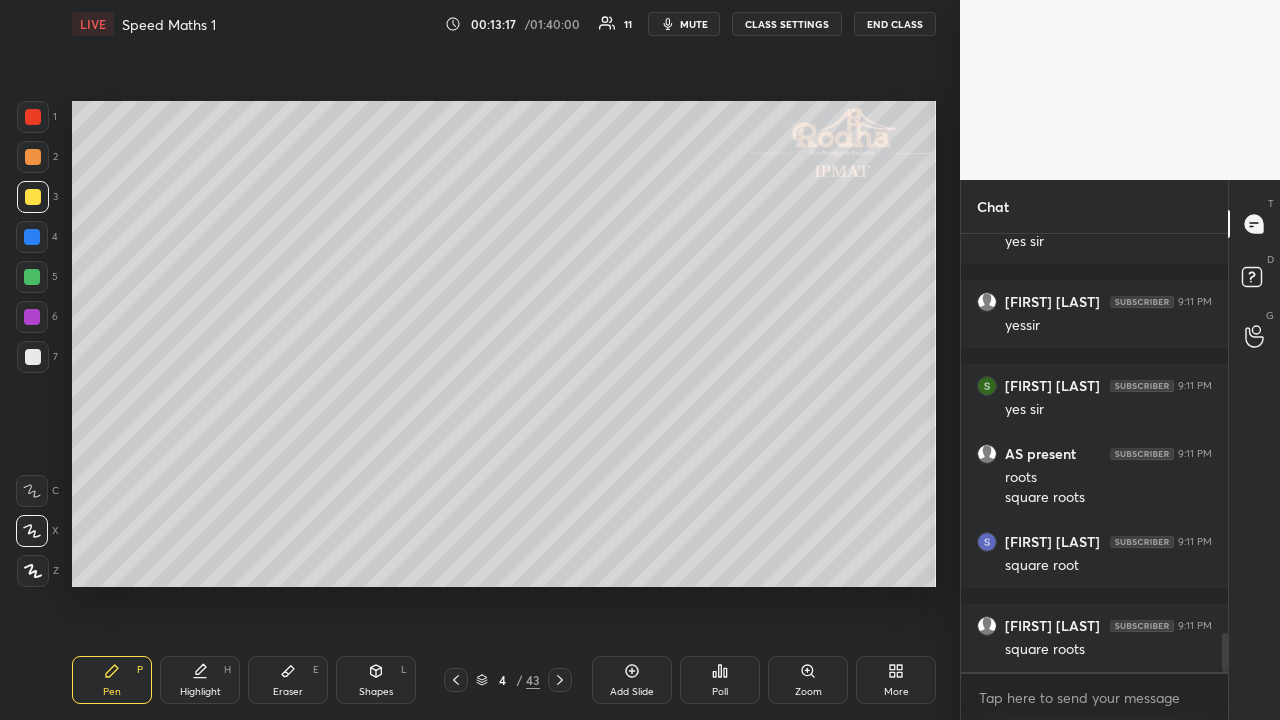 click at bounding box center (33, 157) 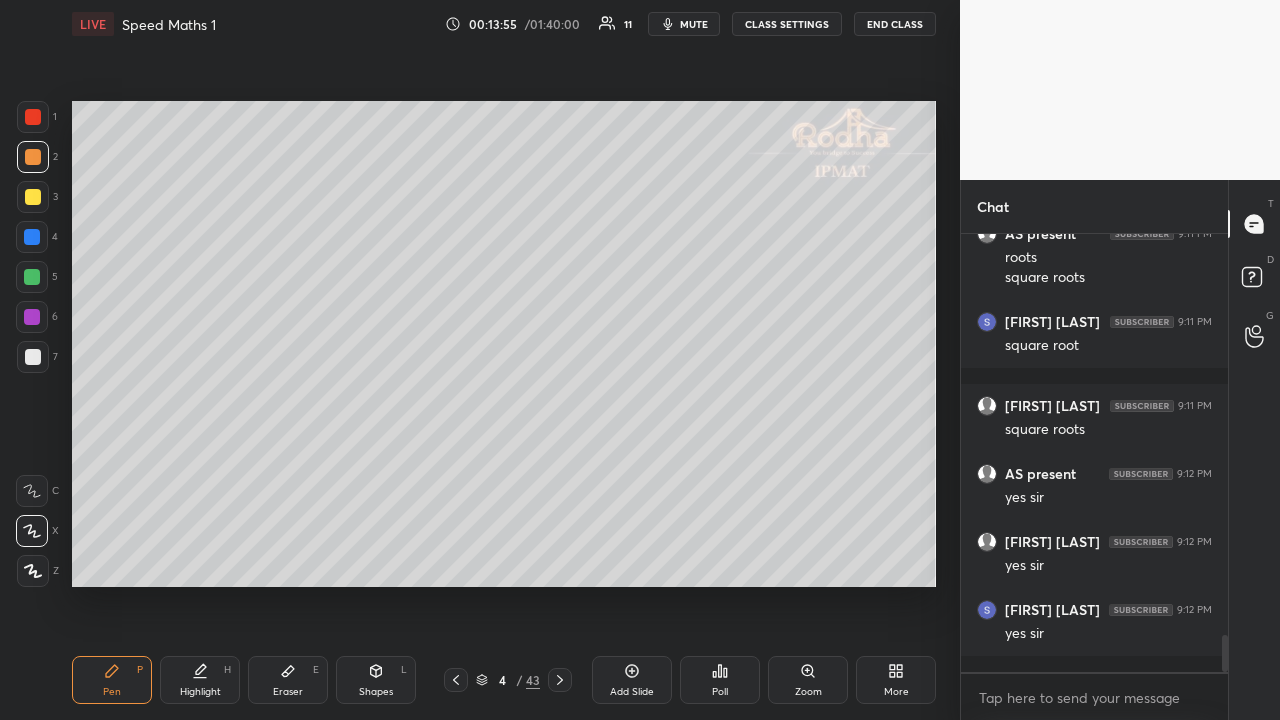 scroll, scrollTop: 4764, scrollLeft: 0, axis: vertical 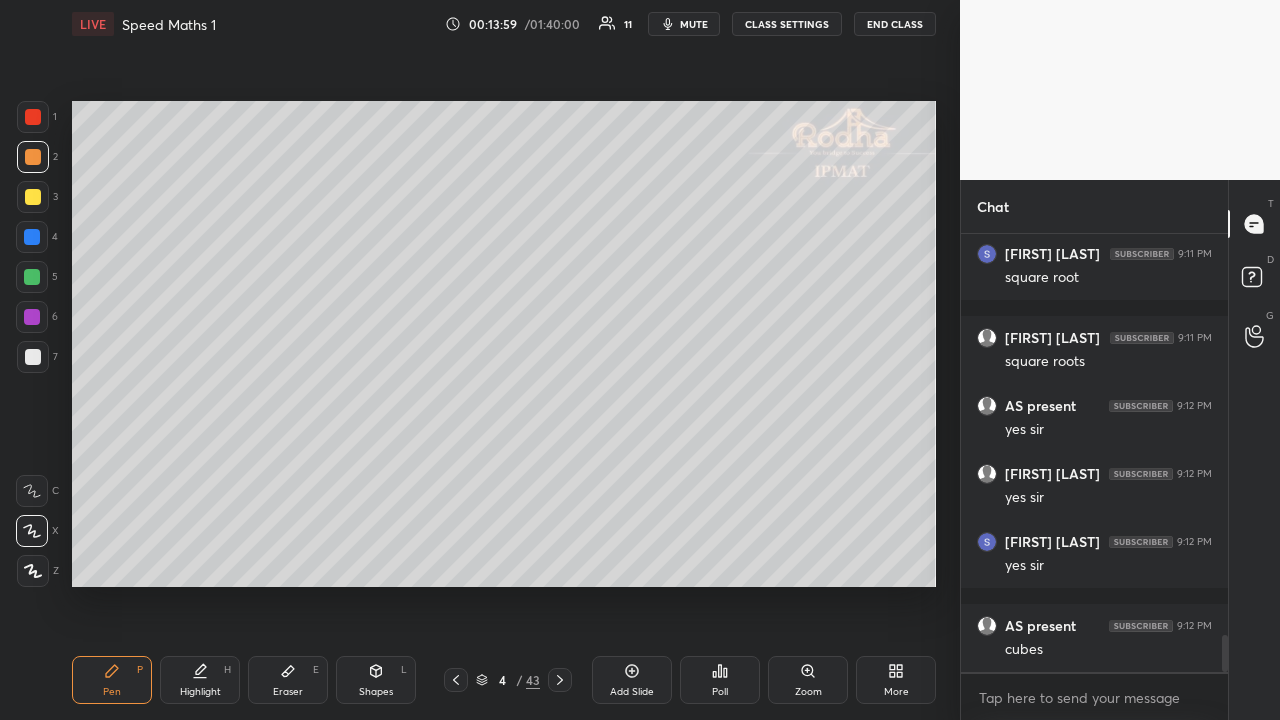 click 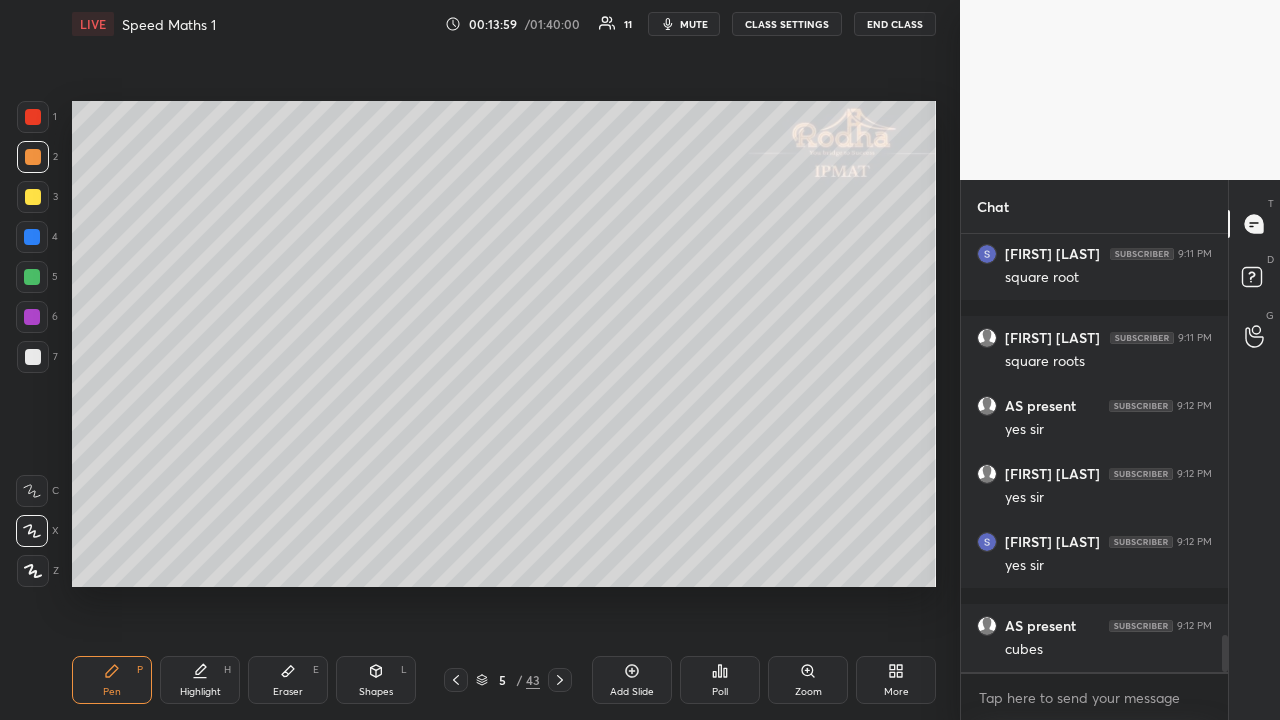 scroll, scrollTop: 4848, scrollLeft: 0, axis: vertical 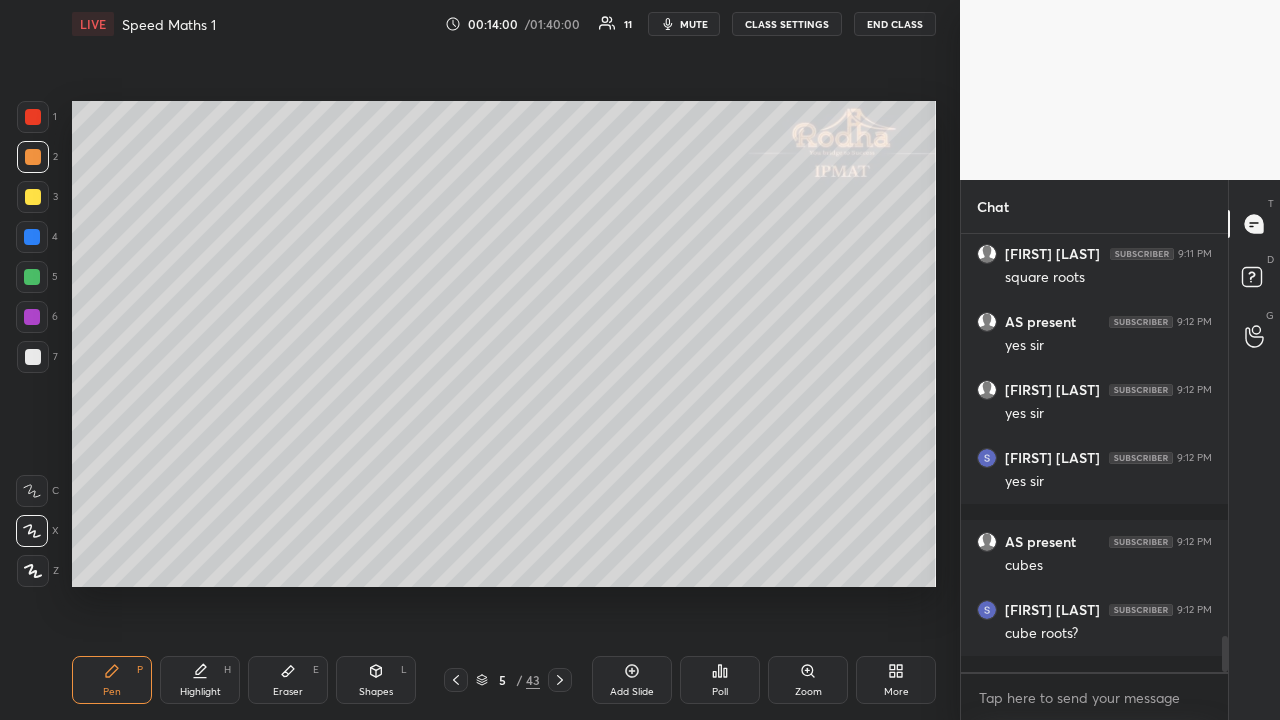 drag, startPoint x: 34, startPoint y: 189, endPoint x: 51, endPoint y: 206, distance: 24.04163 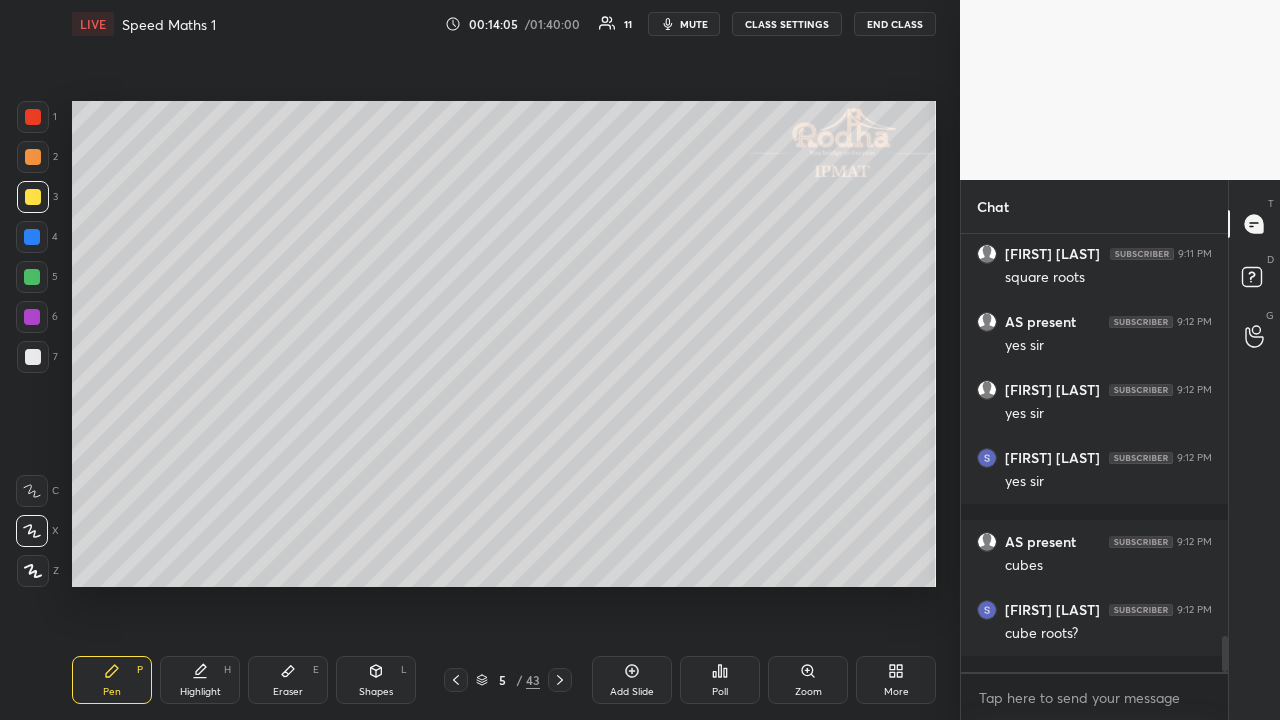 scroll, scrollTop: 4920, scrollLeft: 0, axis: vertical 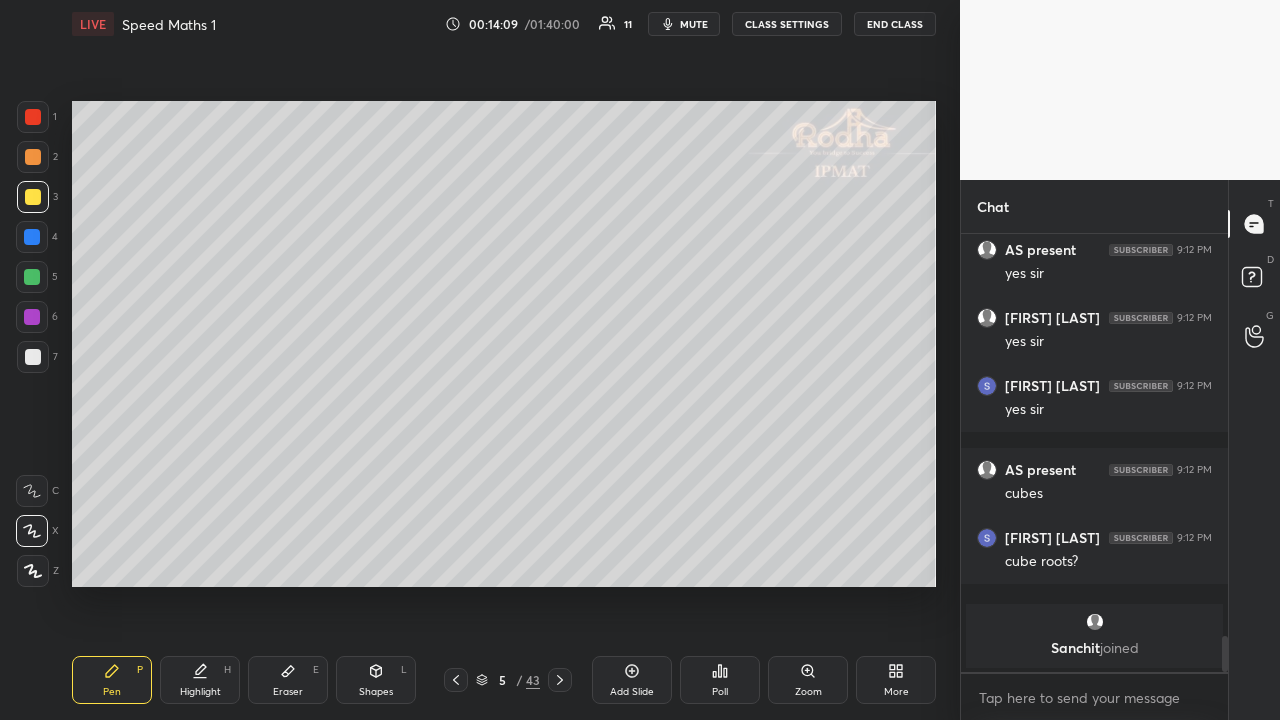 click at bounding box center (32, 277) 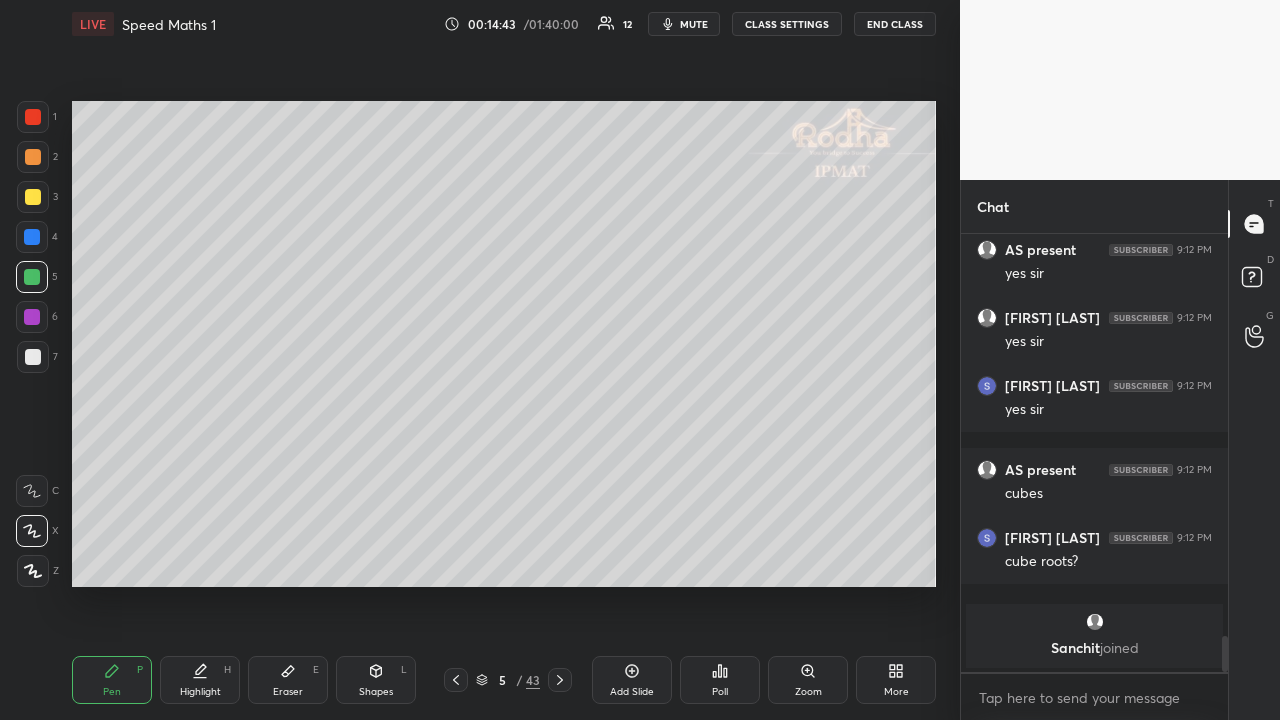 click at bounding box center [33, 197] 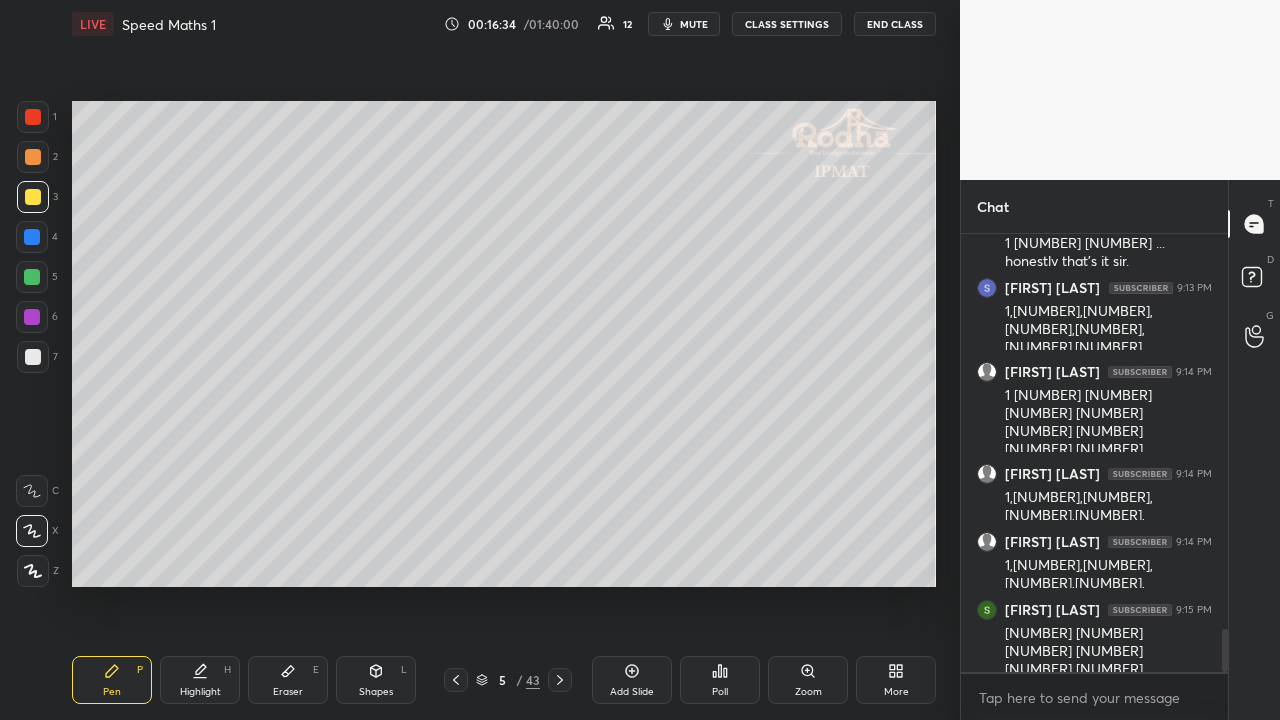 scroll, scrollTop: 4032, scrollLeft: 0, axis: vertical 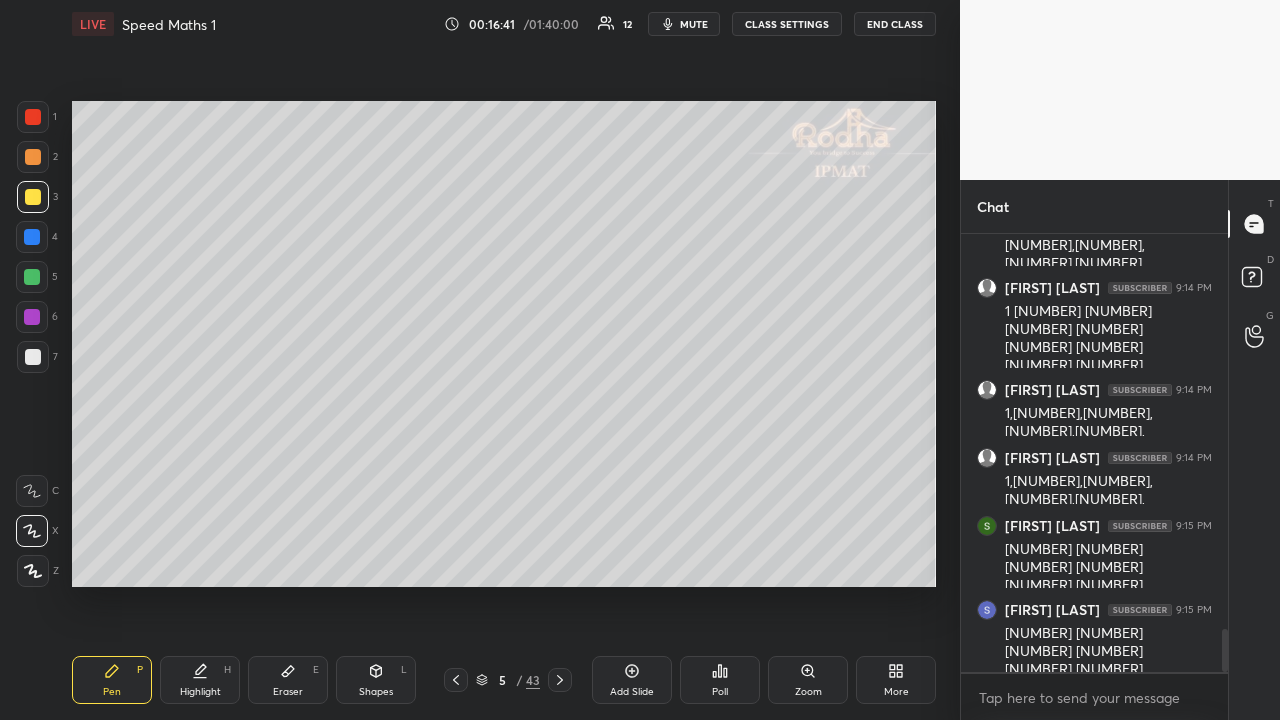 drag, startPoint x: 36, startPoint y: 281, endPoint x: 28, endPoint y: 292, distance: 13.601471 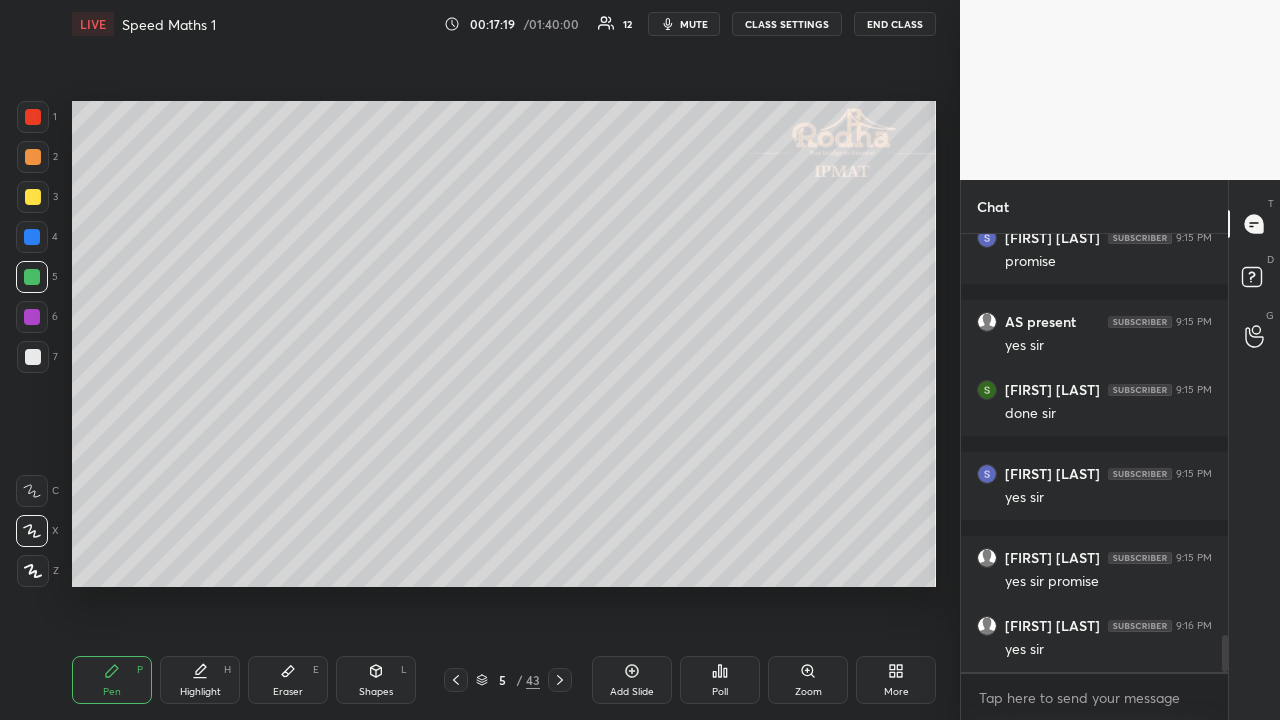 scroll, scrollTop: 4876, scrollLeft: 0, axis: vertical 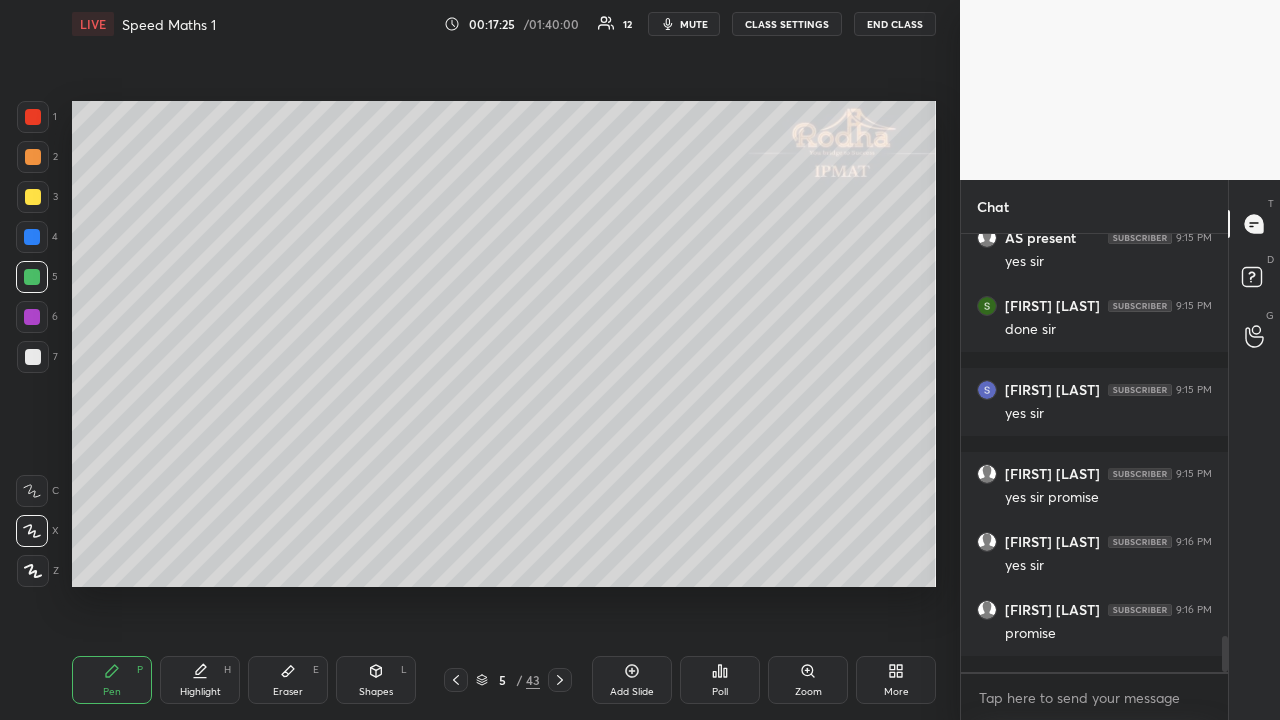 click 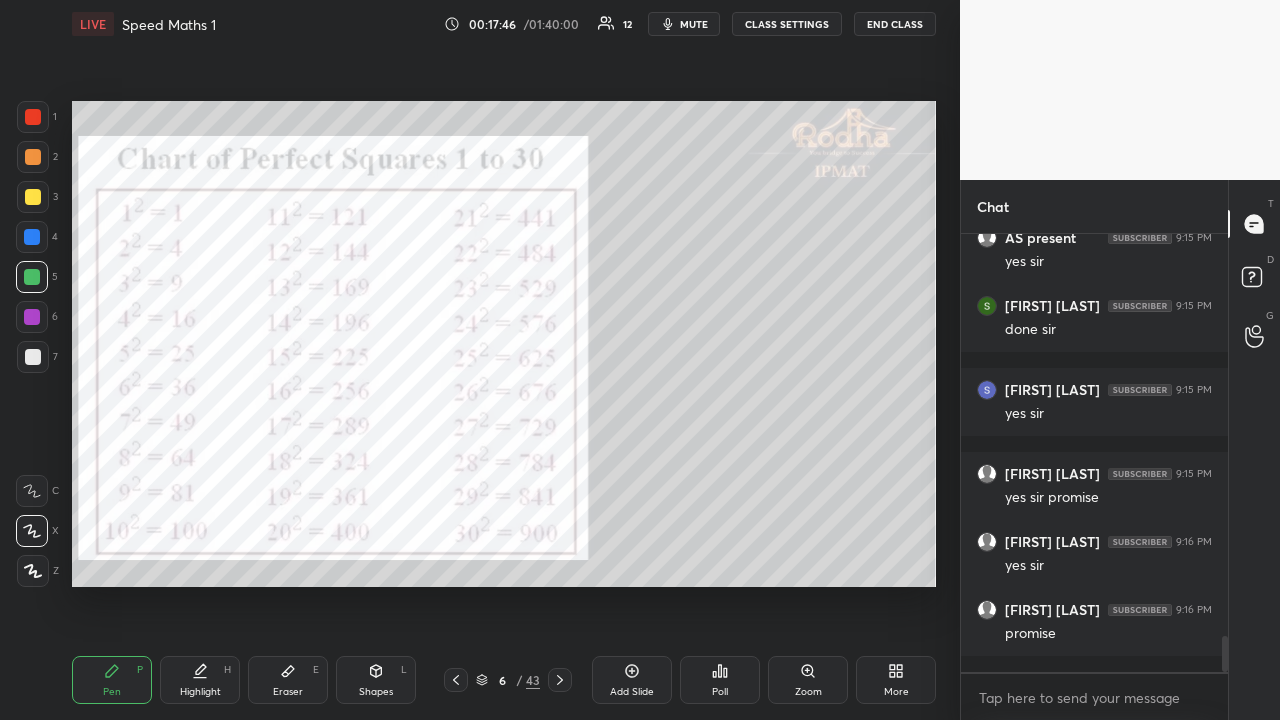 click 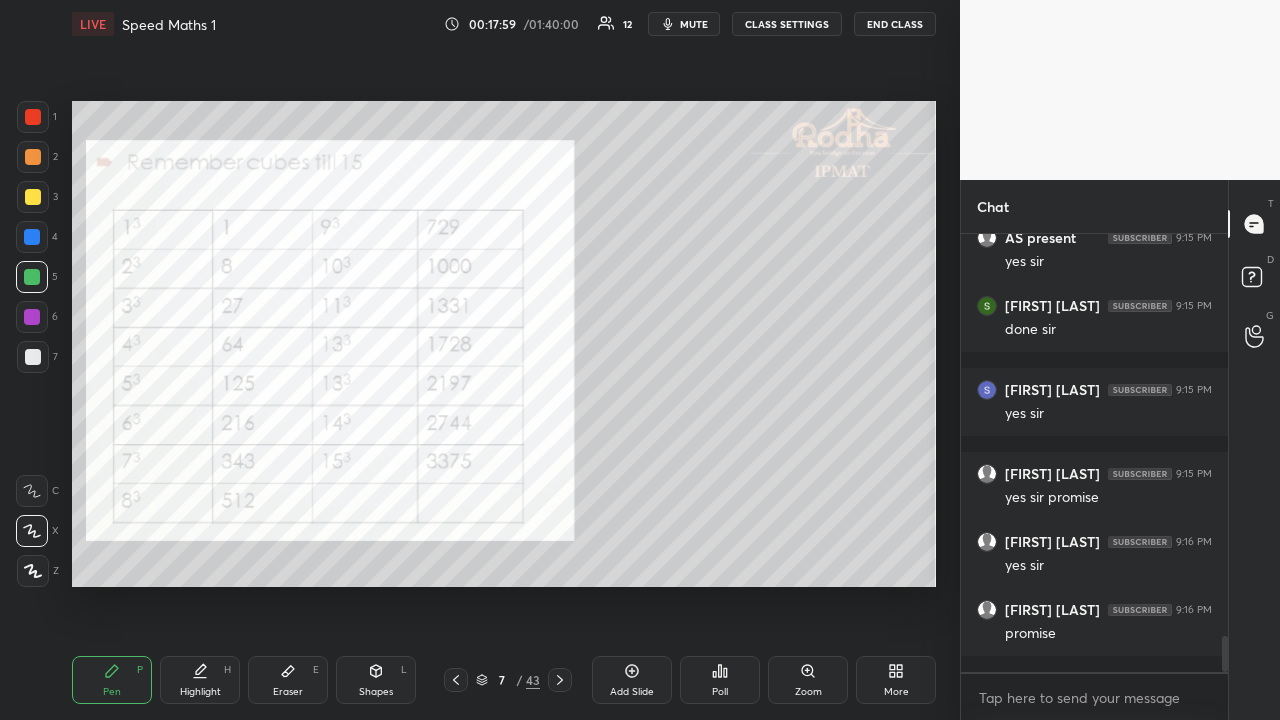 click at bounding box center (560, 680) 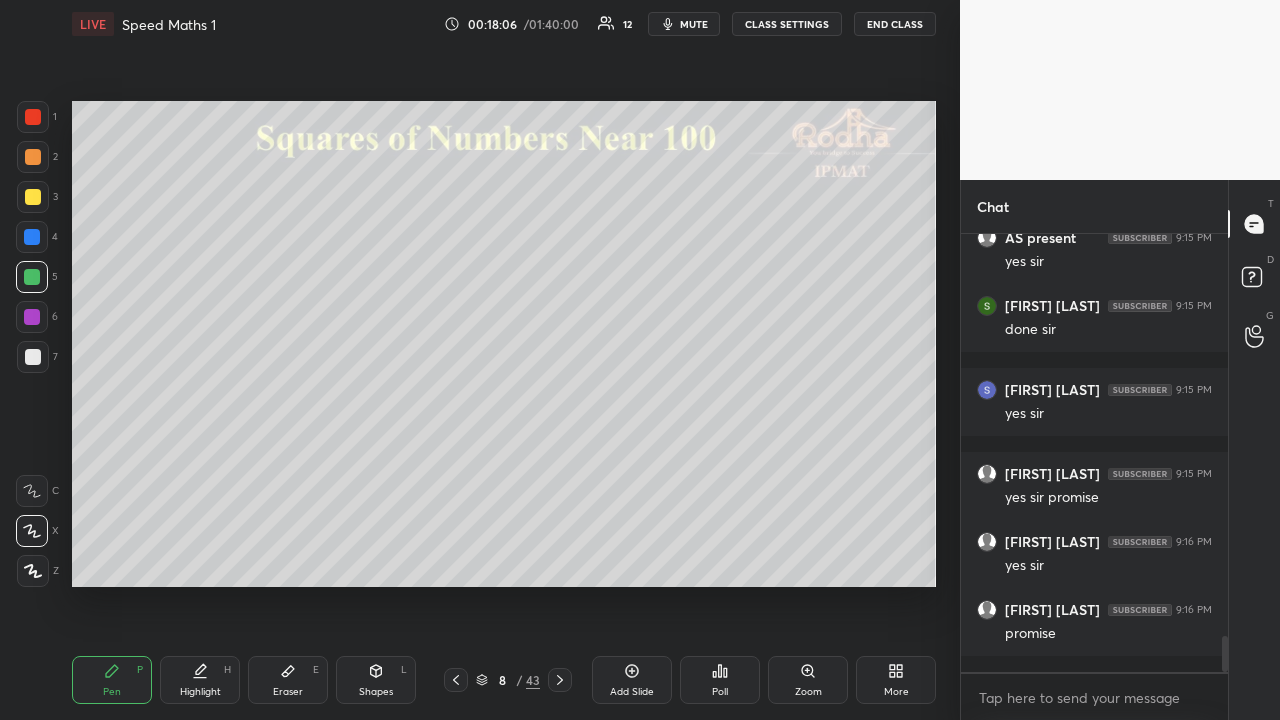 click at bounding box center [33, 197] 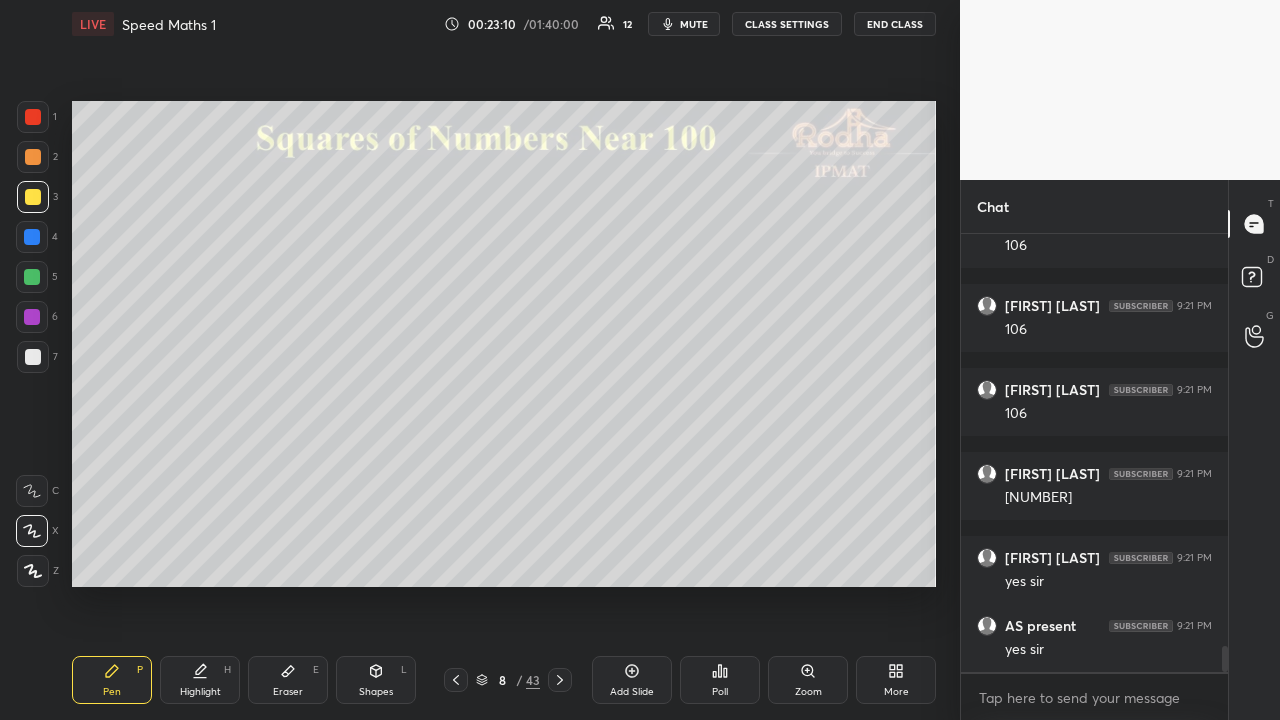 scroll, scrollTop: 7140, scrollLeft: 0, axis: vertical 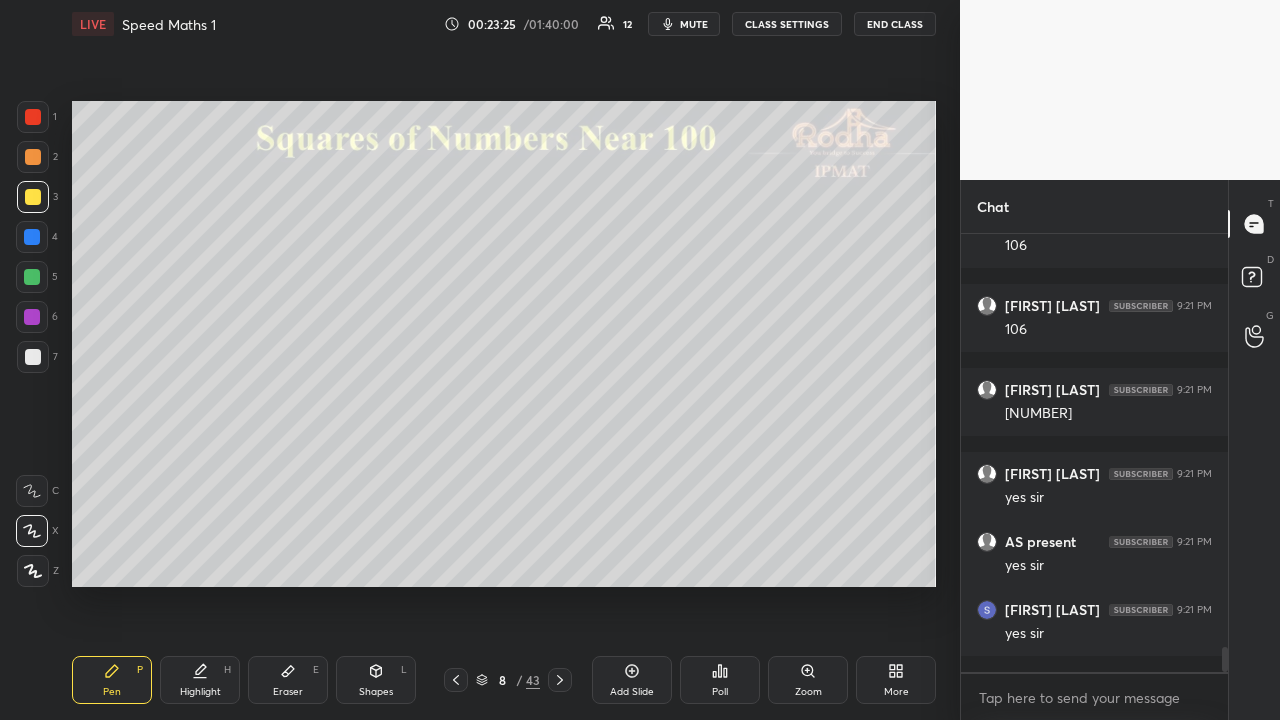 click at bounding box center (32, 277) 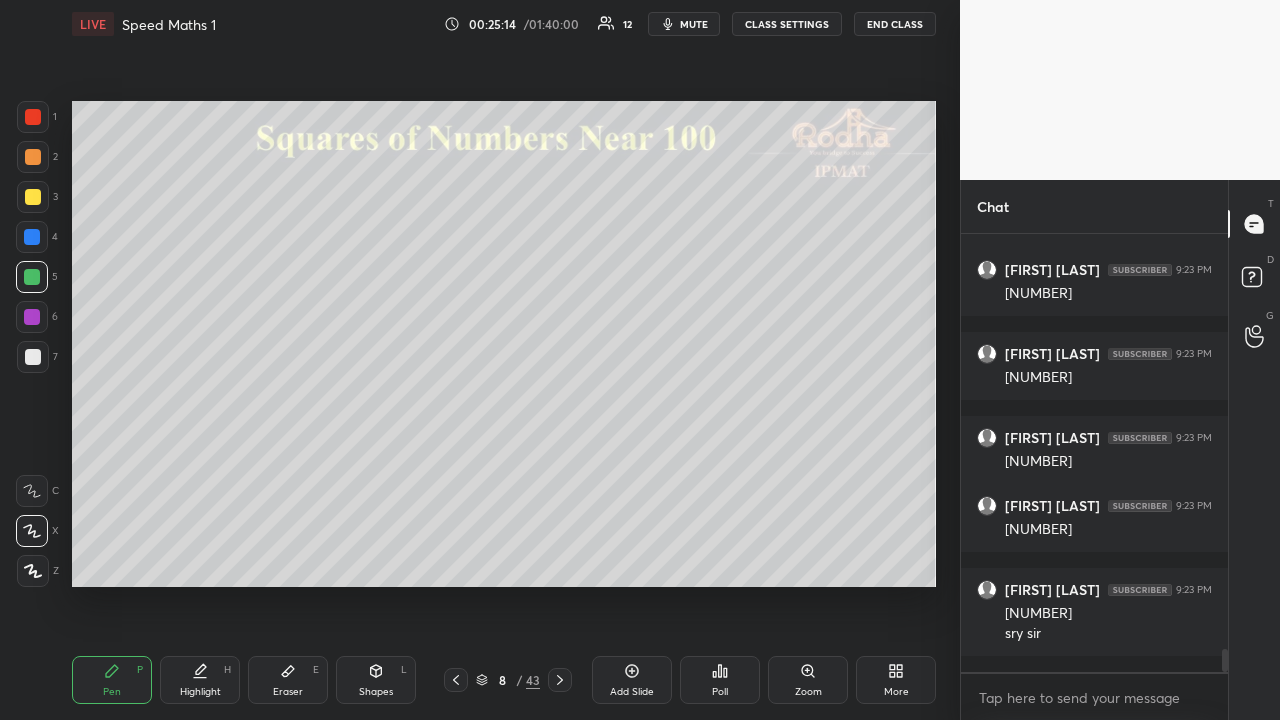 scroll, scrollTop: 8122, scrollLeft: 0, axis: vertical 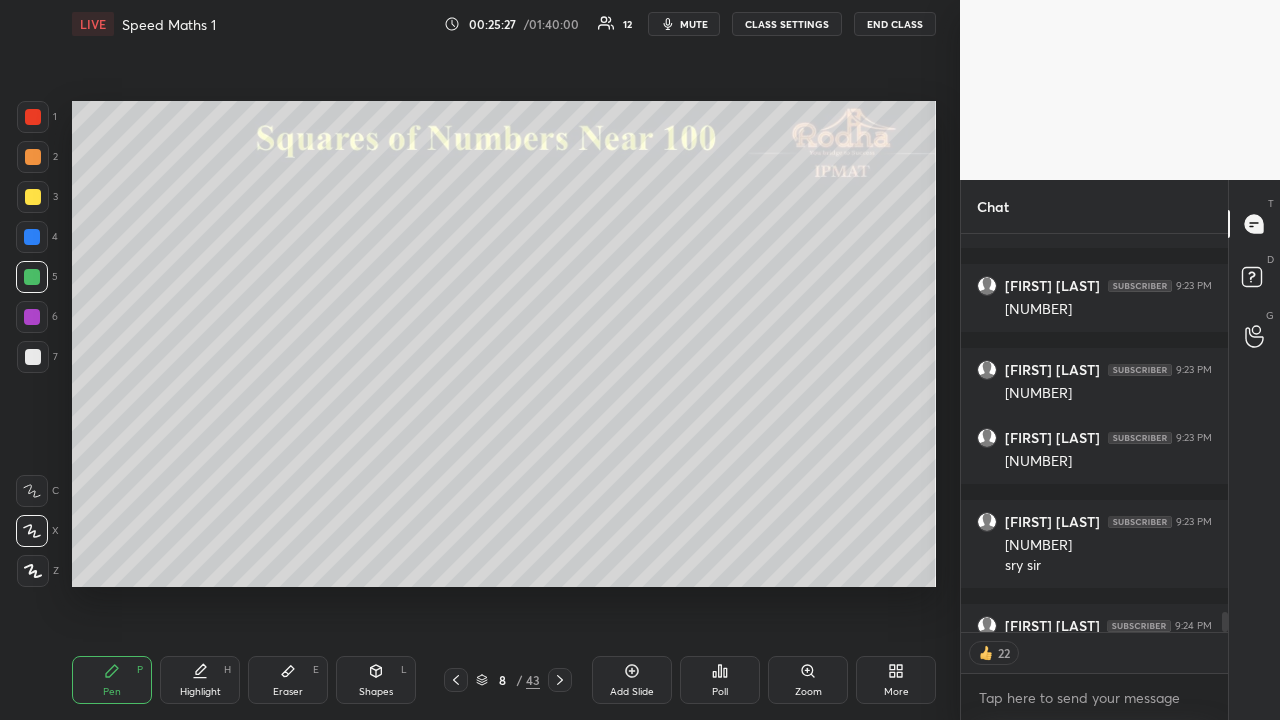 click 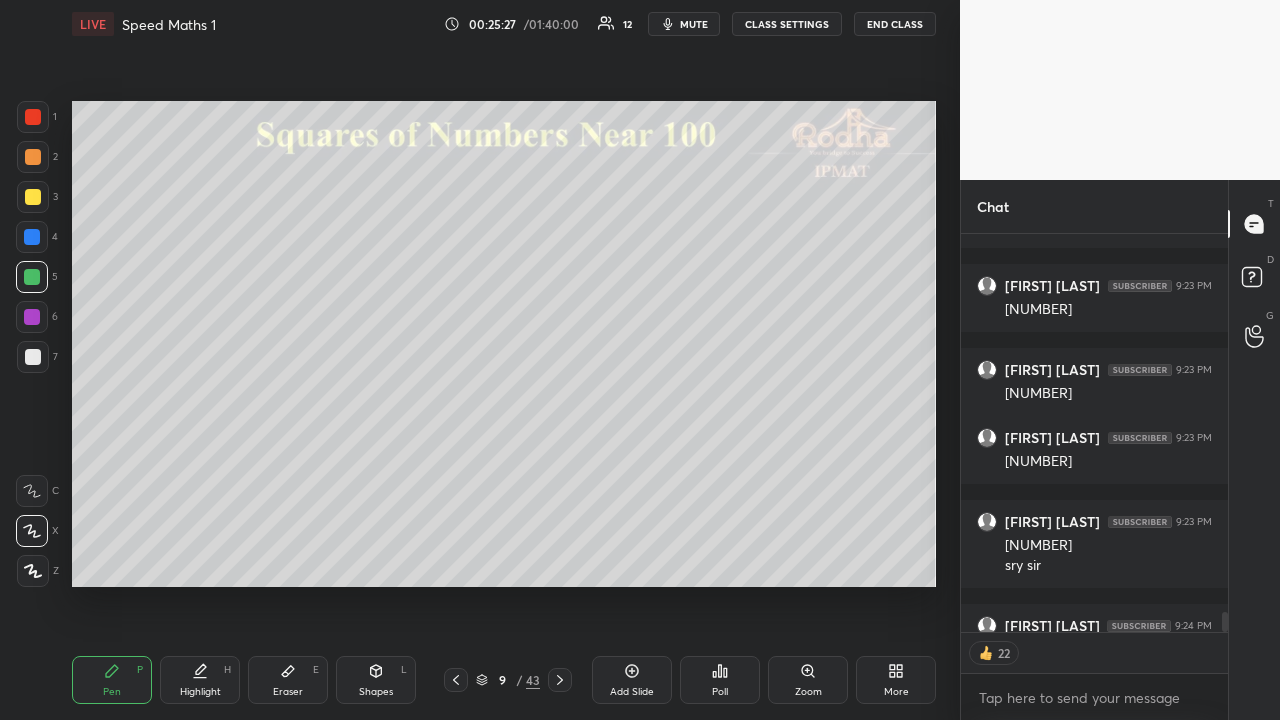 click 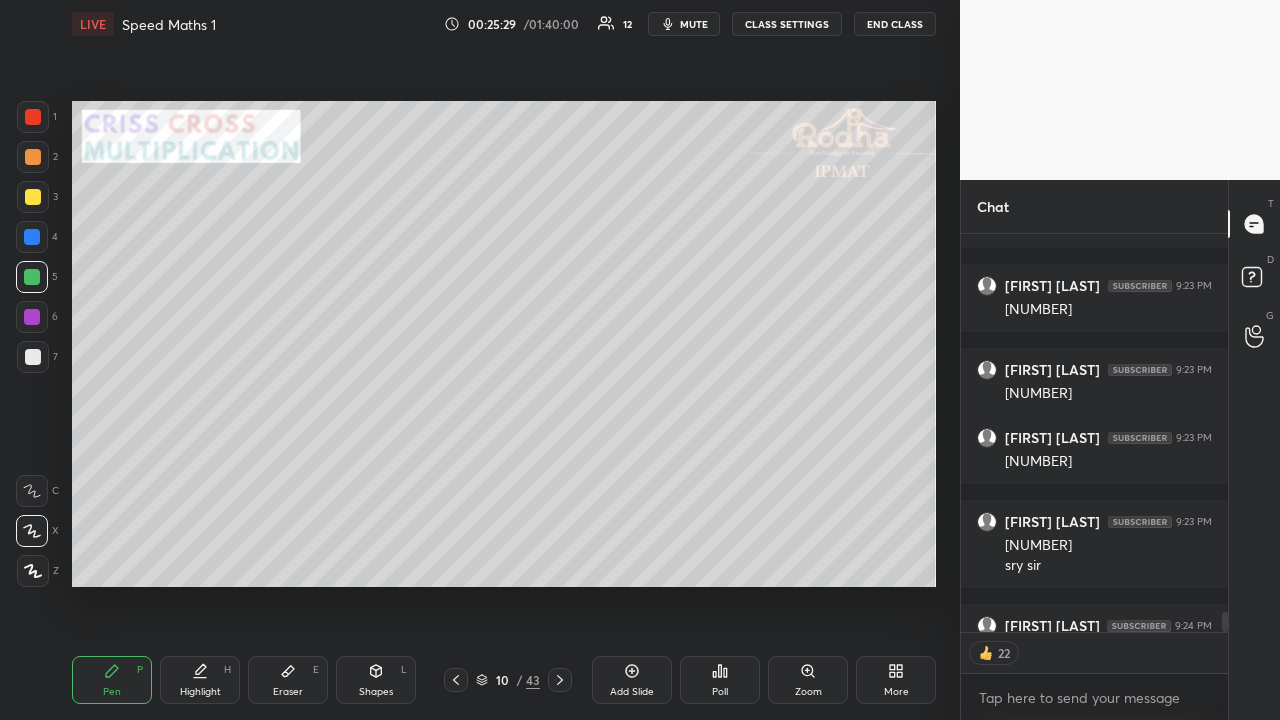 click 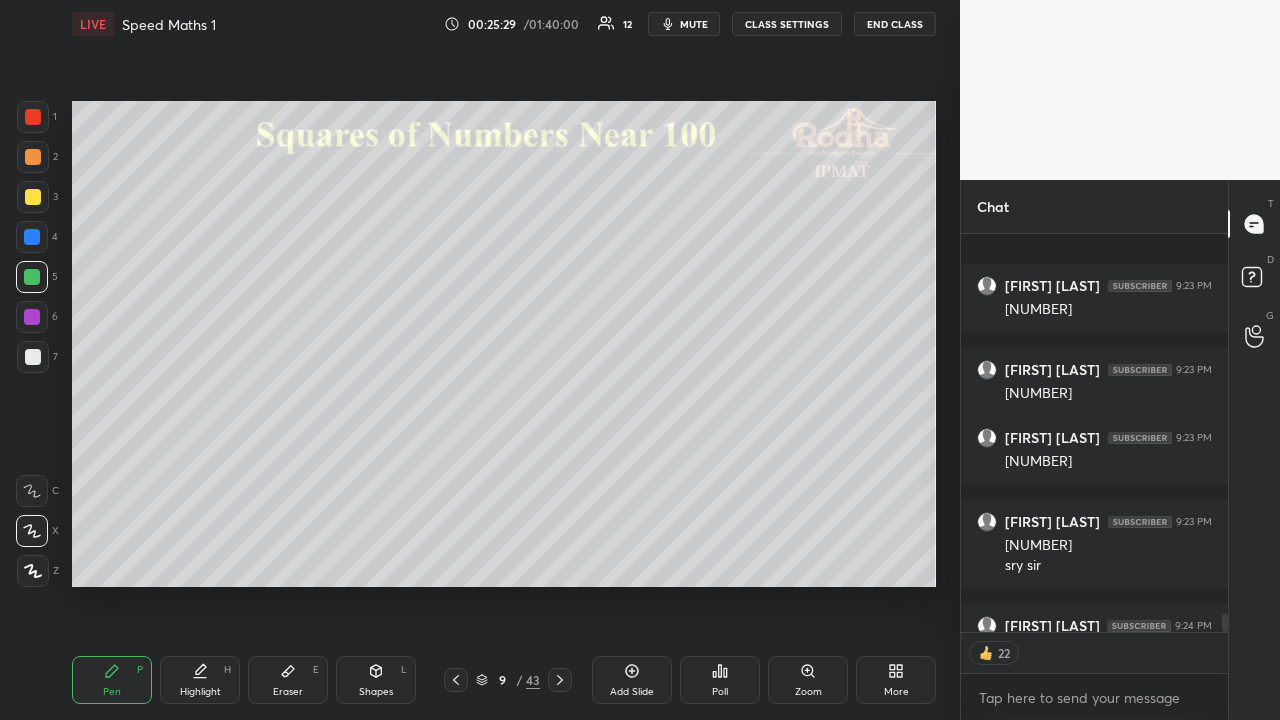 scroll, scrollTop: 8246, scrollLeft: 0, axis: vertical 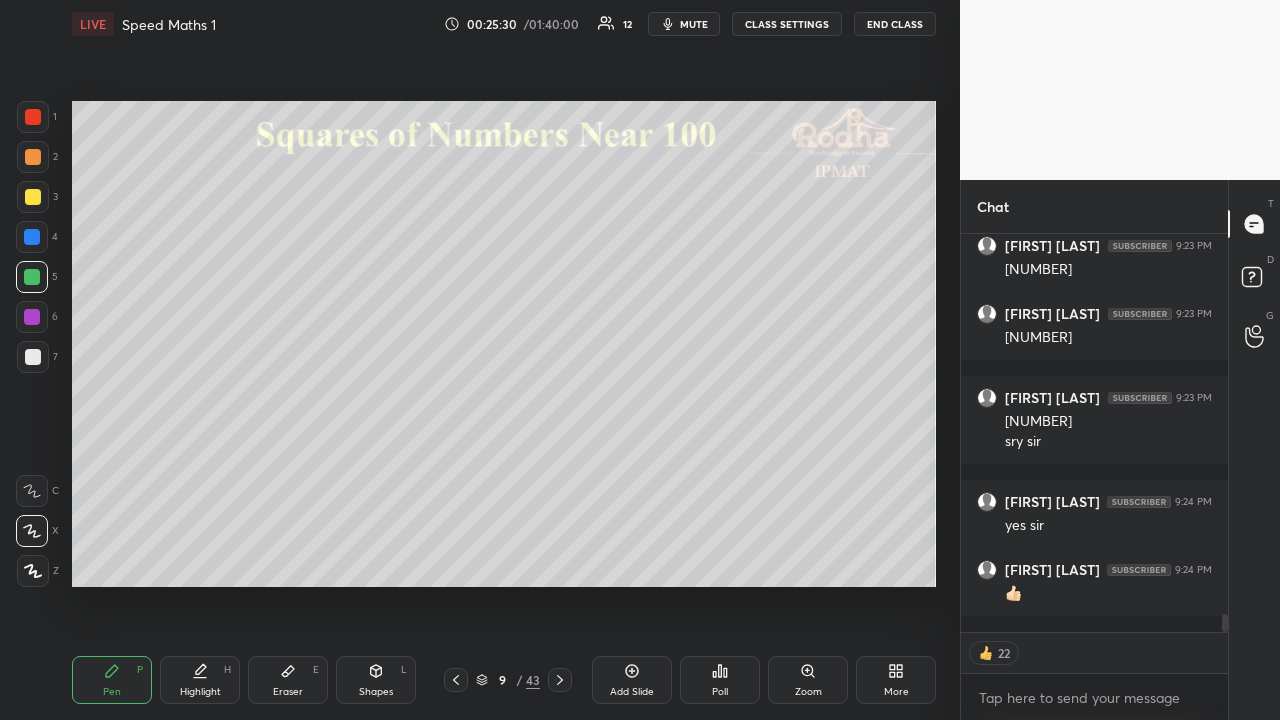 click at bounding box center [33, 157] 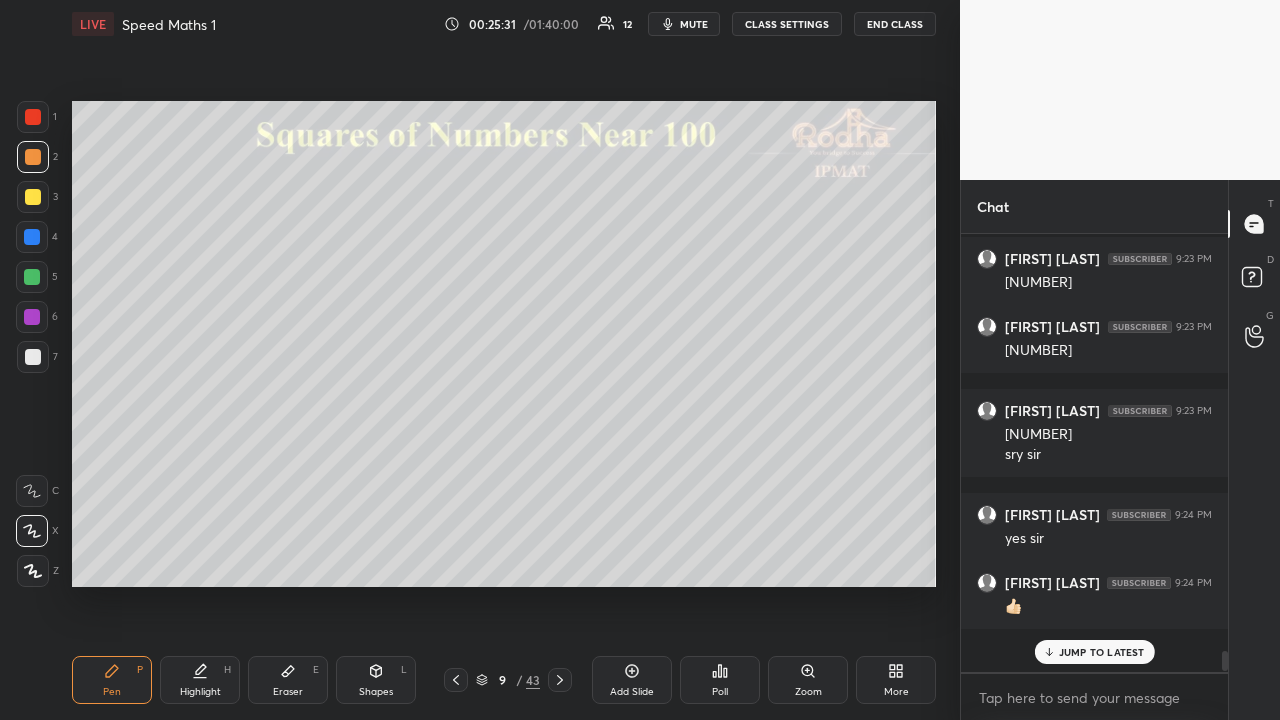 scroll, scrollTop: 7, scrollLeft: 6, axis: both 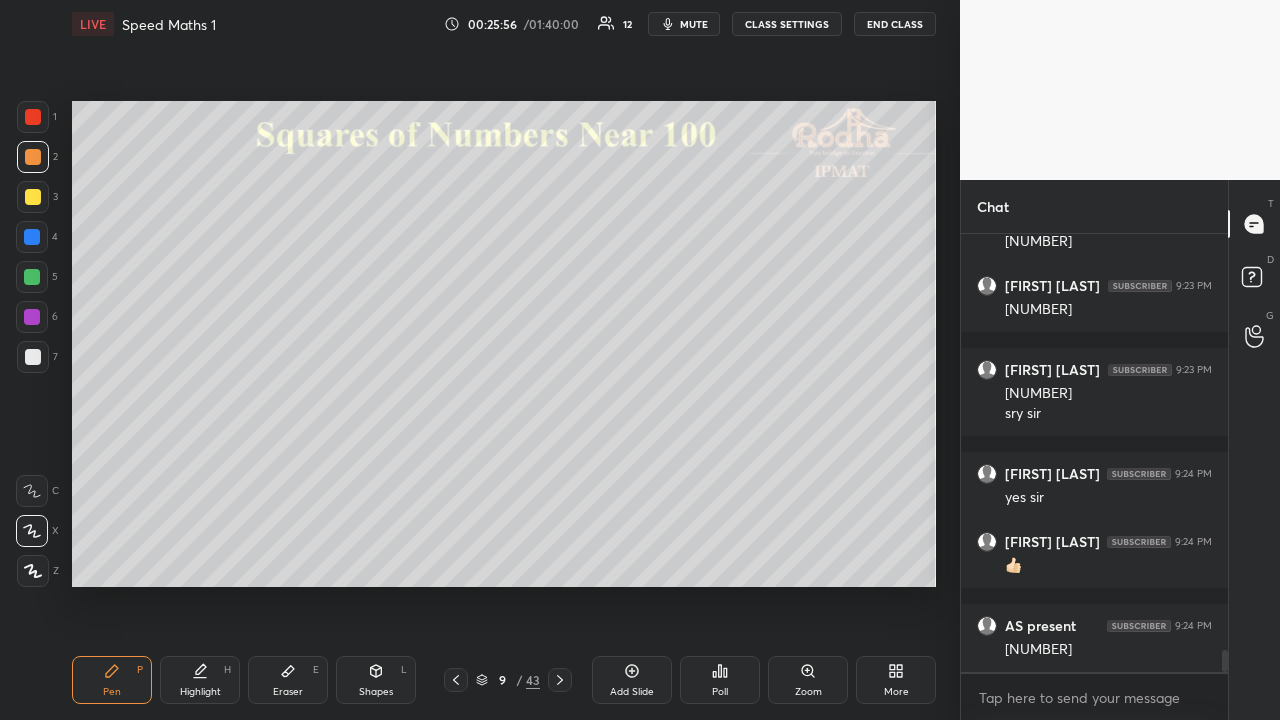 click 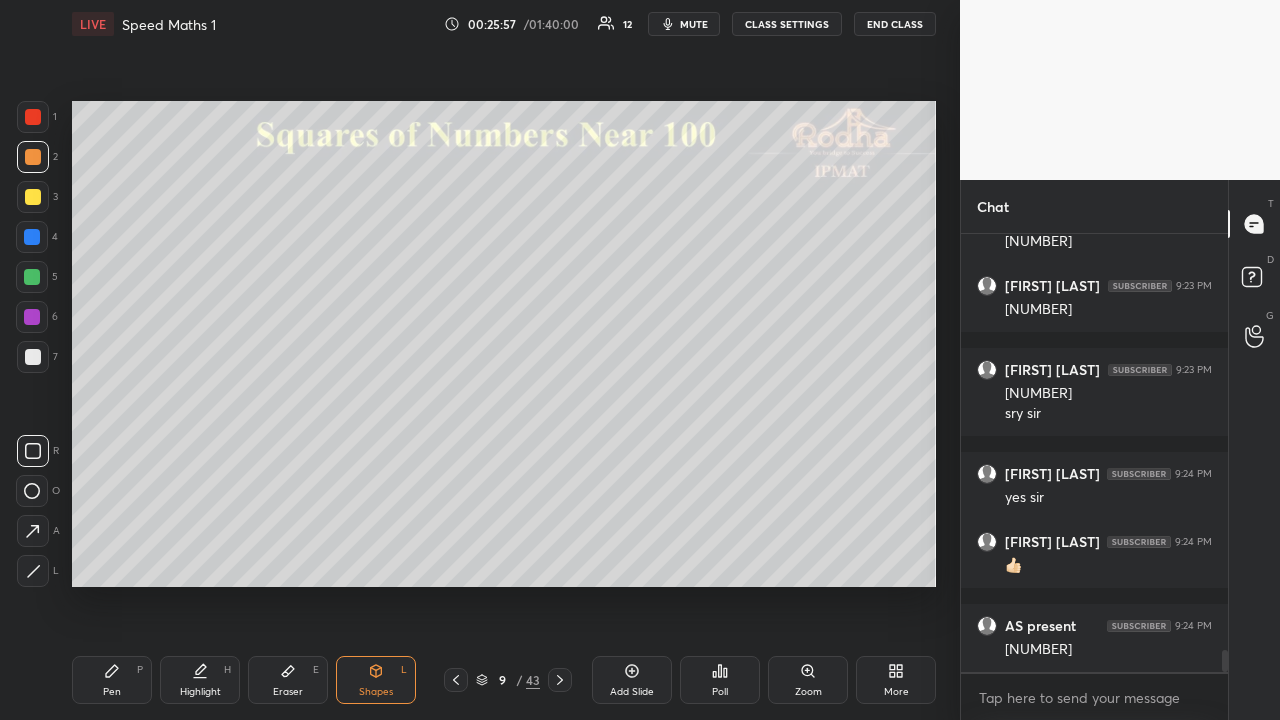 click 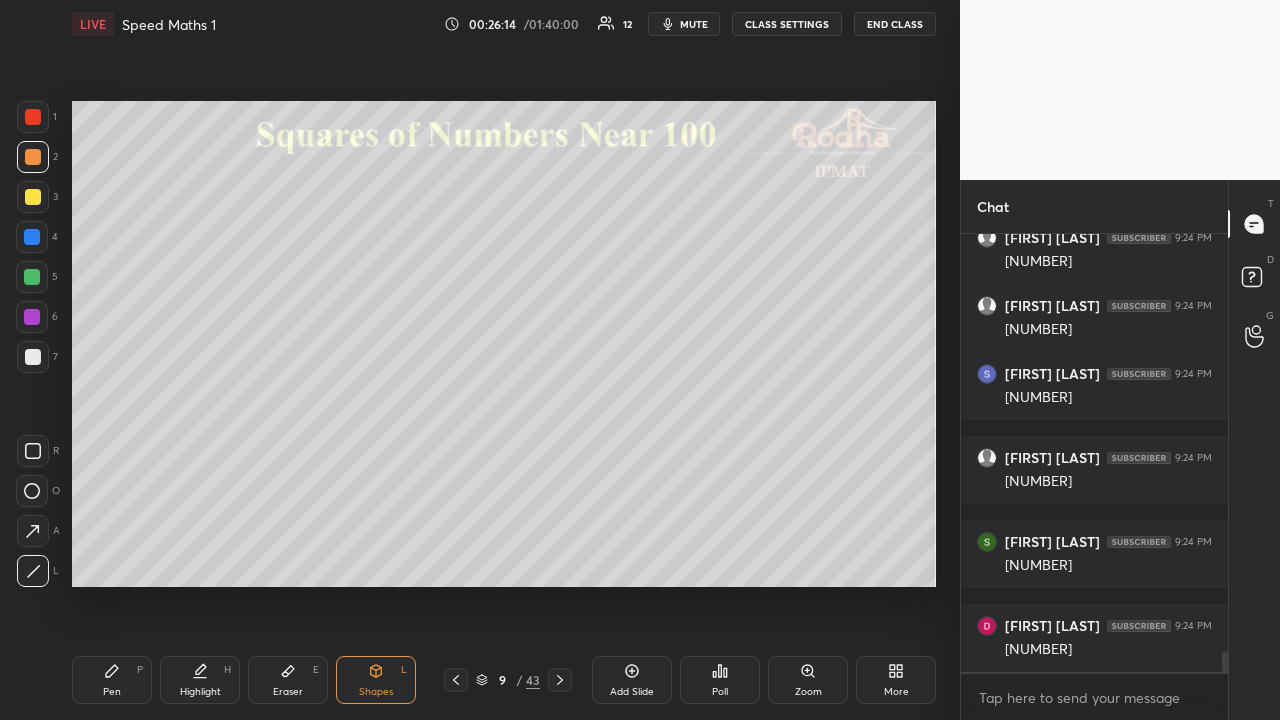 scroll, scrollTop: 9034, scrollLeft: 0, axis: vertical 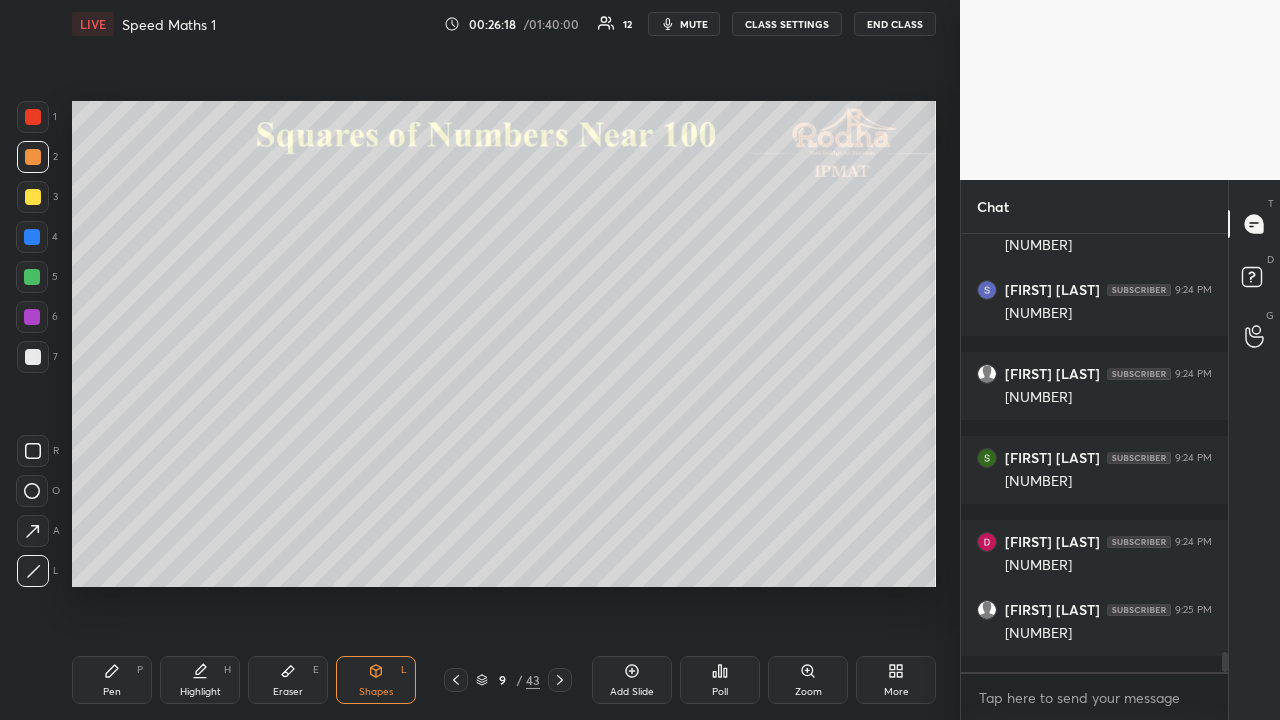 click at bounding box center [33, 197] 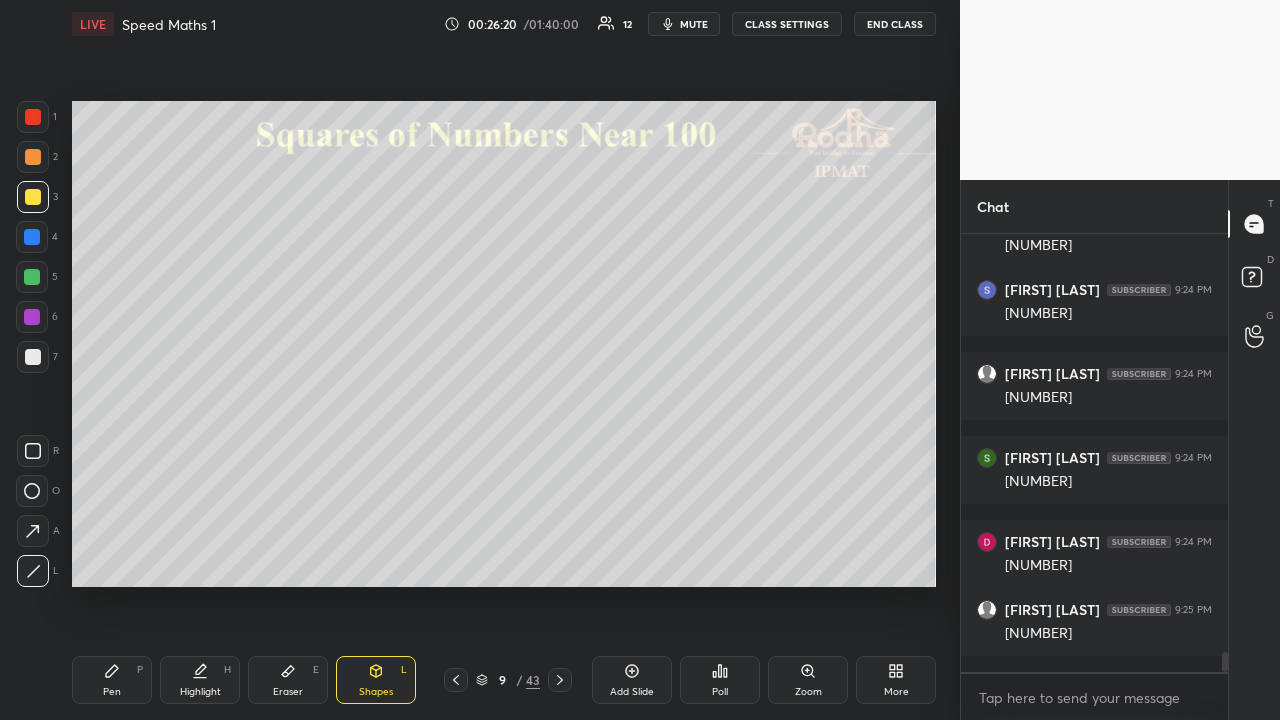 click on "Pen P" at bounding box center (112, 680) 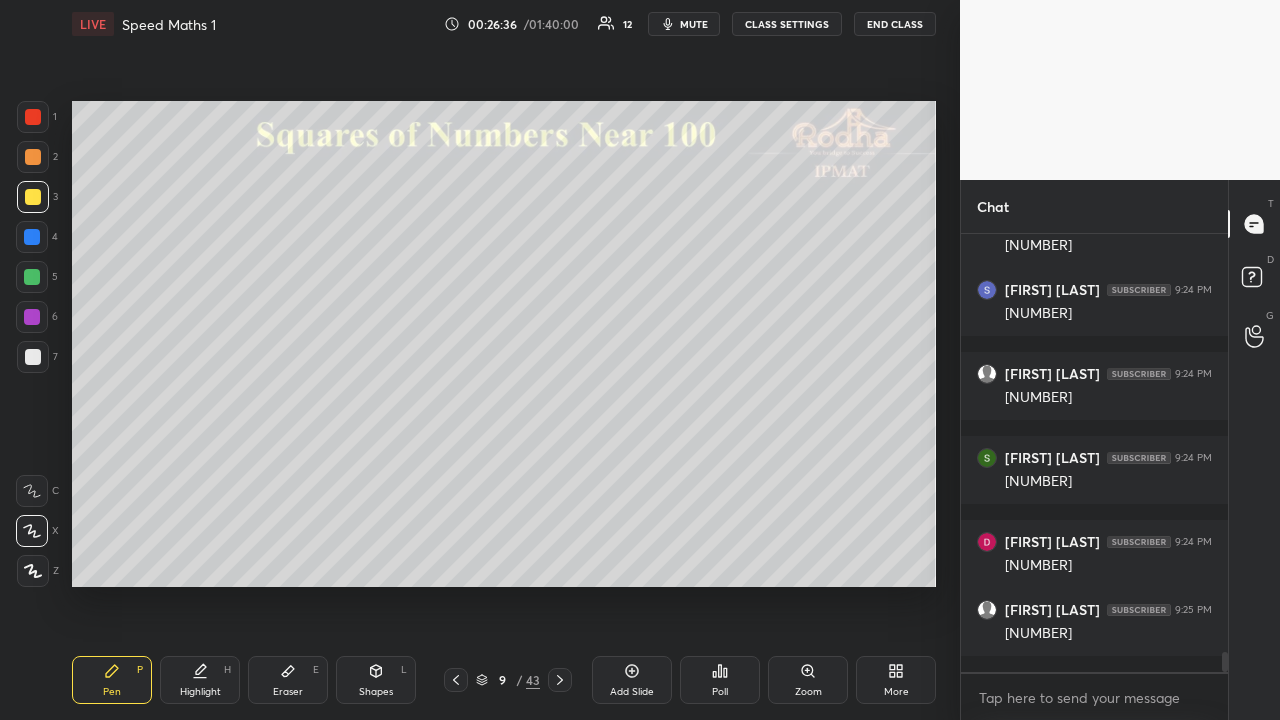 scroll, scrollTop: 9118, scrollLeft: 0, axis: vertical 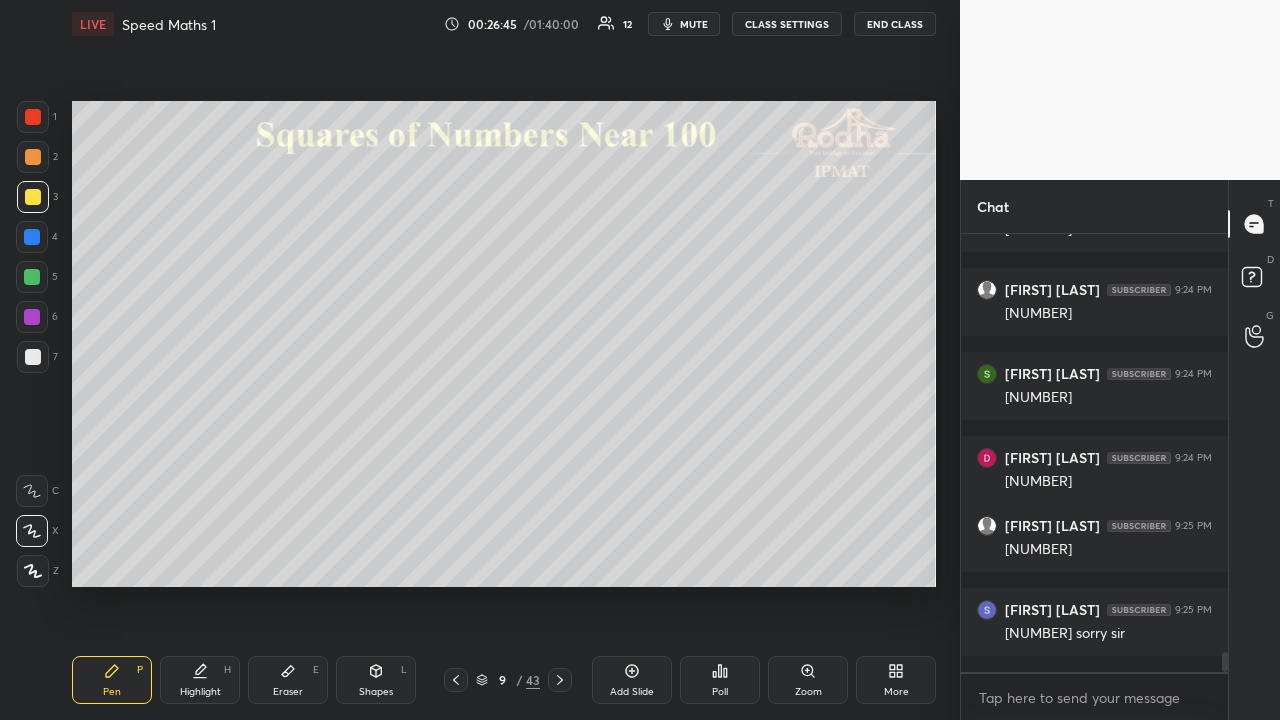 click at bounding box center (33, 157) 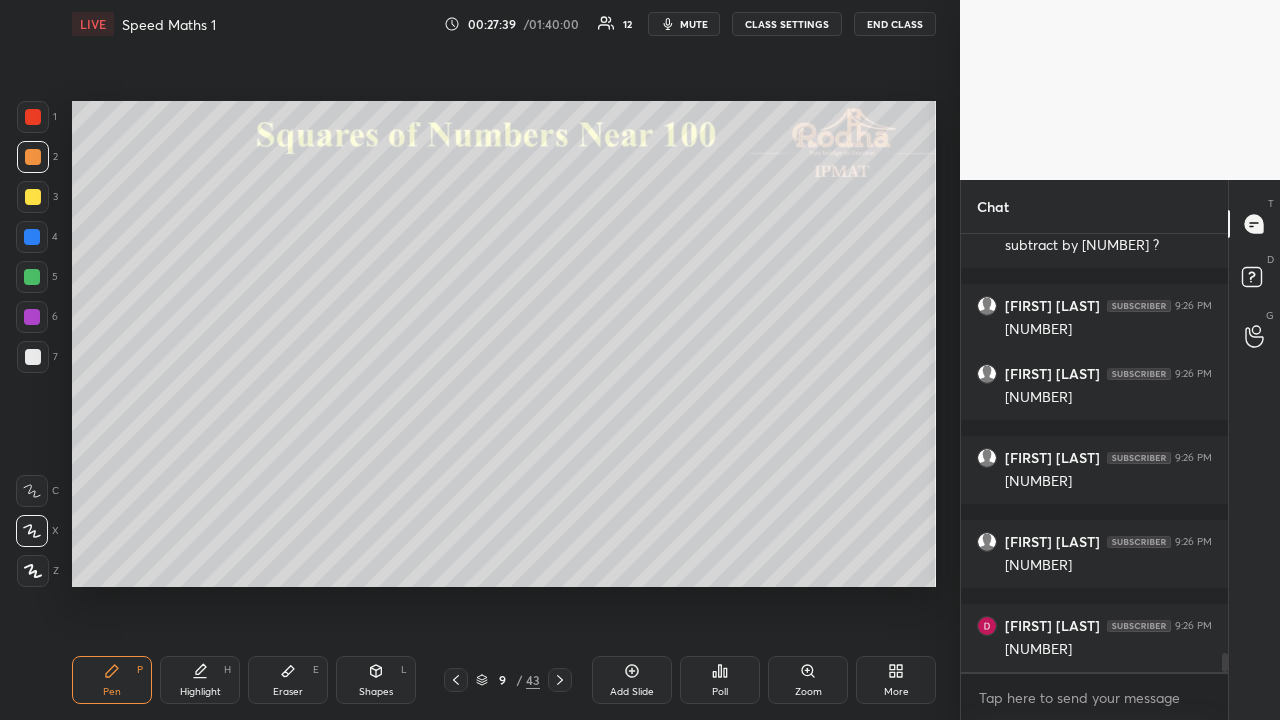 scroll, scrollTop: 9912, scrollLeft: 0, axis: vertical 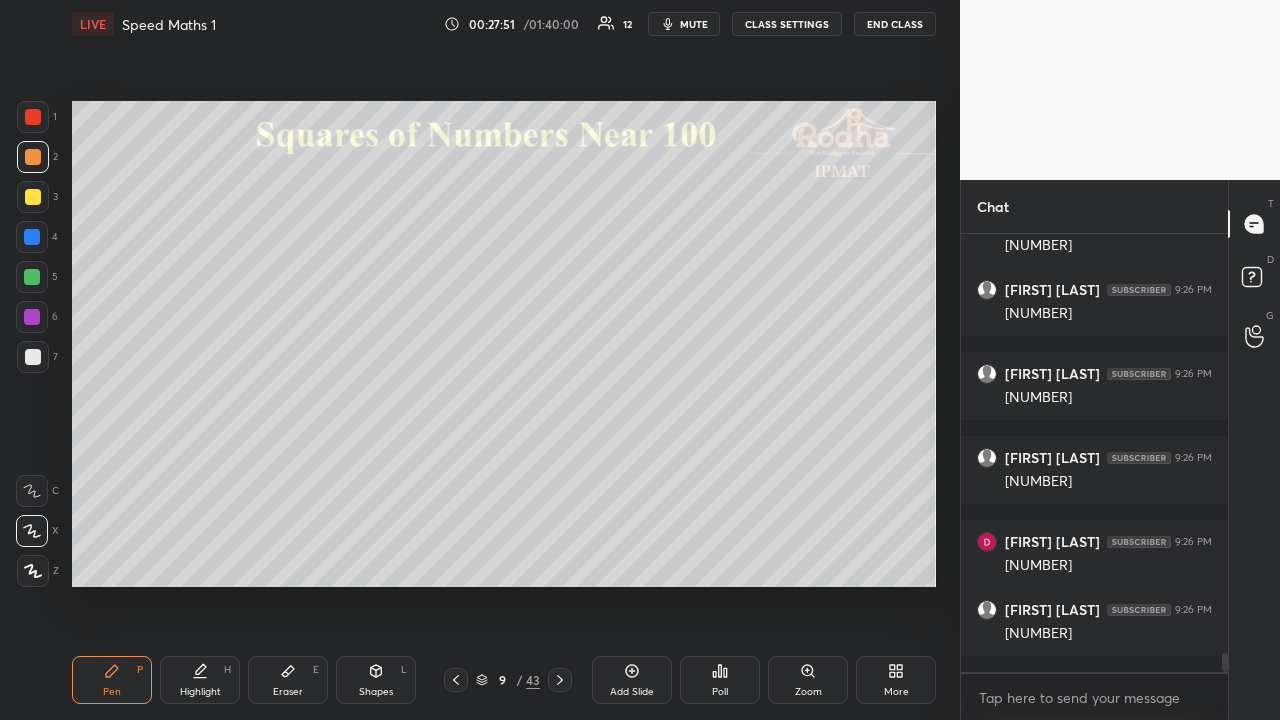 click at bounding box center [33, 197] 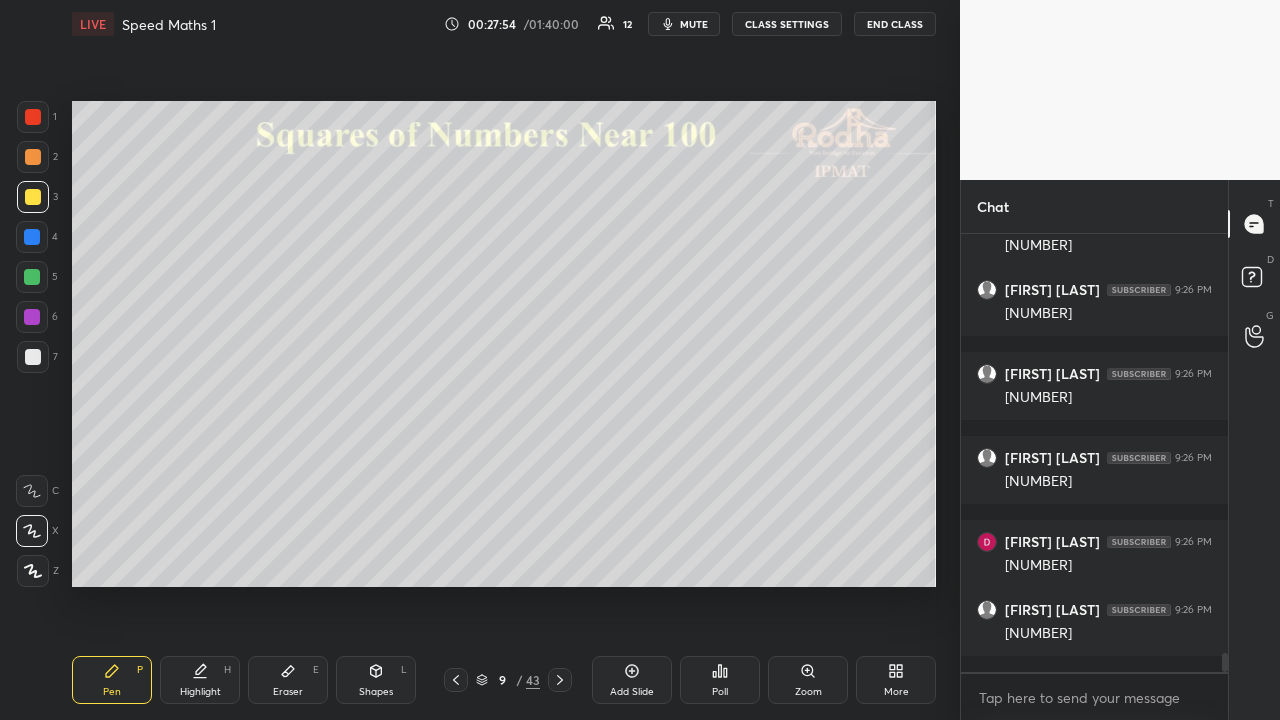 click 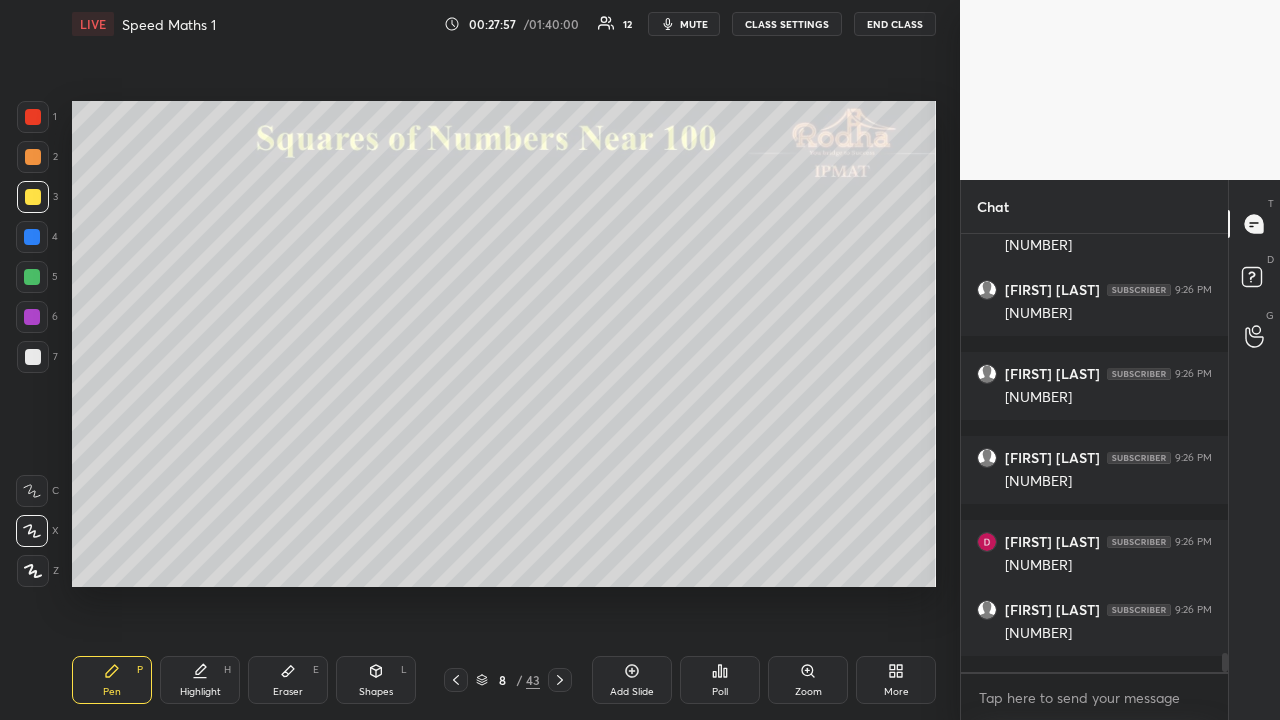 click 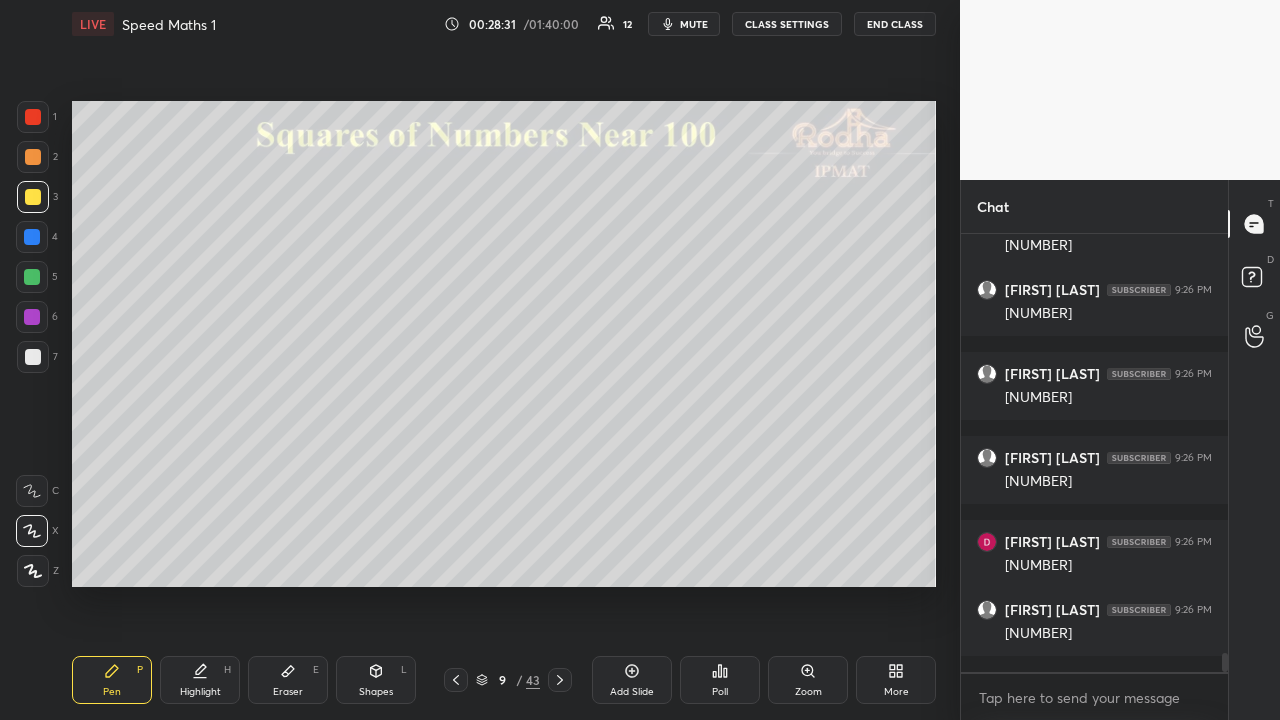 scroll, scrollTop: 9996, scrollLeft: 0, axis: vertical 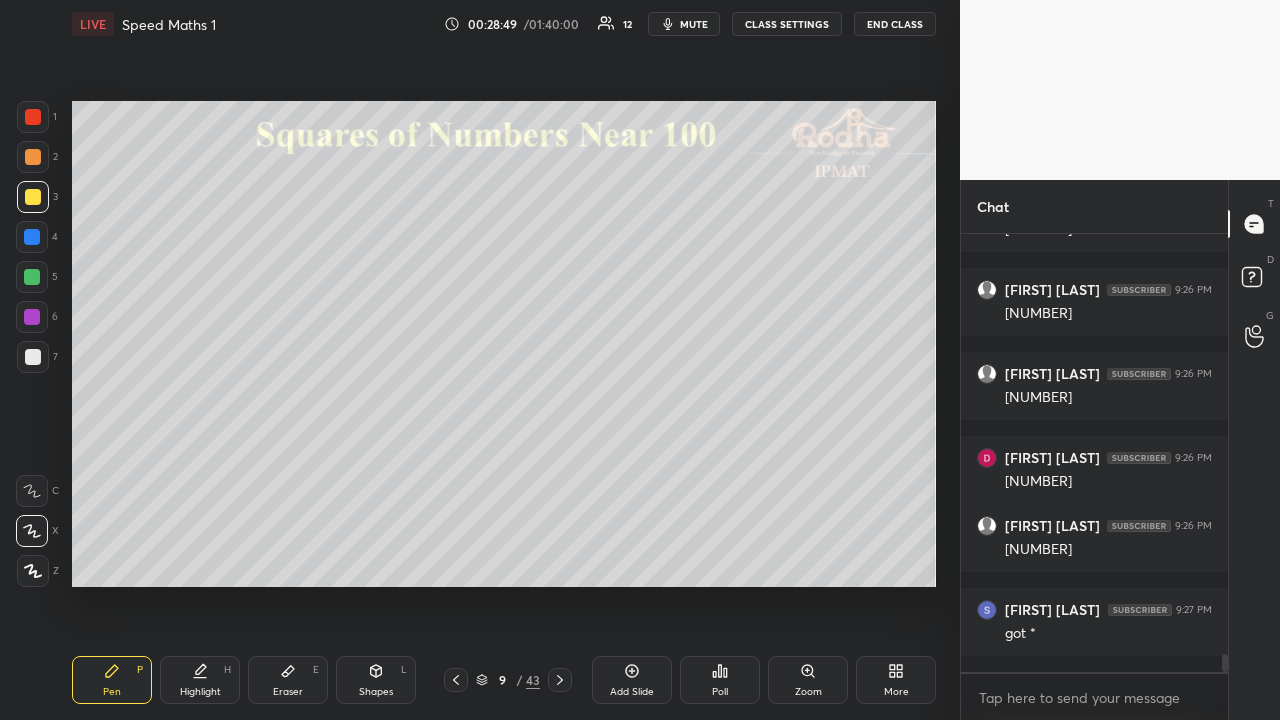 click at bounding box center (33, 157) 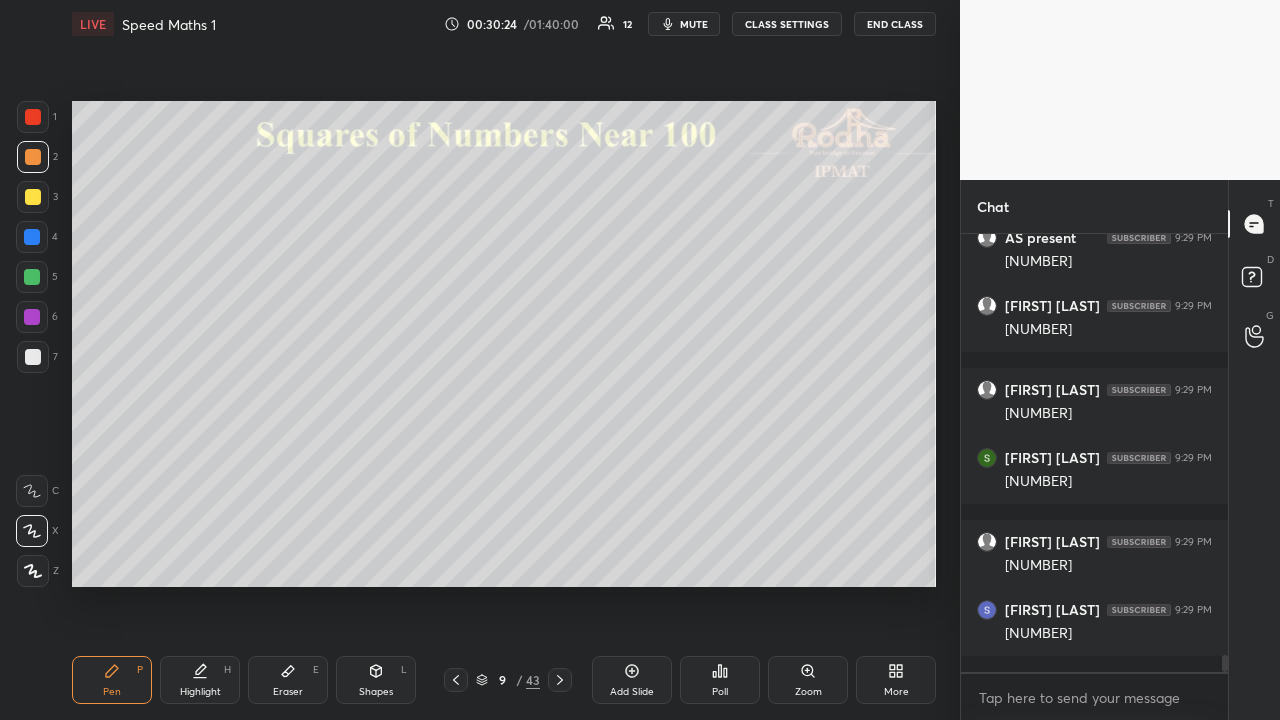 scroll, scrollTop: 10908, scrollLeft: 0, axis: vertical 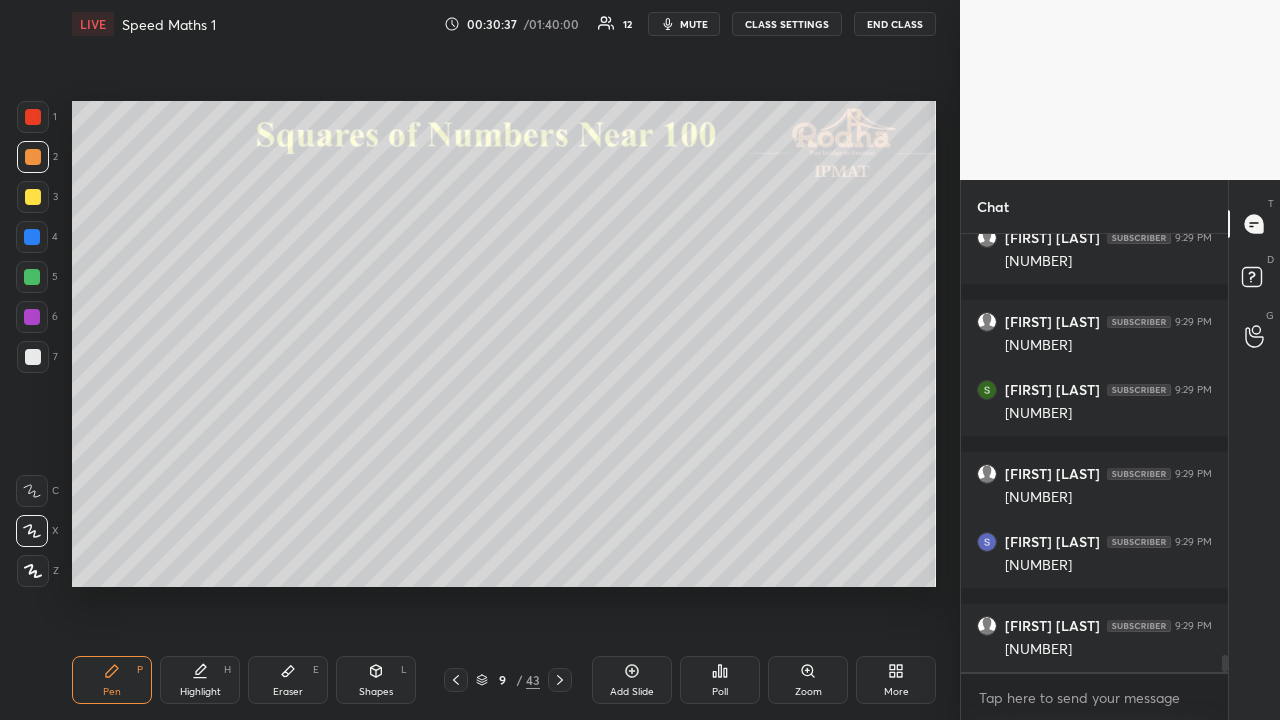 click at bounding box center (33, 197) 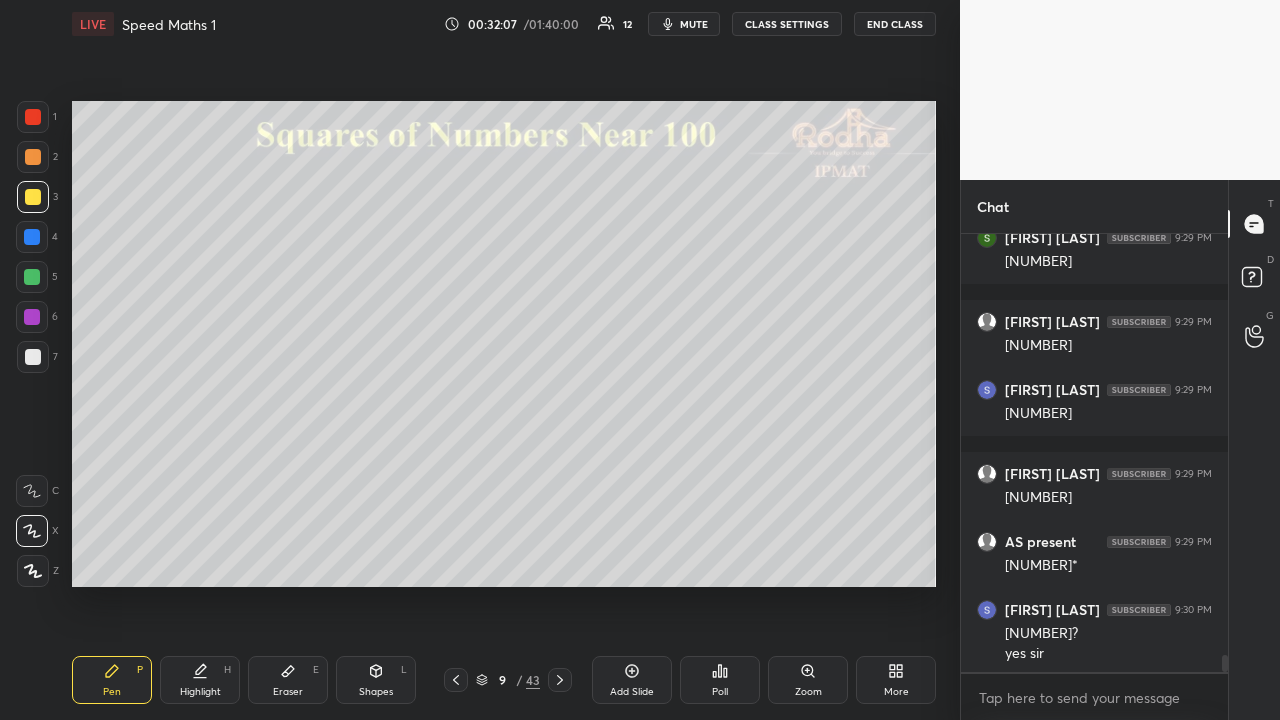 scroll, scrollTop: 11080, scrollLeft: 0, axis: vertical 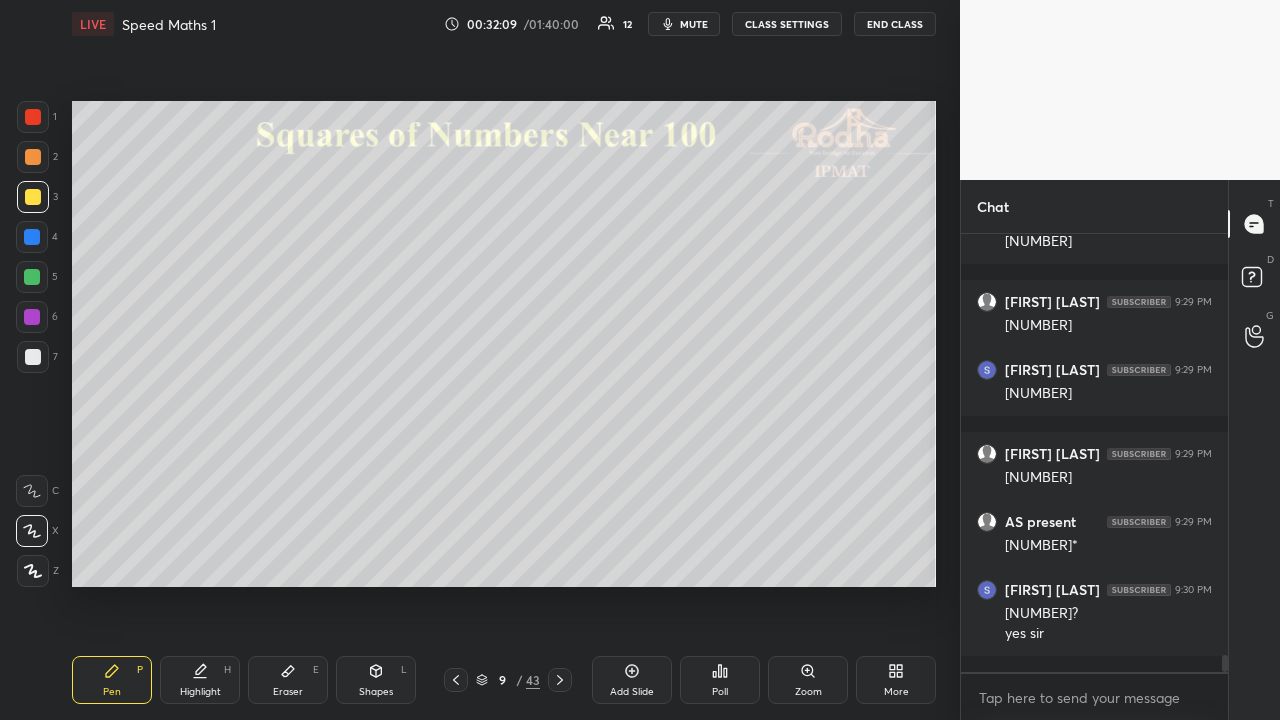 click at bounding box center (33, 157) 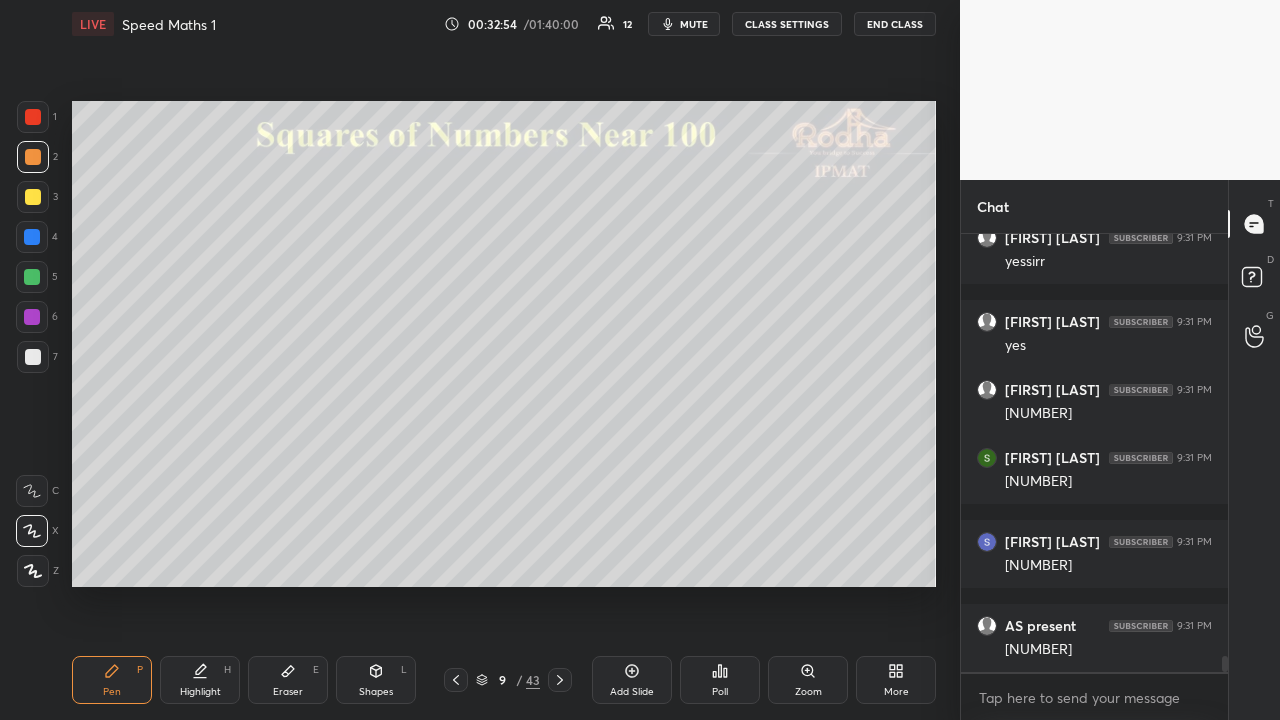 scroll, scrollTop: 11740, scrollLeft: 0, axis: vertical 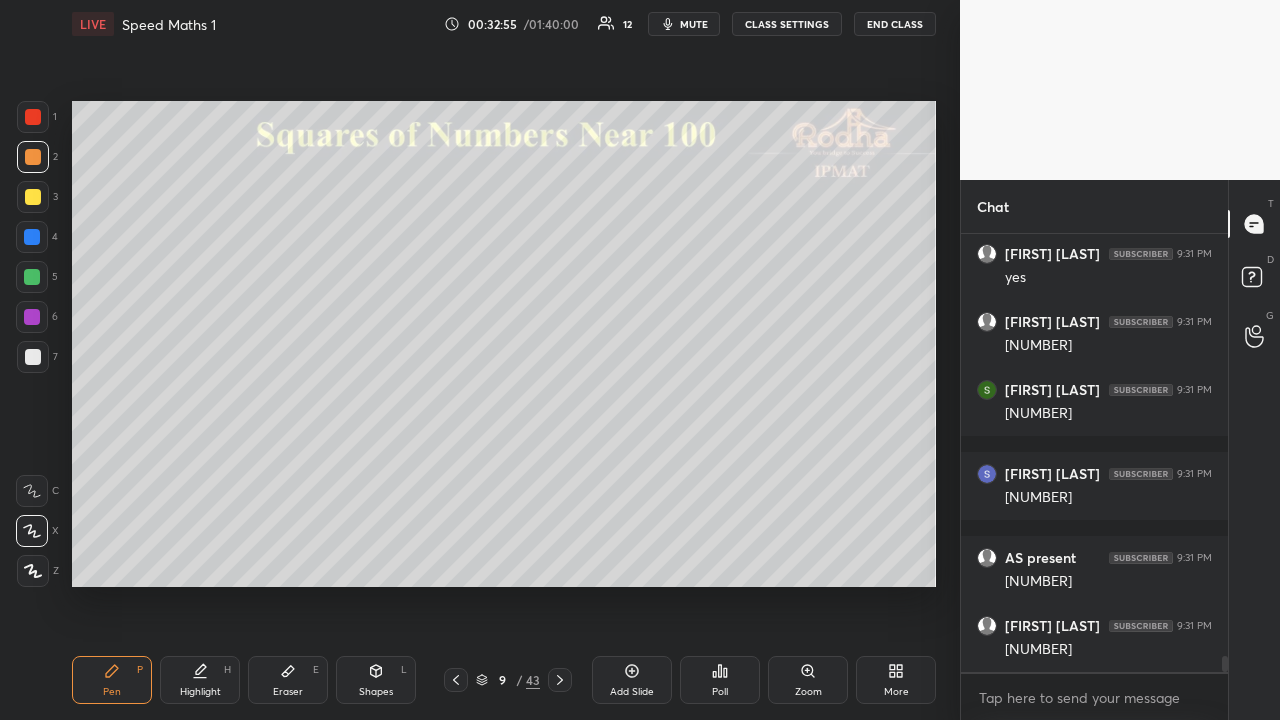 drag, startPoint x: 30, startPoint y: 196, endPoint x: 48, endPoint y: 229, distance: 37.589893 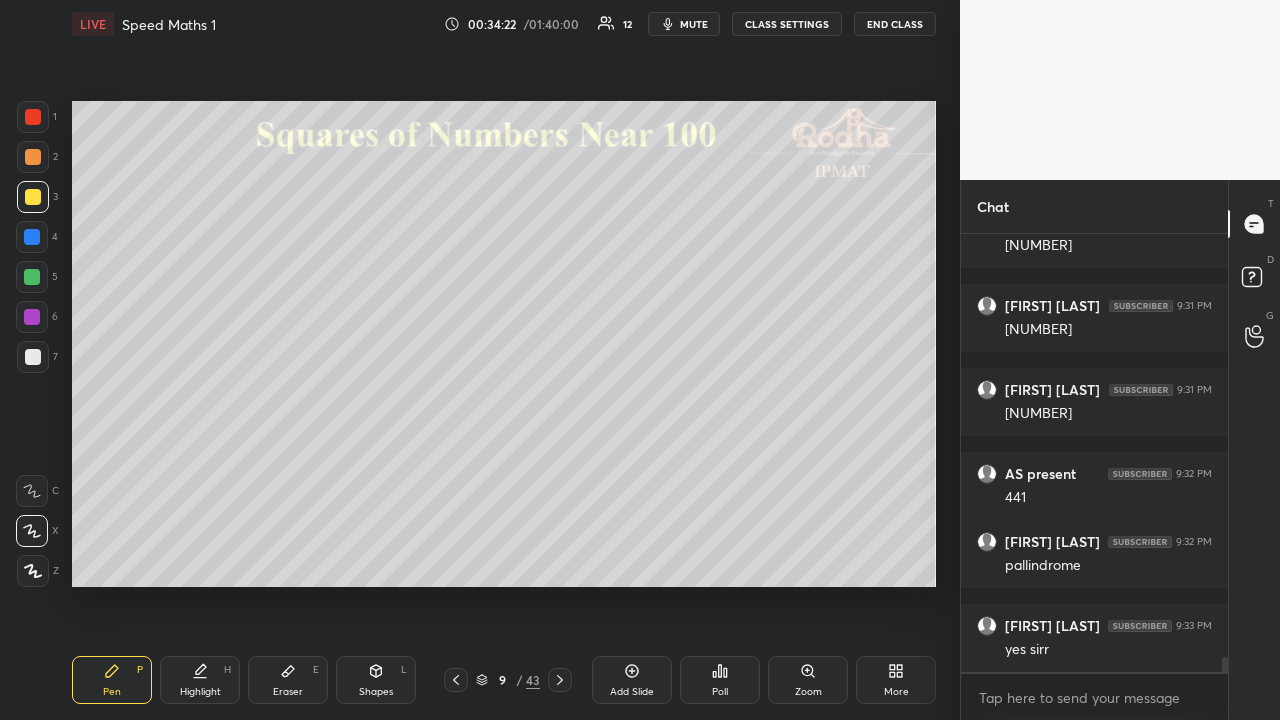 scroll, scrollTop: 12416, scrollLeft: 0, axis: vertical 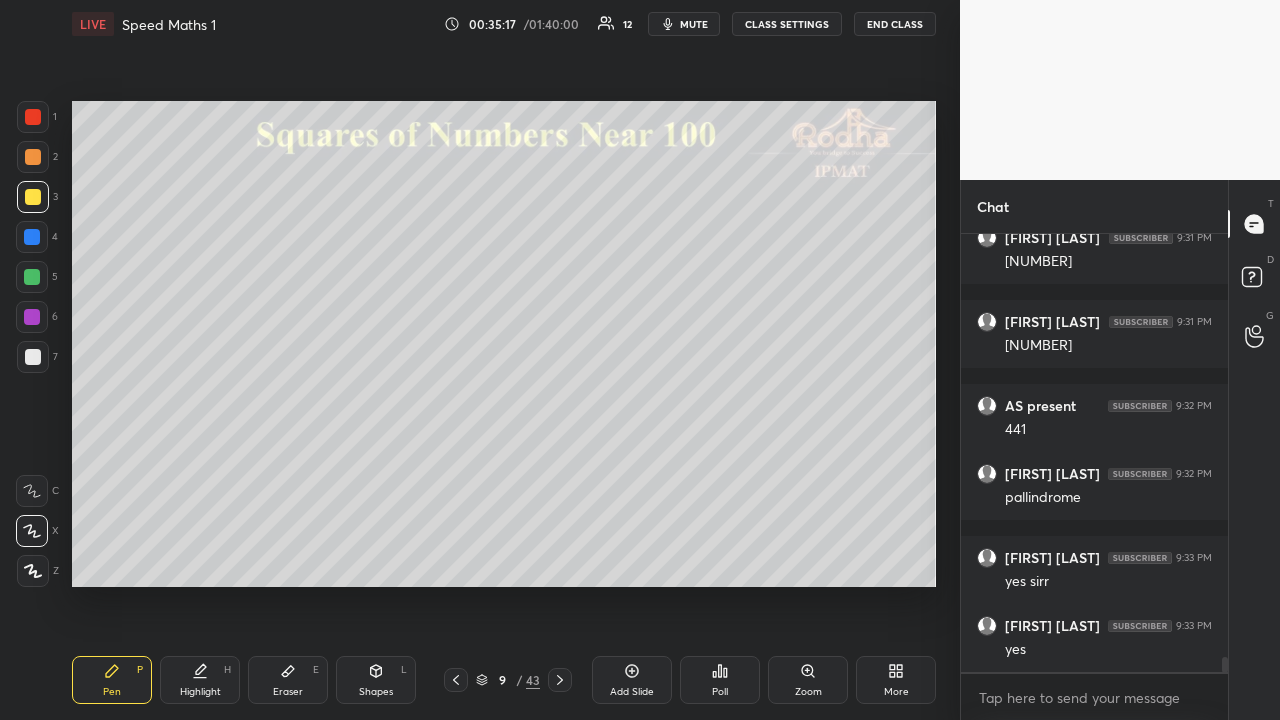 click 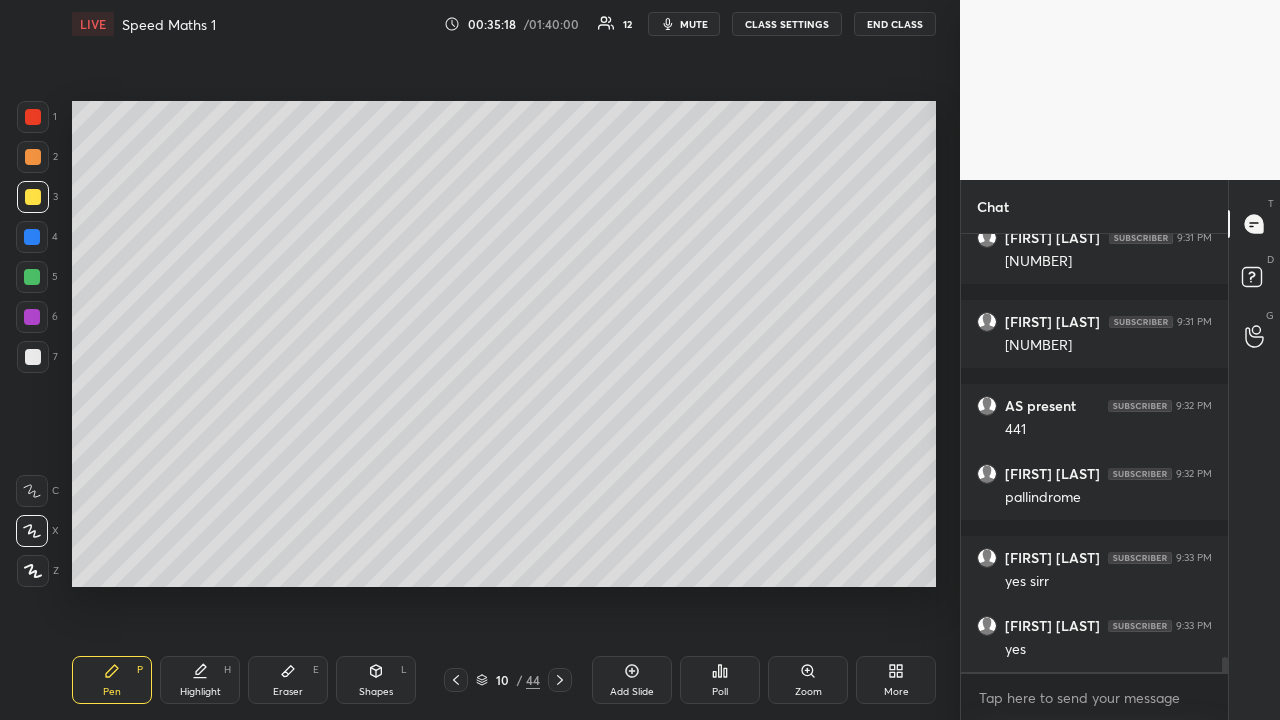 click at bounding box center (33, 117) 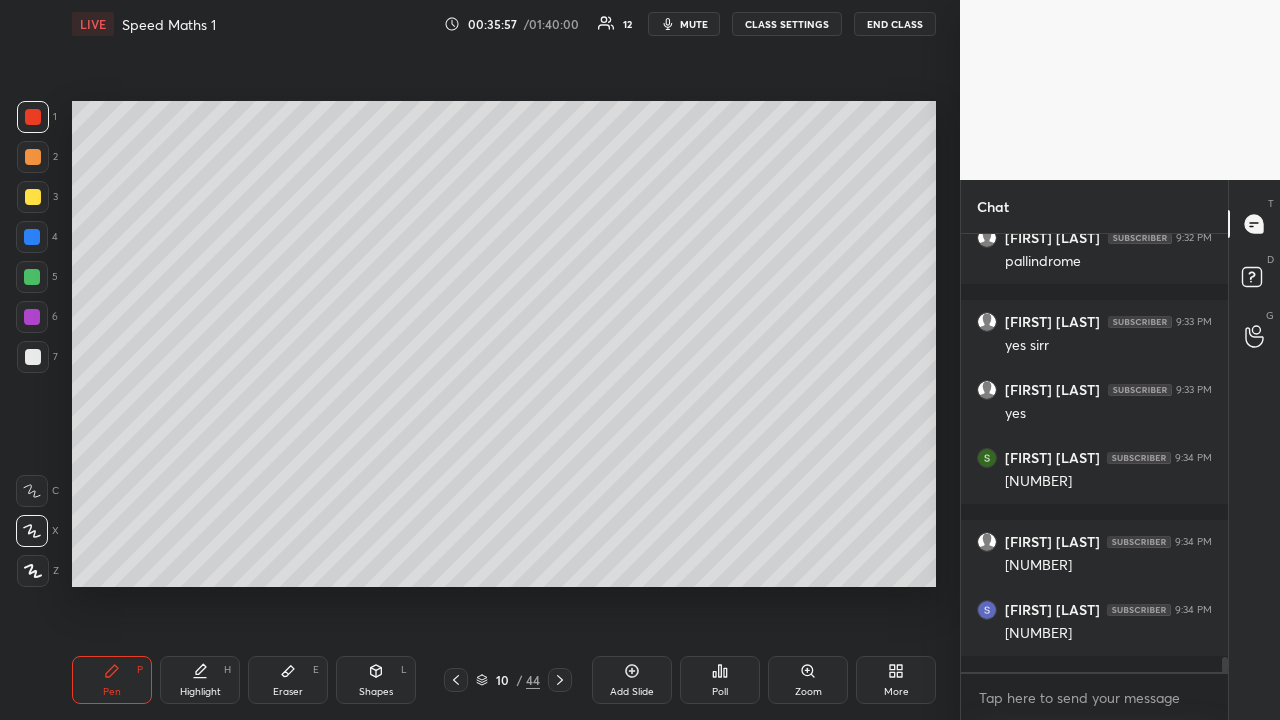 scroll, scrollTop: 12736, scrollLeft: 0, axis: vertical 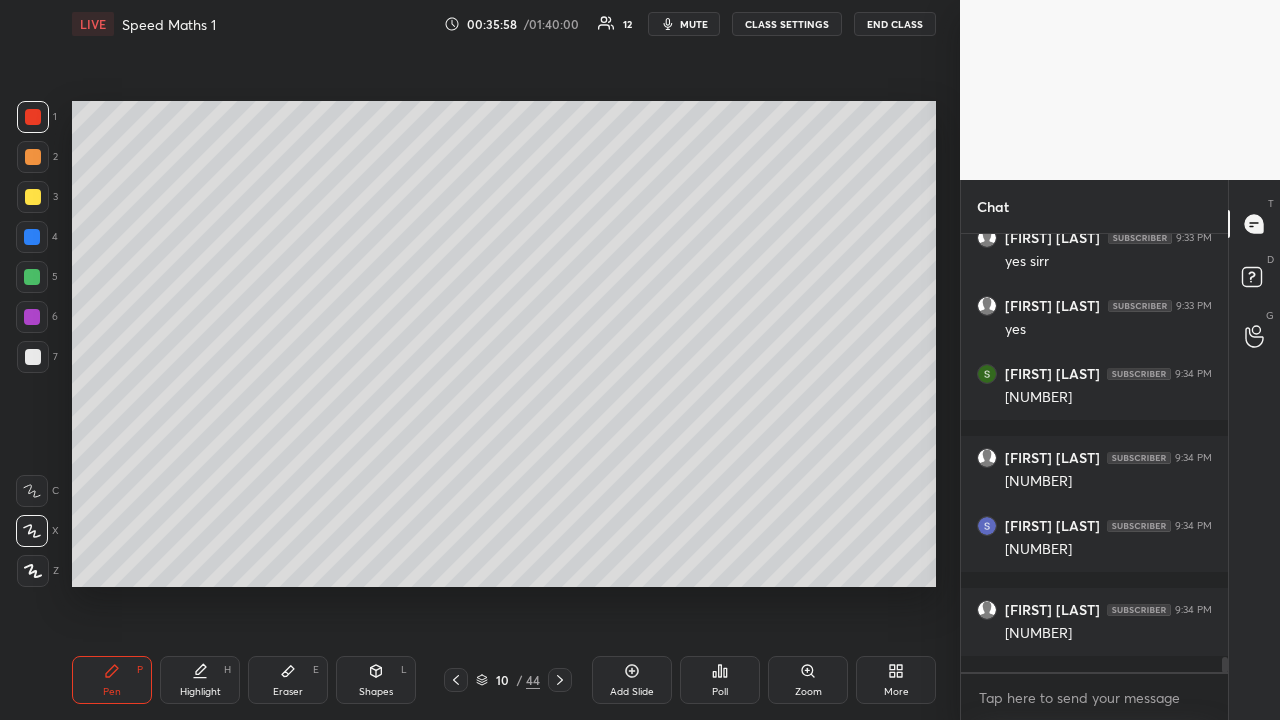 drag, startPoint x: 38, startPoint y: 199, endPoint x: 46, endPoint y: 214, distance: 17 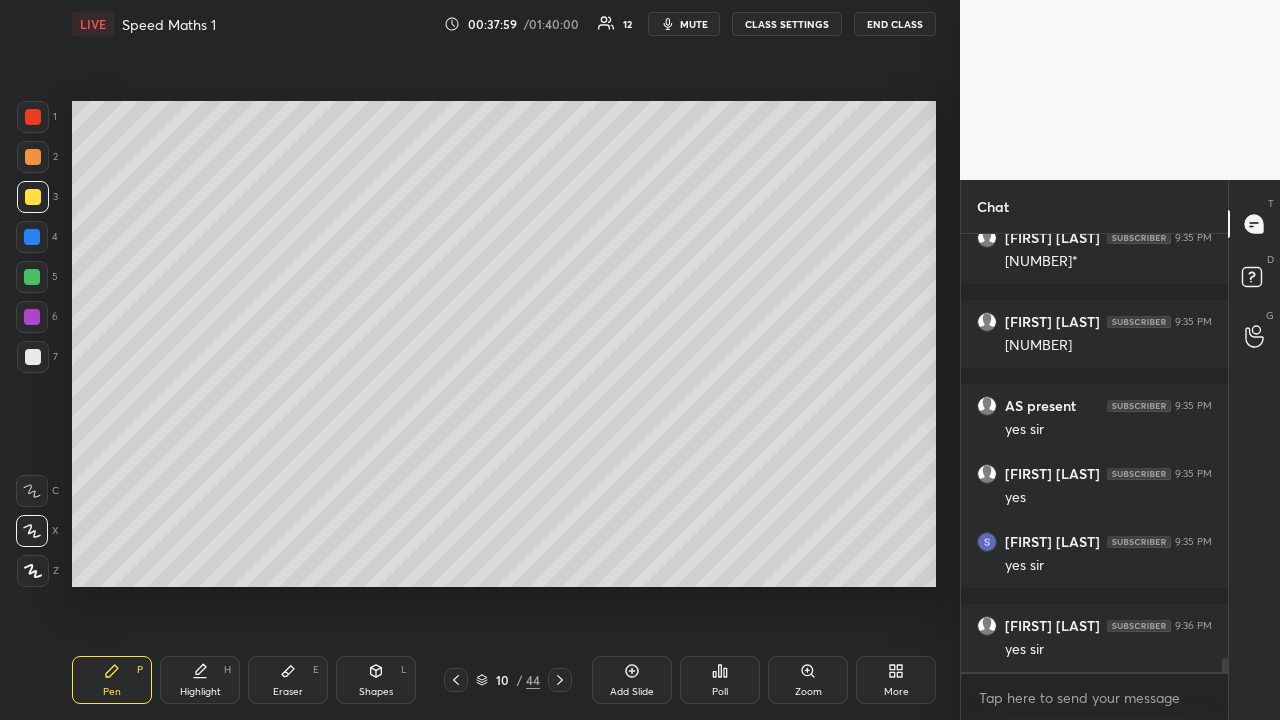 scroll, scrollTop: 13496, scrollLeft: 0, axis: vertical 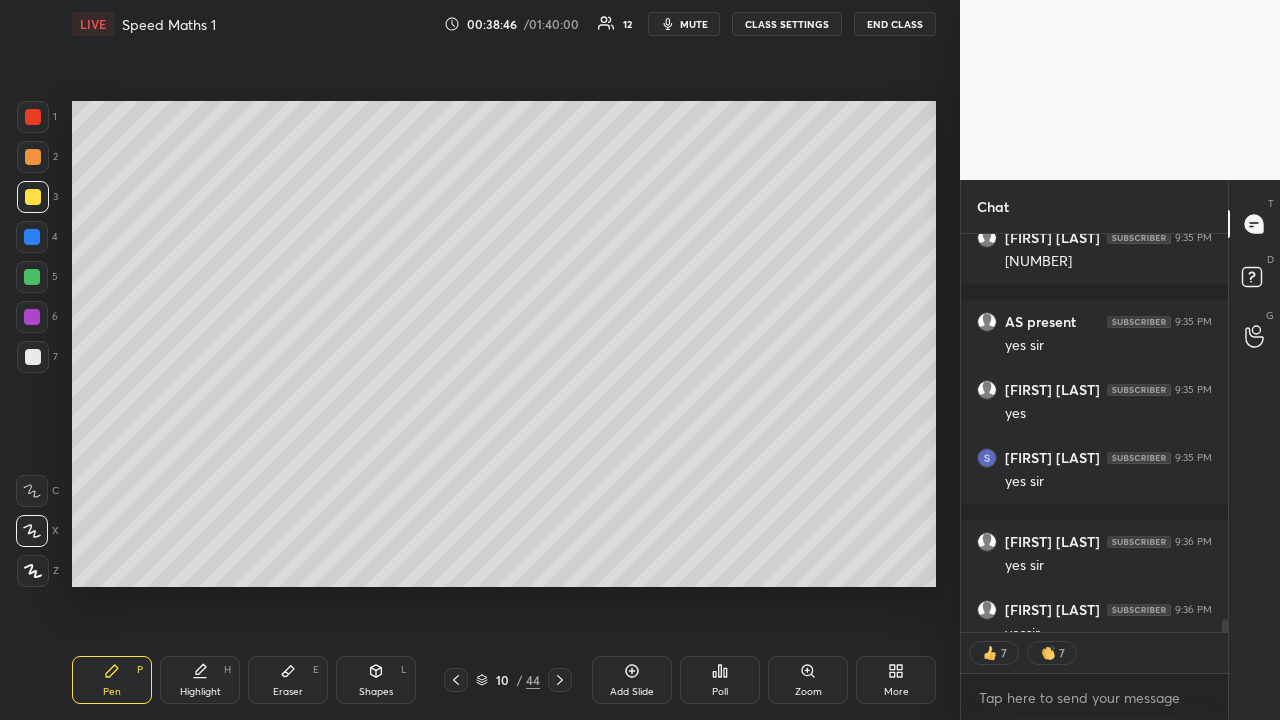click 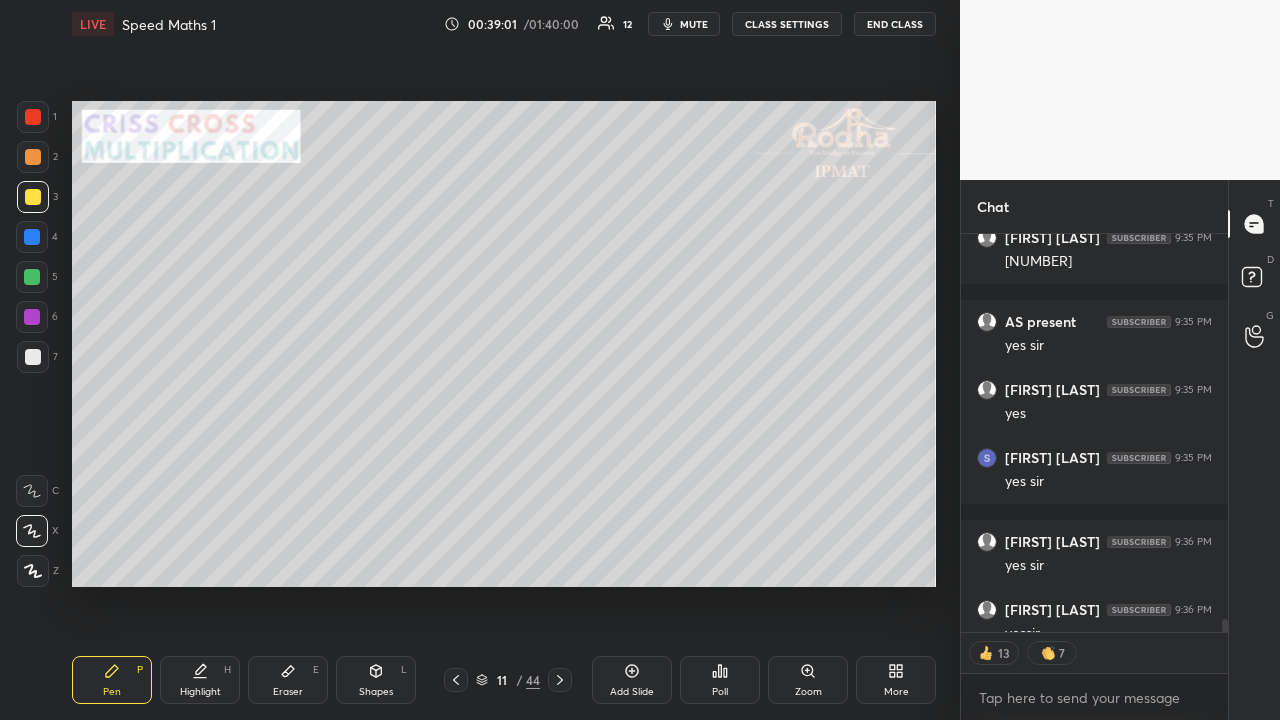 drag, startPoint x: 33, startPoint y: 356, endPoint x: 40, endPoint y: 348, distance: 10.630146 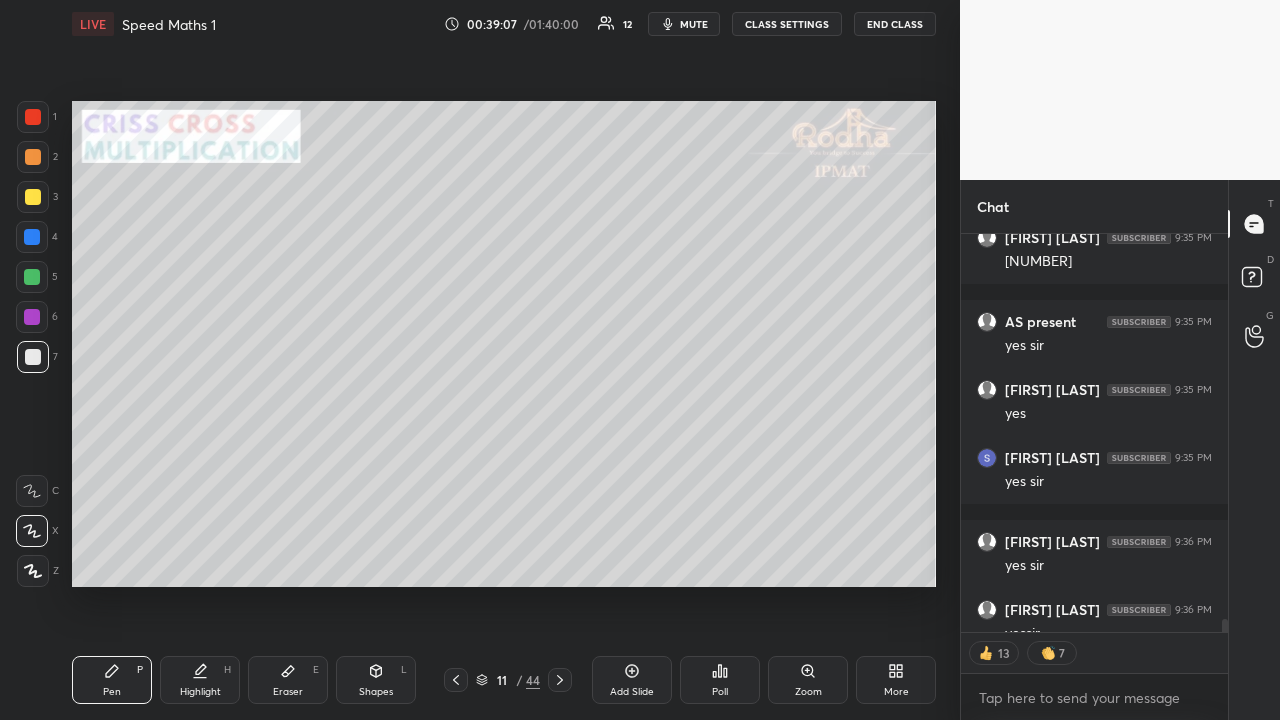 scroll, scrollTop: 7, scrollLeft: 6, axis: both 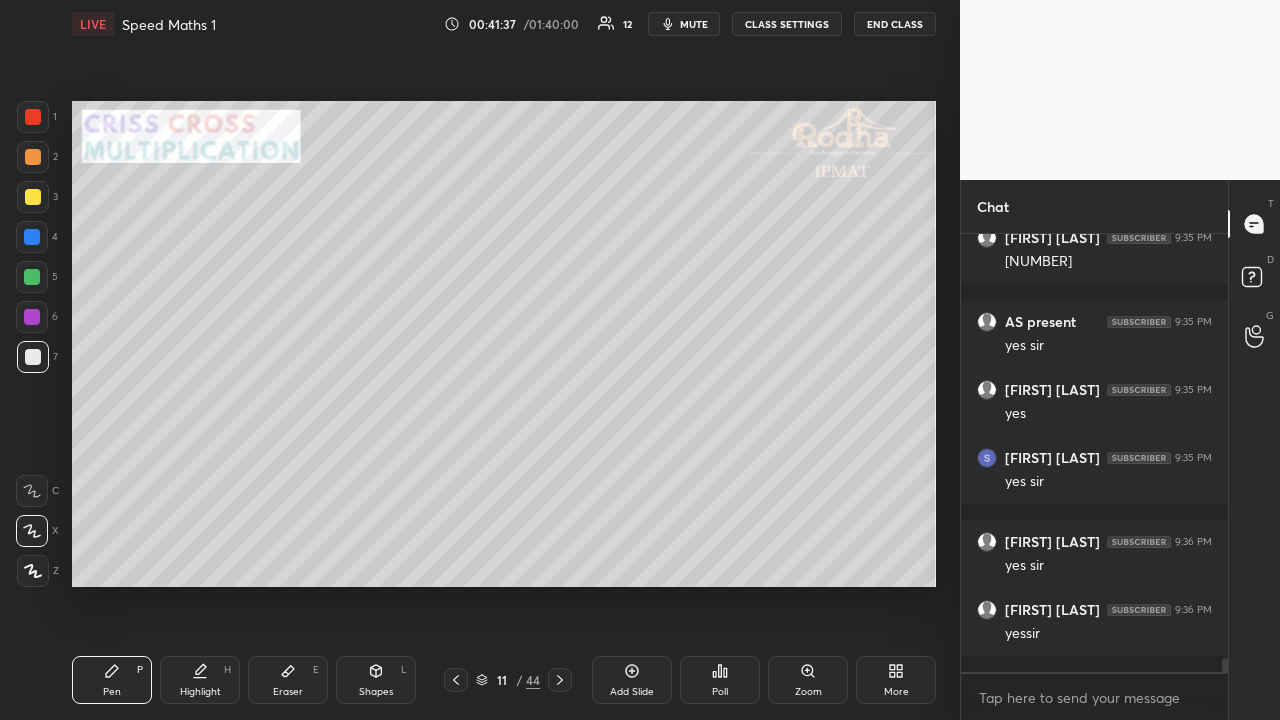 drag, startPoint x: 38, startPoint y: 203, endPoint x: 56, endPoint y: 229, distance: 31.622776 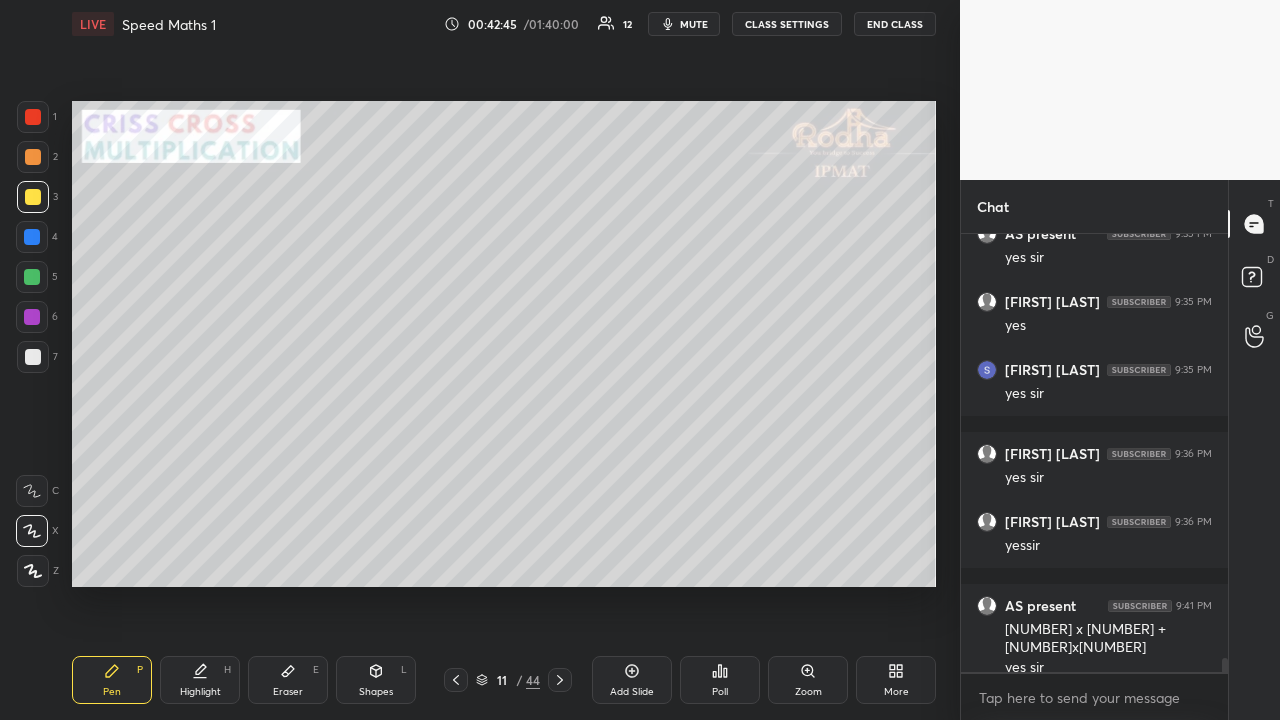 scroll, scrollTop: 13652, scrollLeft: 0, axis: vertical 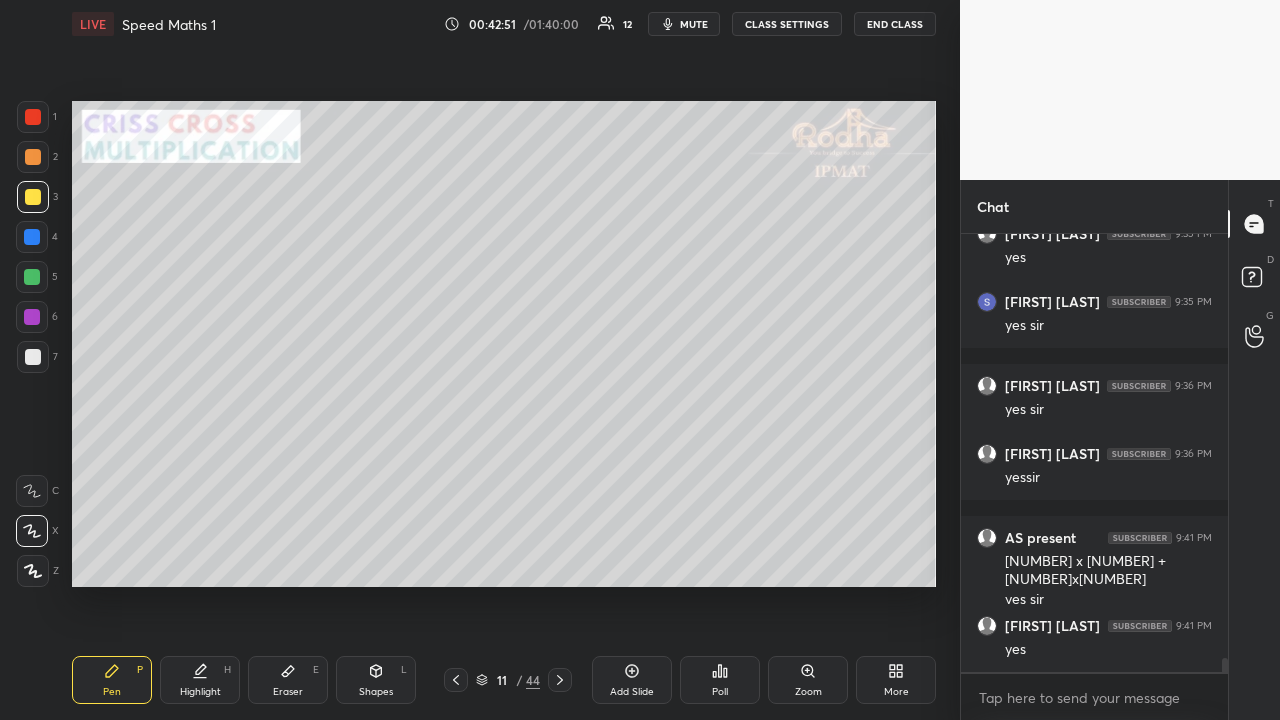 click at bounding box center (33, 157) 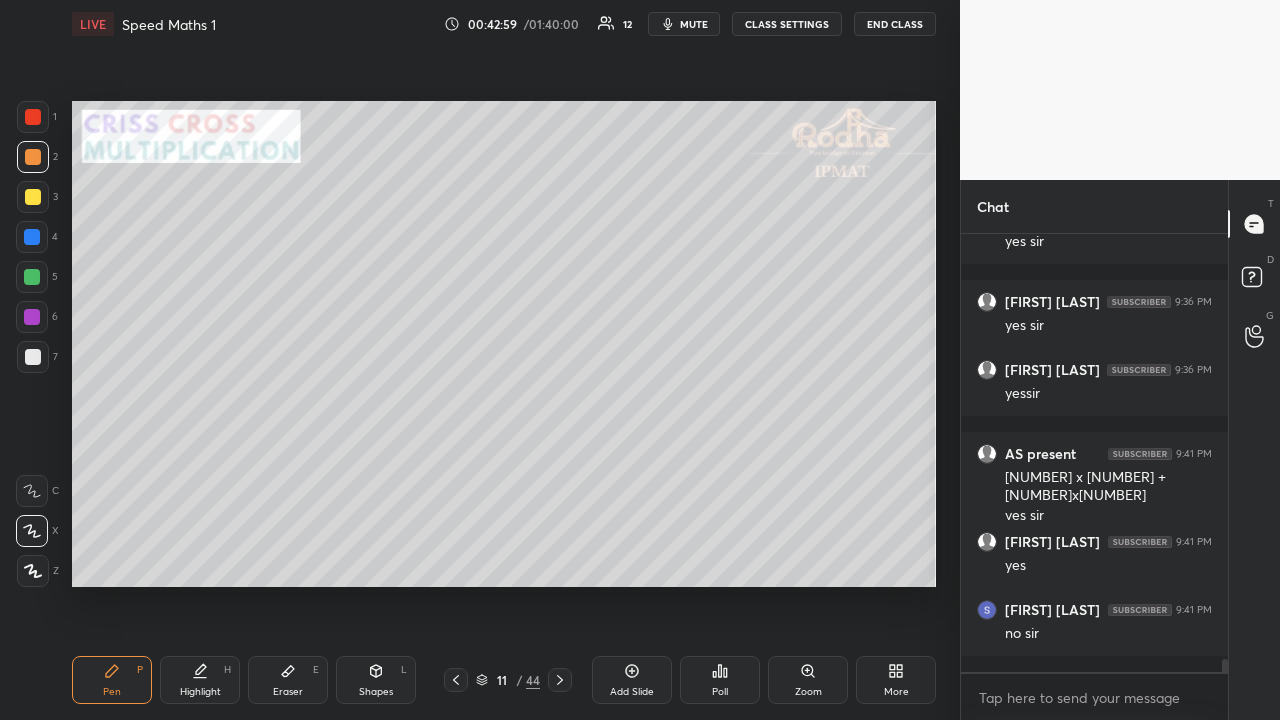 scroll, scrollTop: 13820, scrollLeft: 0, axis: vertical 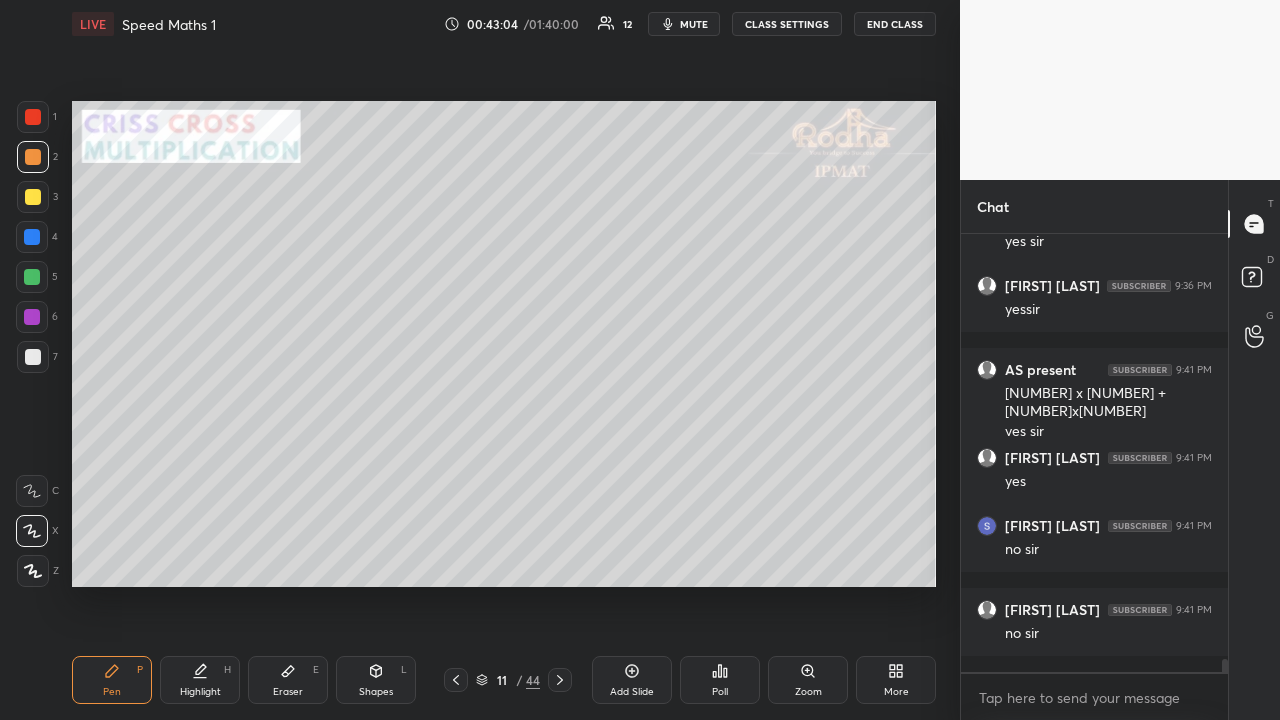 click 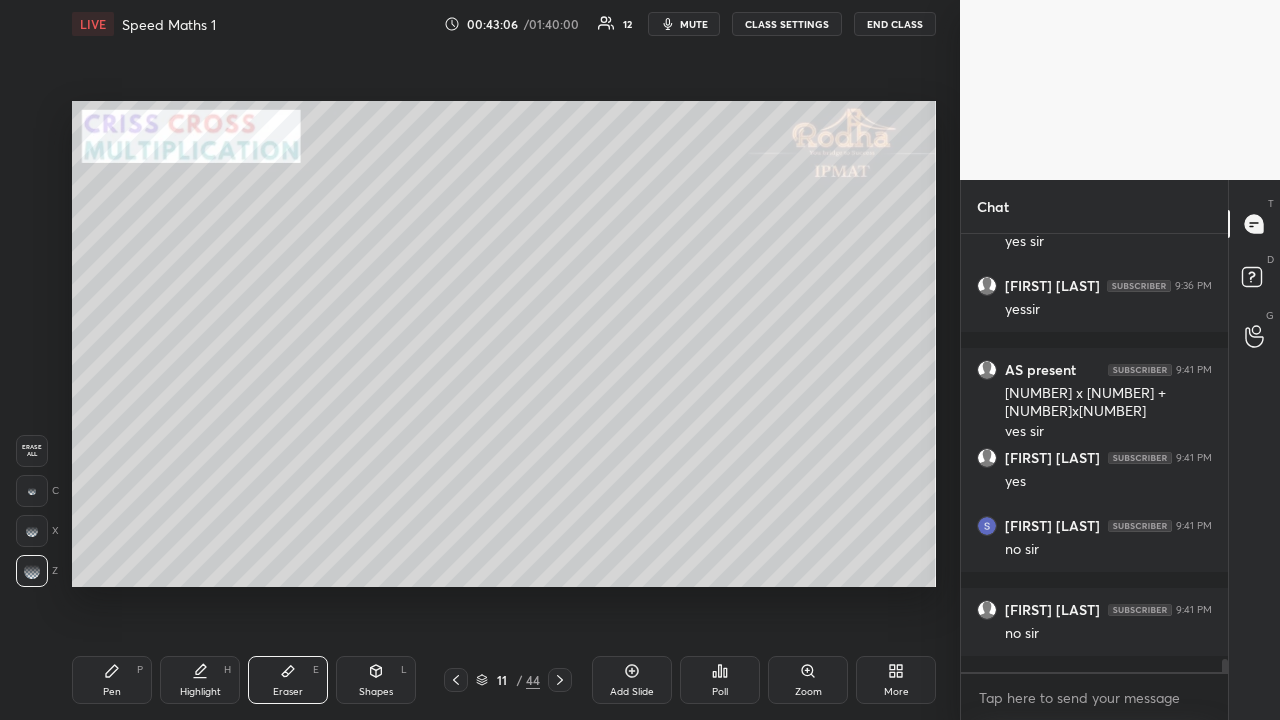 drag, startPoint x: 36, startPoint y: 529, endPoint x: 62, endPoint y: 518, distance: 28.231188 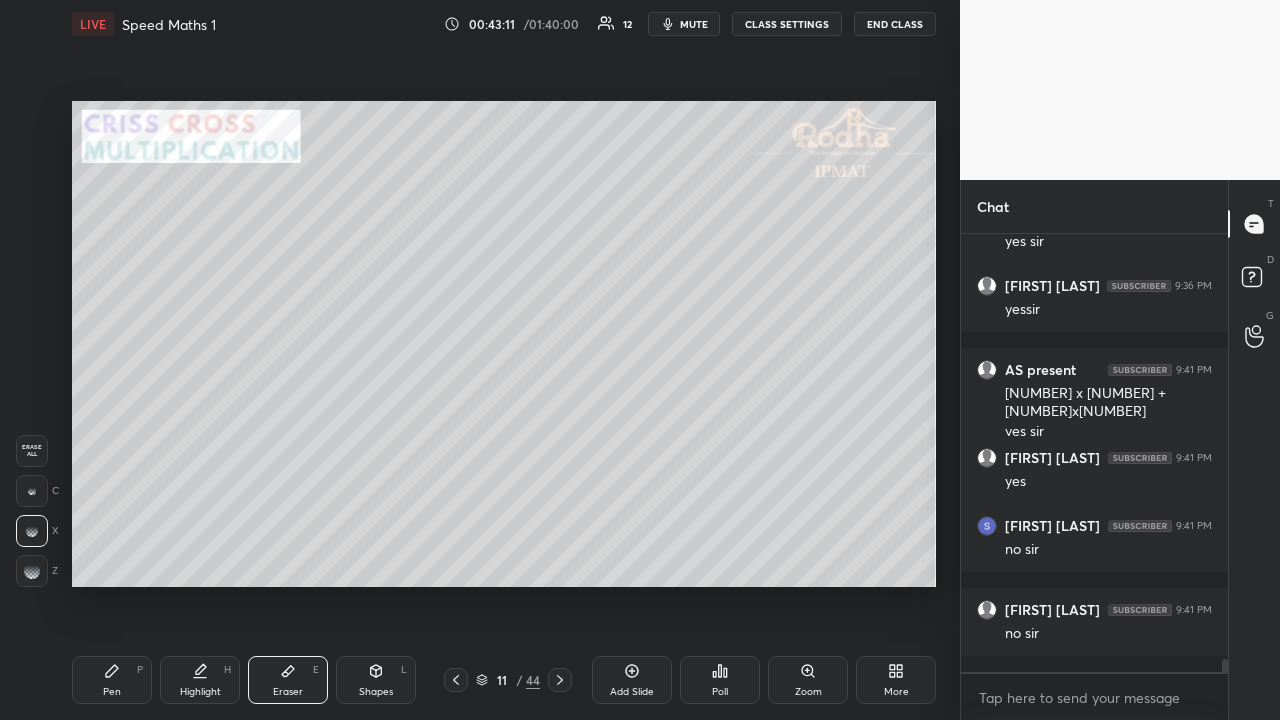click 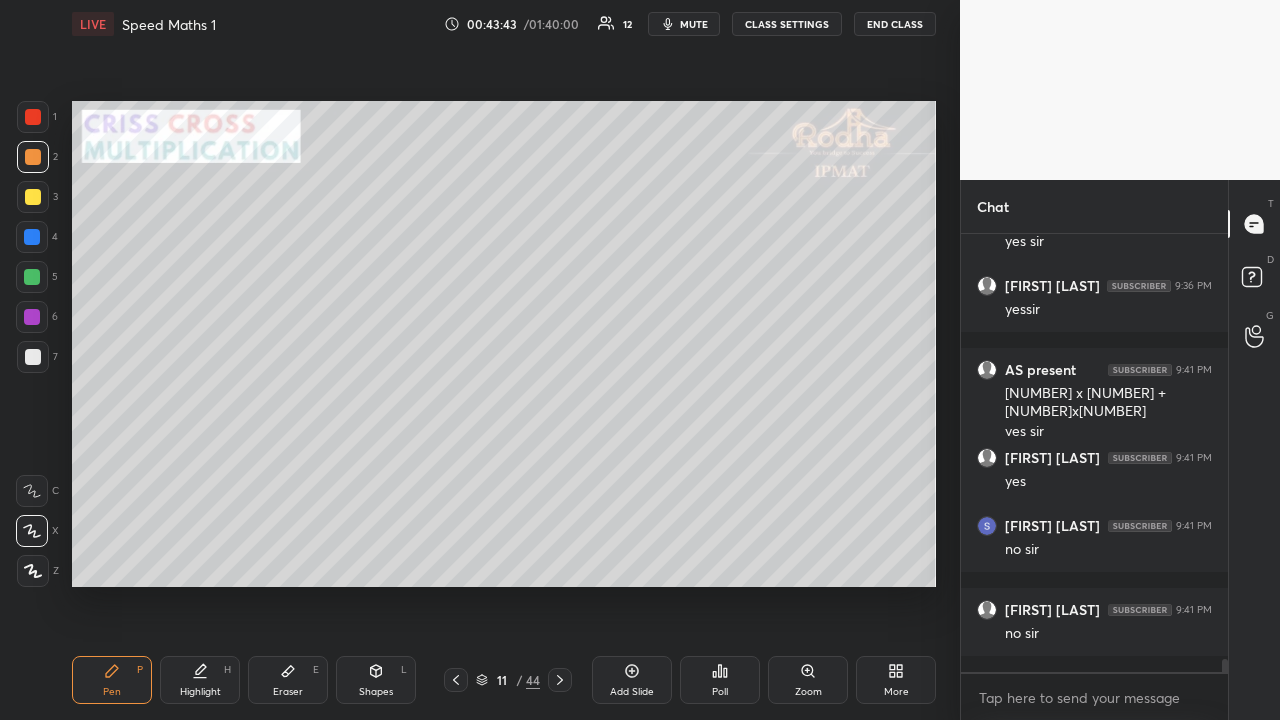 click at bounding box center (33, 357) 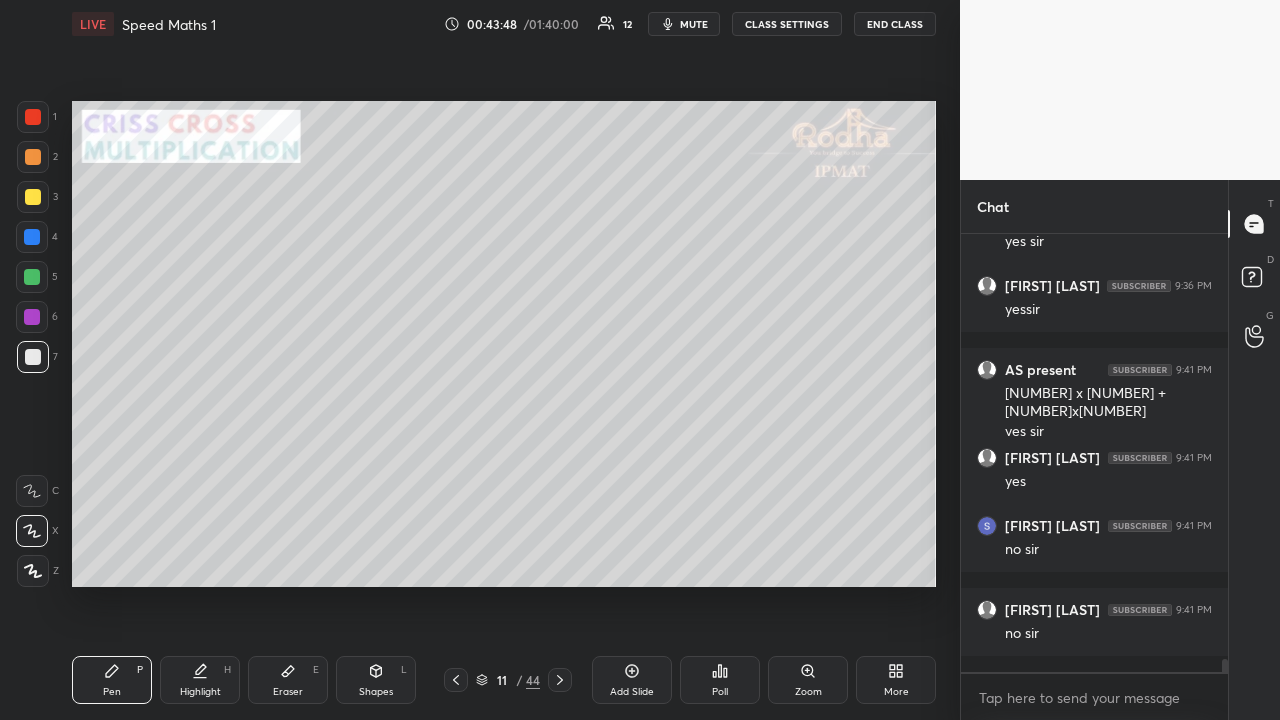 click at bounding box center [33, 157] 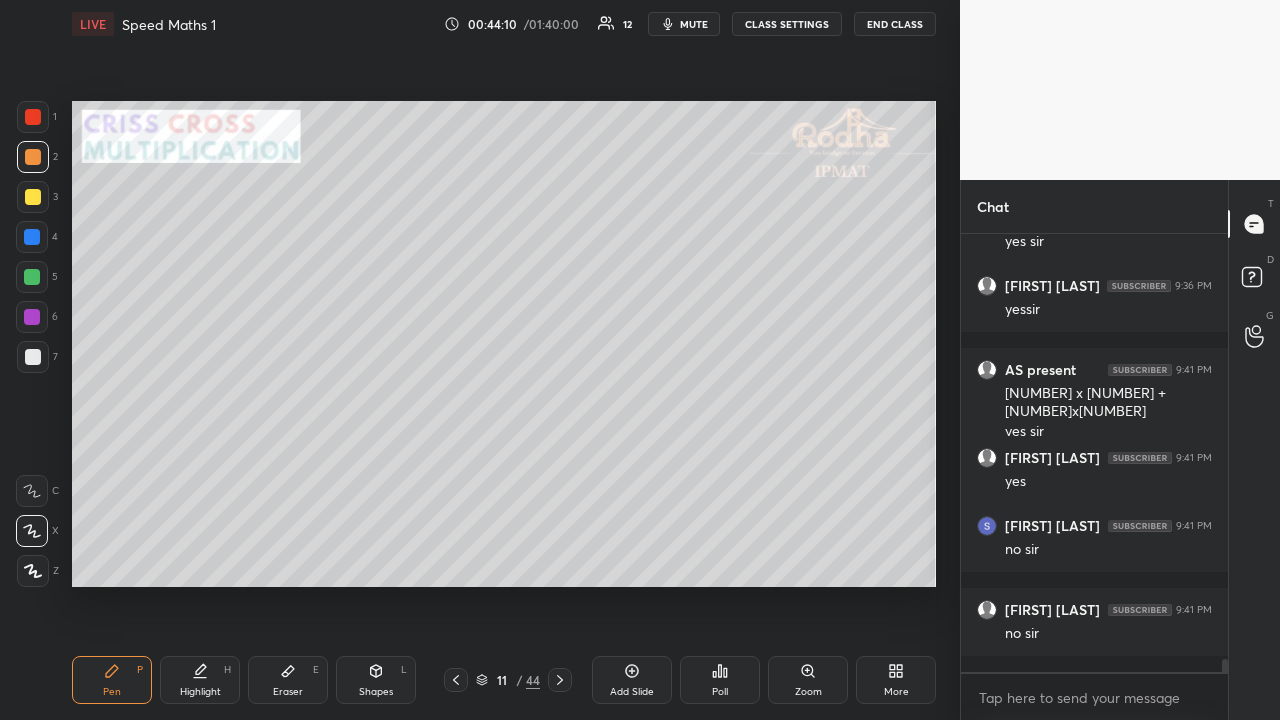 click at bounding box center (33, 197) 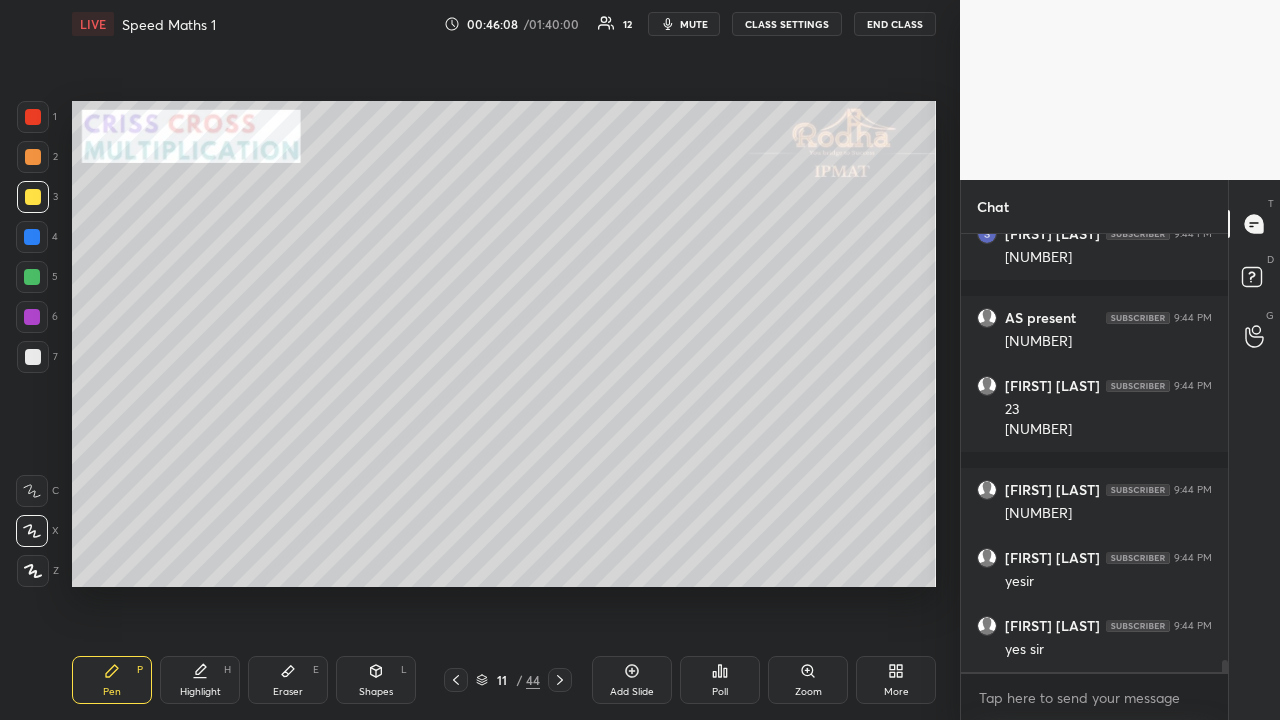 scroll, scrollTop: 15820, scrollLeft: 0, axis: vertical 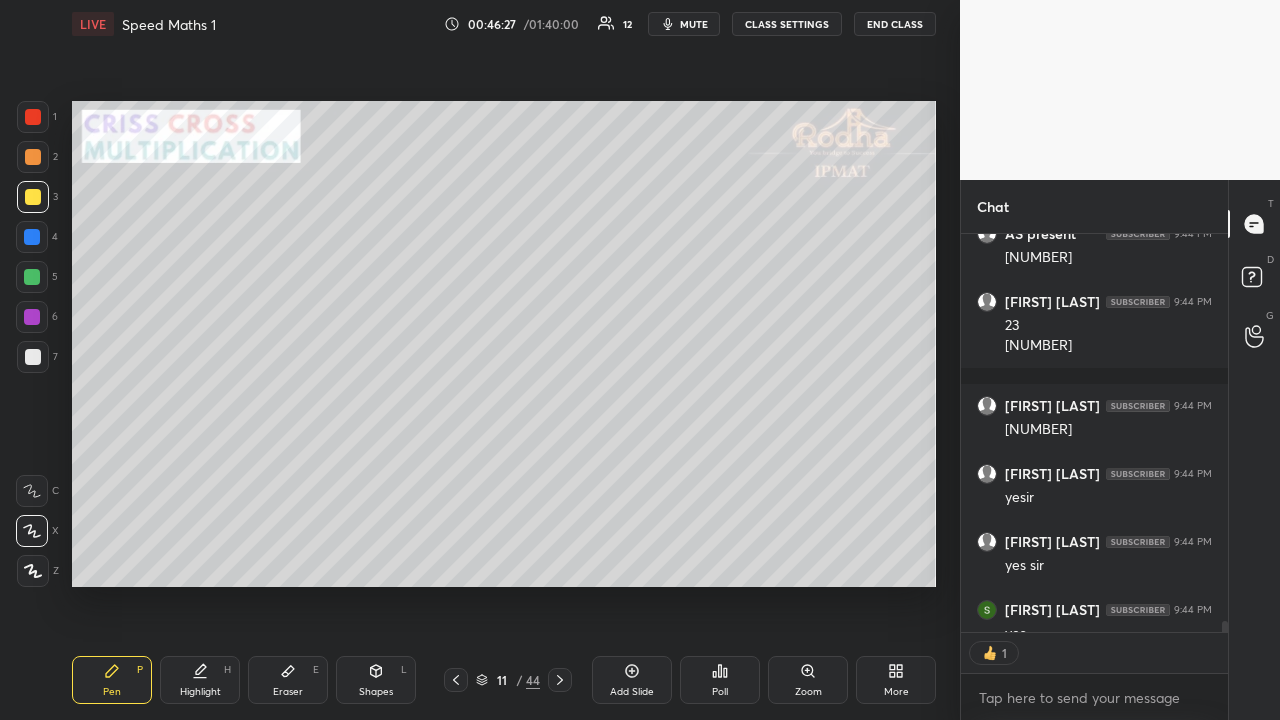 click 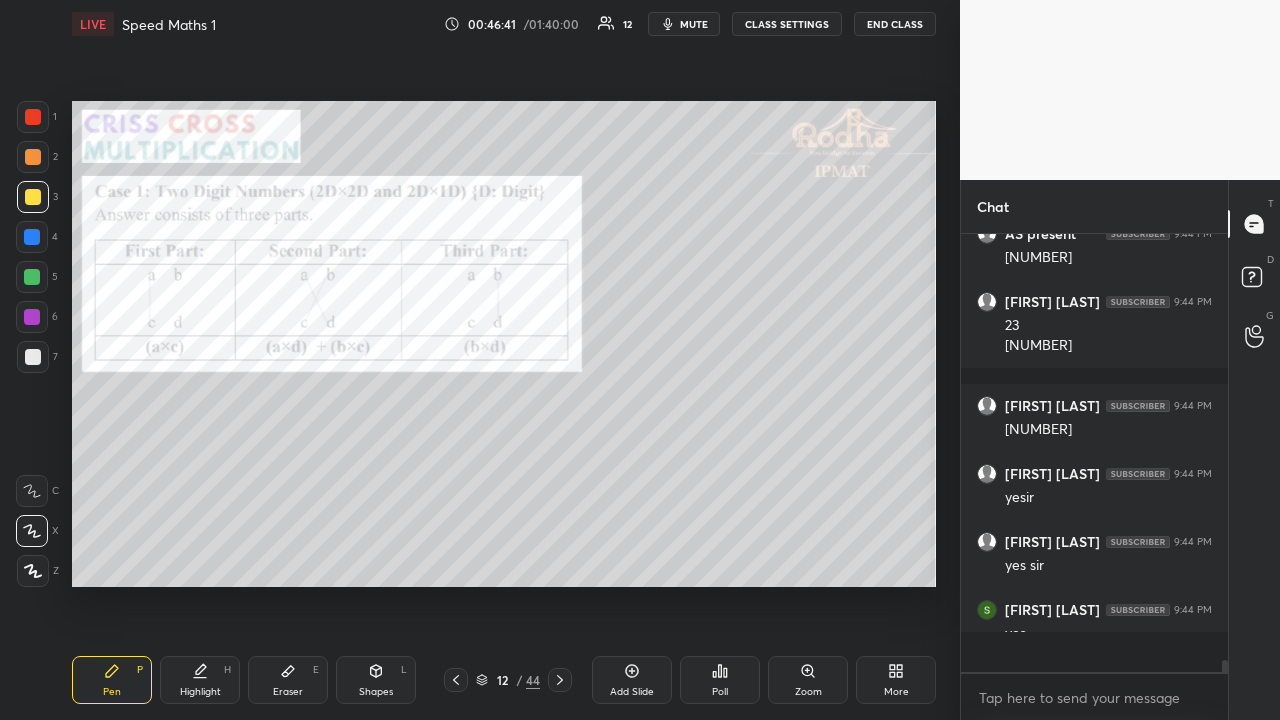 scroll, scrollTop: 7, scrollLeft: 6, axis: both 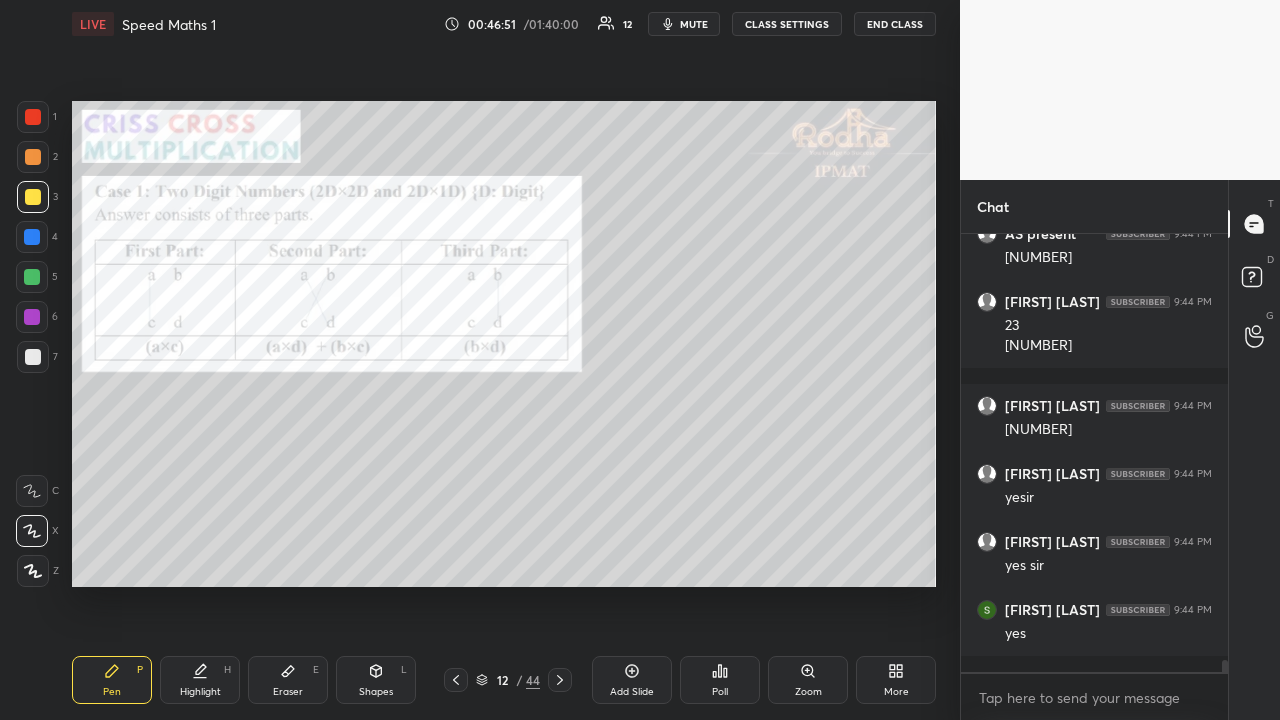 click 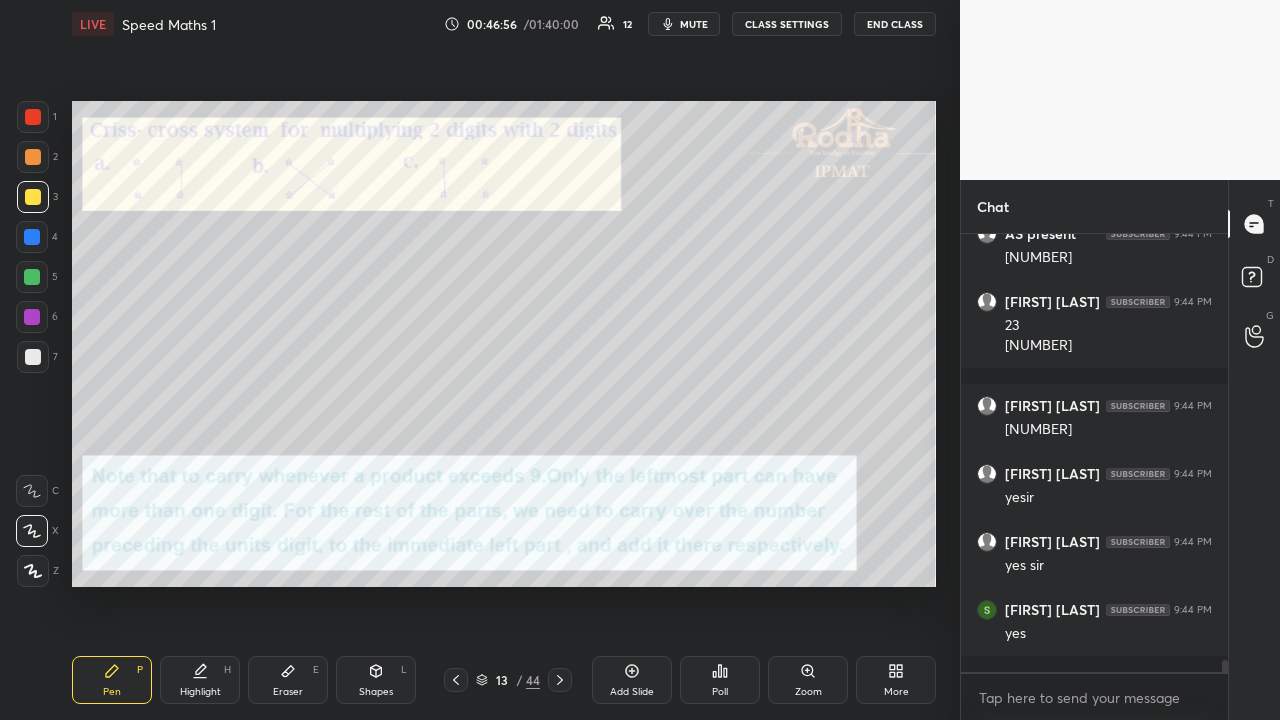 click at bounding box center [33, 157] 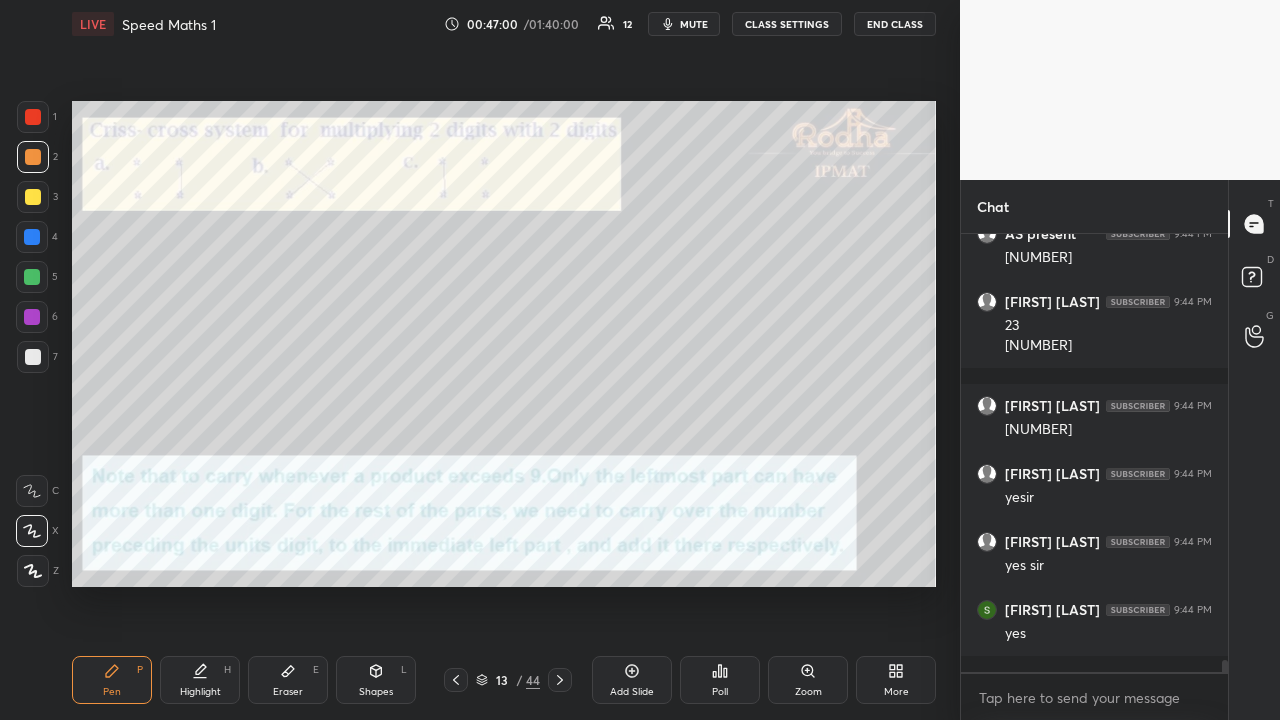 scroll, scrollTop: 15888, scrollLeft: 0, axis: vertical 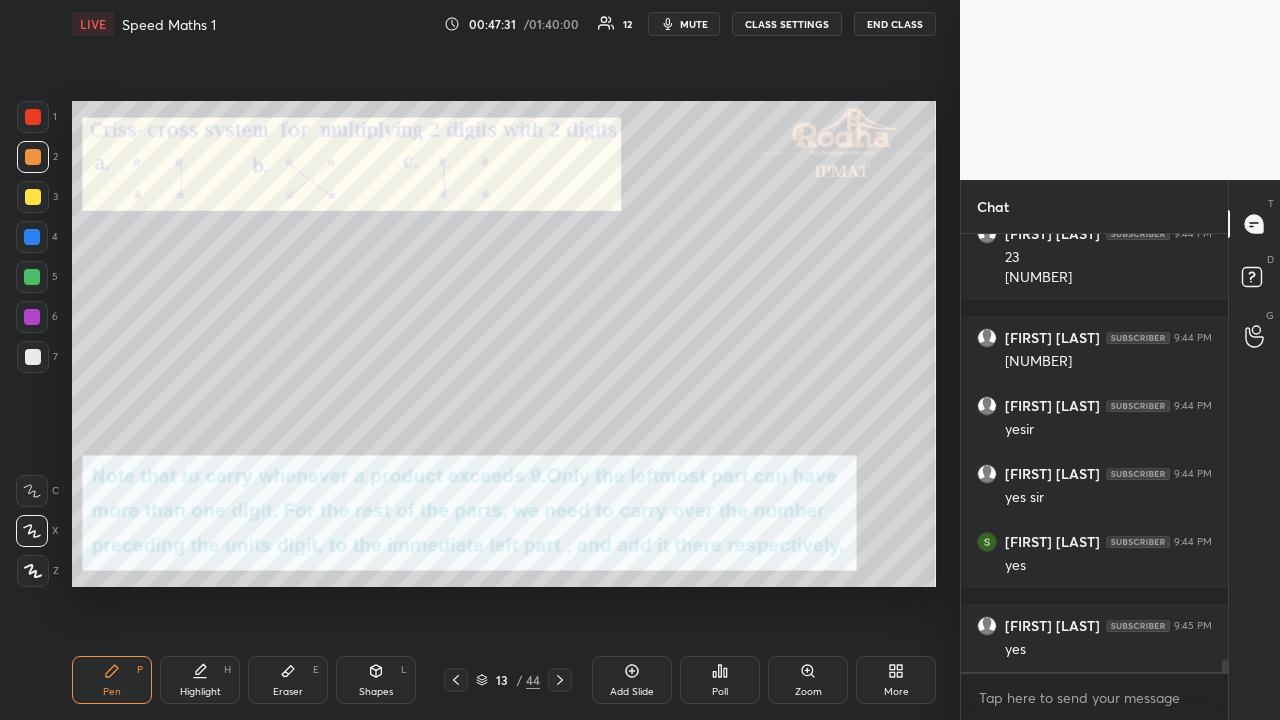 click 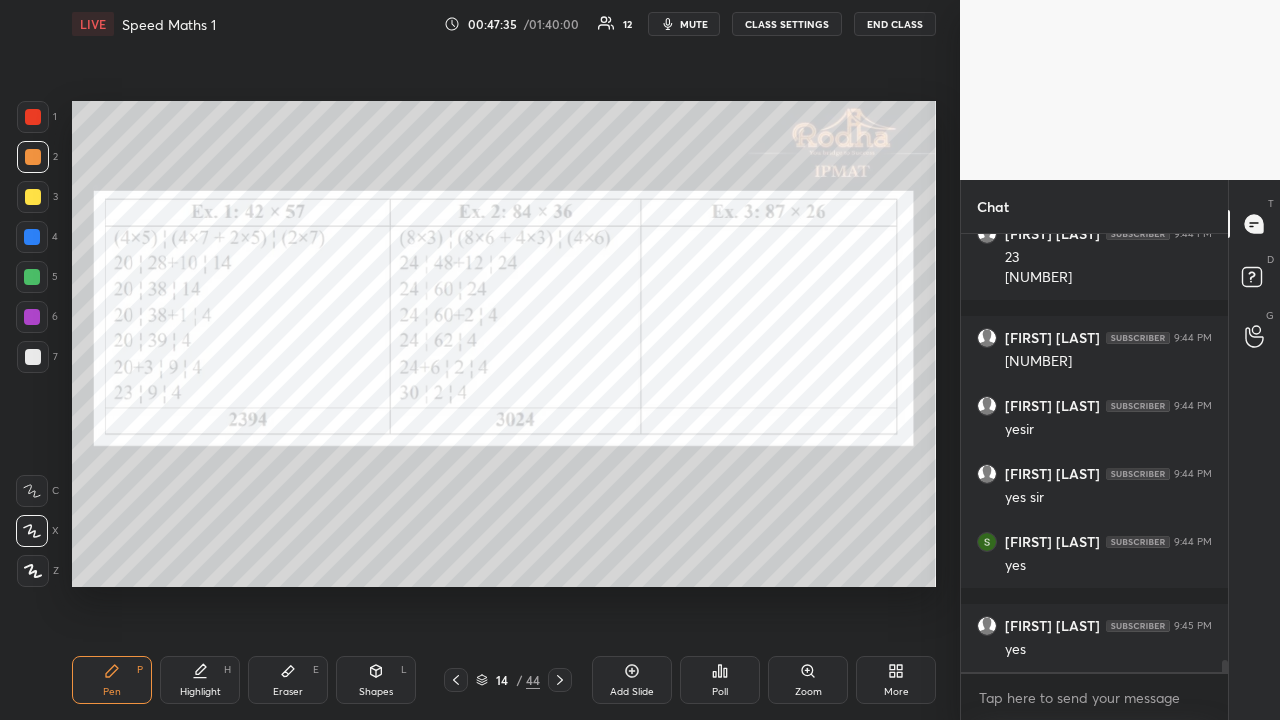 click 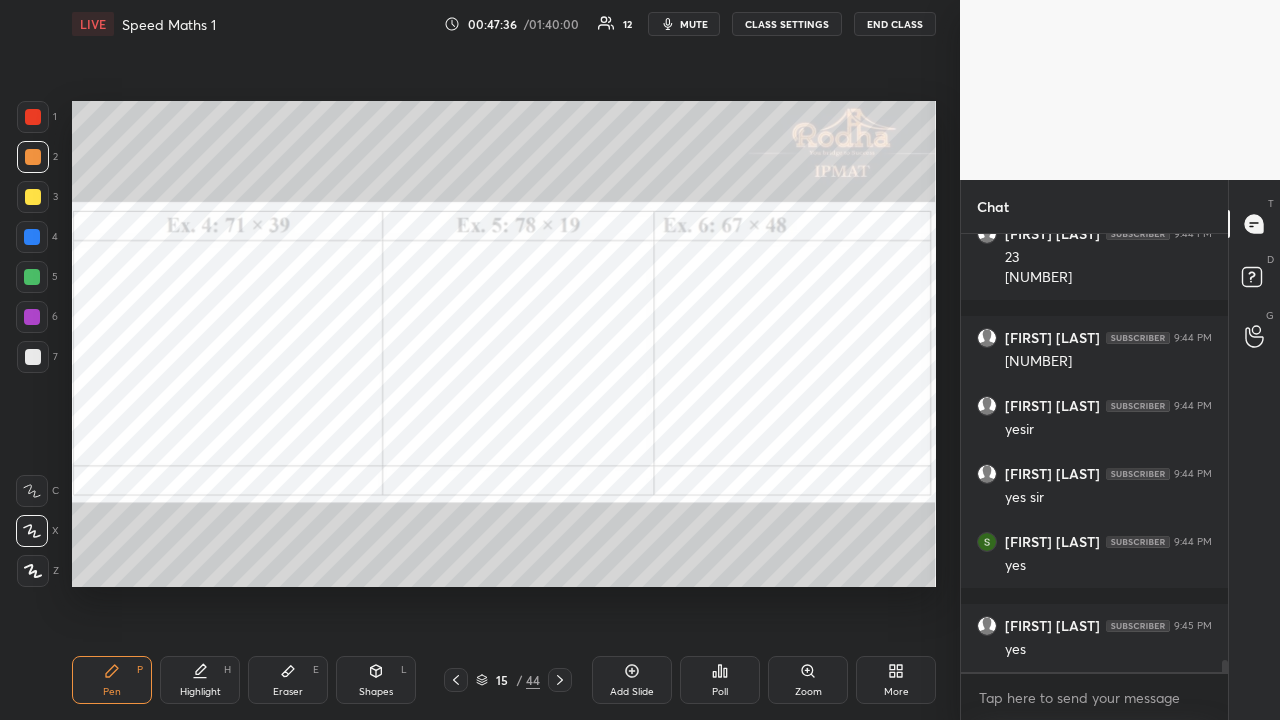 click 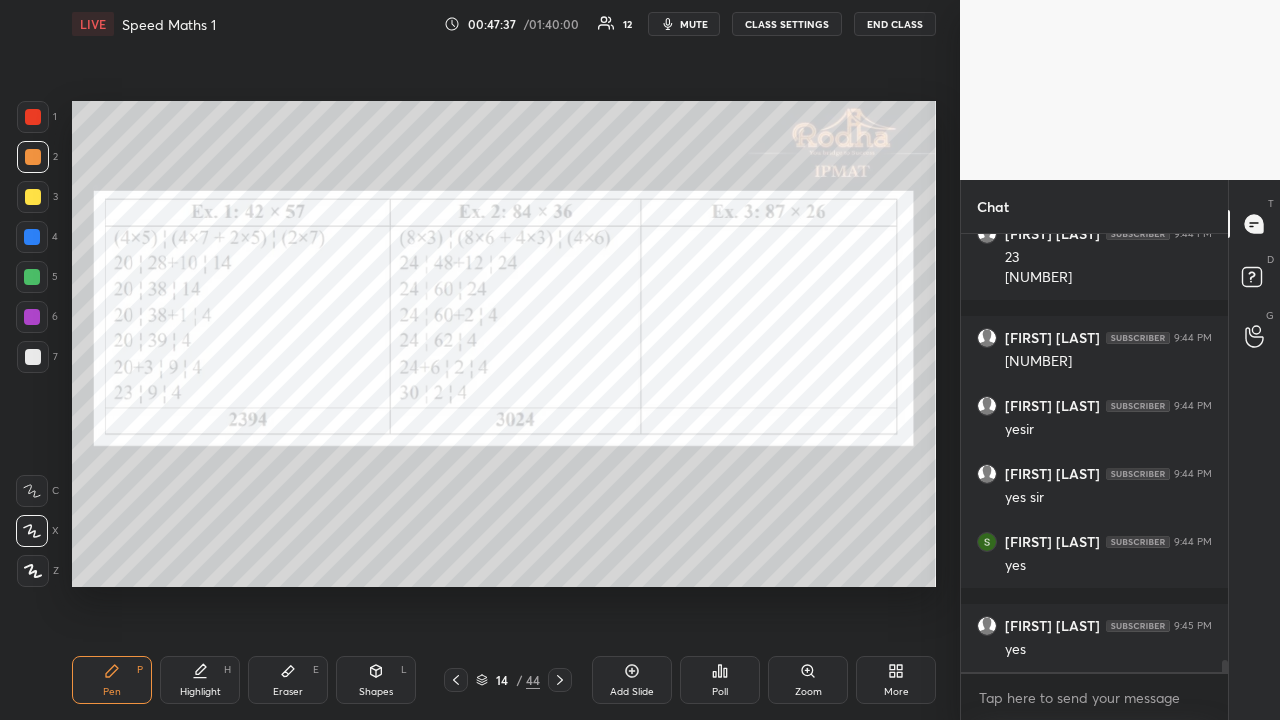 click at bounding box center (33, 117) 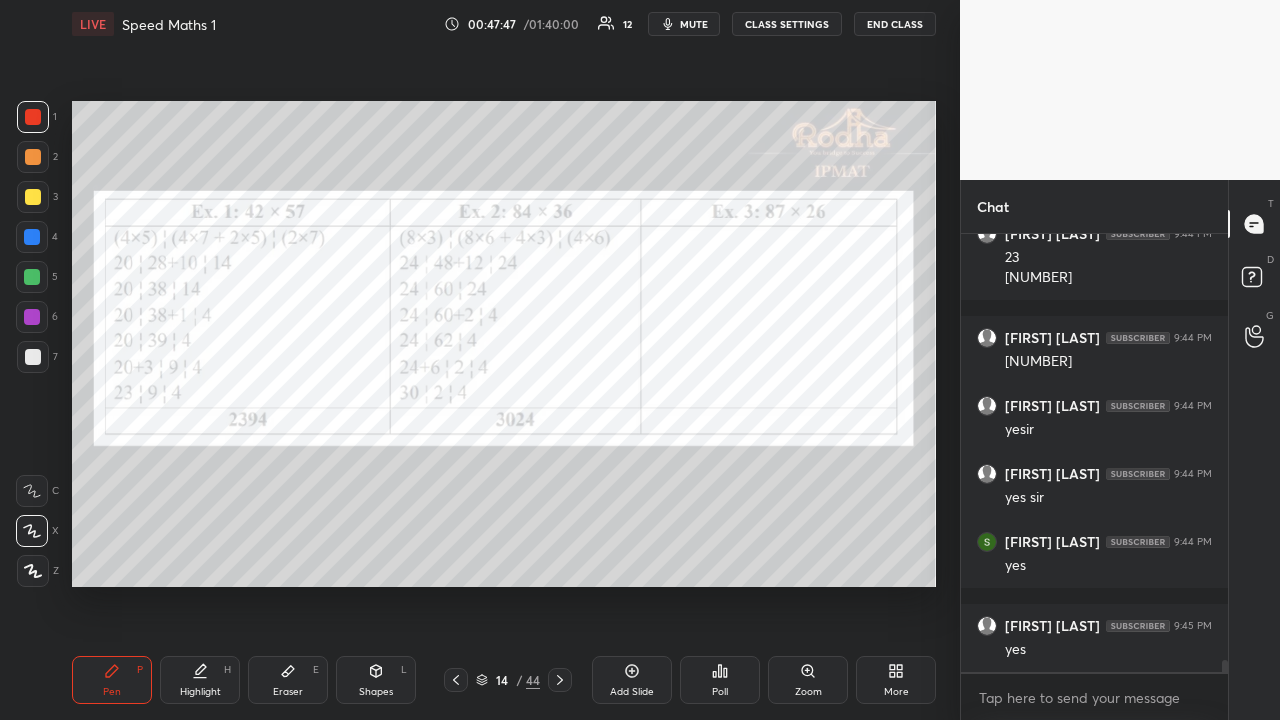 drag, startPoint x: 27, startPoint y: 196, endPoint x: 59, endPoint y: 200, distance: 32.24903 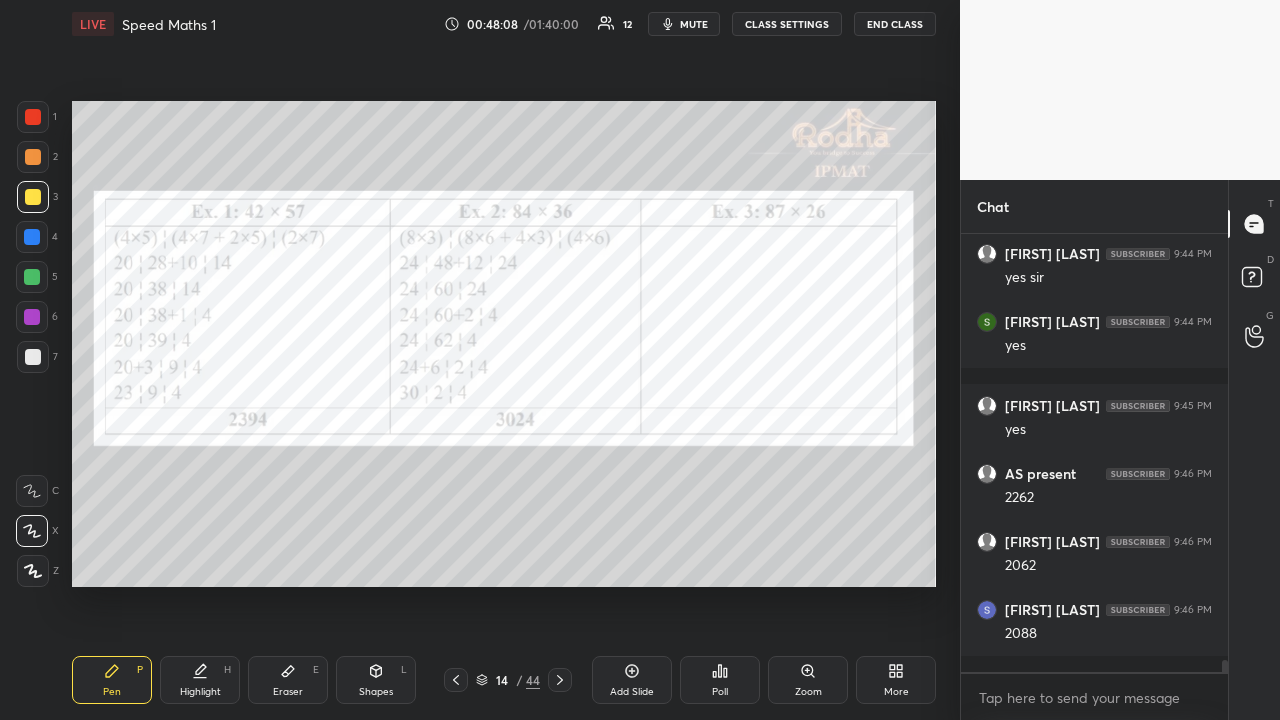 scroll, scrollTop: 16176, scrollLeft: 0, axis: vertical 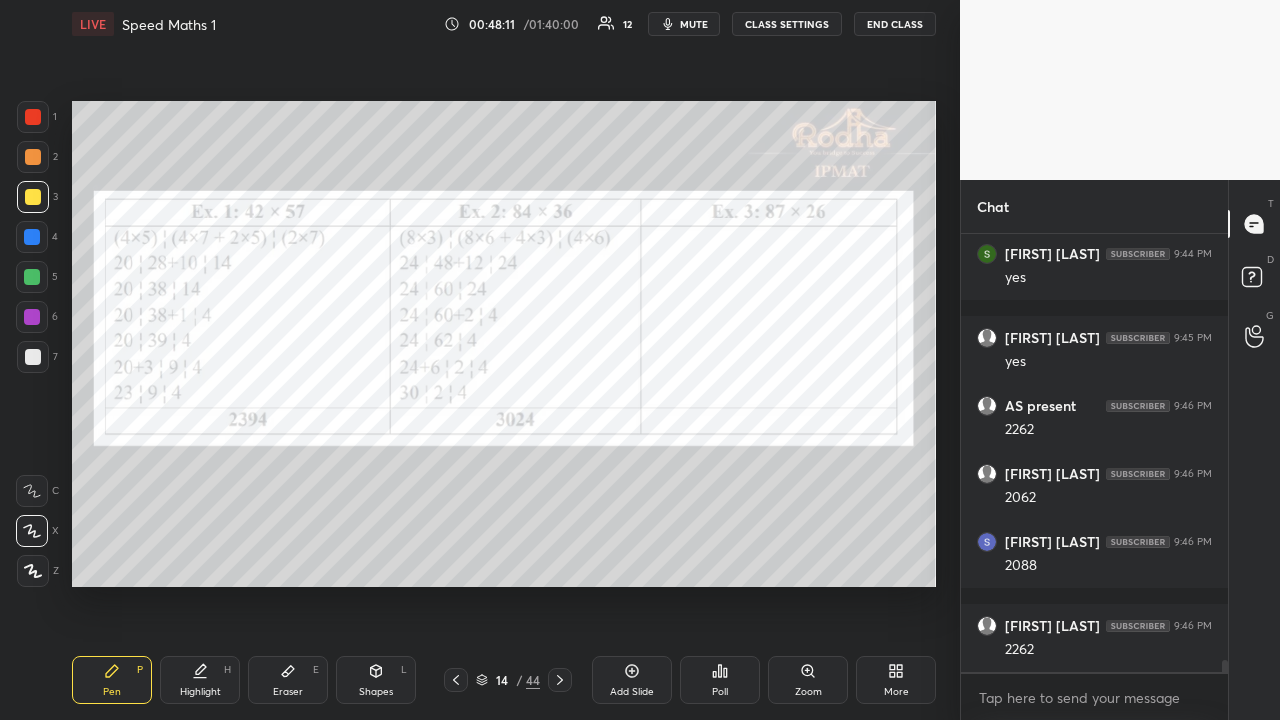 click at bounding box center (33, 117) 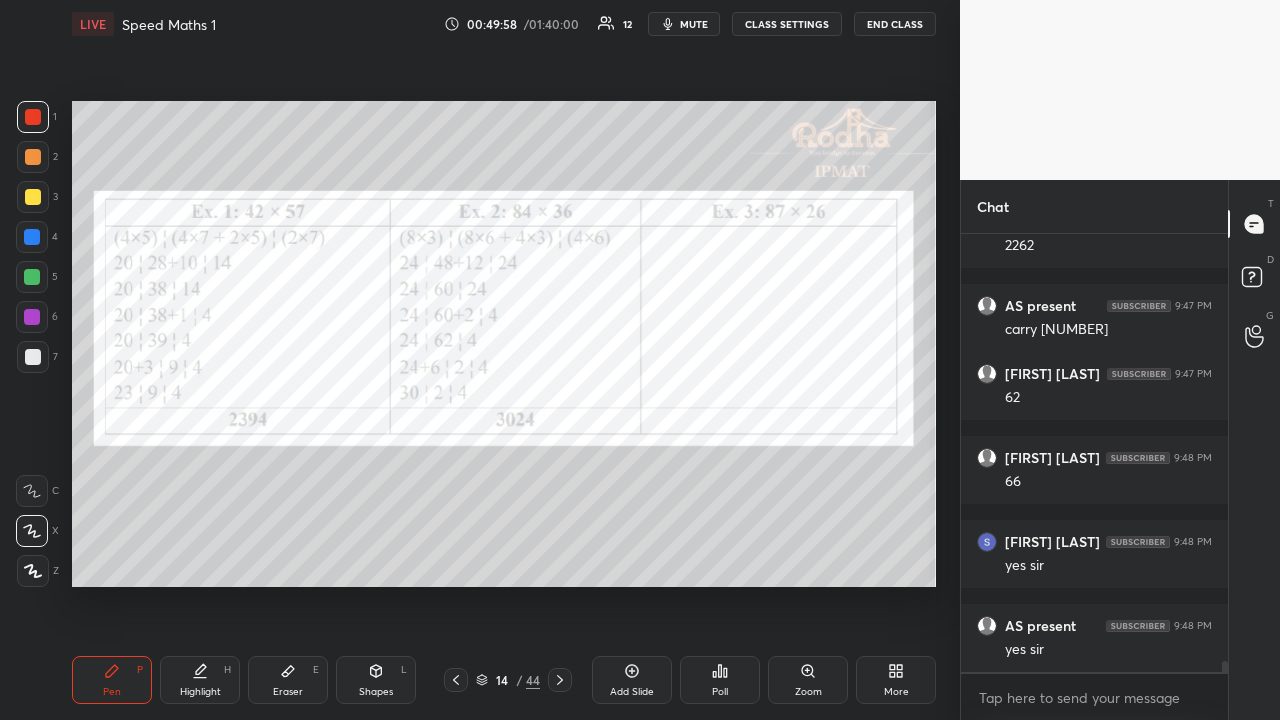 scroll, scrollTop: 17512, scrollLeft: 0, axis: vertical 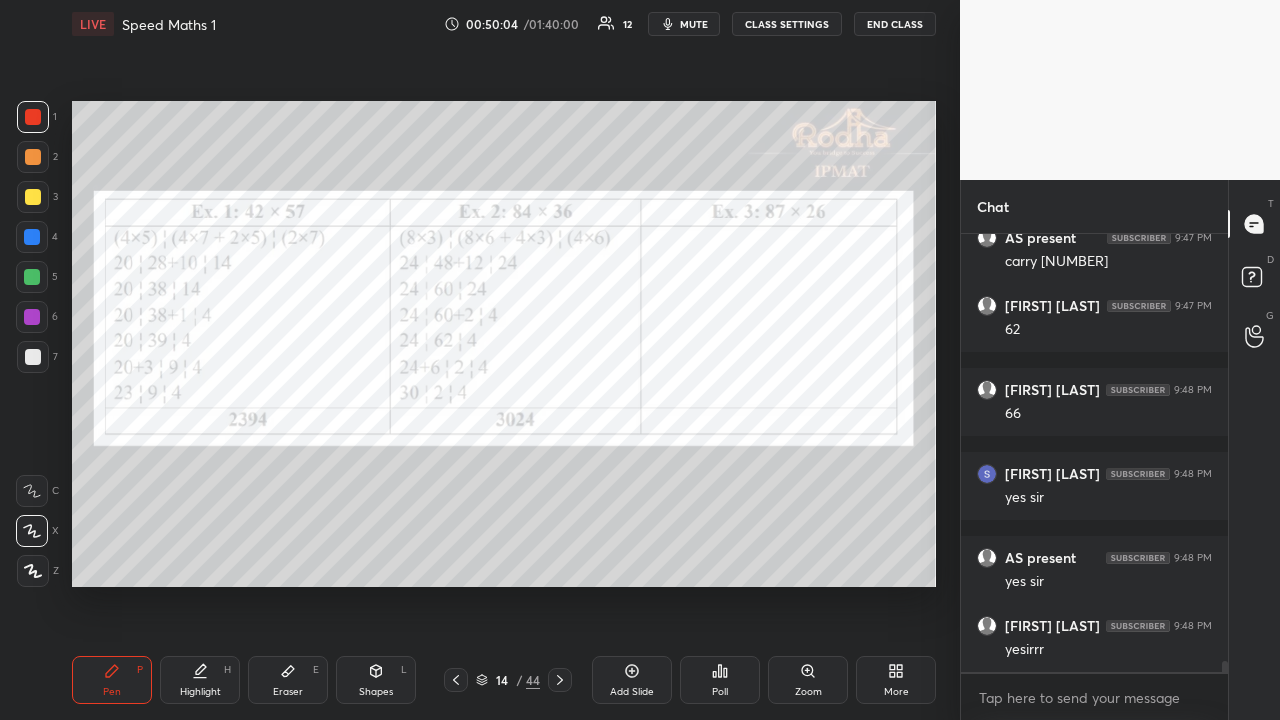 click 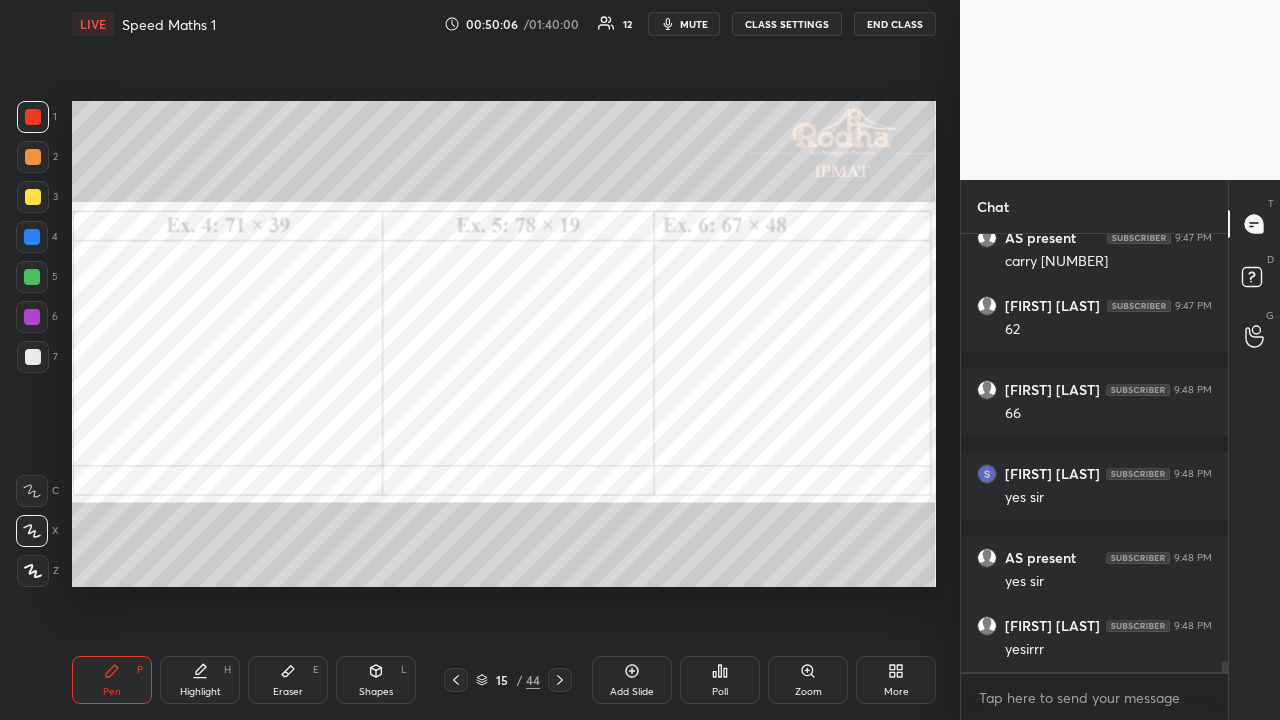 scroll, scrollTop: 17580, scrollLeft: 0, axis: vertical 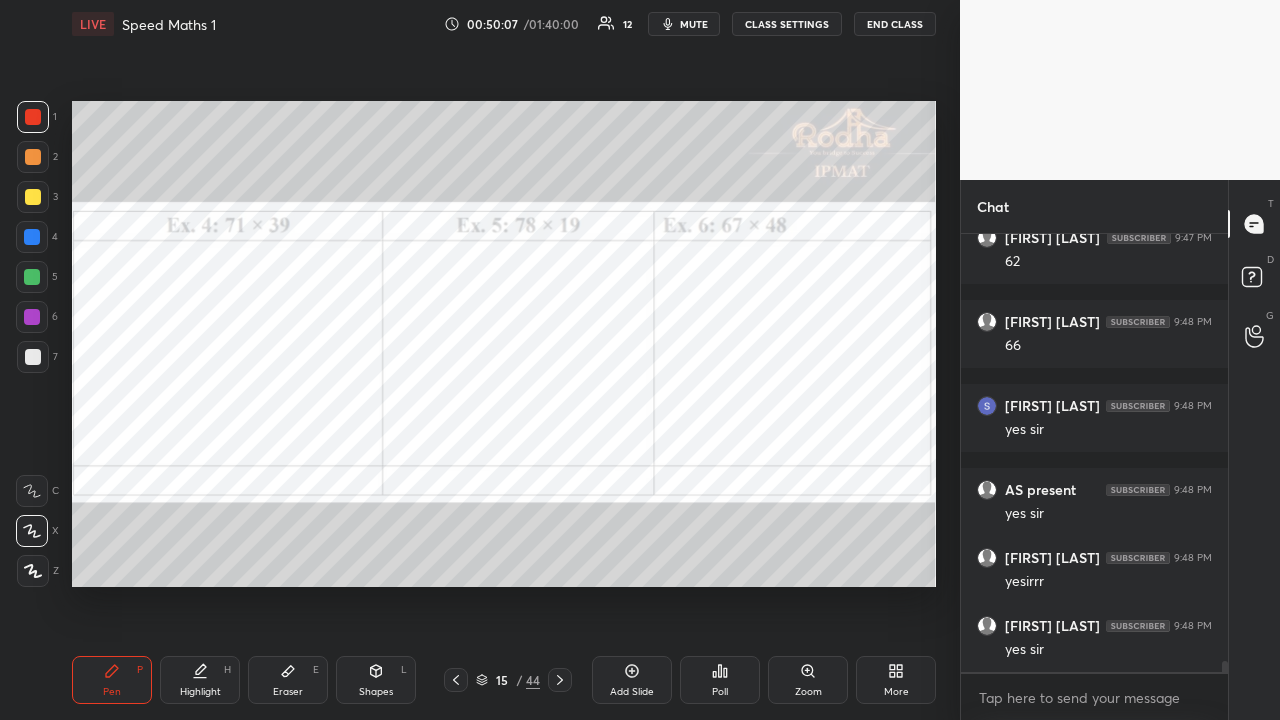 drag, startPoint x: 35, startPoint y: 193, endPoint x: 53, endPoint y: 192, distance: 18.027756 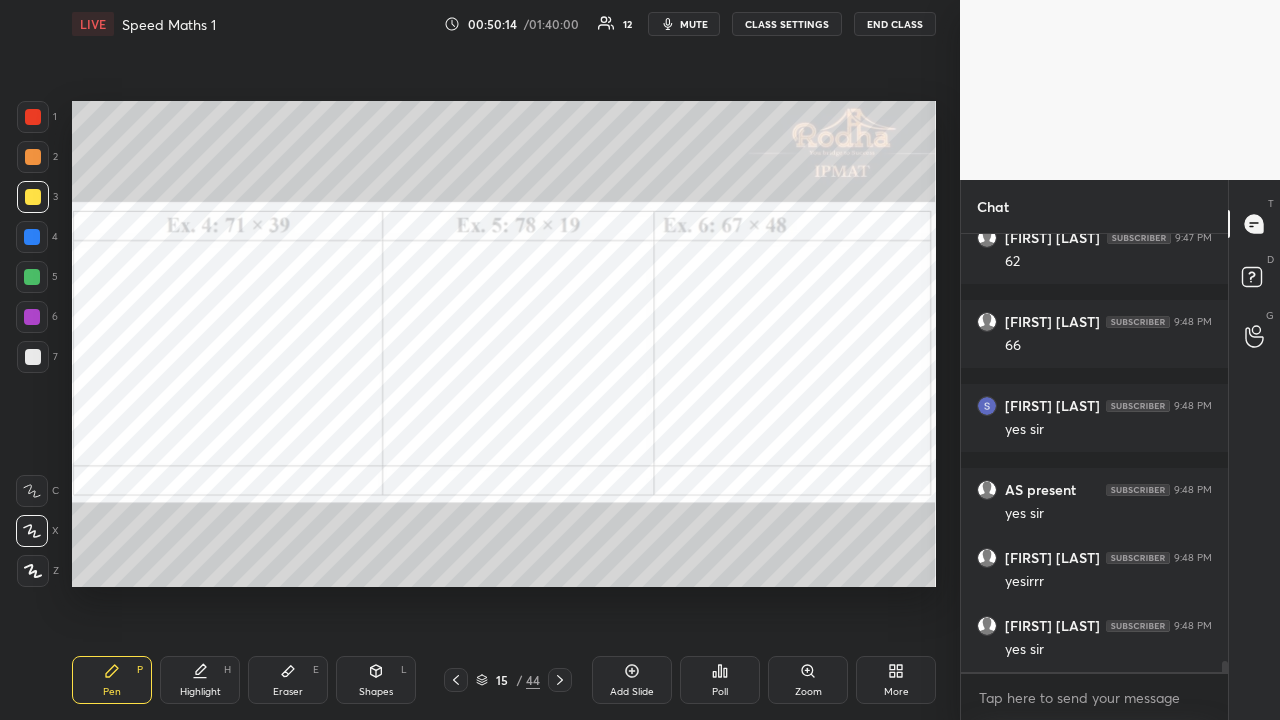 scroll, scrollTop: 17664, scrollLeft: 0, axis: vertical 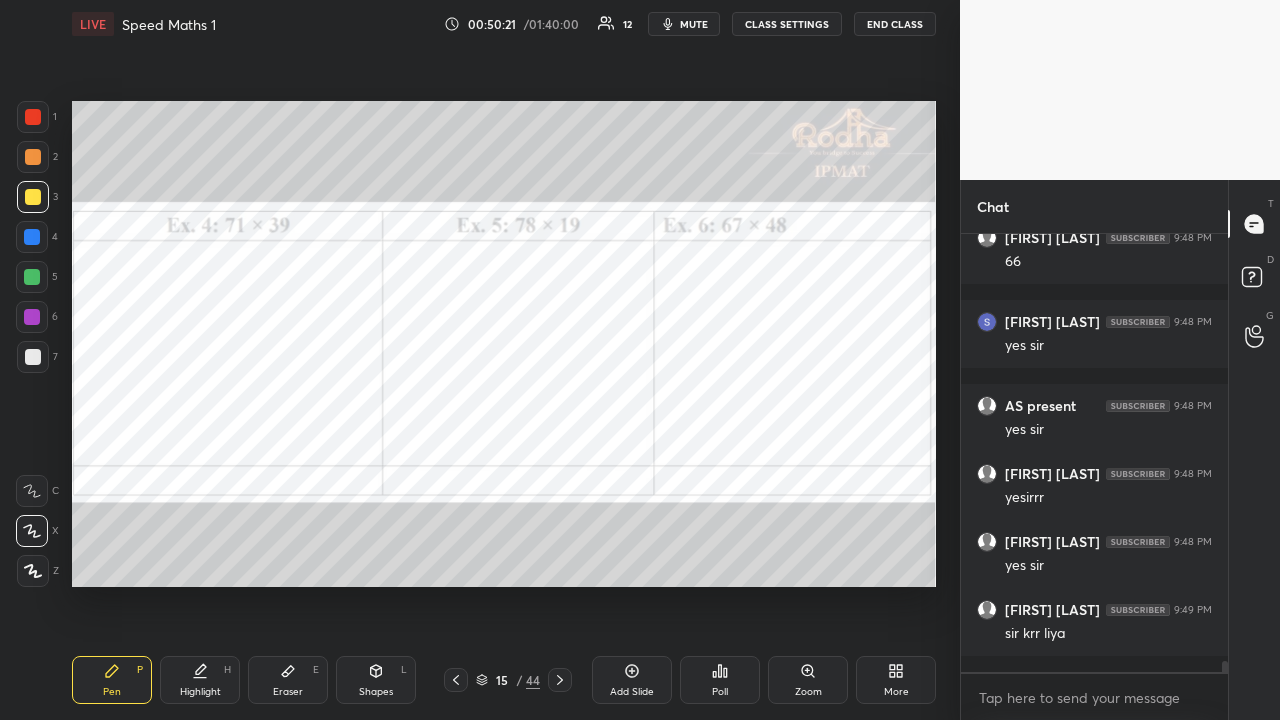 click 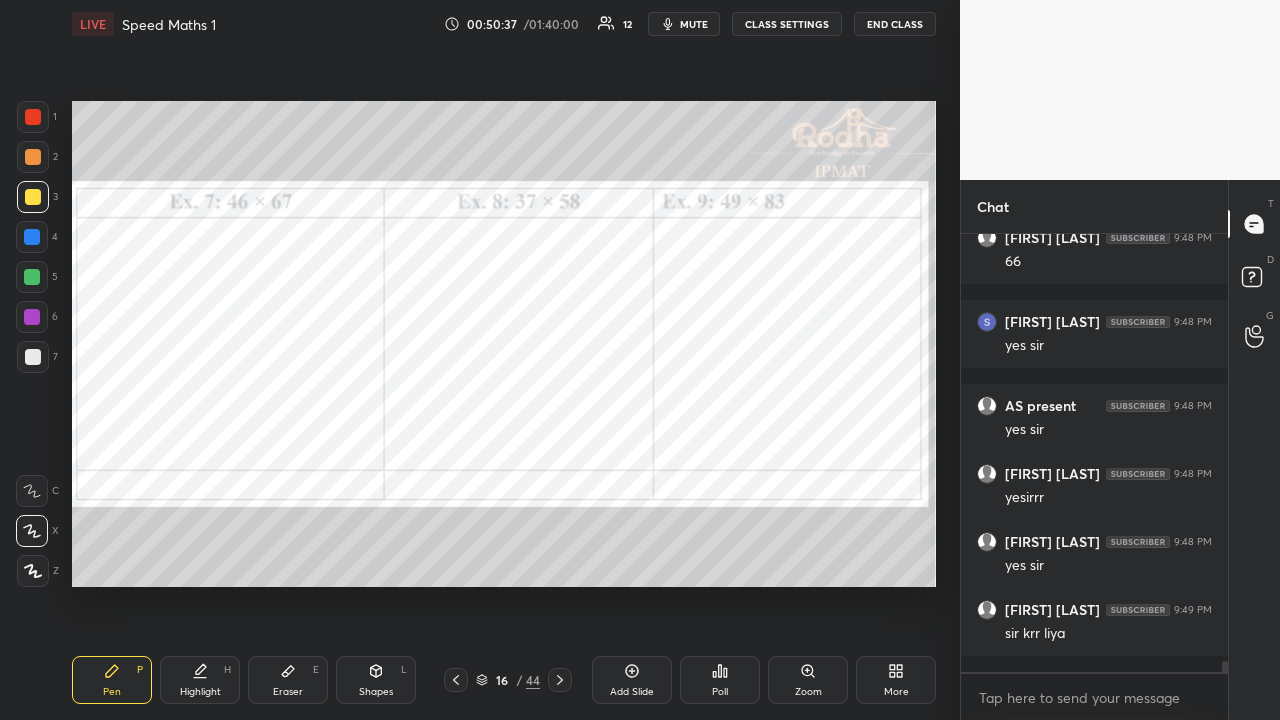 scroll, scrollTop: 17732, scrollLeft: 0, axis: vertical 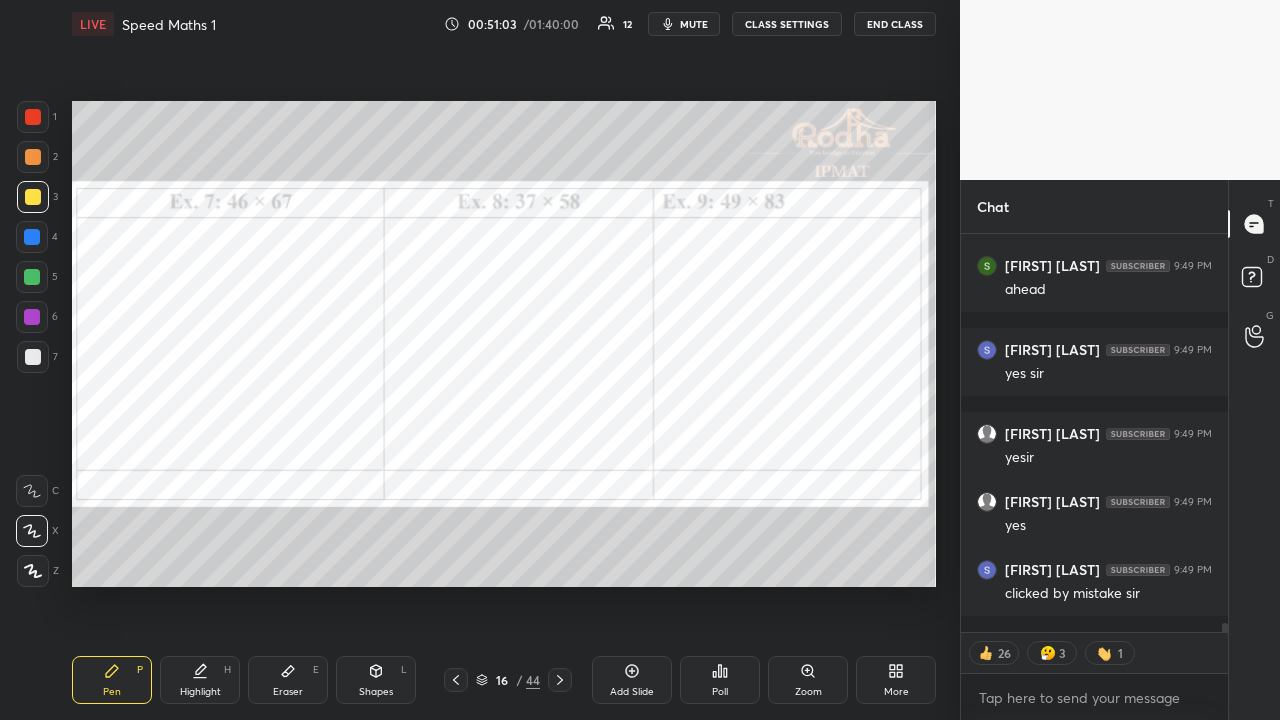 click 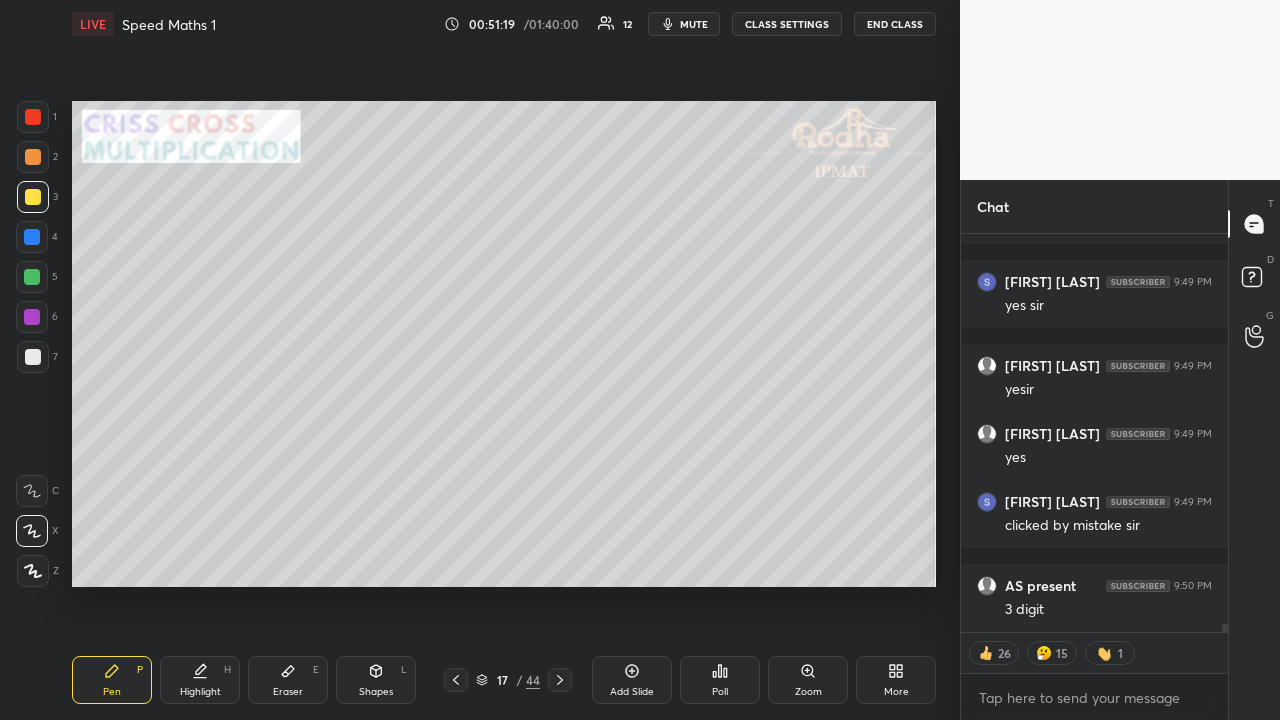 scroll, scrollTop: 18380, scrollLeft: 0, axis: vertical 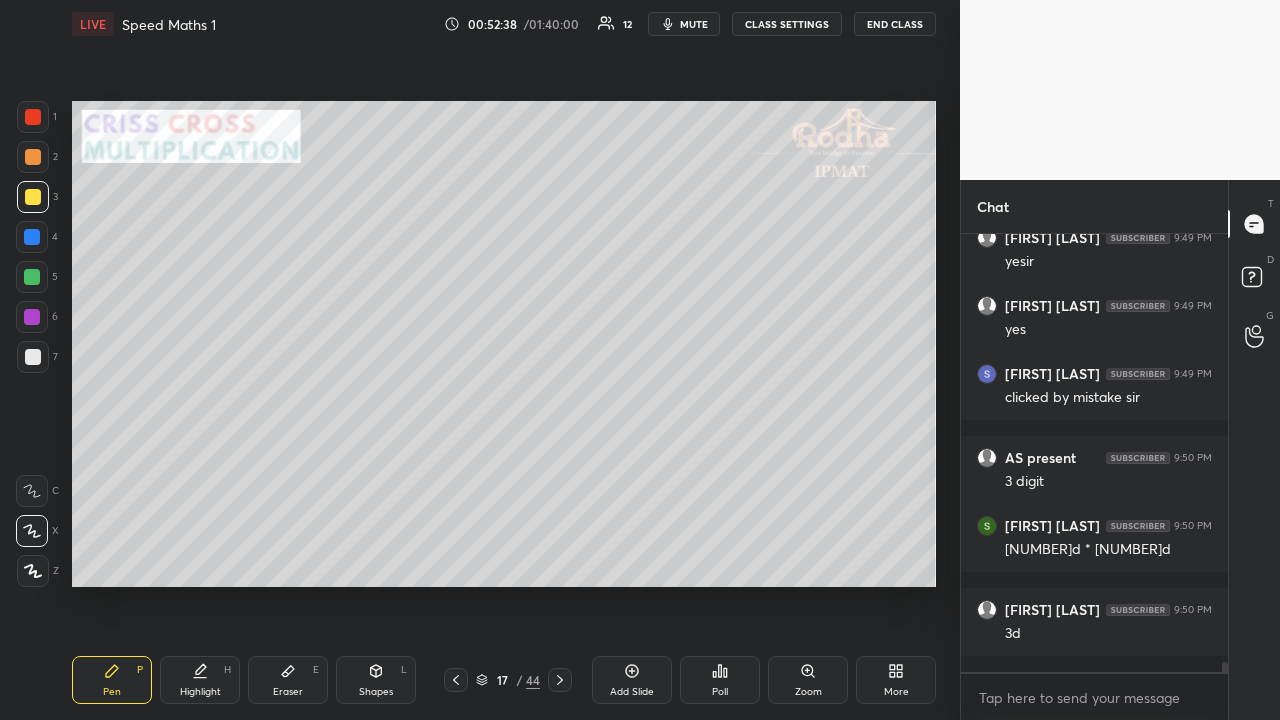 click at bounding box center [33, 157] 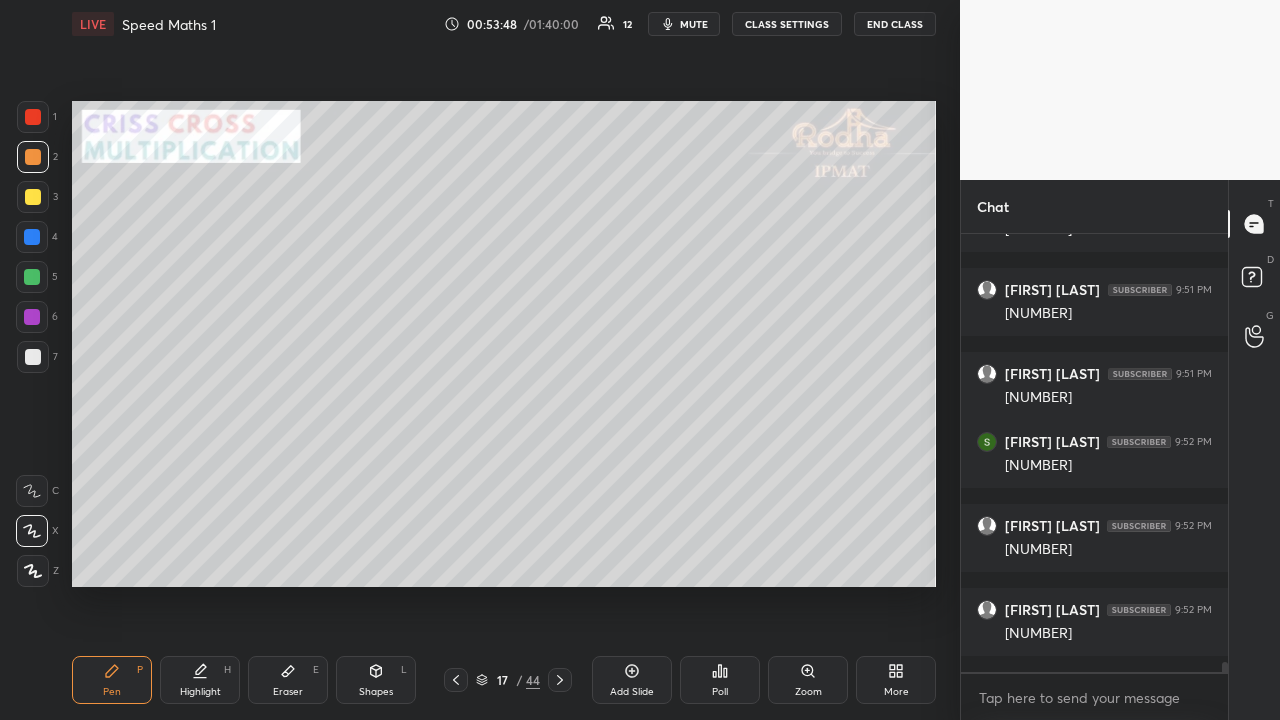 scroll, scrollTop: 18980, scrollLeft: 0, axis: vertical 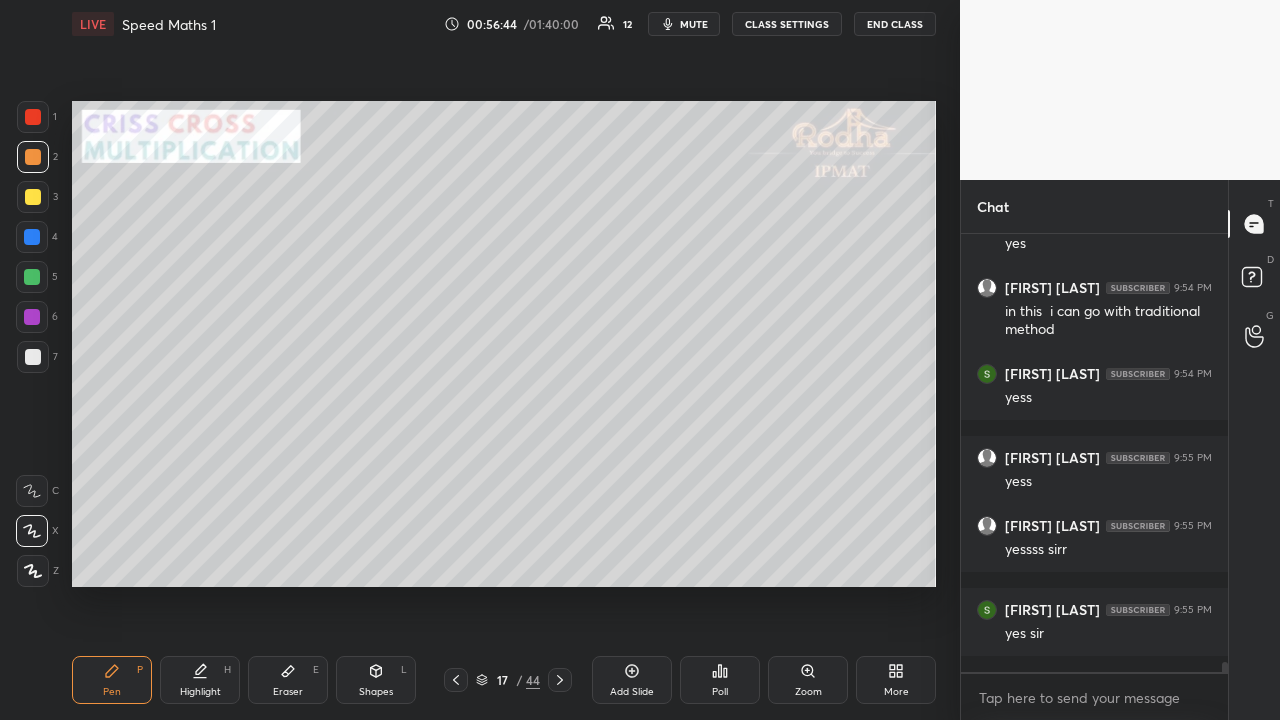 click 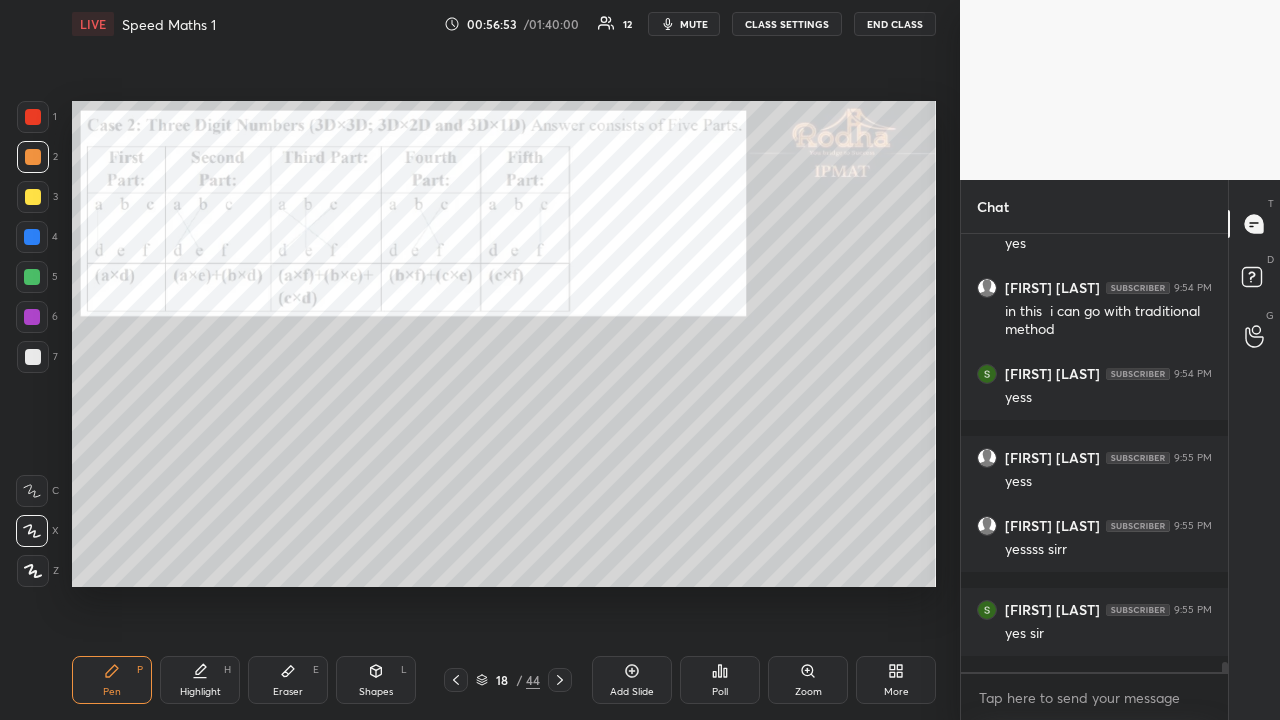 click 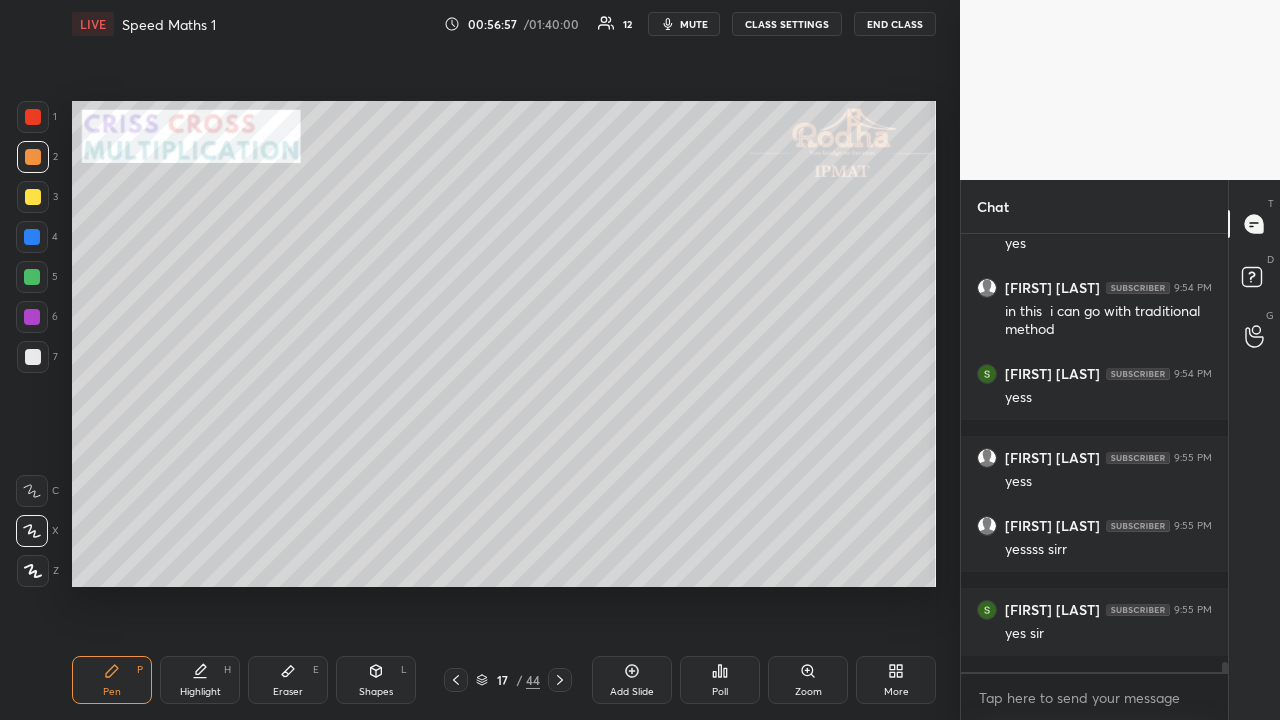 click 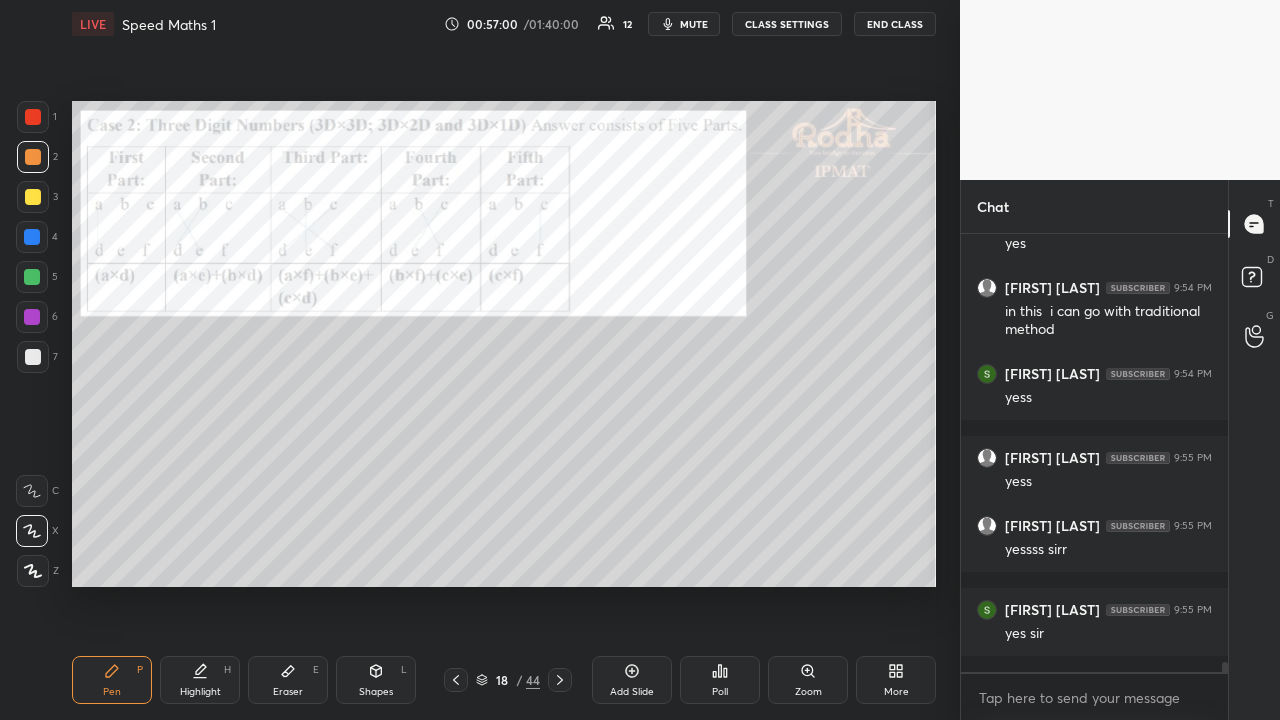 click 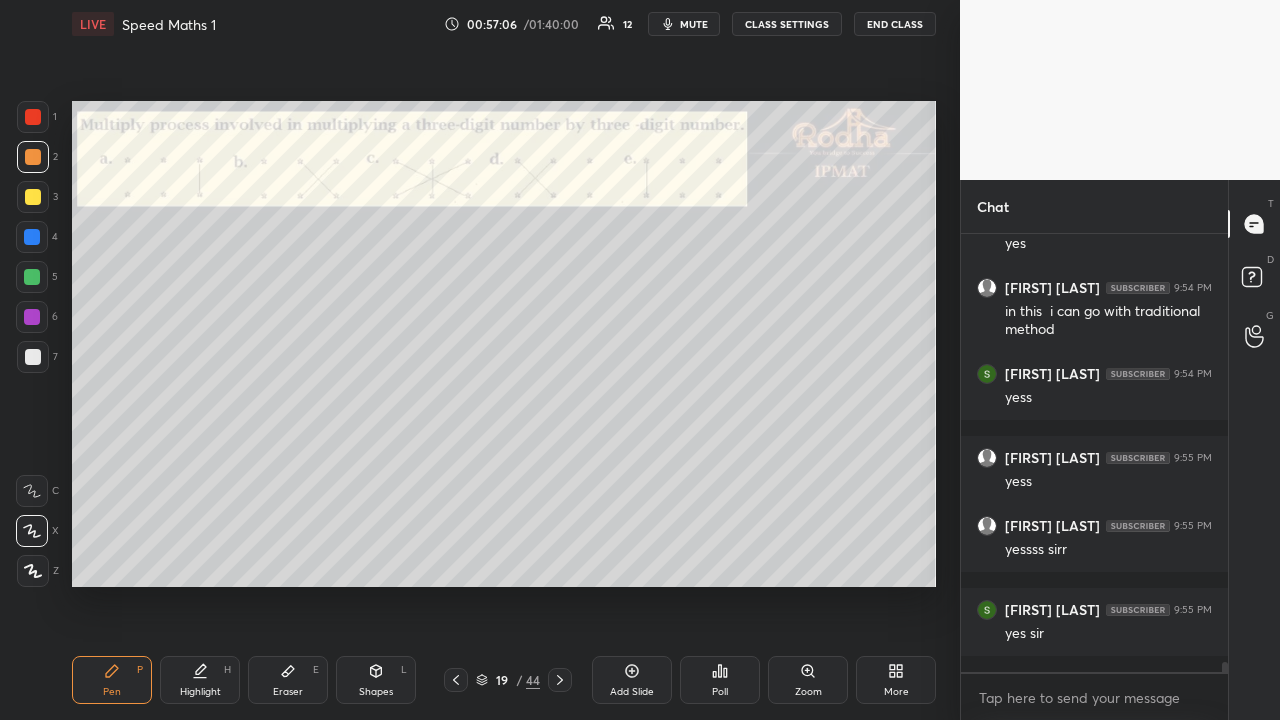 click 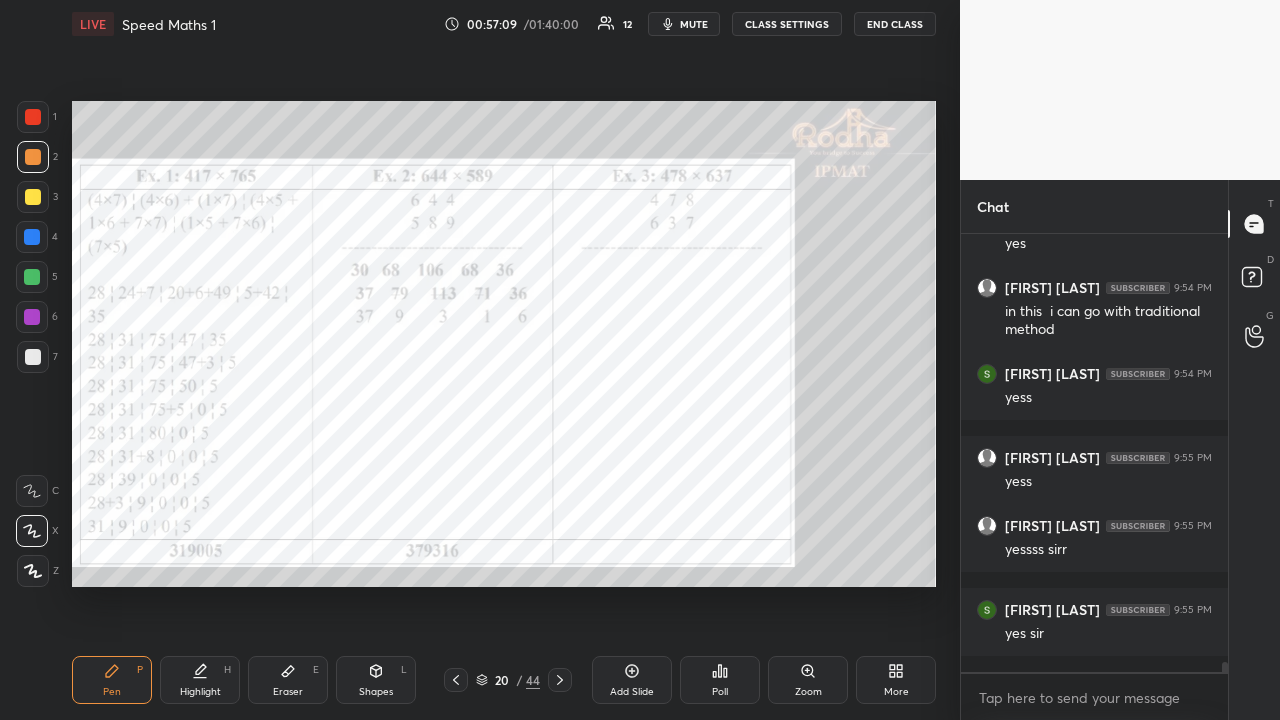 click at bounding box center (33, 117) 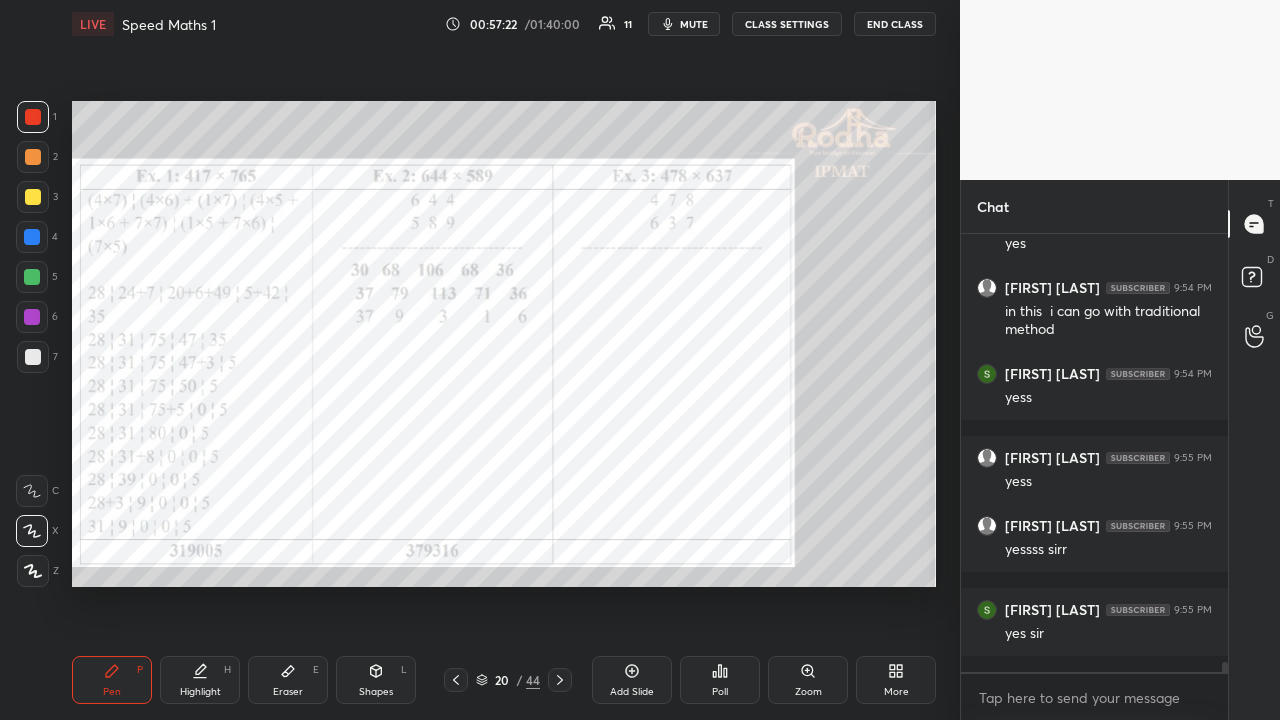 click 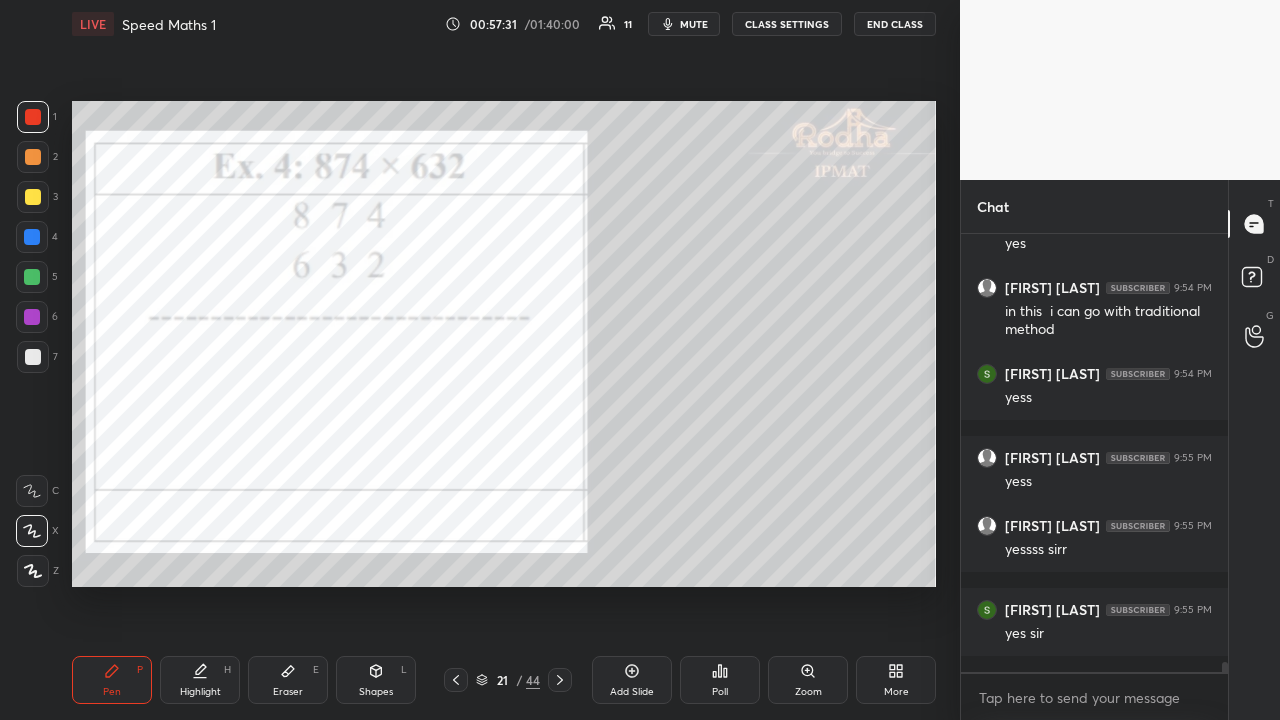 click 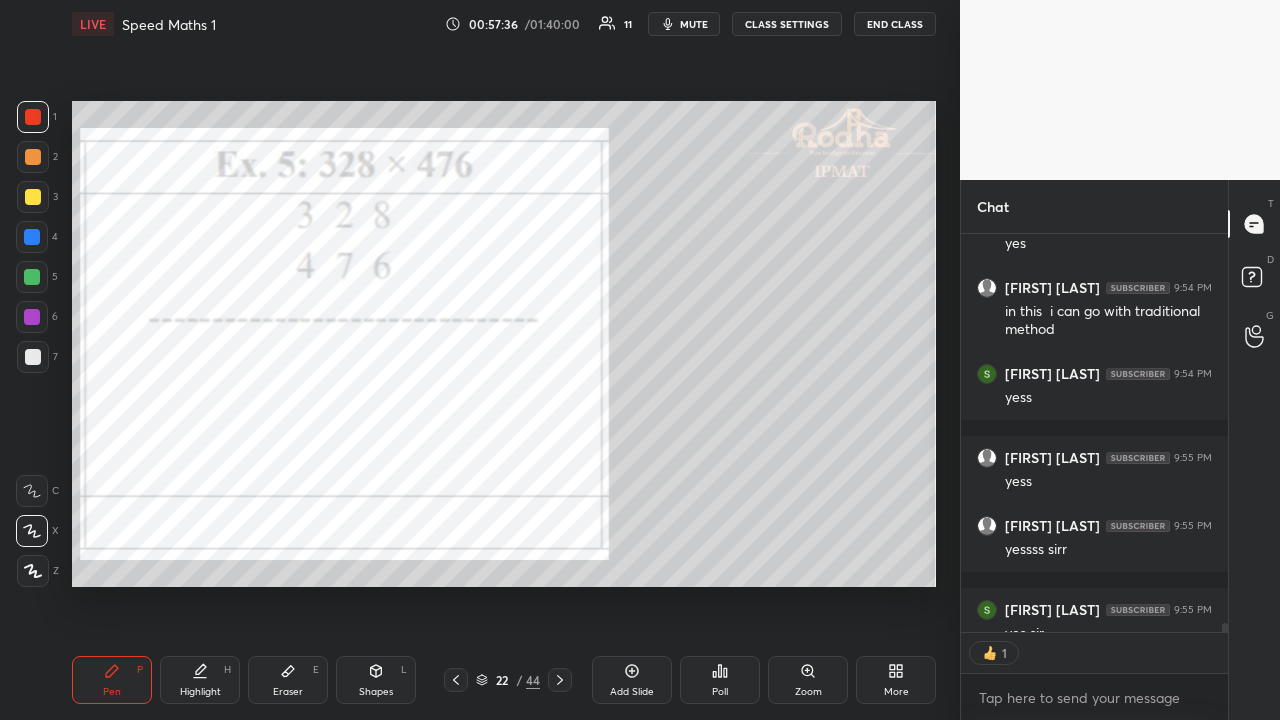 scroll, scrollTop: 392, scrollLeft: 261, axis: both 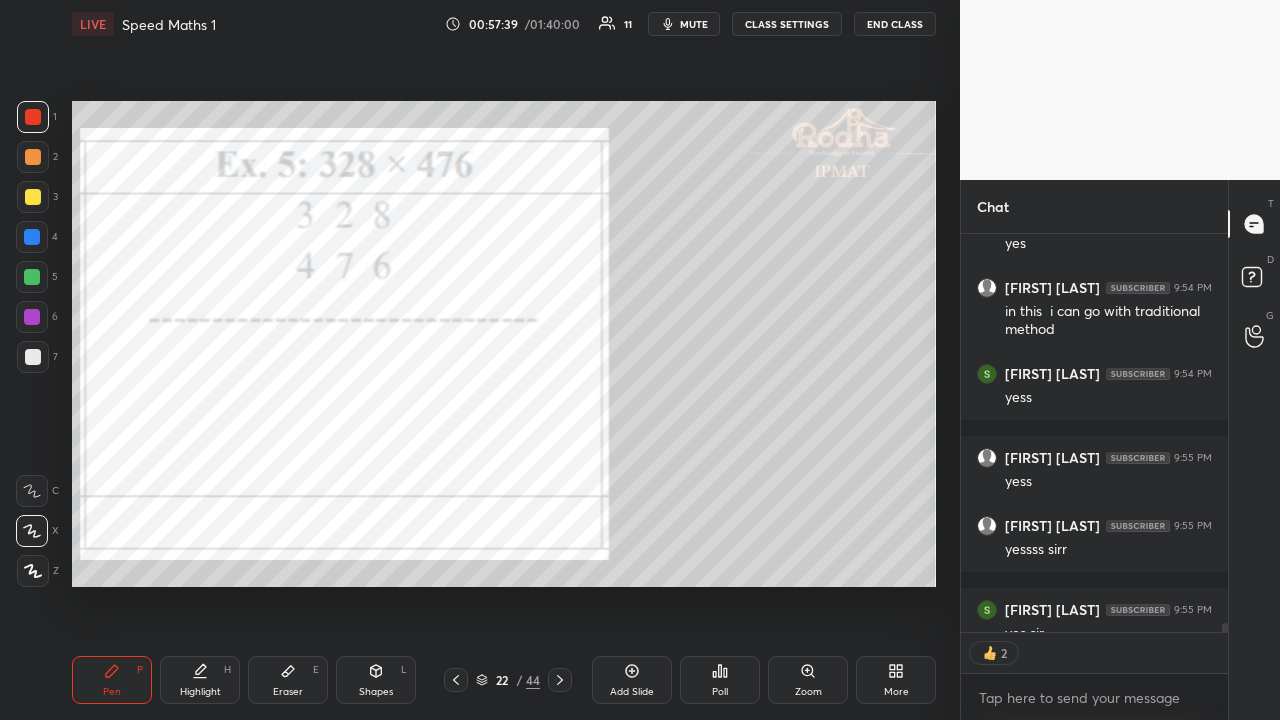 click 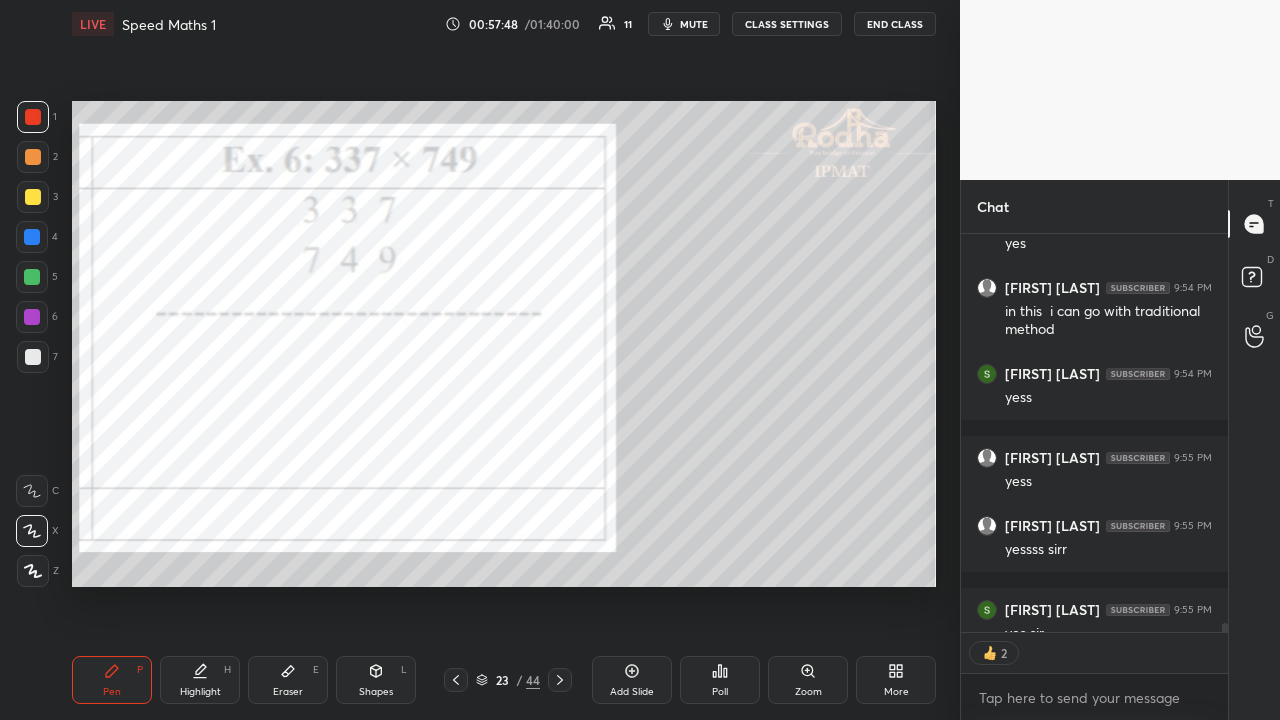 scroll, scrollTop: 7, scrollLeft: 6, axis: both 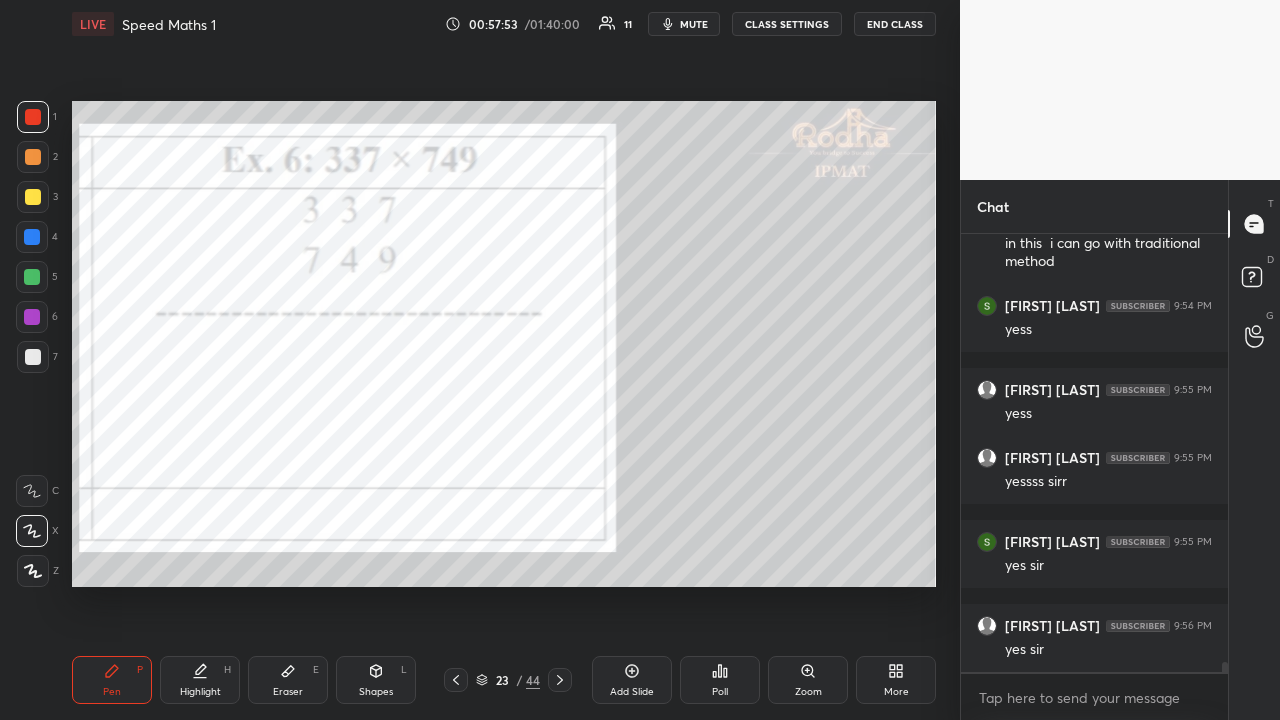 click 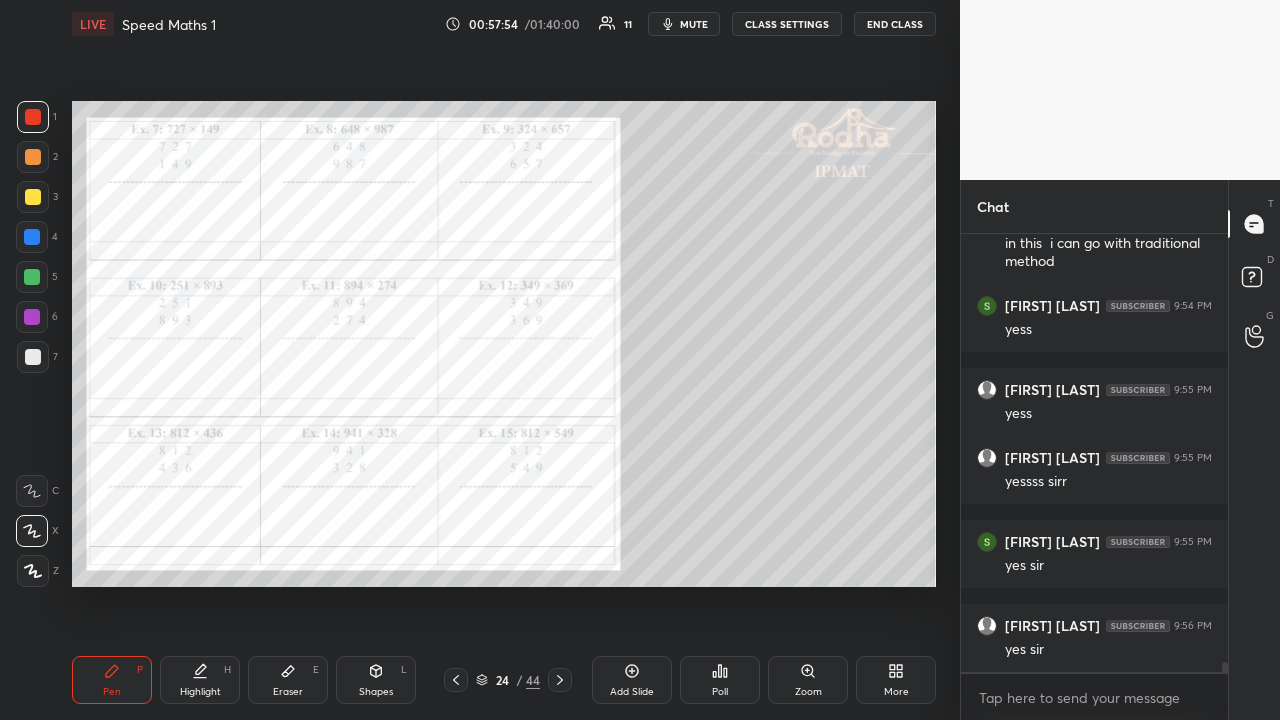 scroll, scrollTop: 19690, scrollLeft: 0, axis: vertical 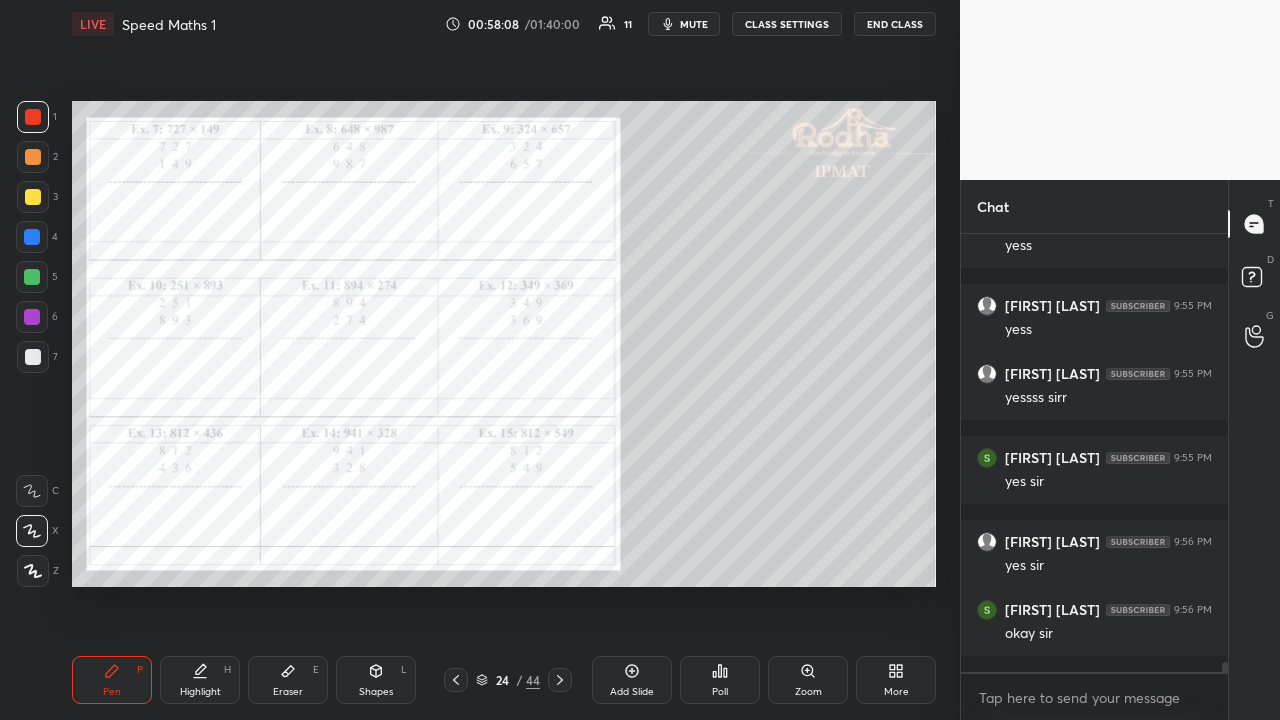 click at bounding box center (560, 680) 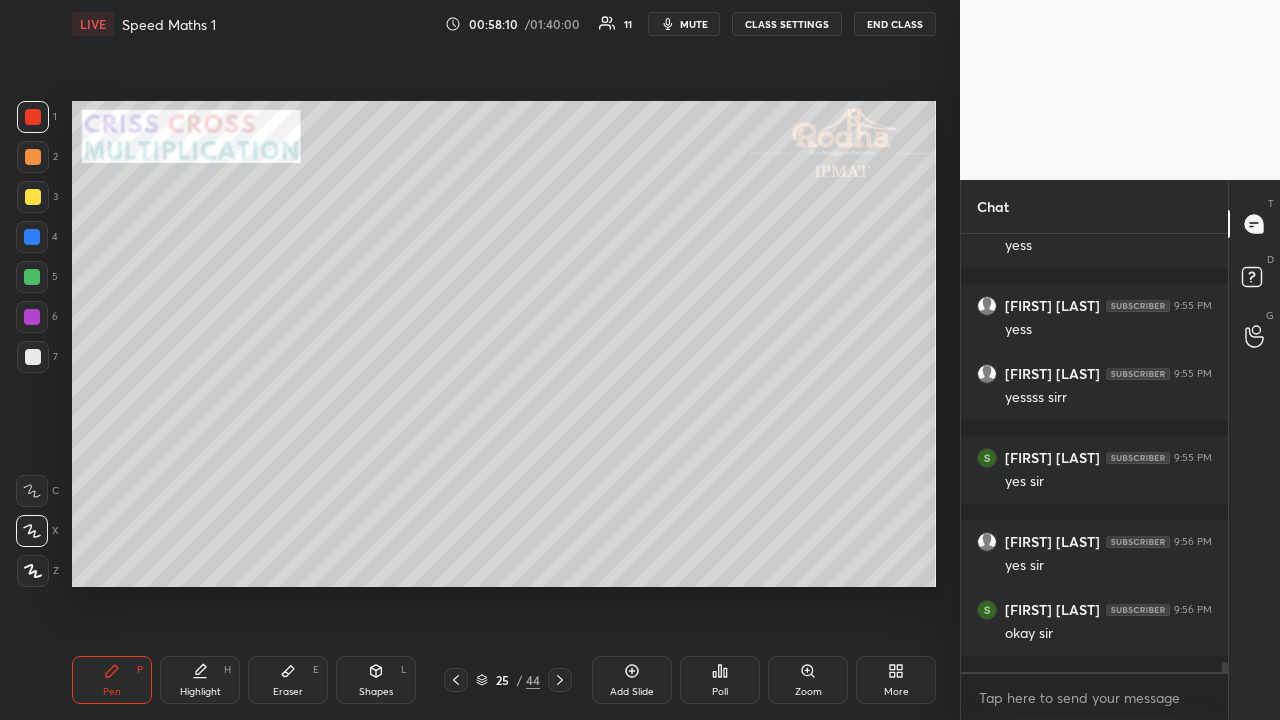 click 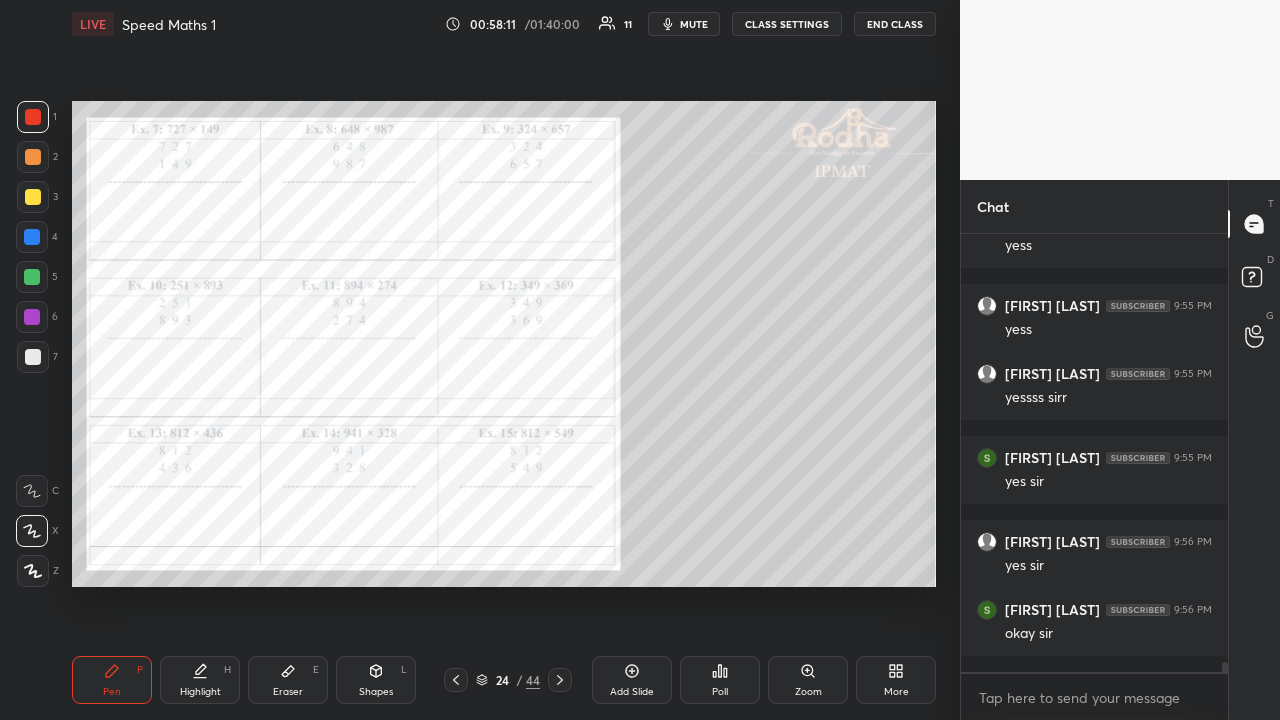 click 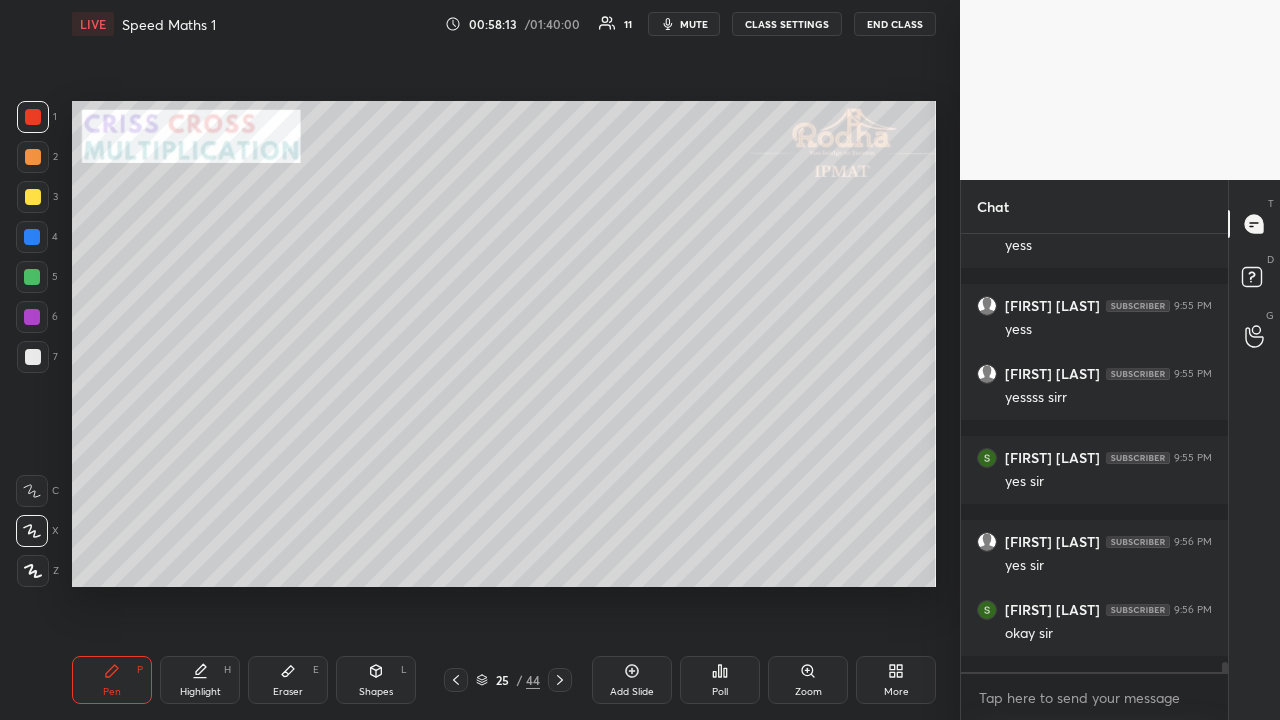 click at bounding box center [33, 197] 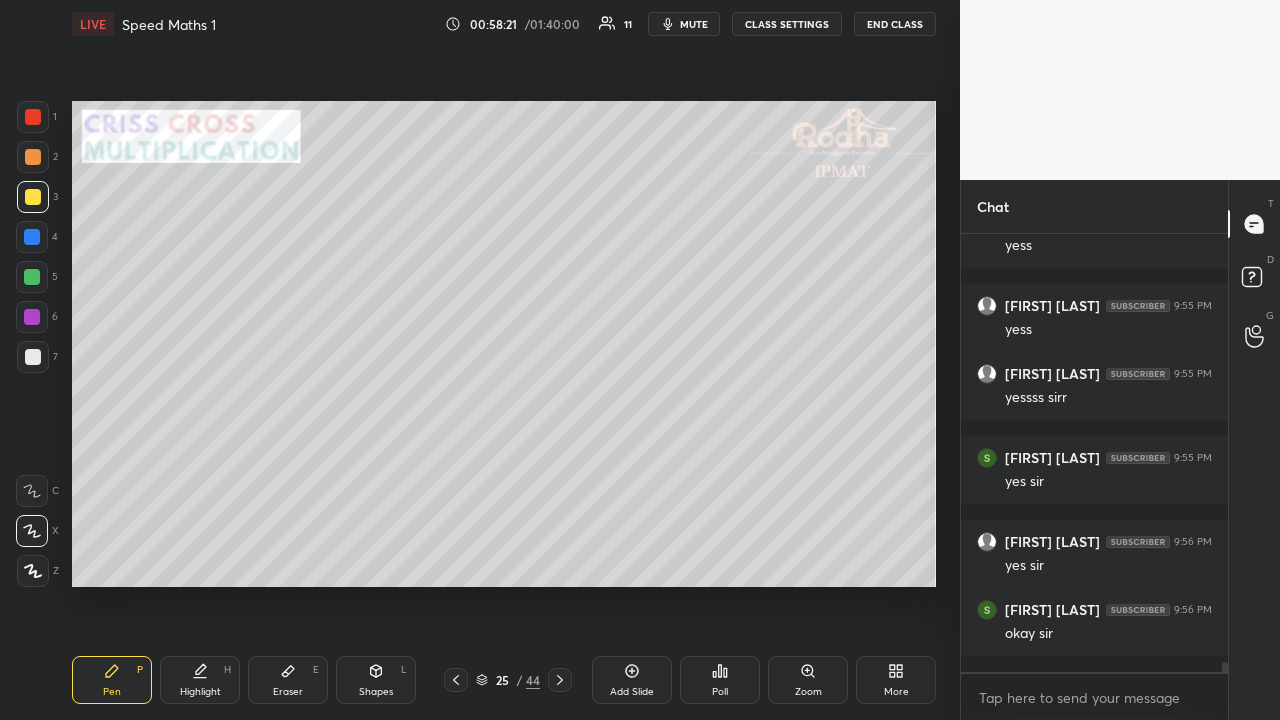 scroll, scrollTop: 19774, scrollLeft: 0, axis: vertical 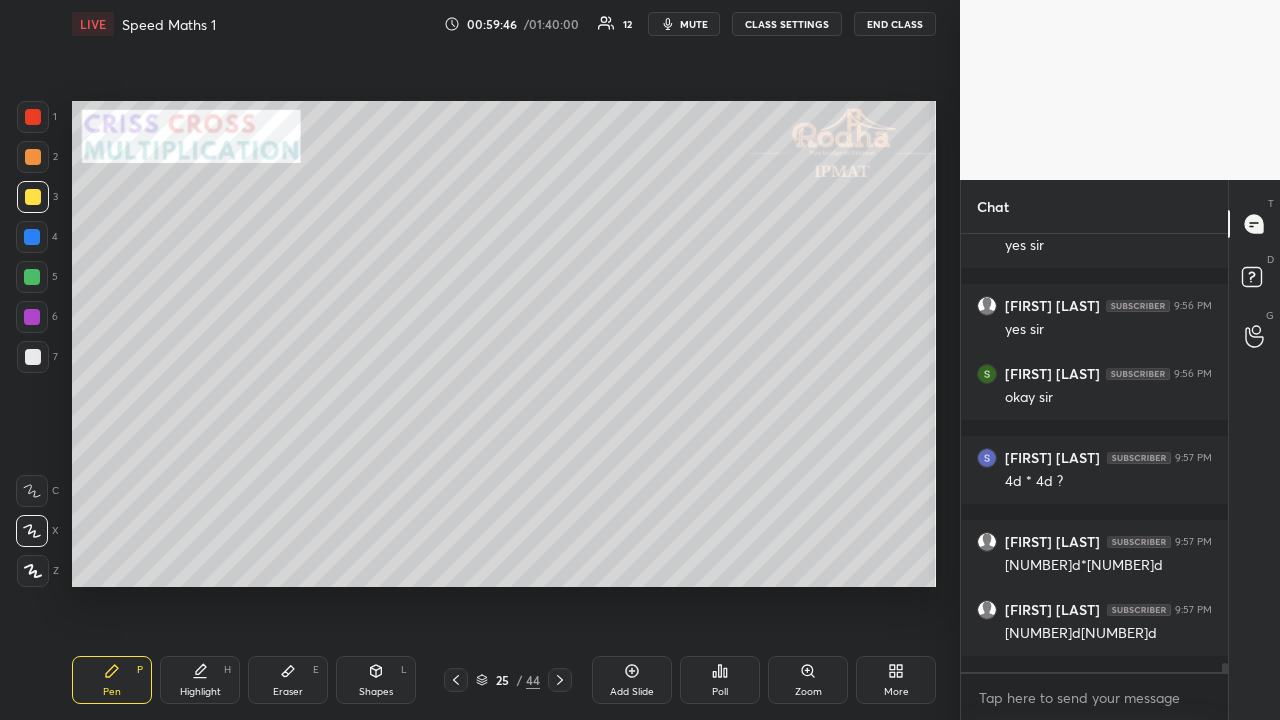 click at bounding box center [33, 157] 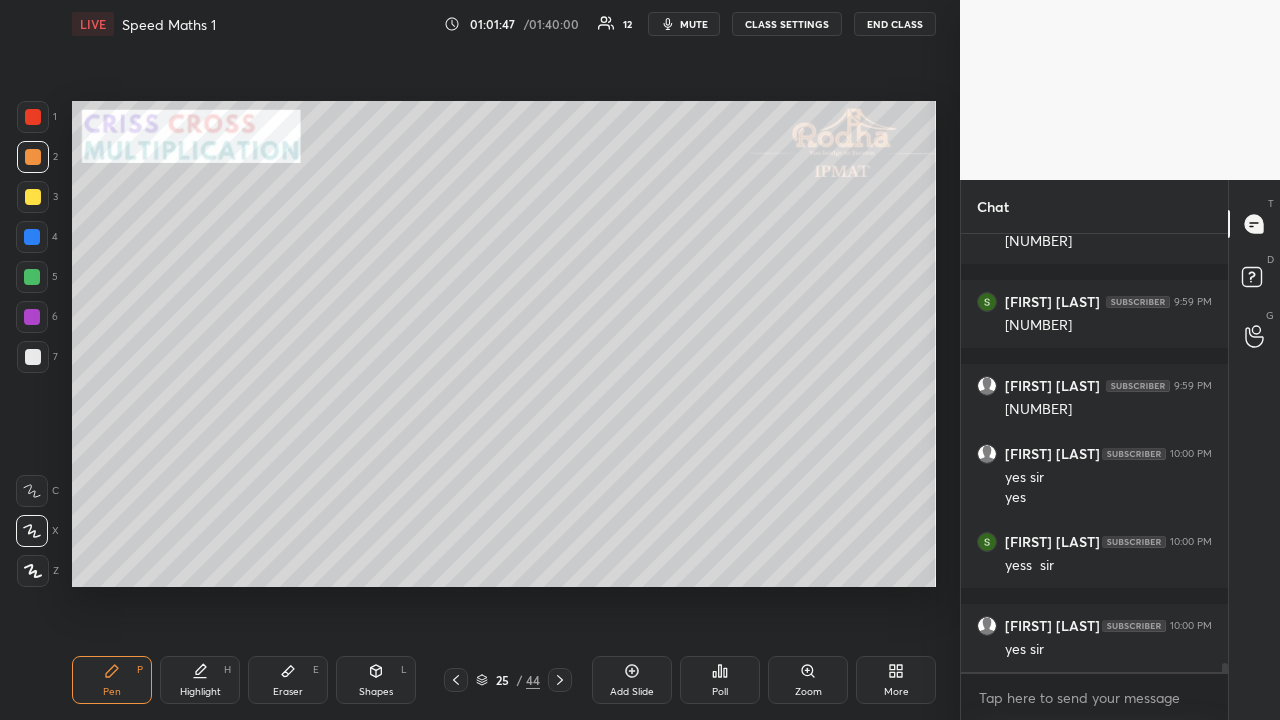 scroll, scrollTop: 20654, scrollLeft: 0, axis: vertical 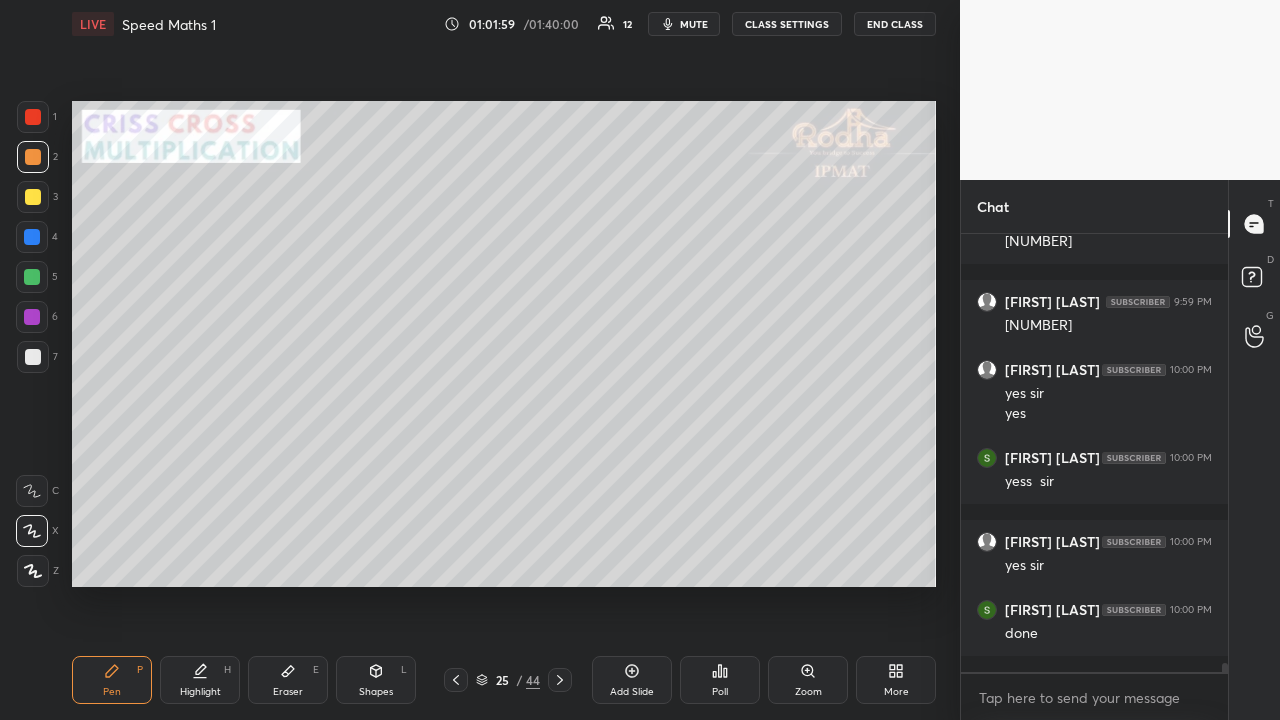 click 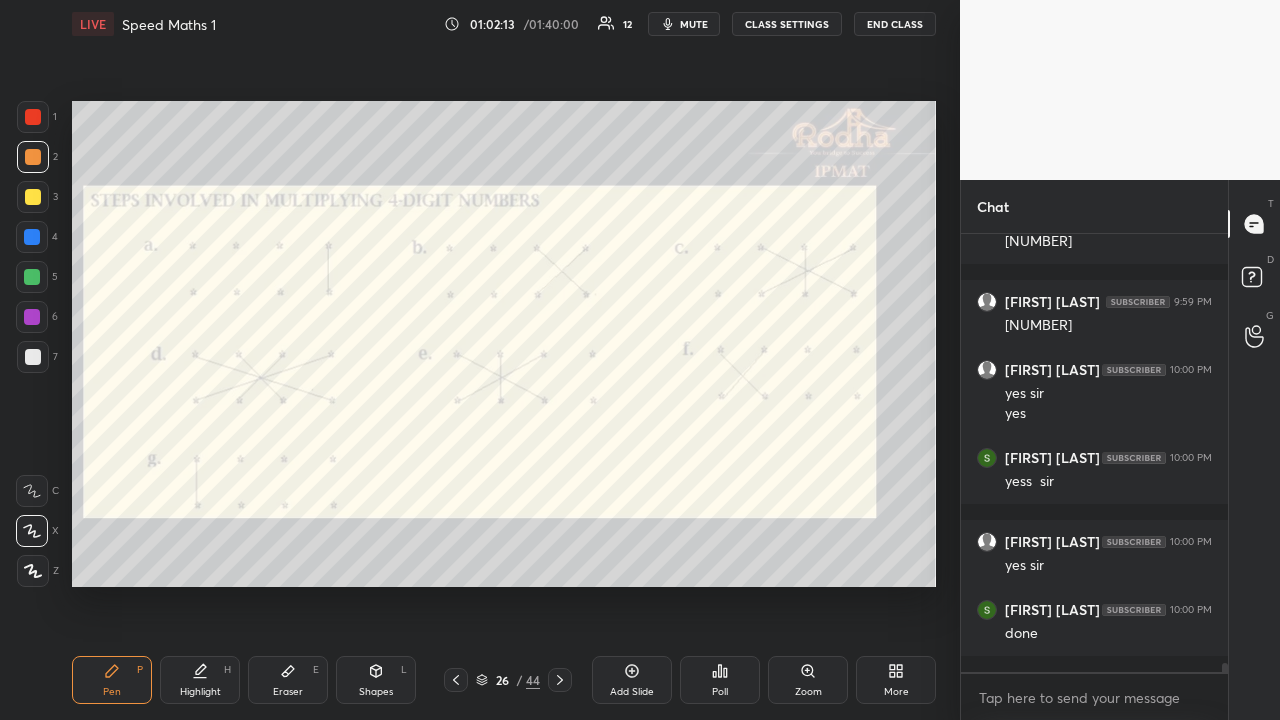 drag, startPoint x: 38, startPoint y: 112, endPoint x: 29, endPoint y: 130, distance: 20.12461 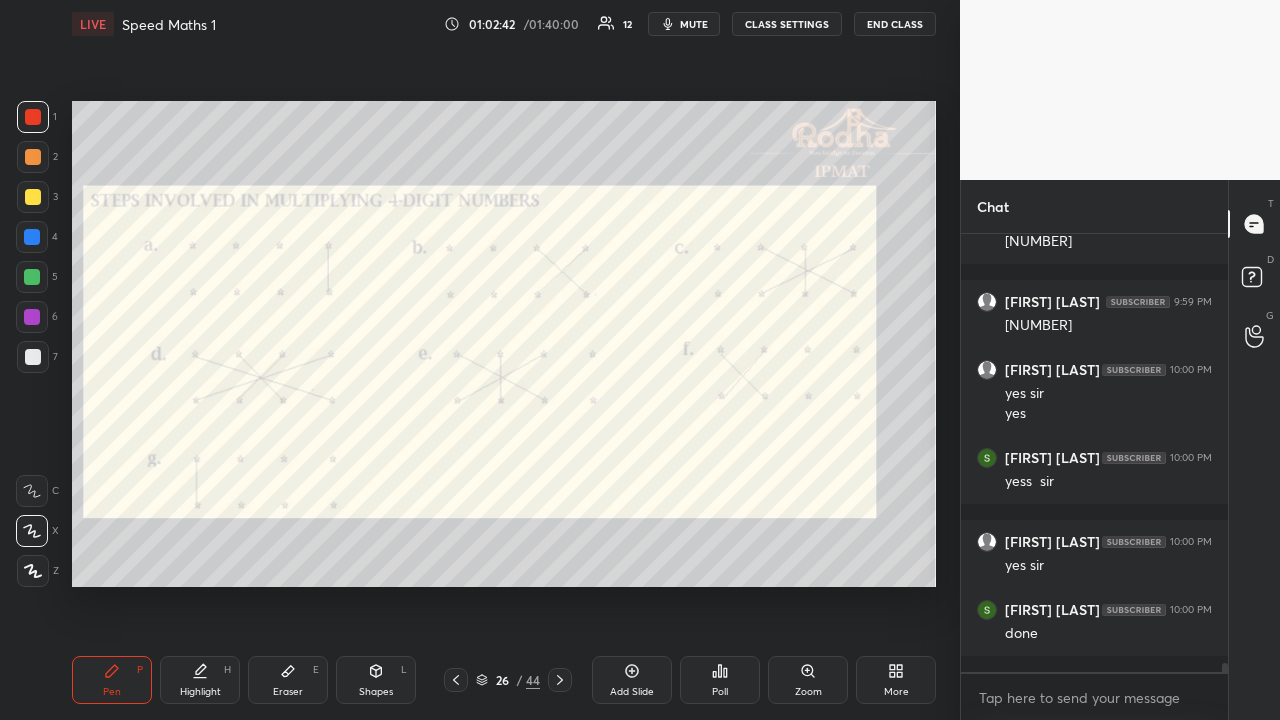 click 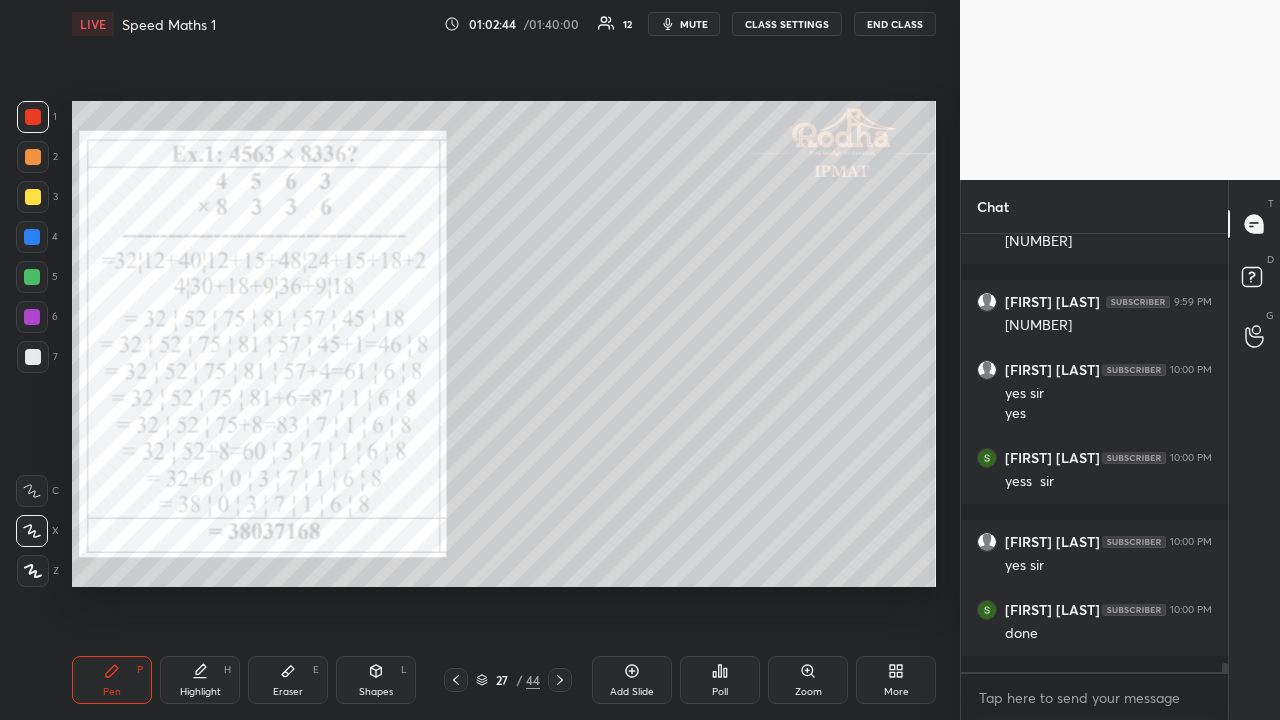 click 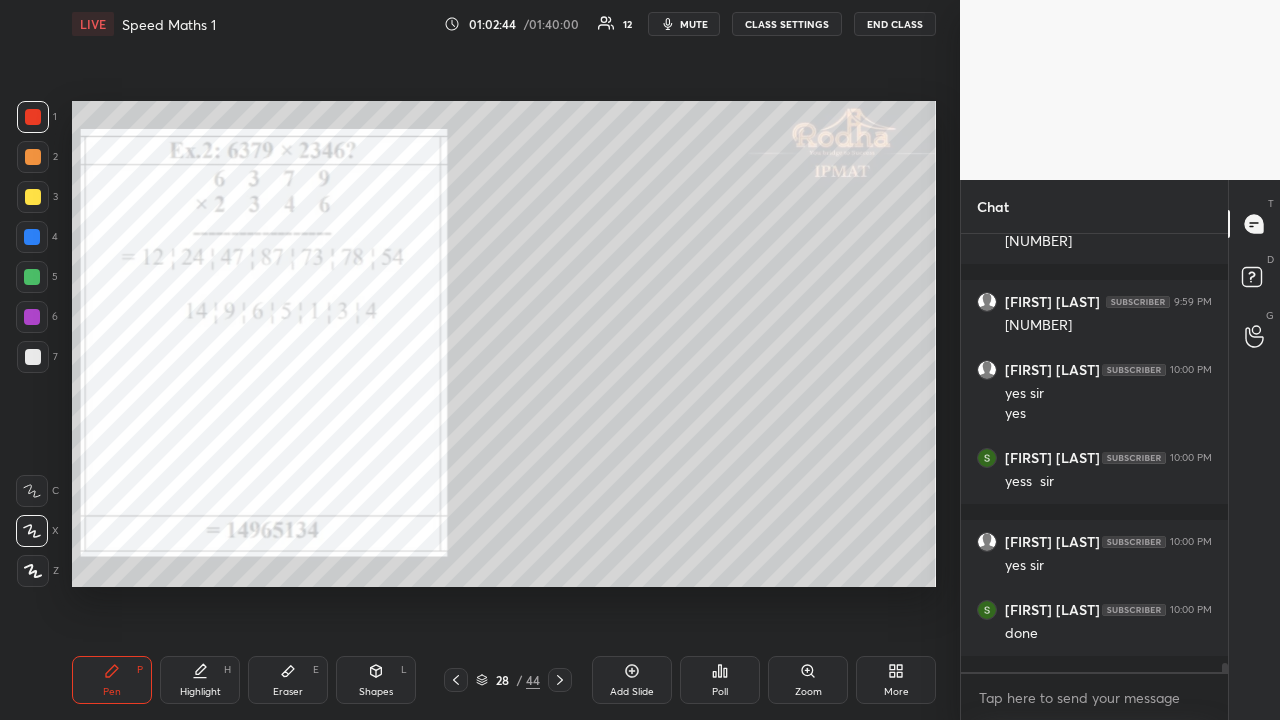 click 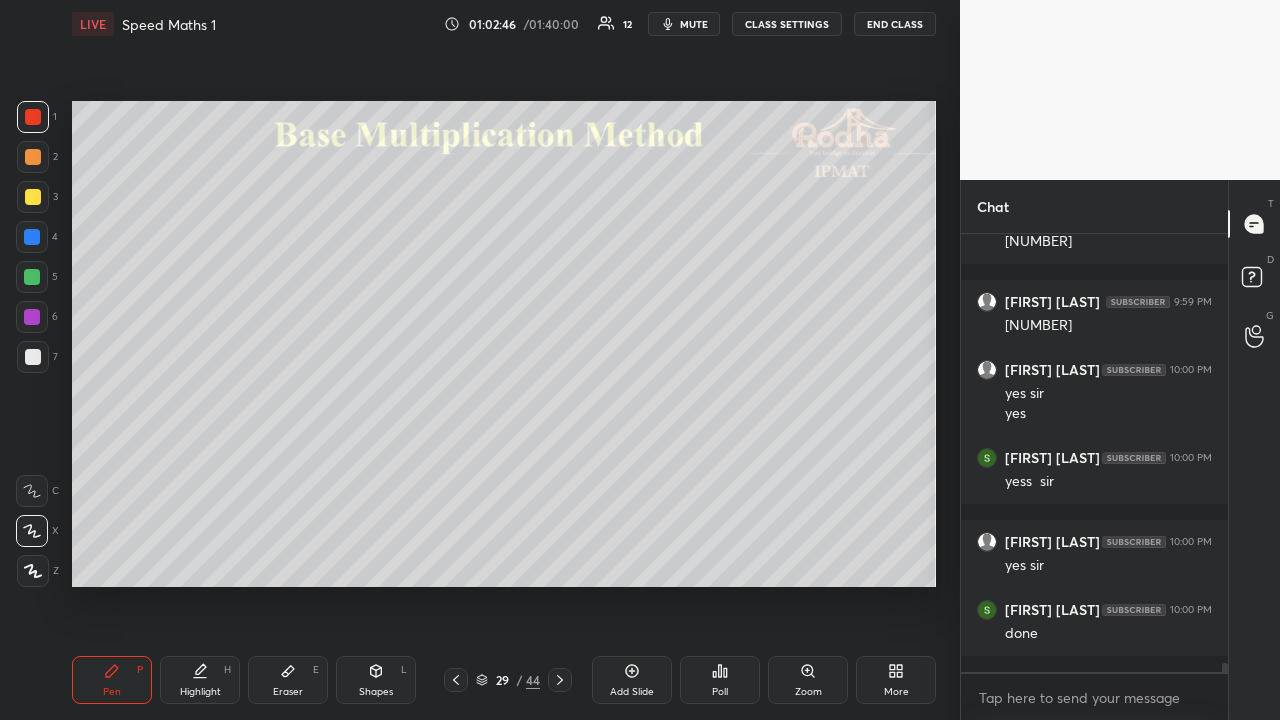 click 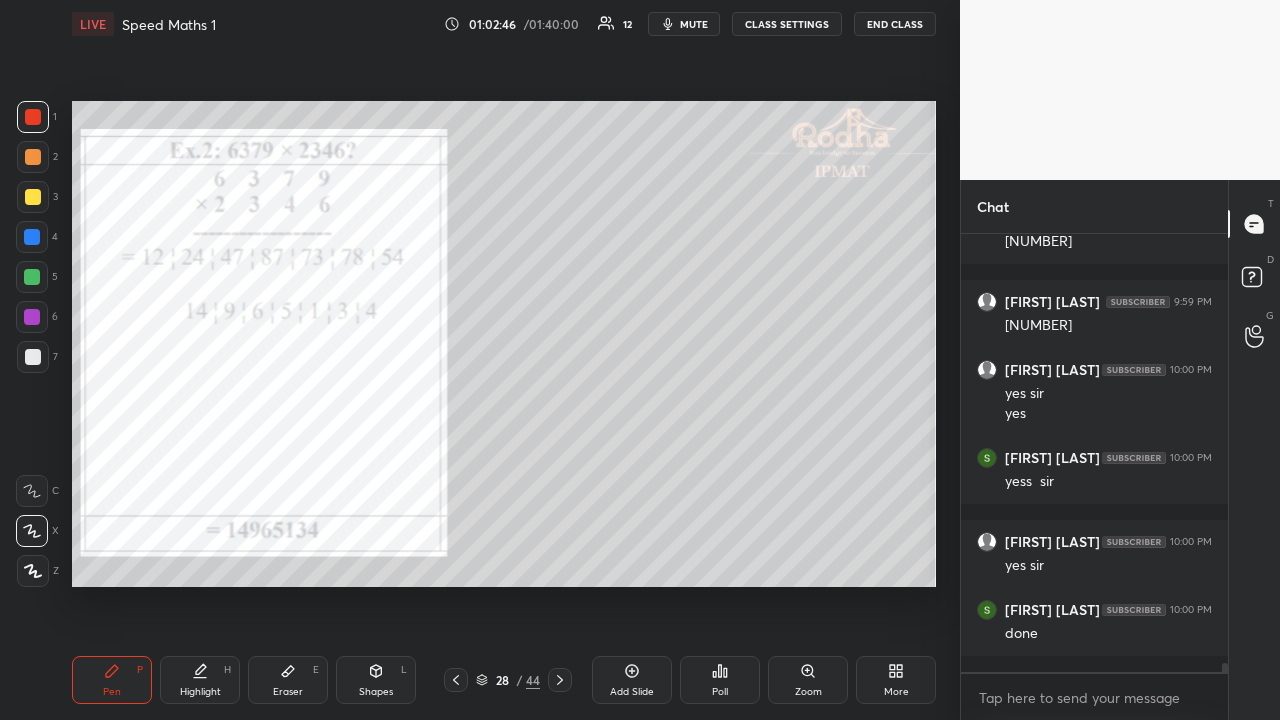 click 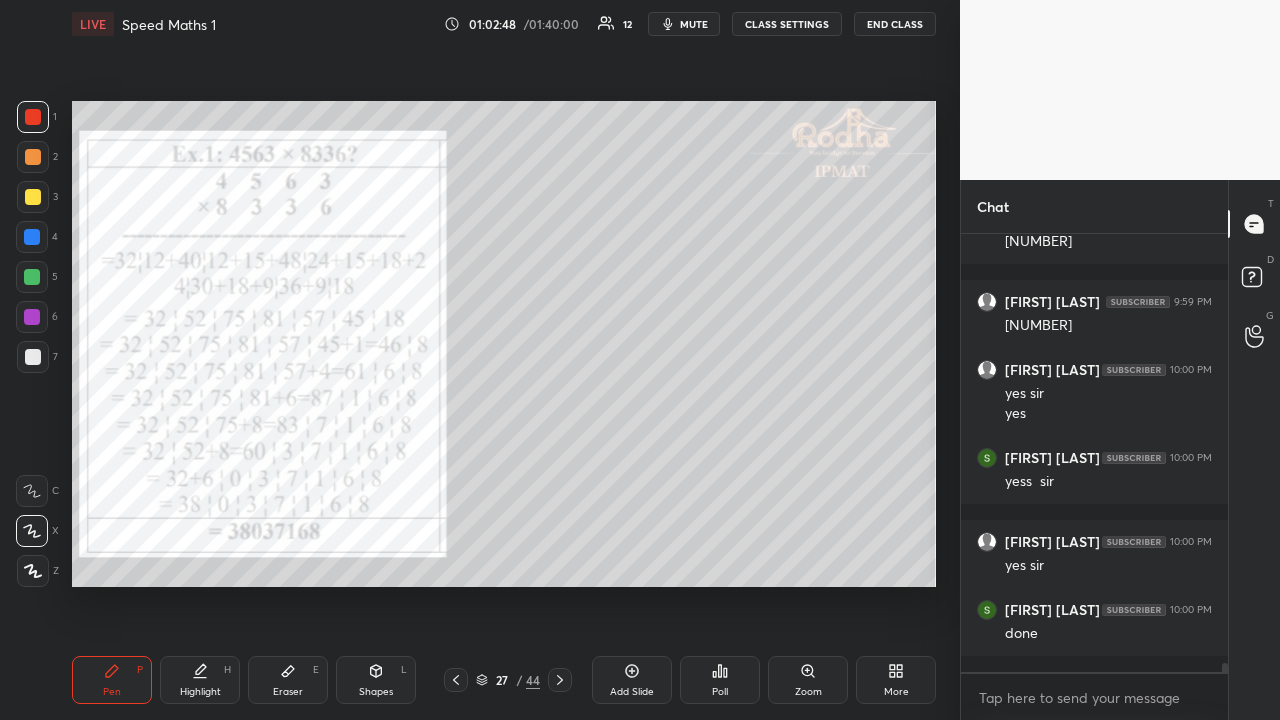 scroll, scrollTop: 20722, scrollLeft: 0, axis: vertical 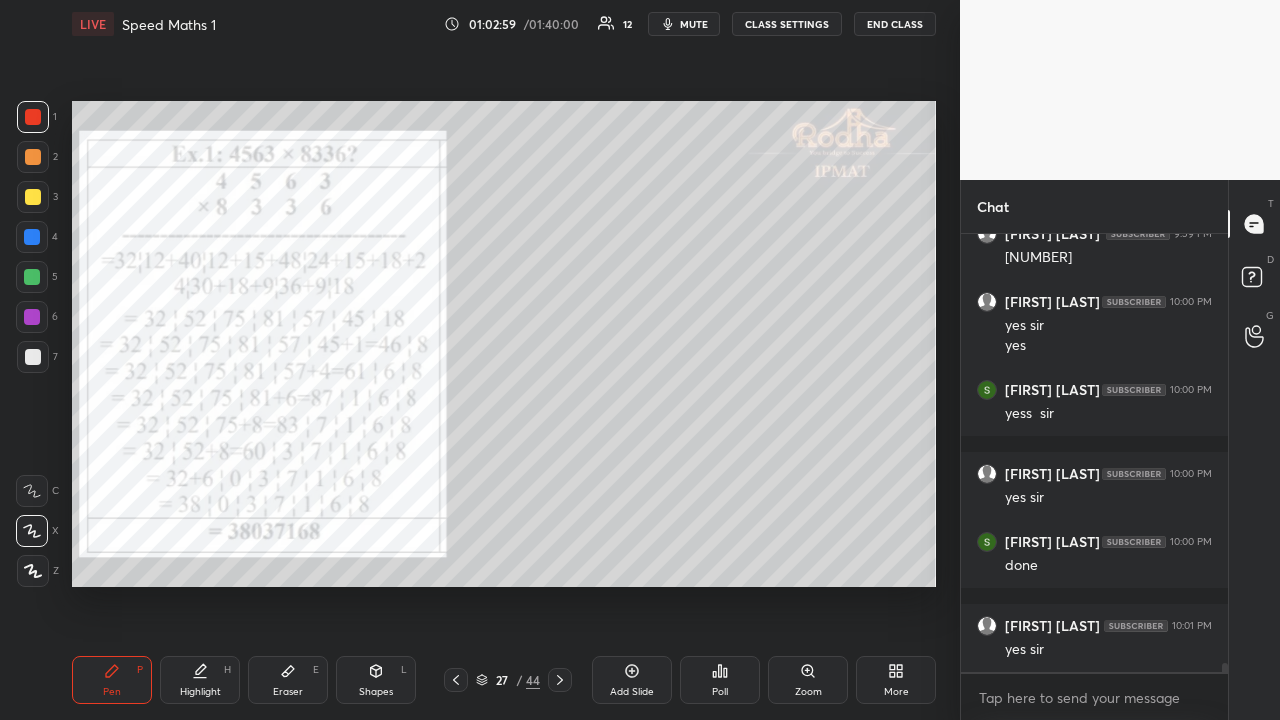 click 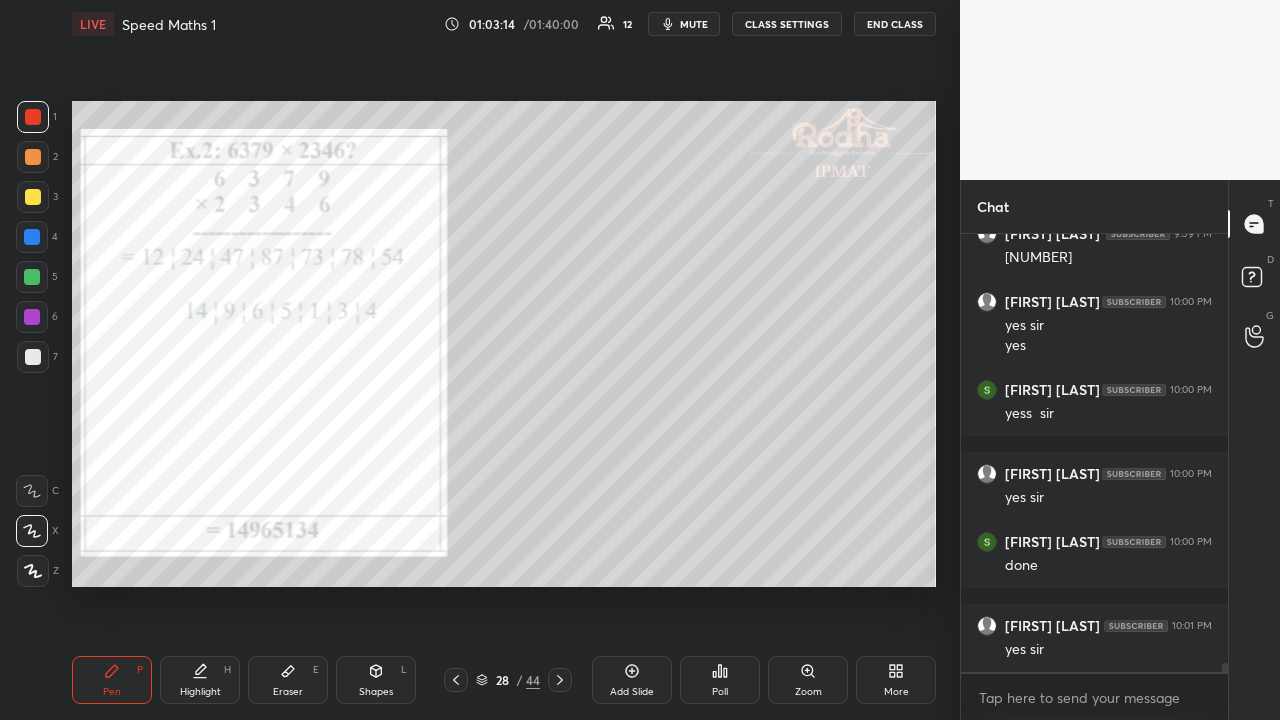 click at bounding box center [33, 197] 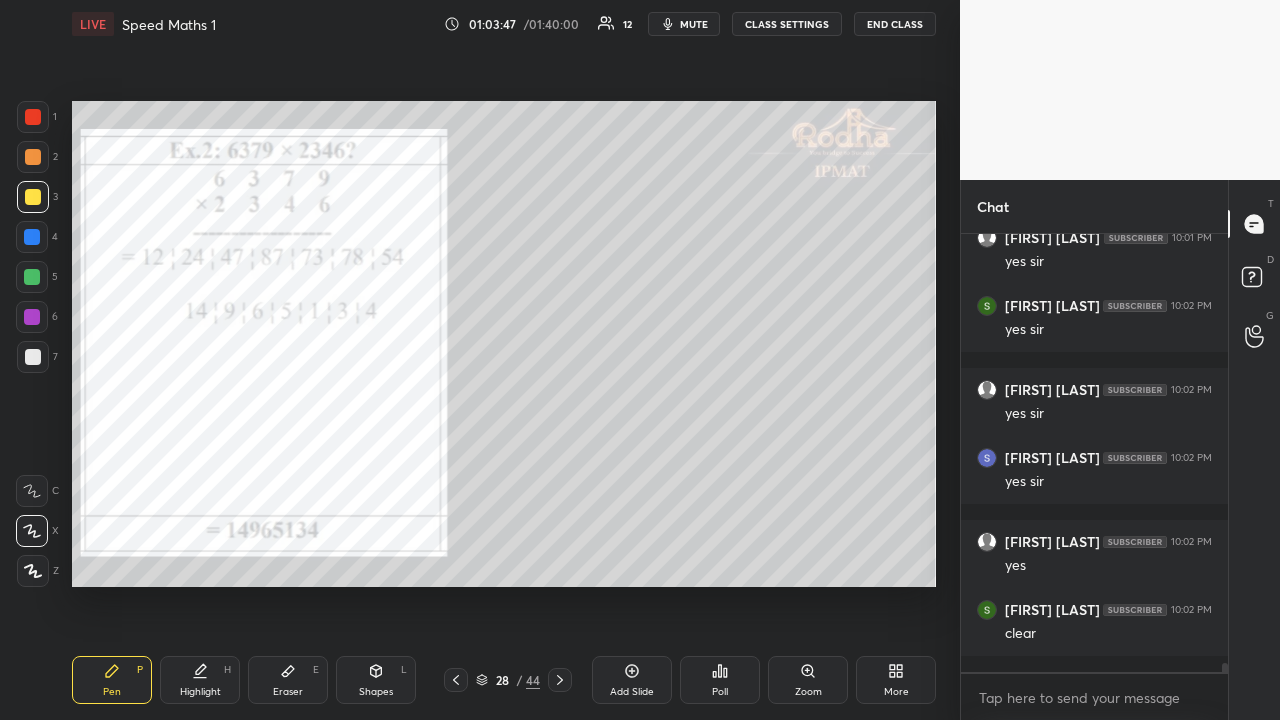 scroll, scrollTop: 21194, scrollLeft: 0, axis: vertical 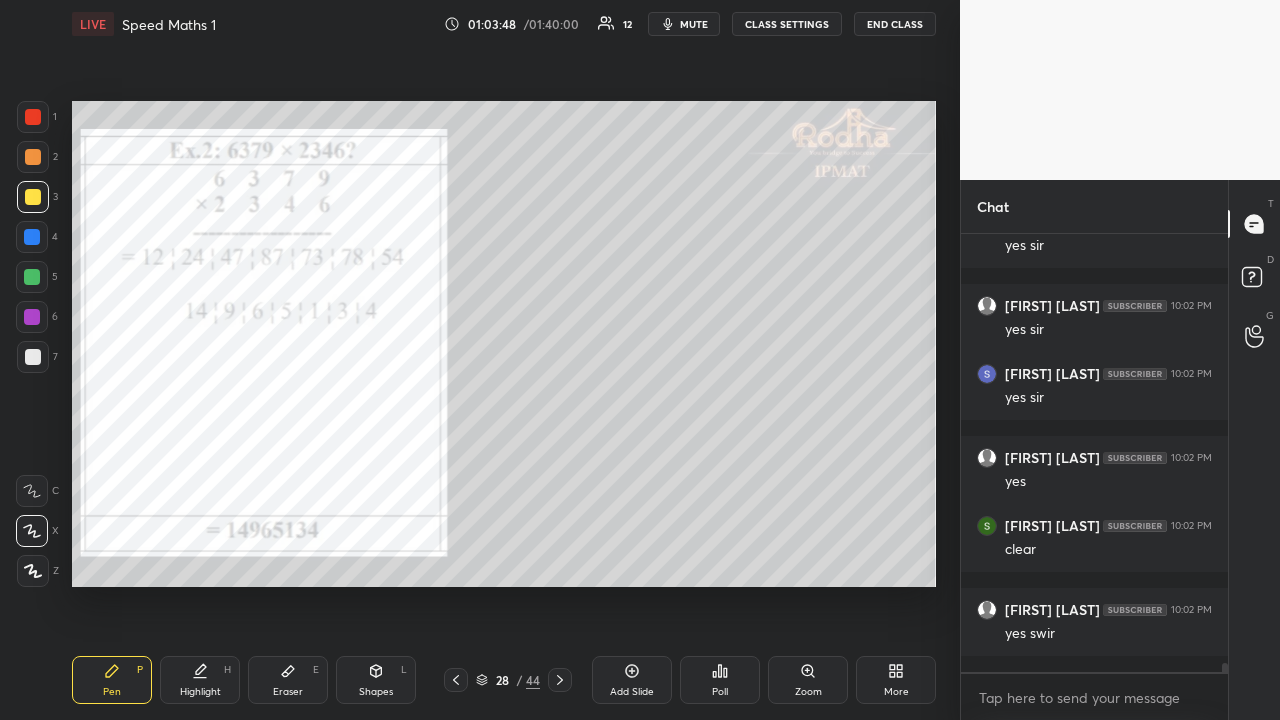 click 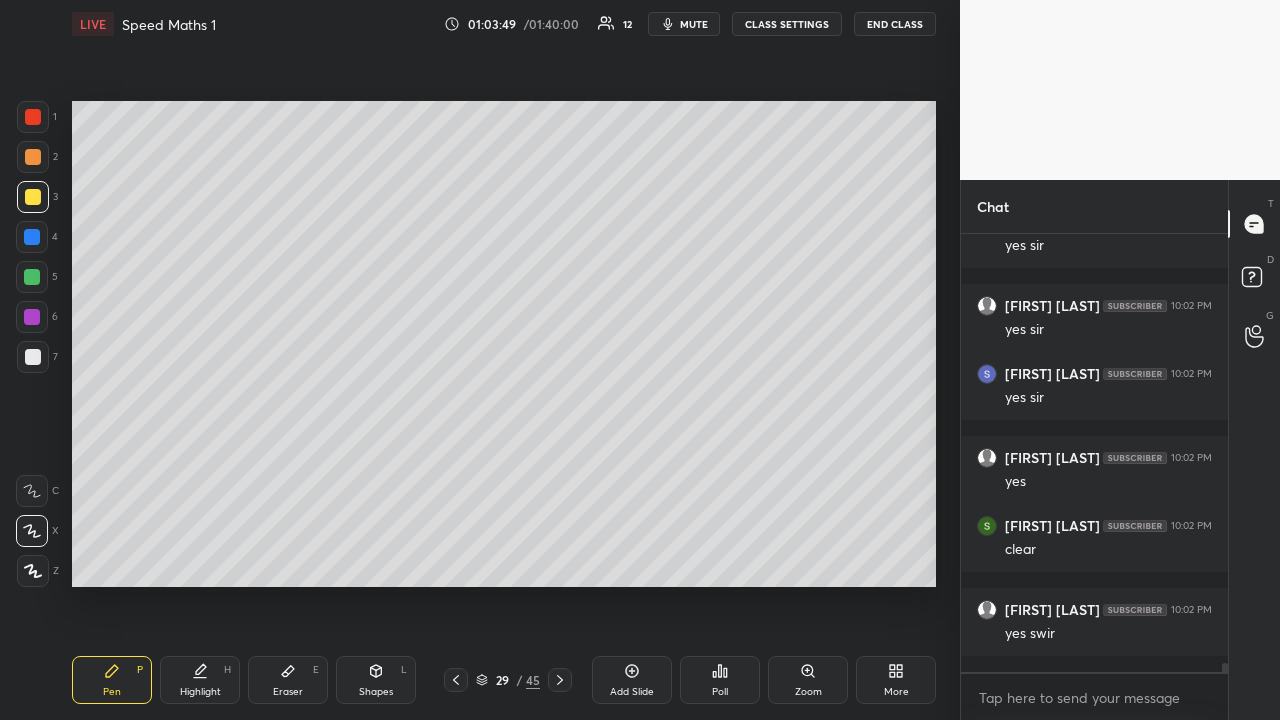 click at bounding box center [33, 117] 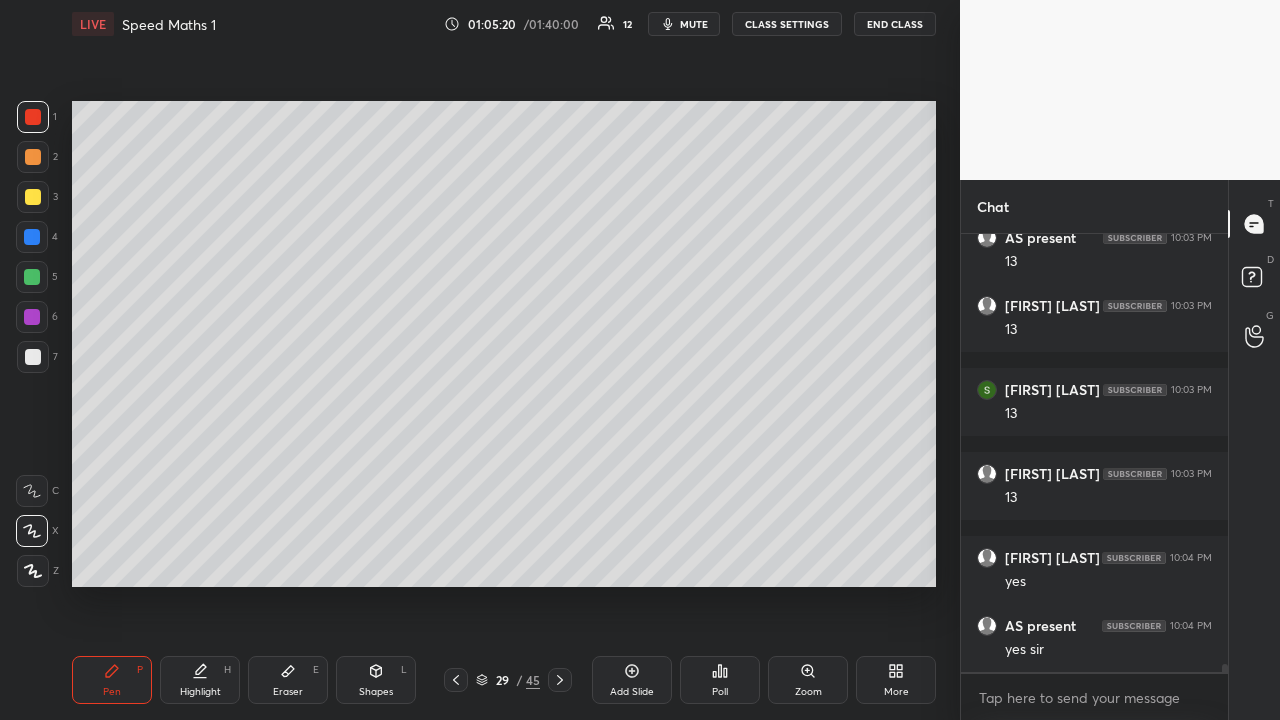 scroll, scrollTop: 22922, scrollLeft: 0, axis: vertical 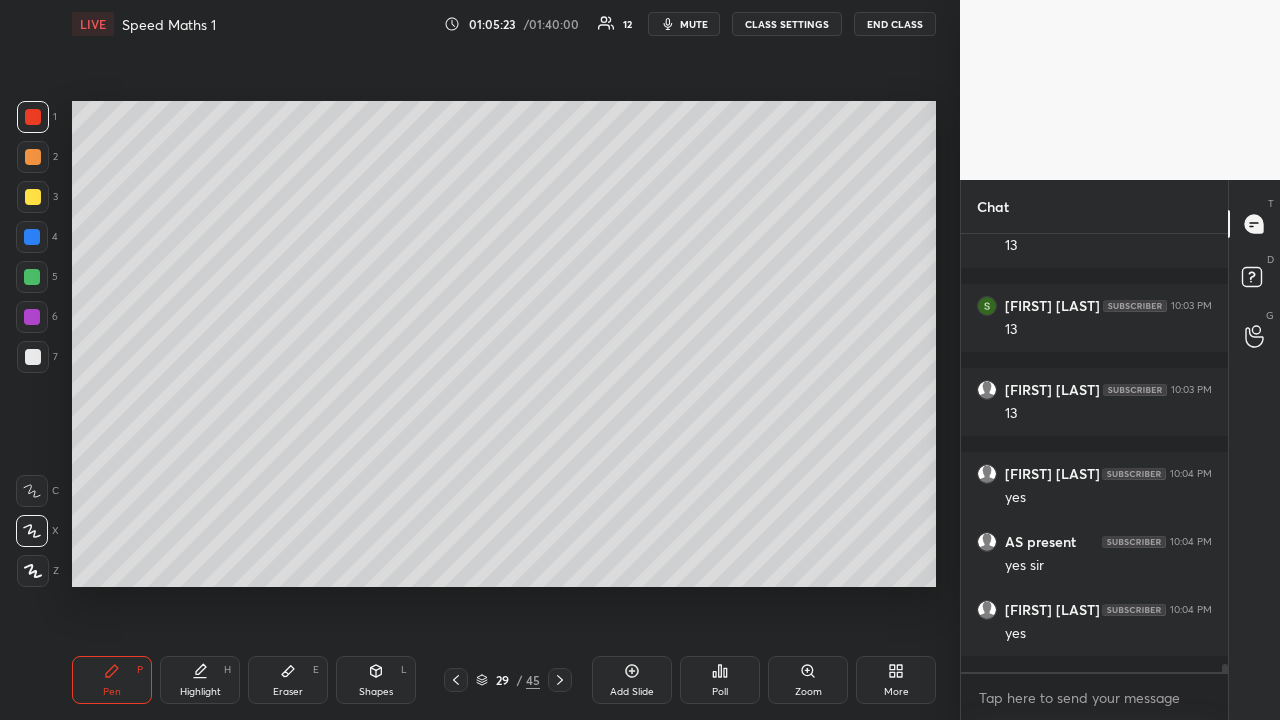 click 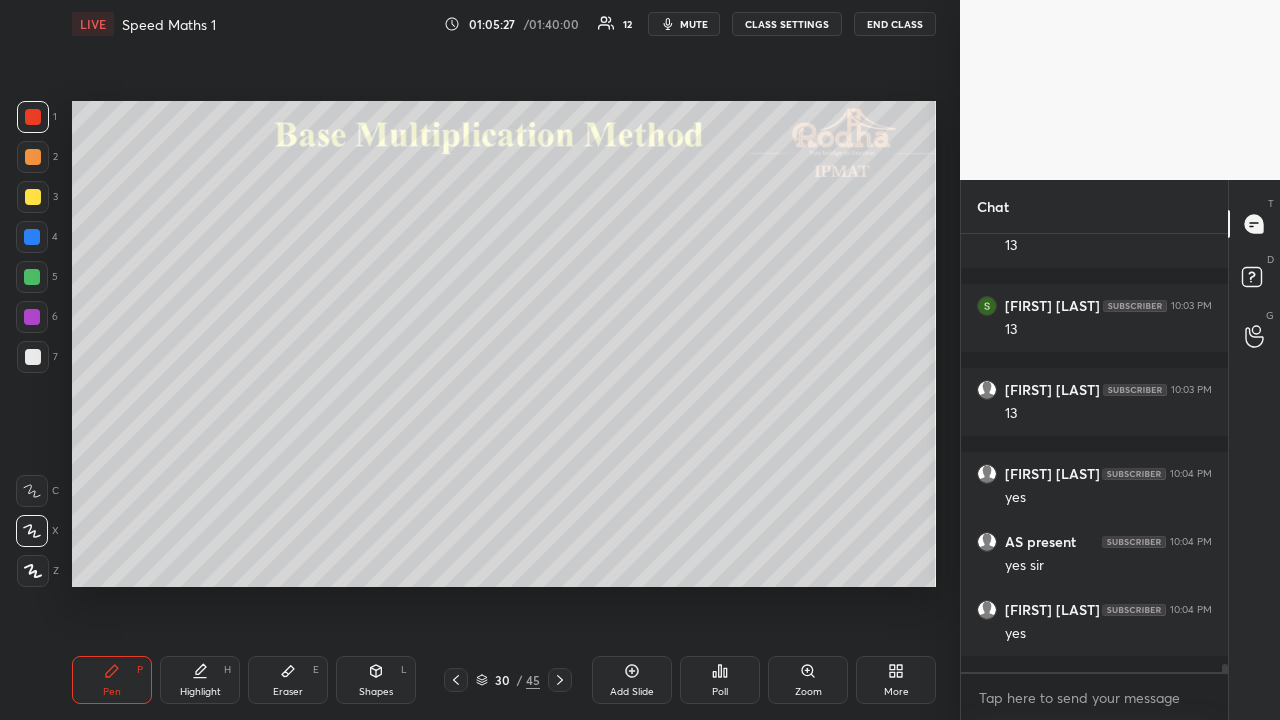 click 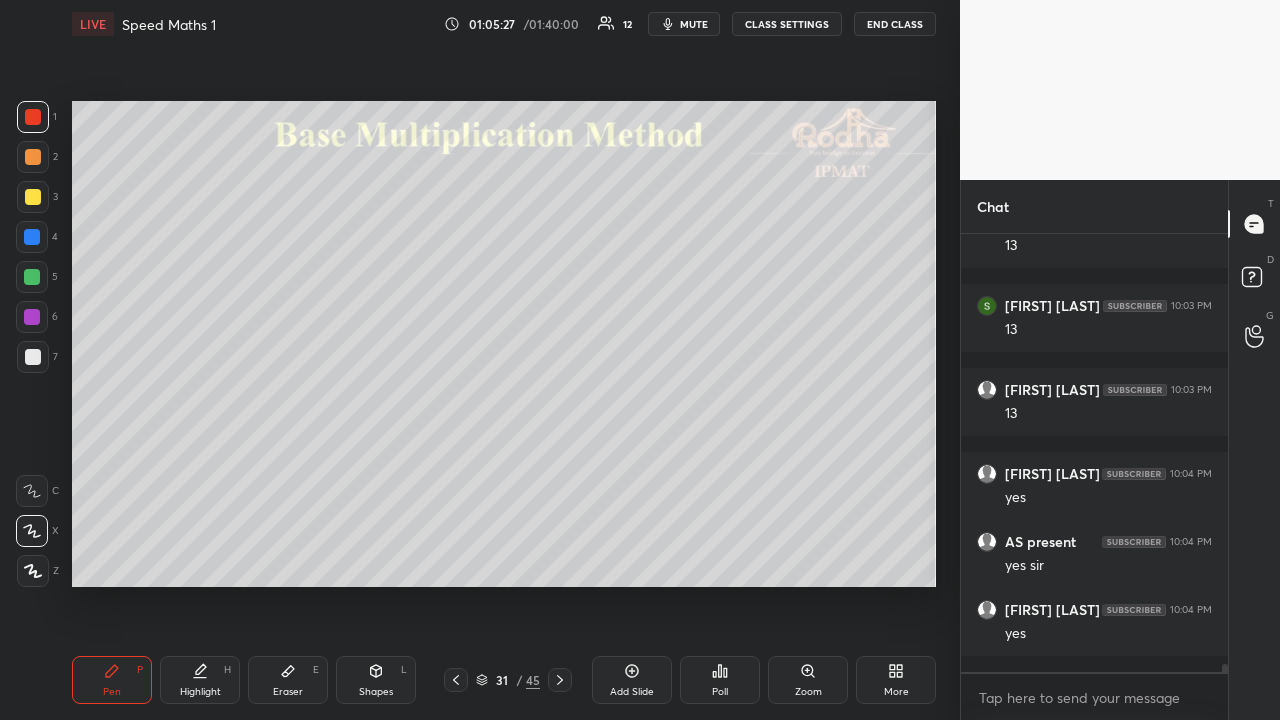 click 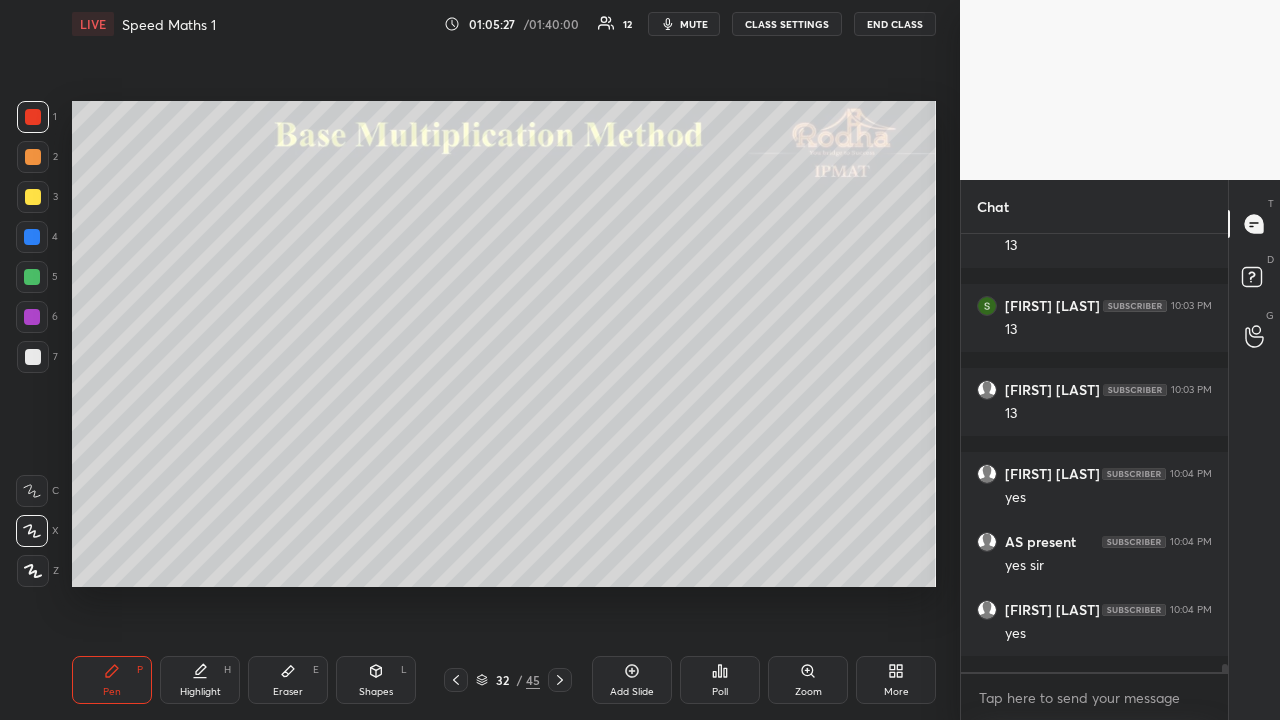 click 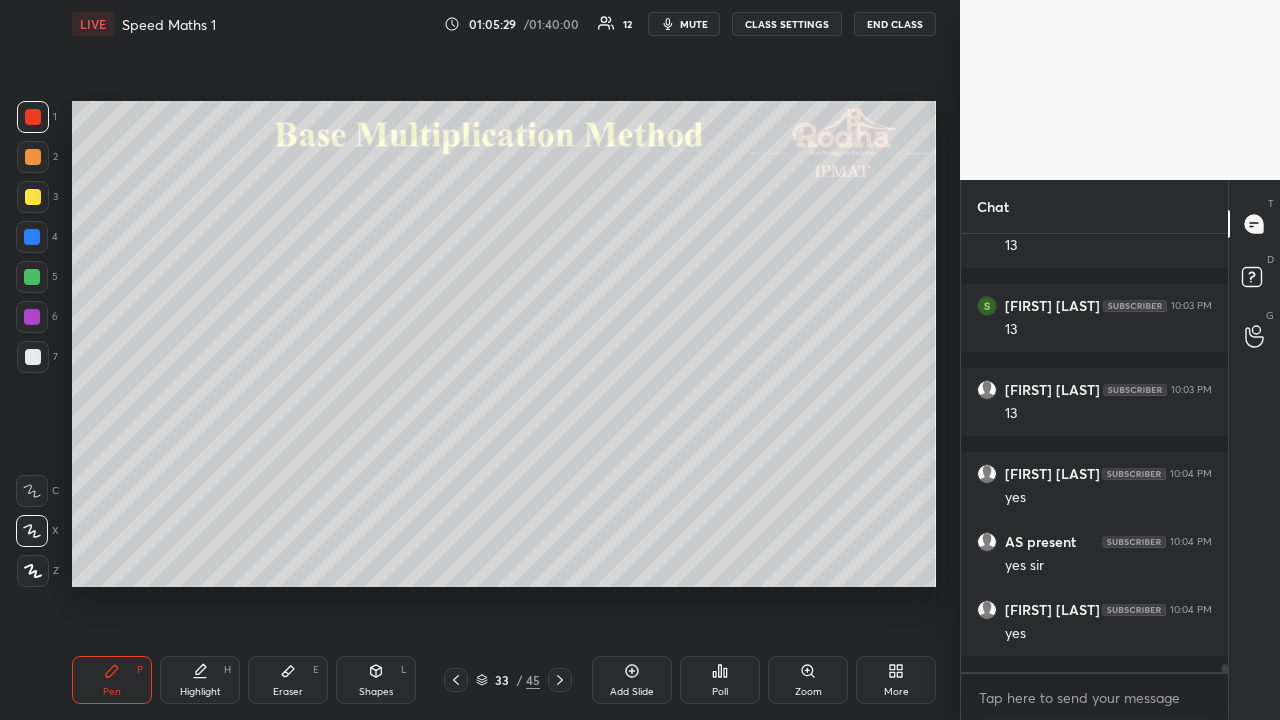 click 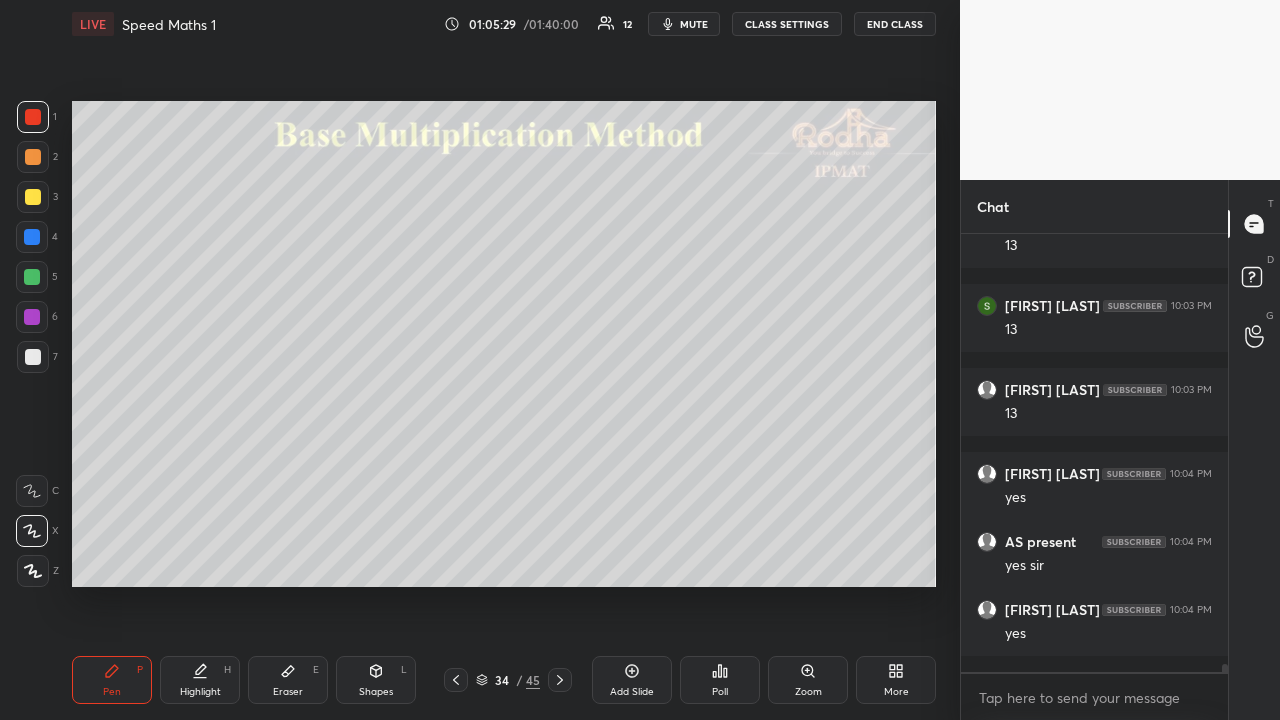 click 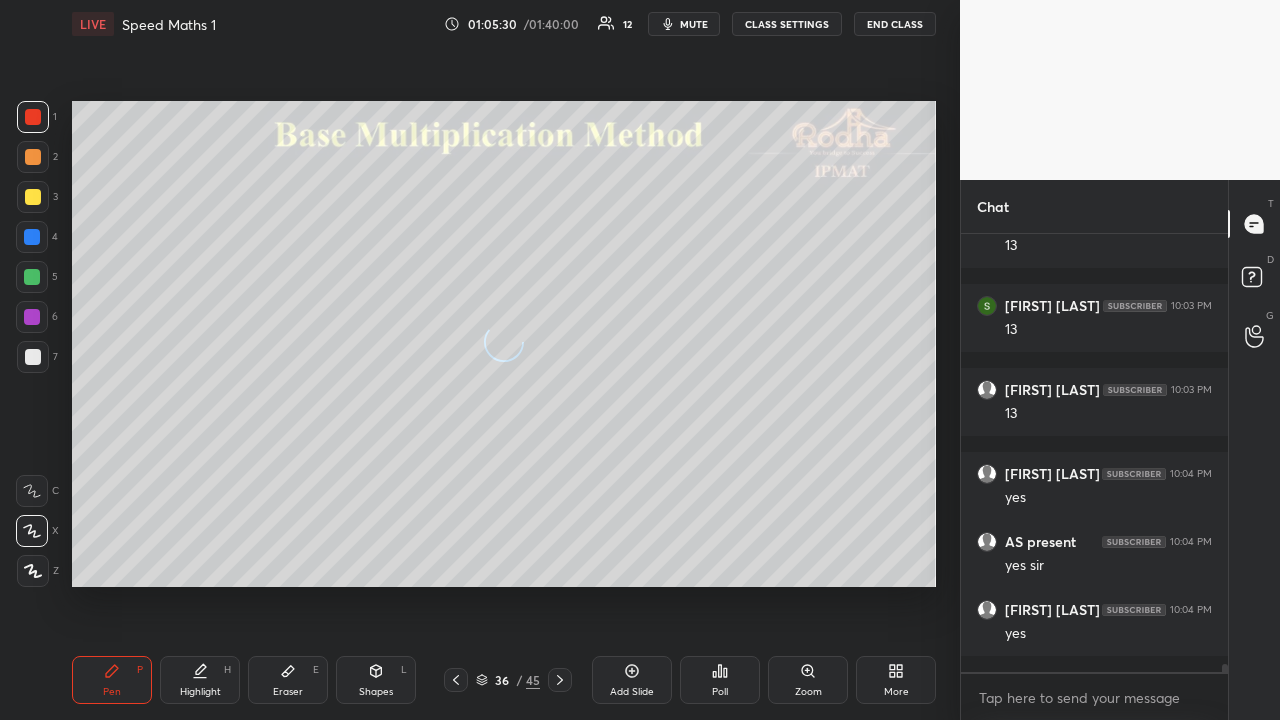 click 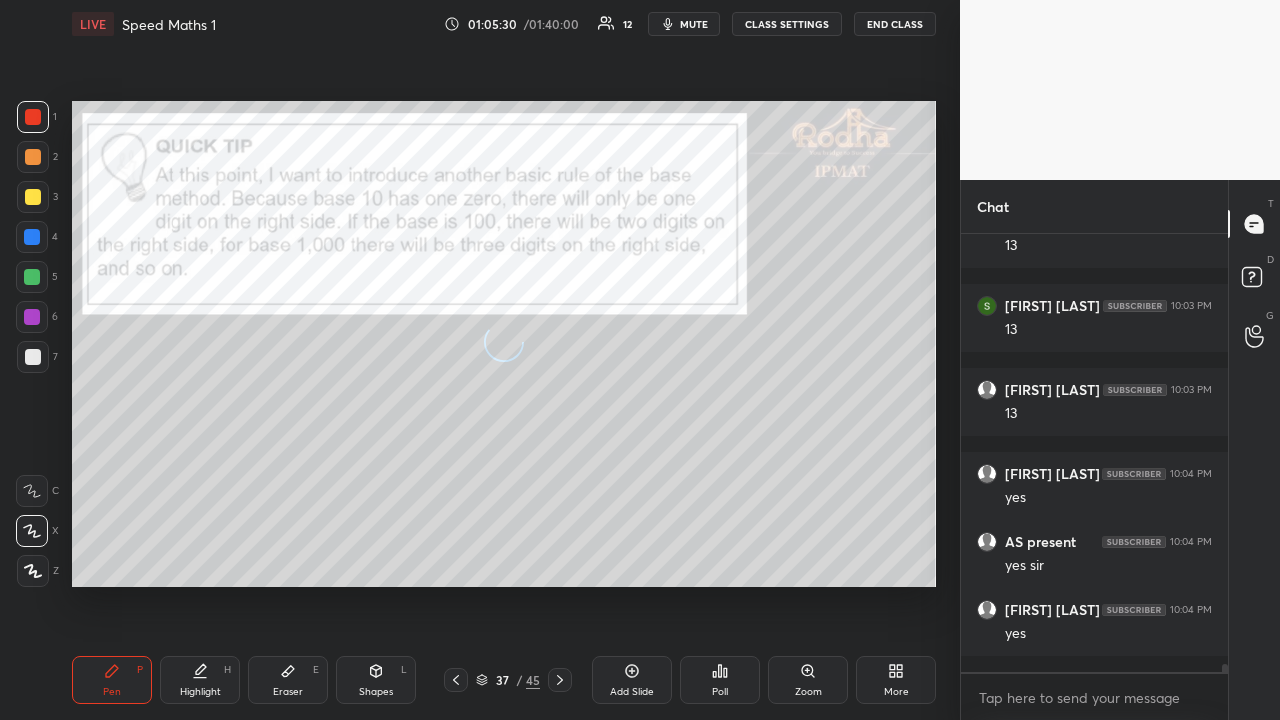 click 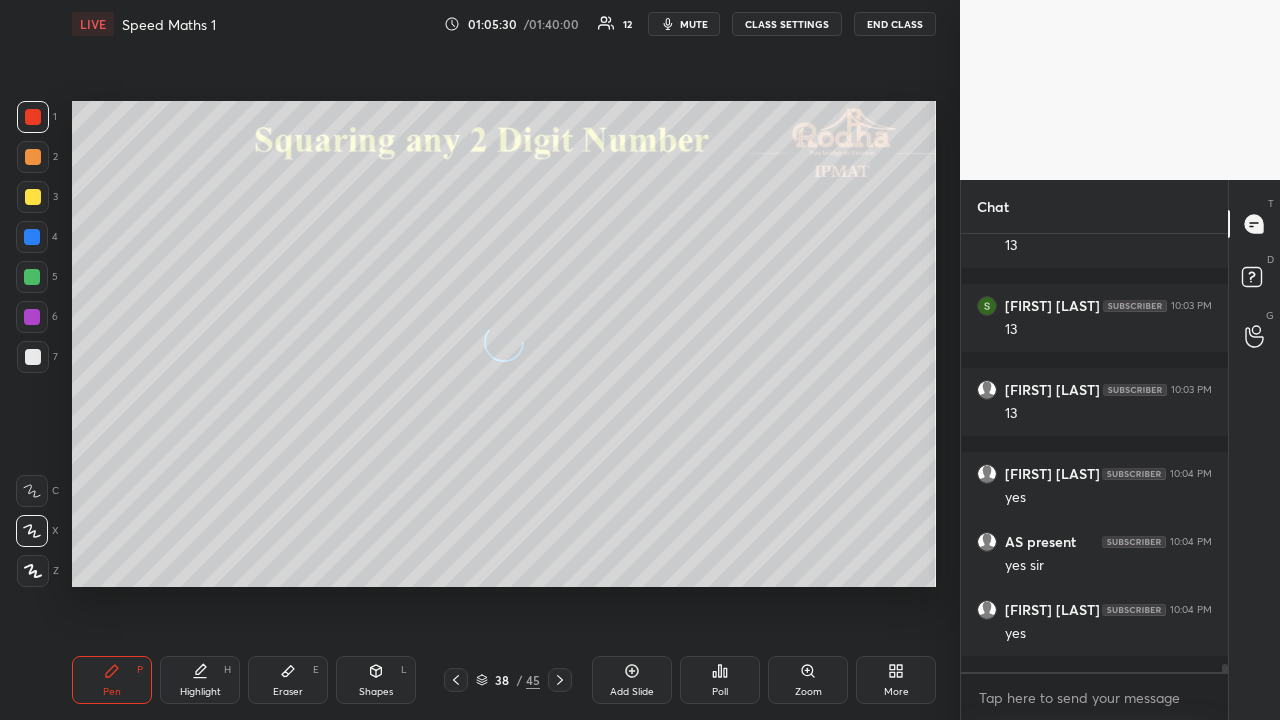 click 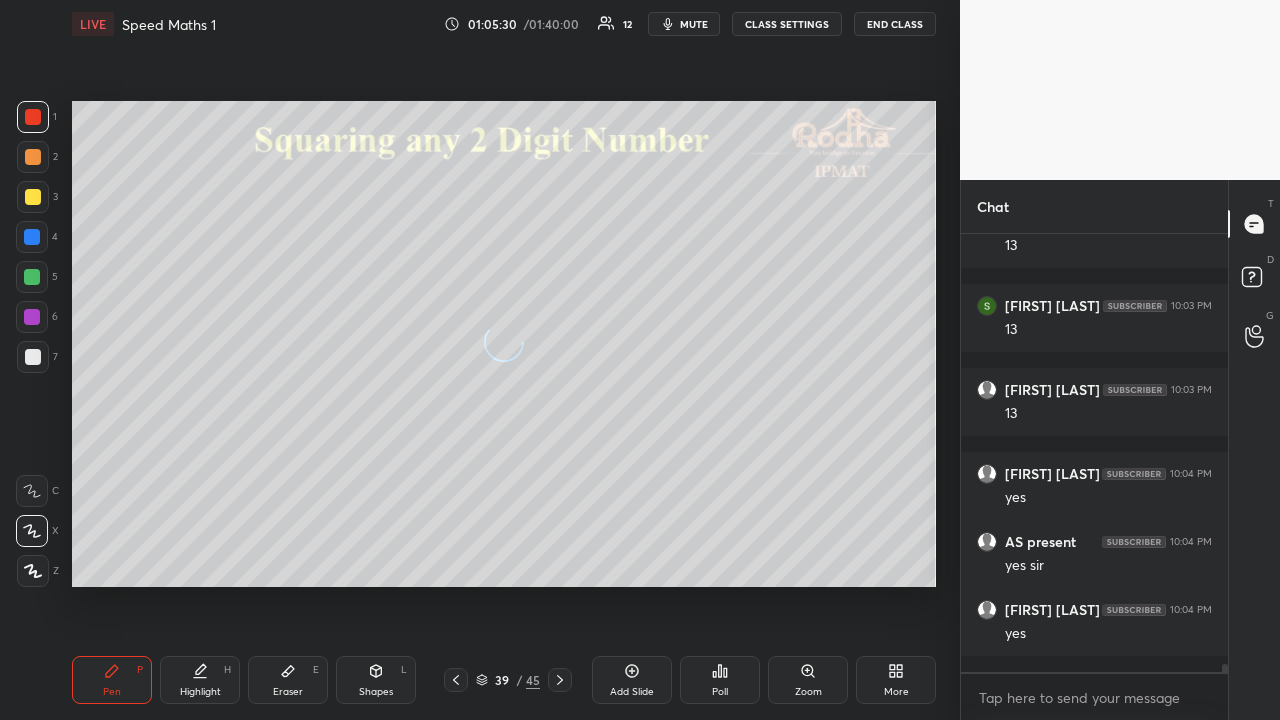 click 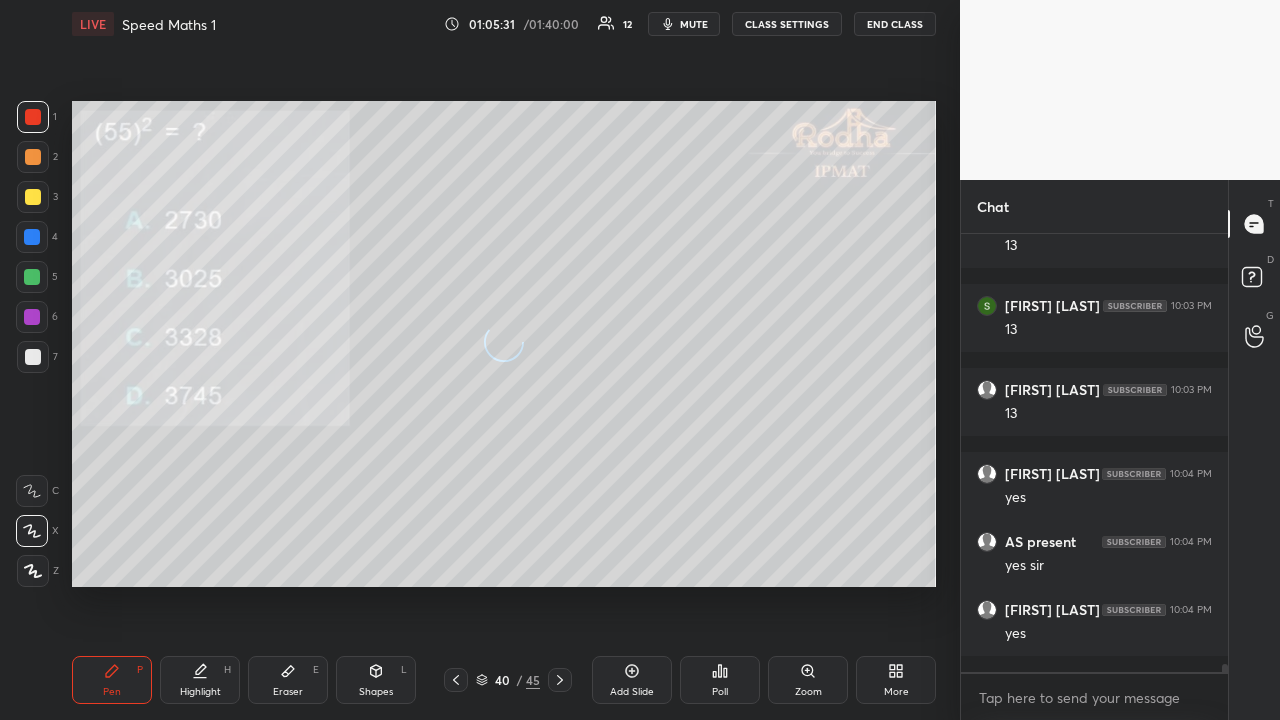 click 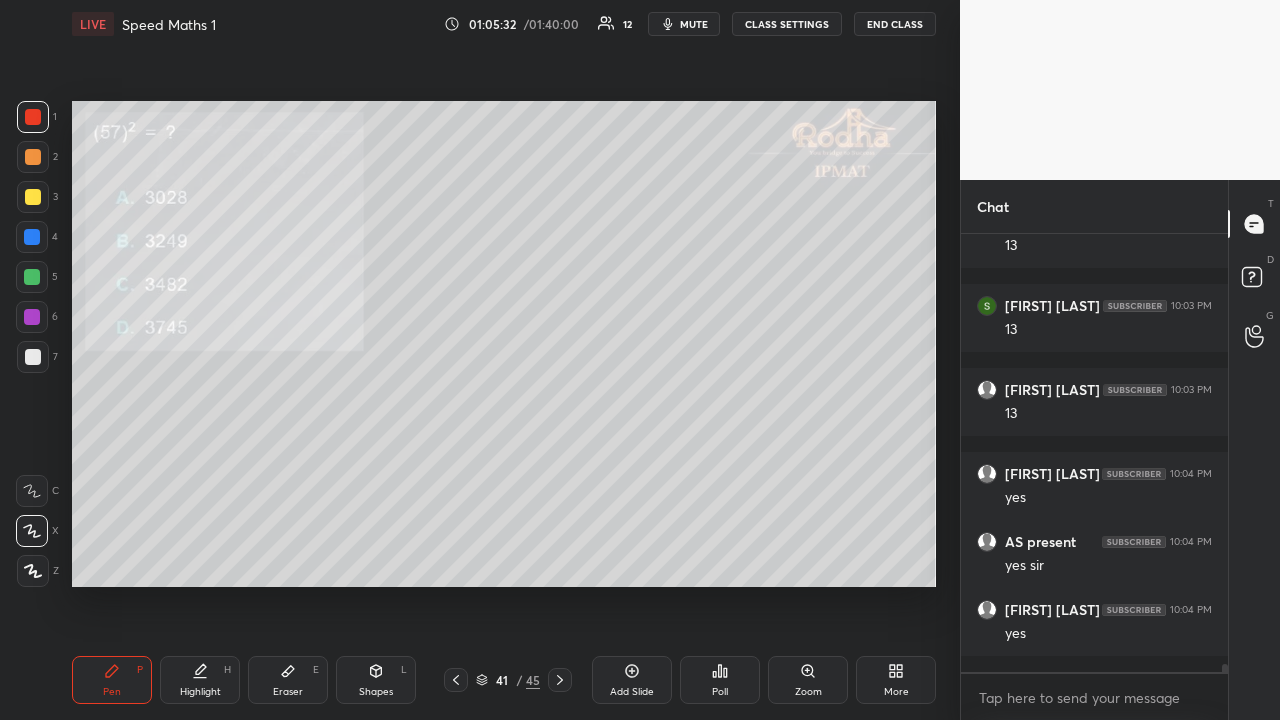 click 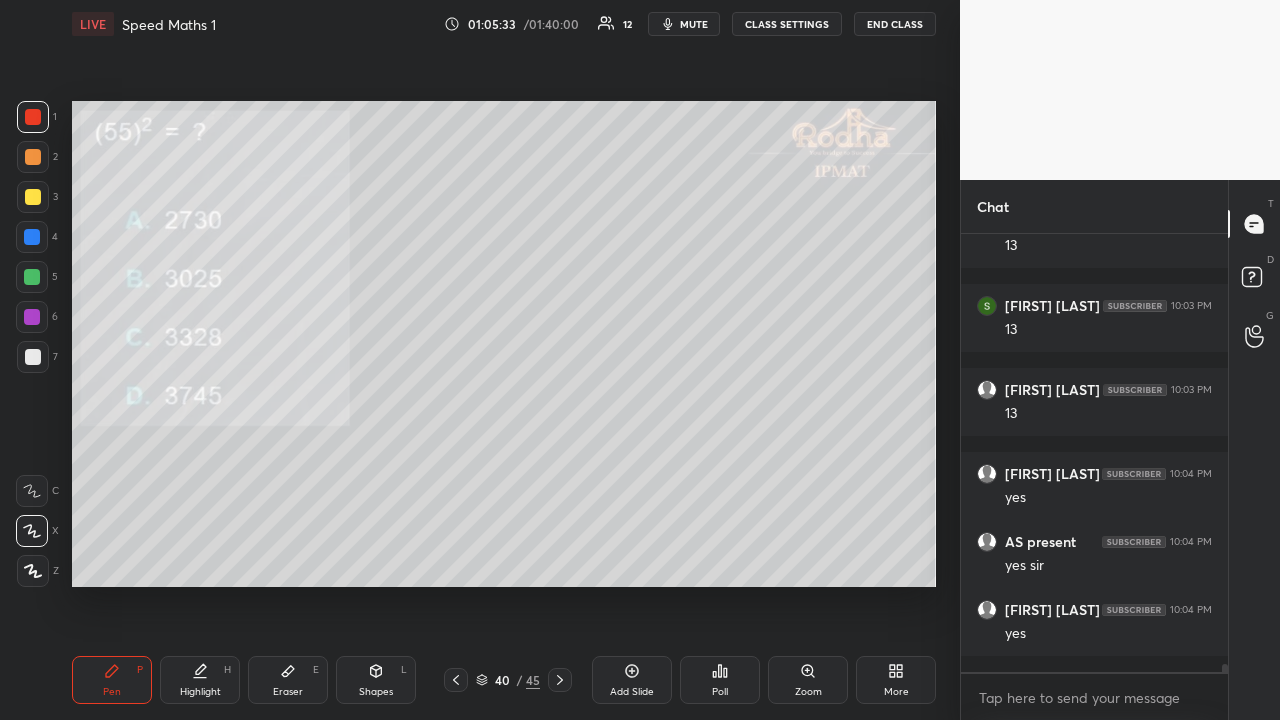 click 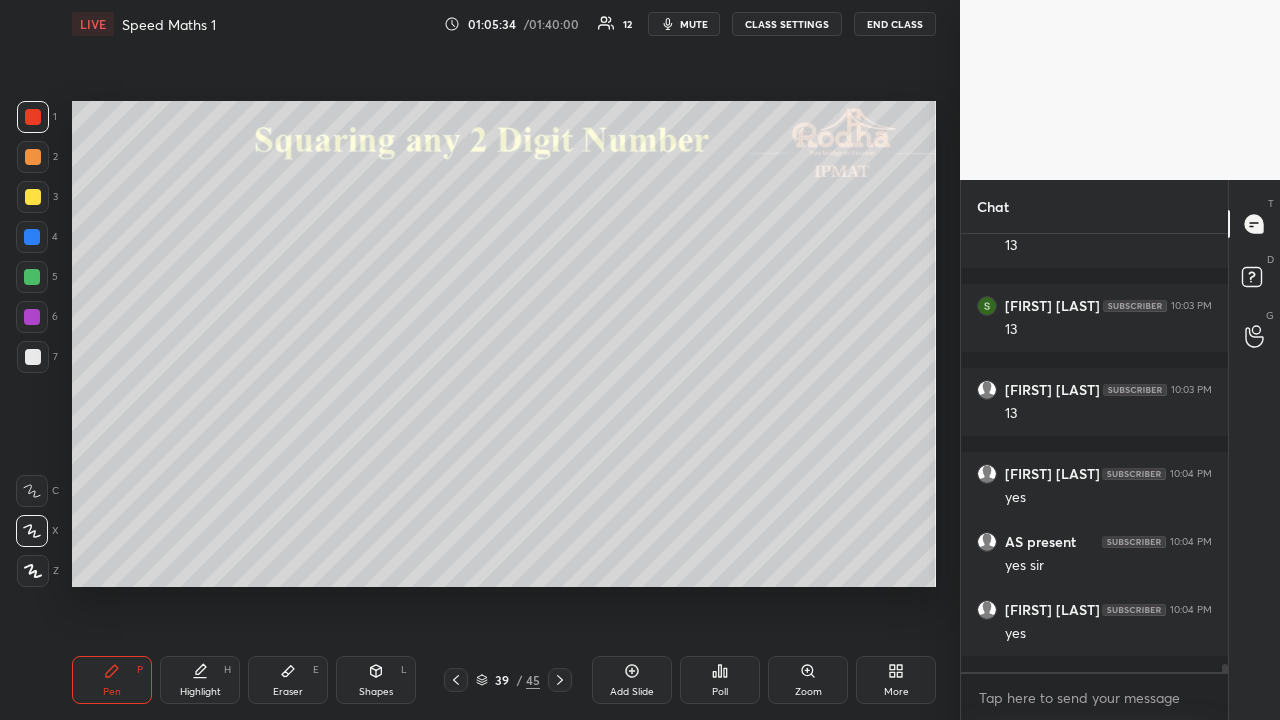 click 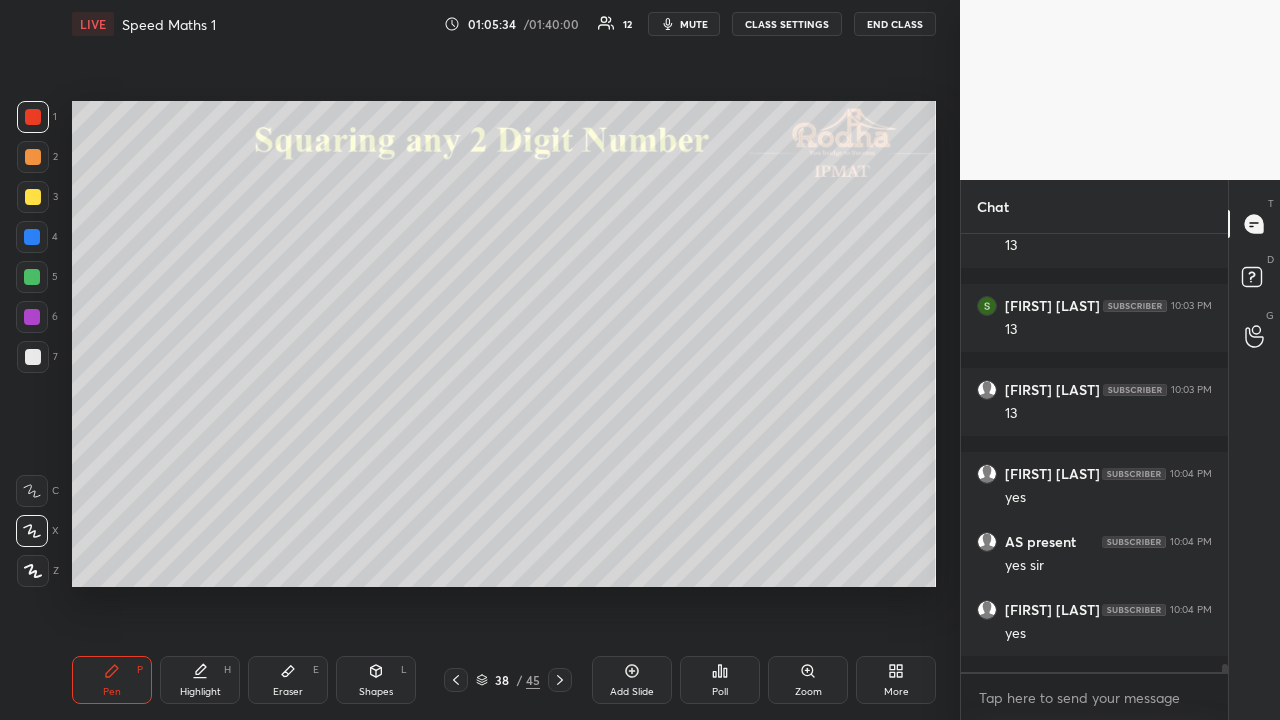 click 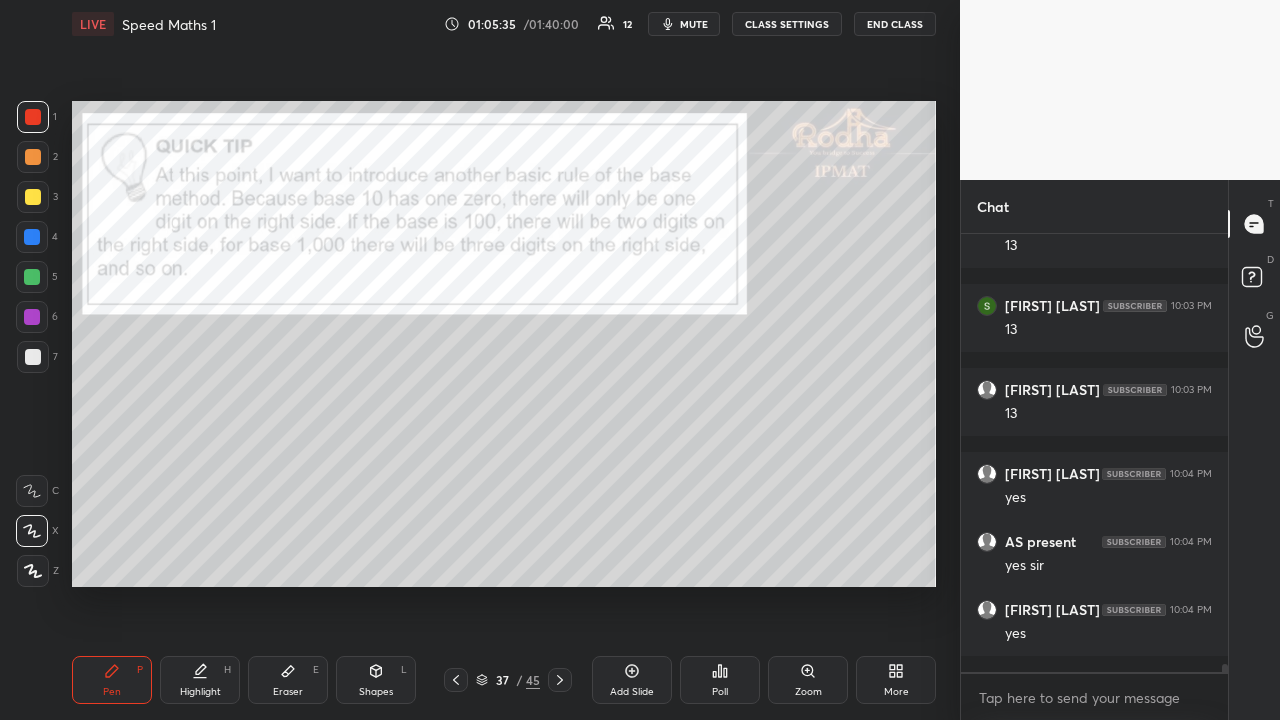 click 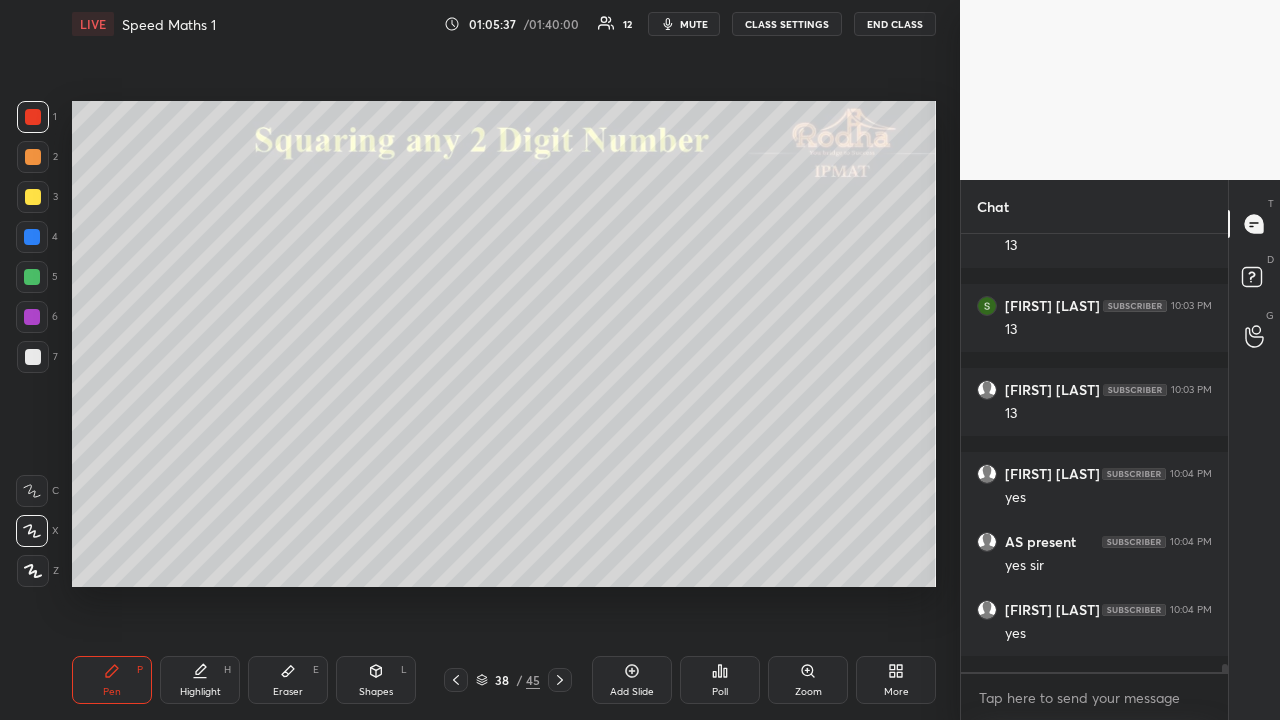 click at bounding box center (33, 157) 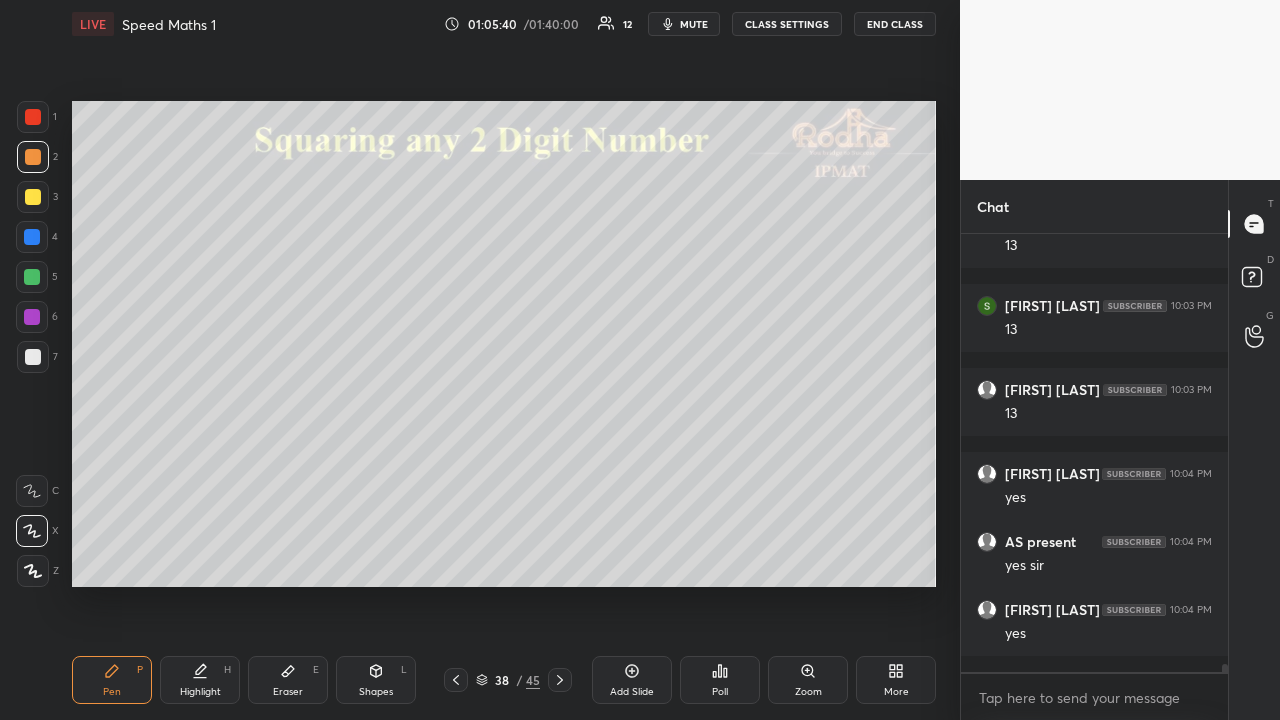 click at bounding box center (32, 277) 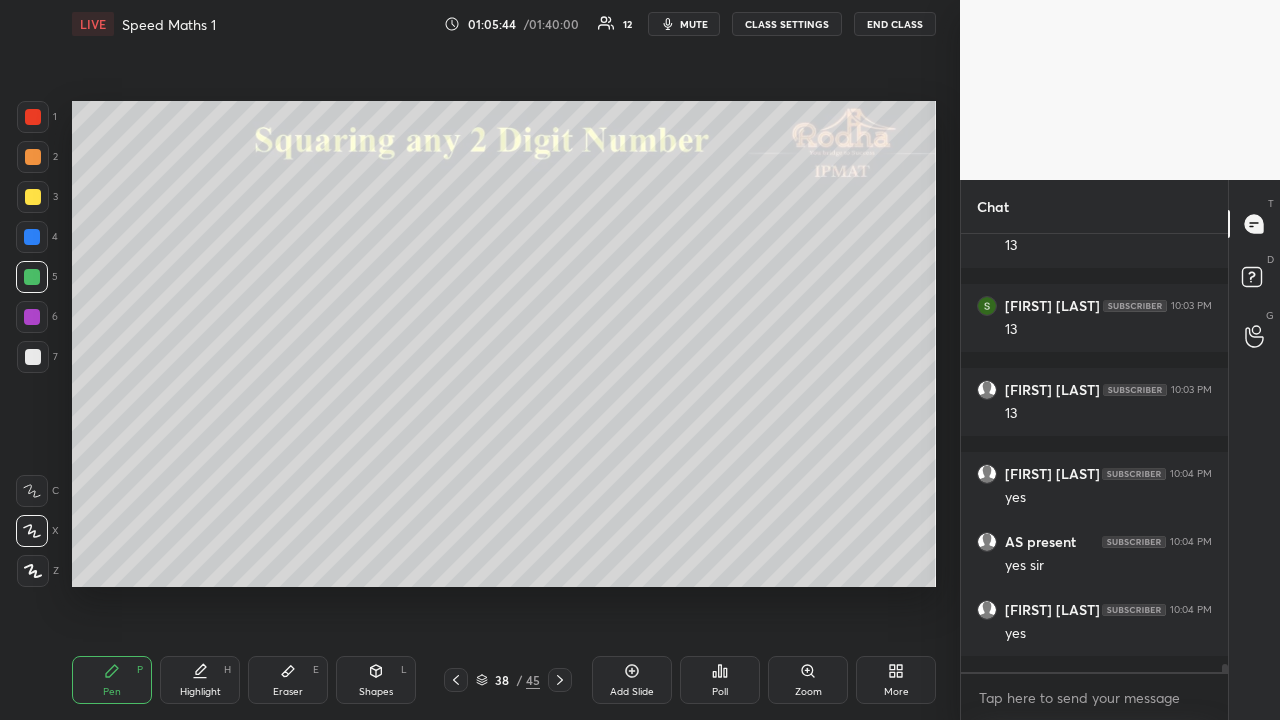 drag, startPoint x: 37, startPoint y: 318, endPoint x: 70, endPoint y: 304, distance: 35.846897 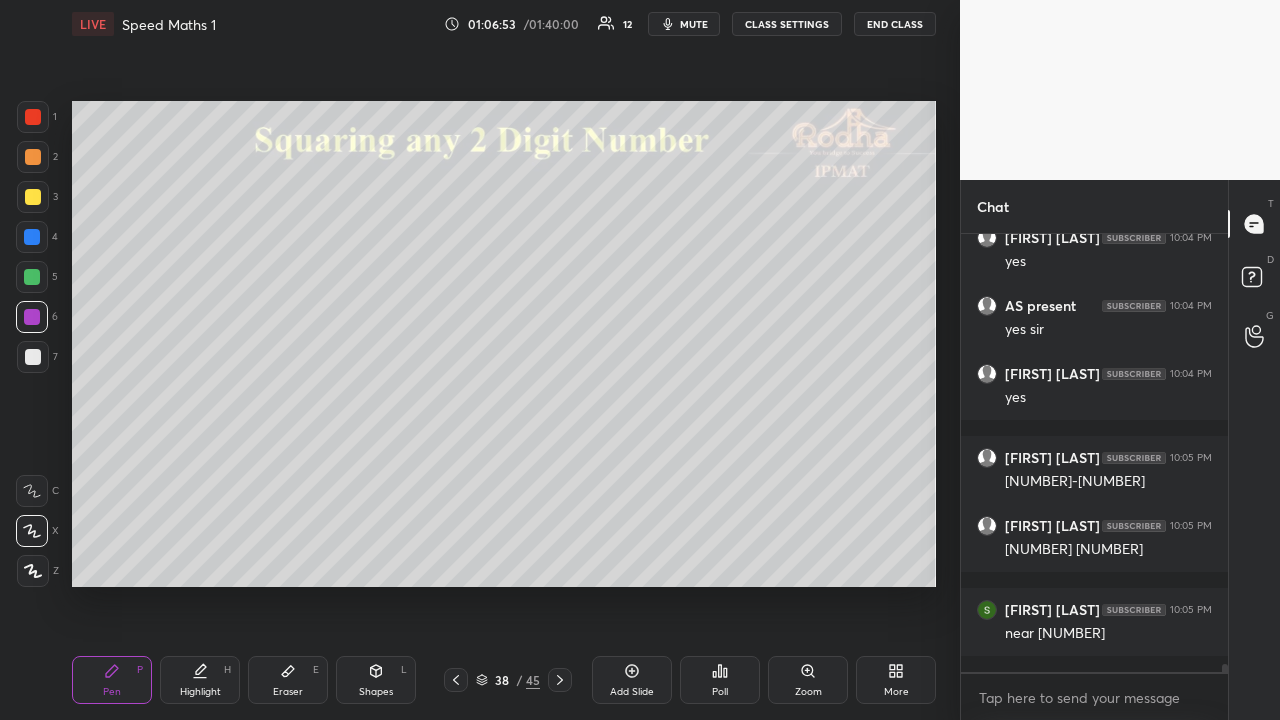 scroll, scrollTop: 23226, scrollLeft: 0, axis: vertical 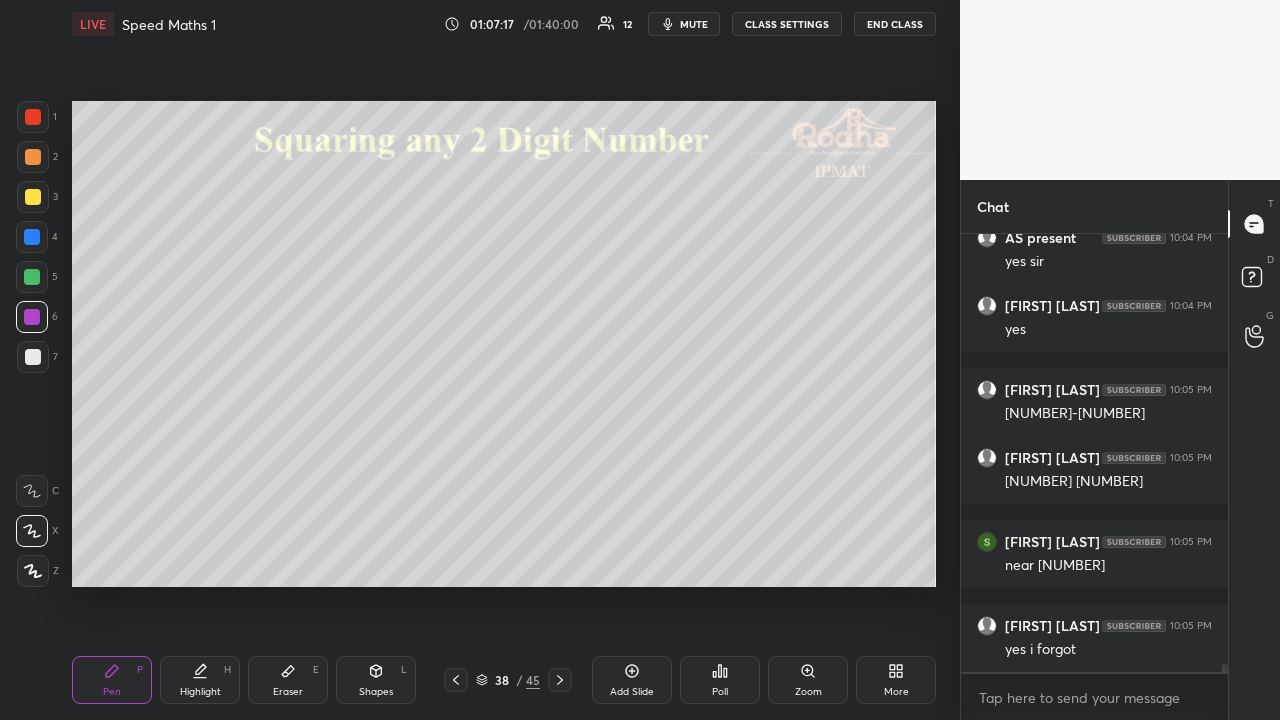 drag, startPoint x: 34, startPoint y: 199, endPoint x: 34, endPoint y: 223, distance: 24 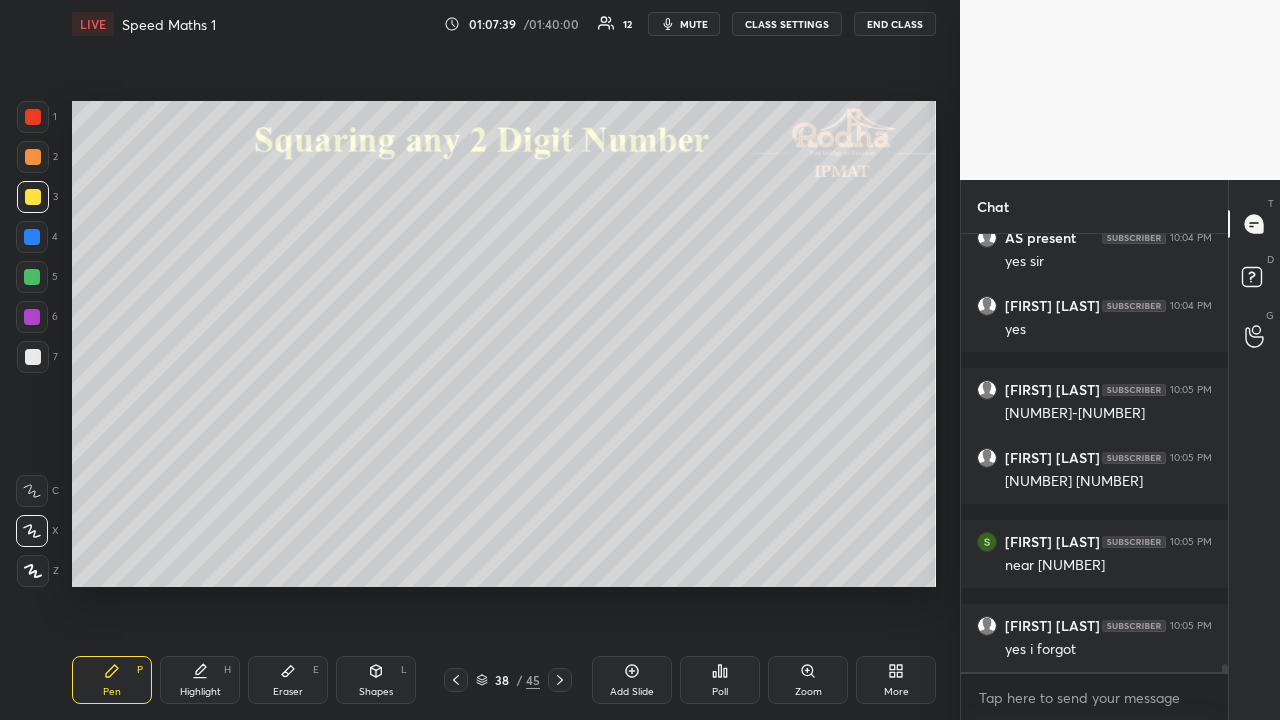 click 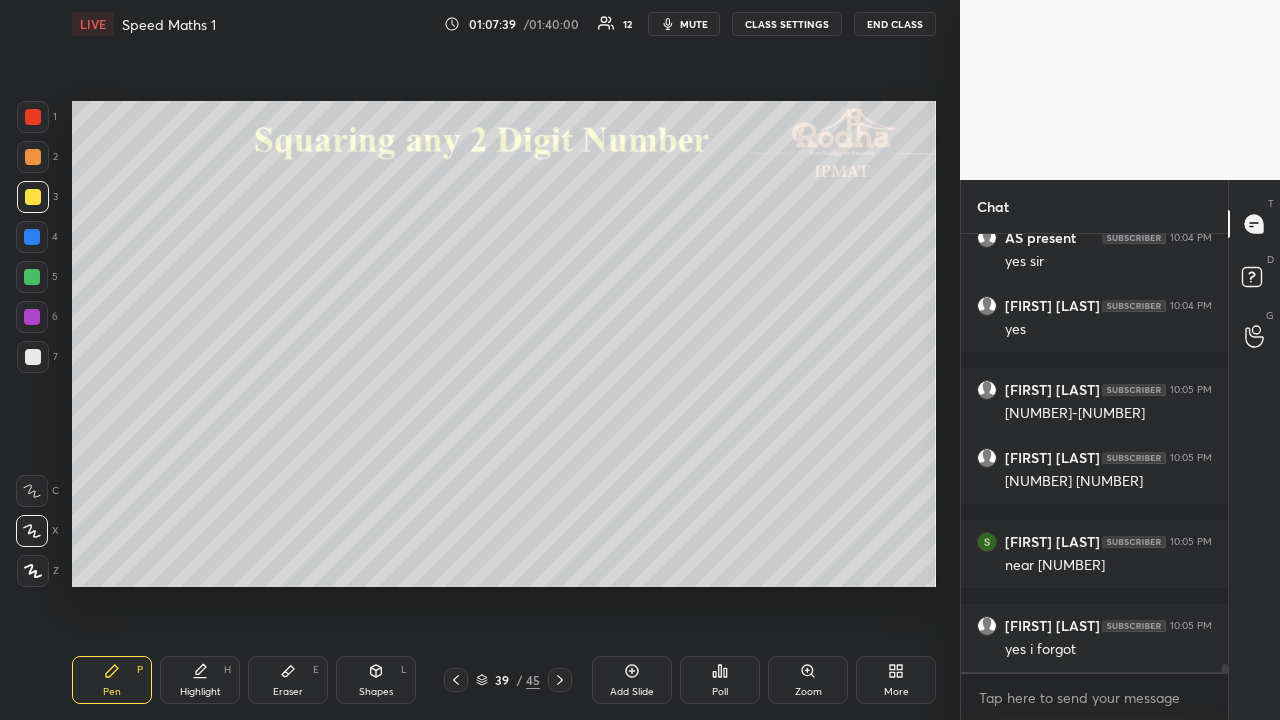 click 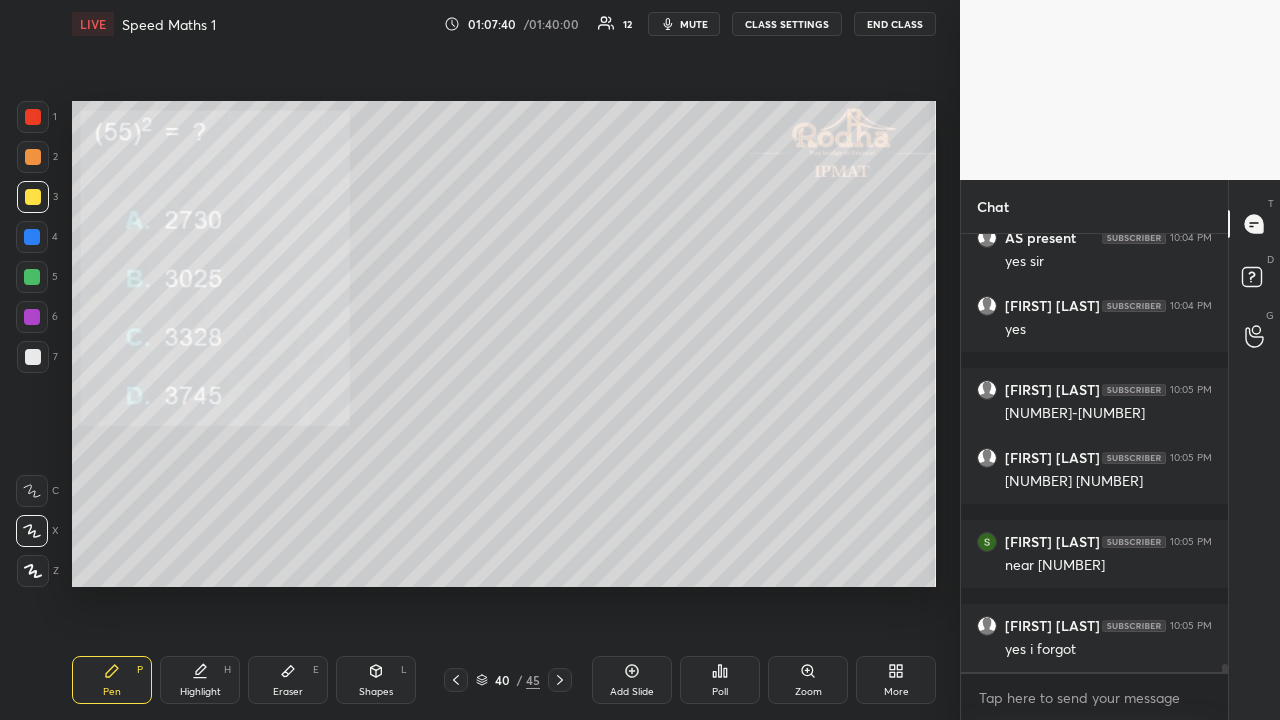 click 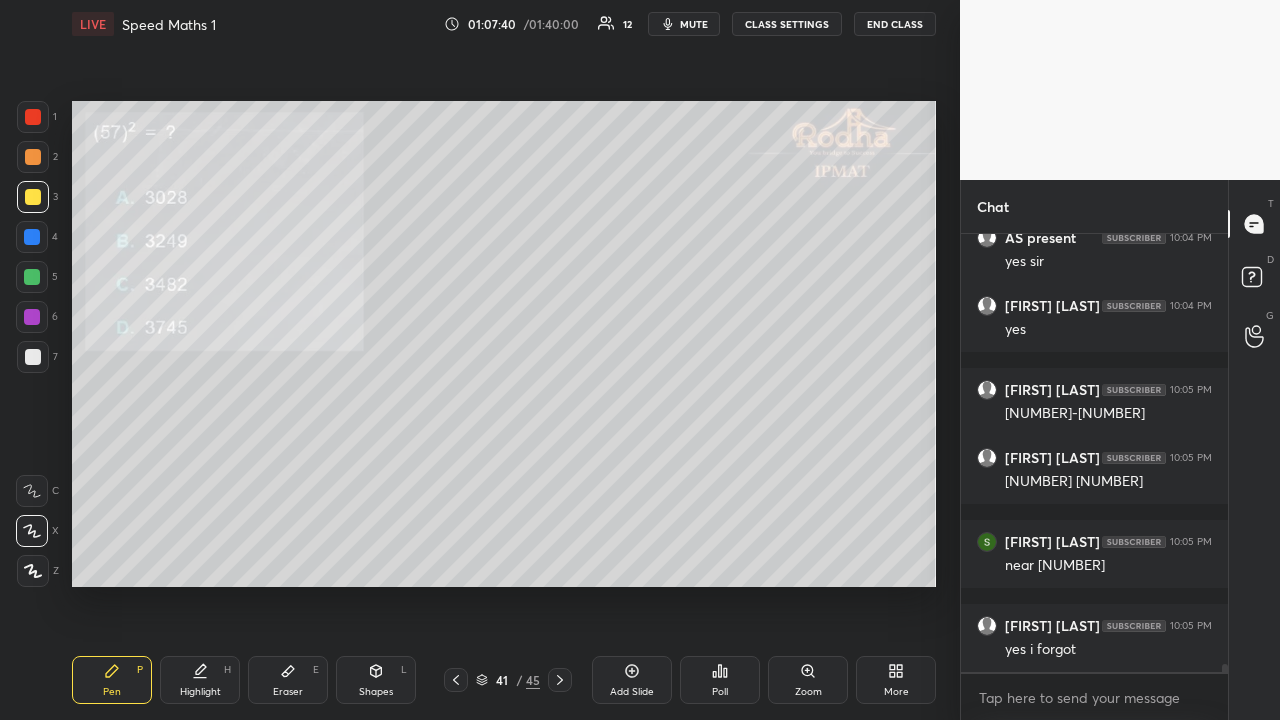 click 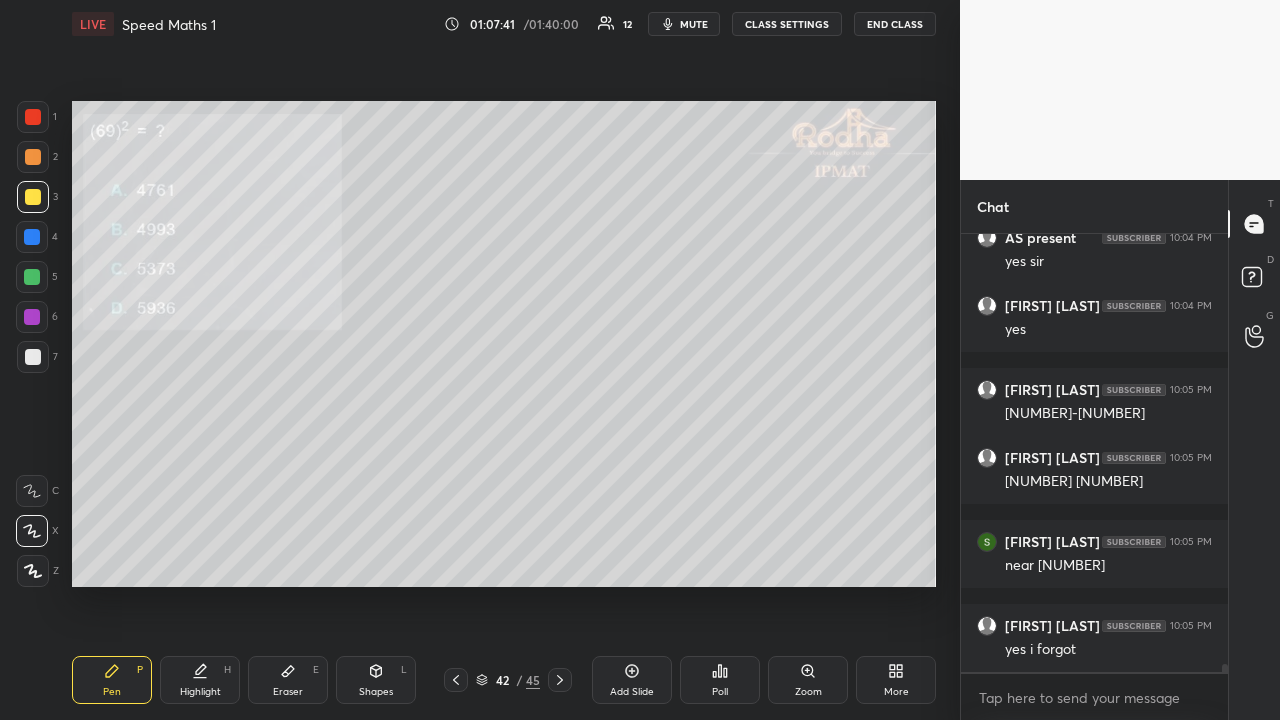 click 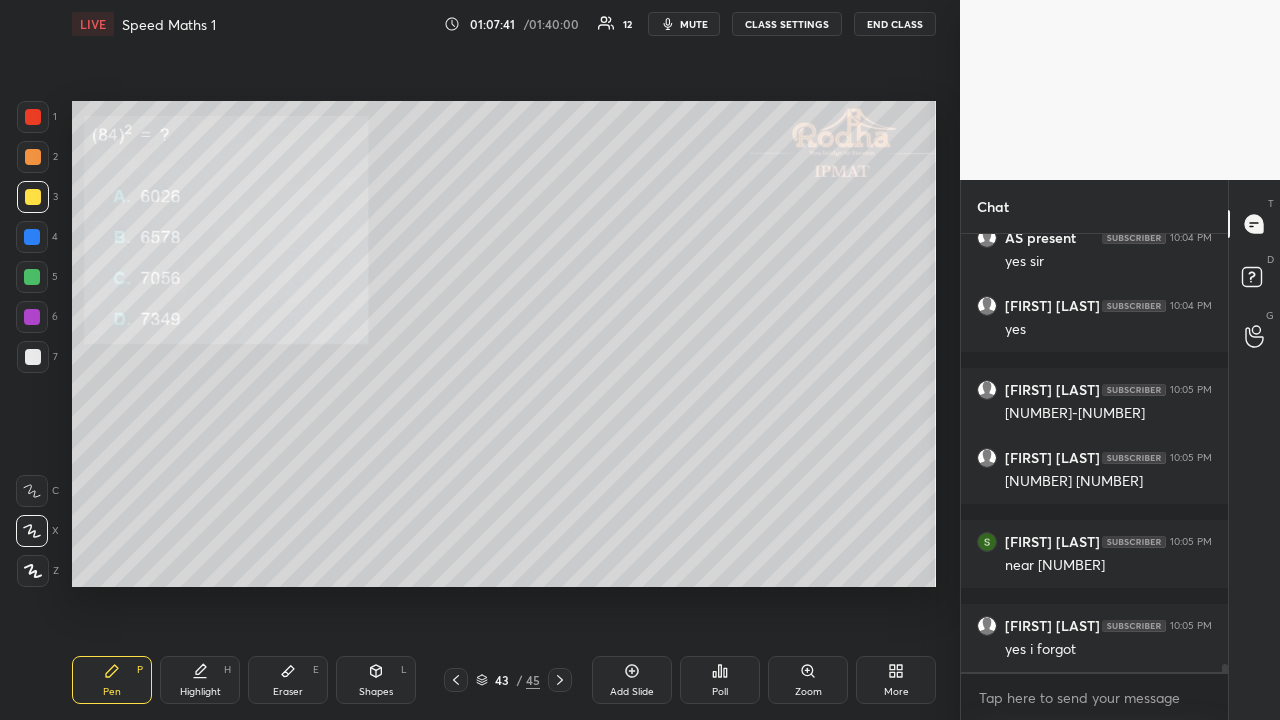 click 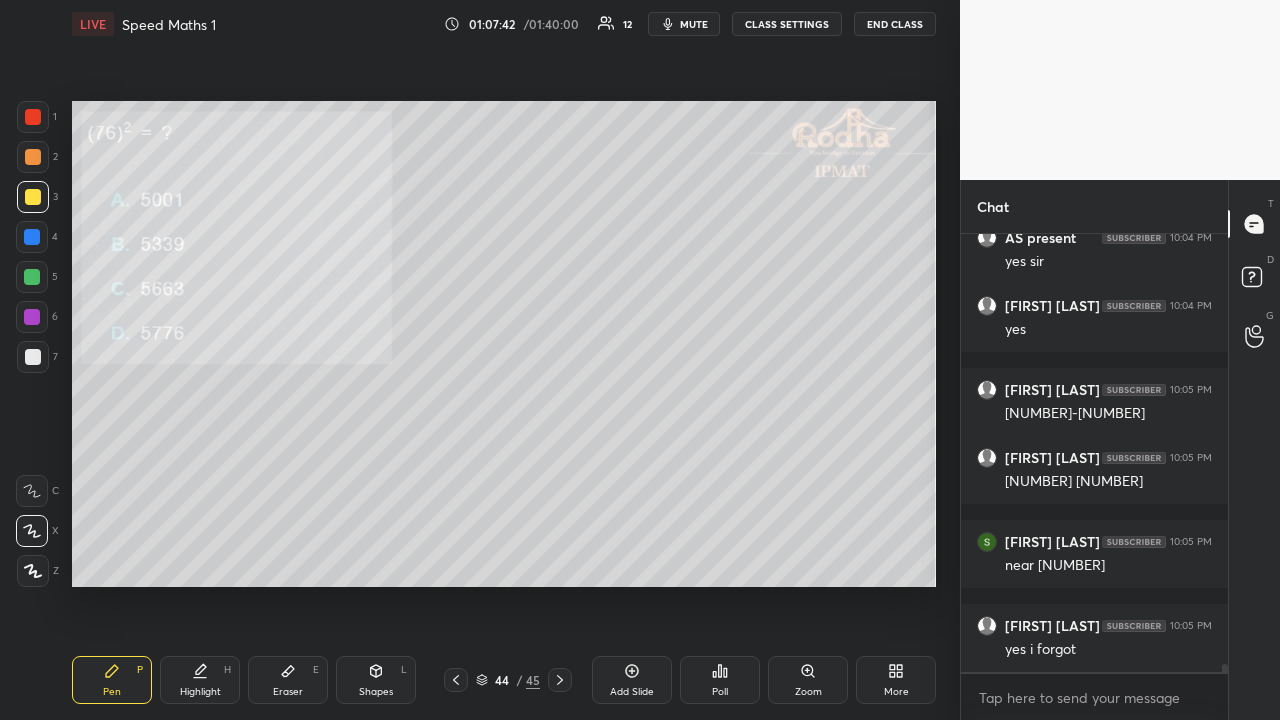 click 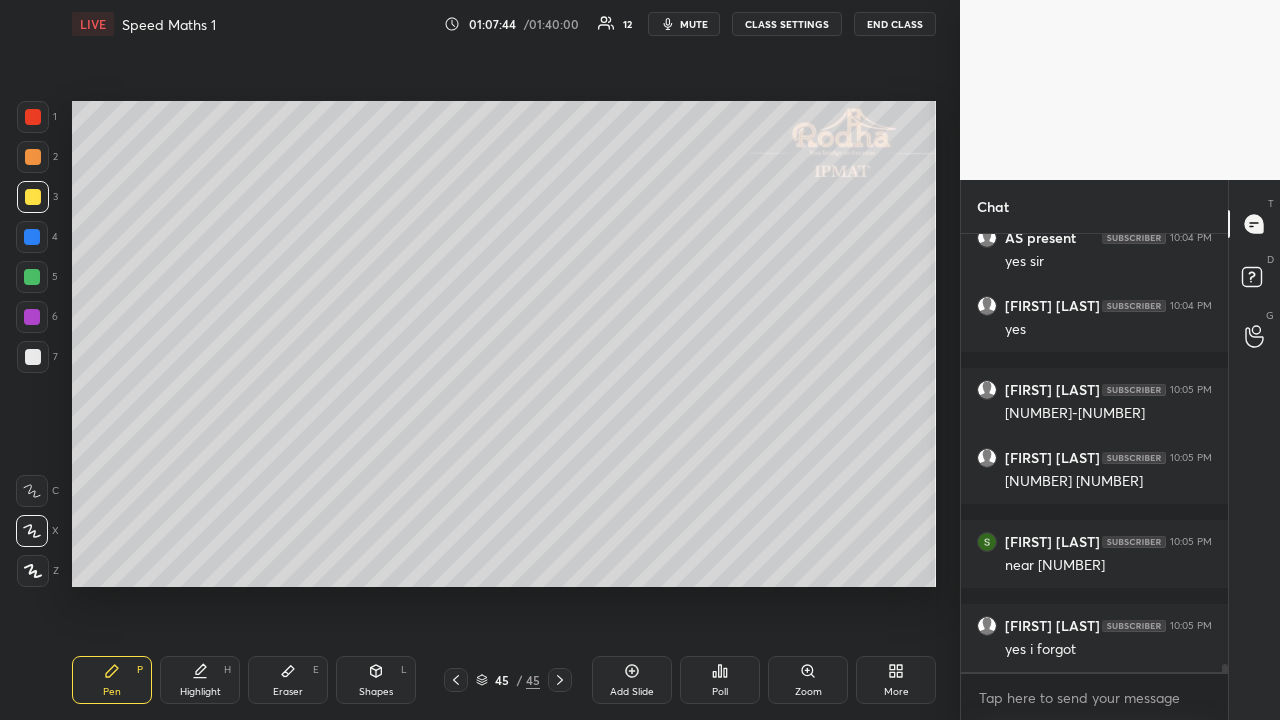 click at bounding box center (456, 680) 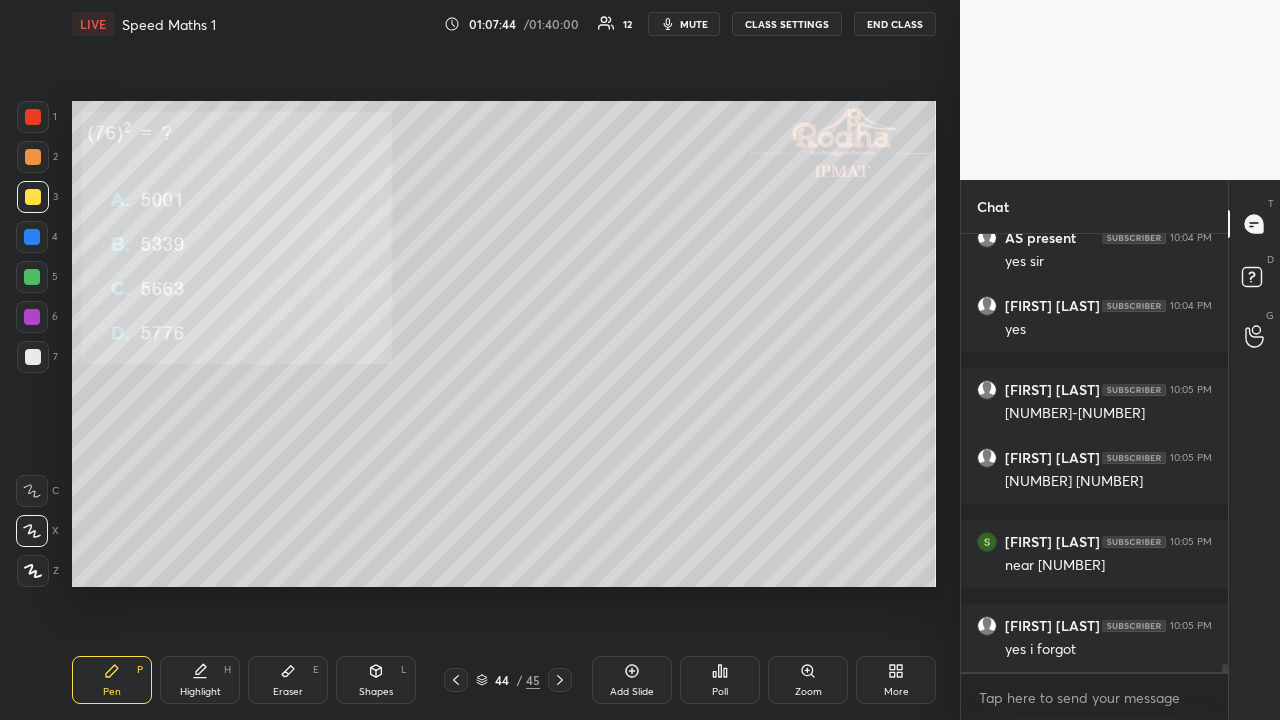 click at bounding box center [456, 680] 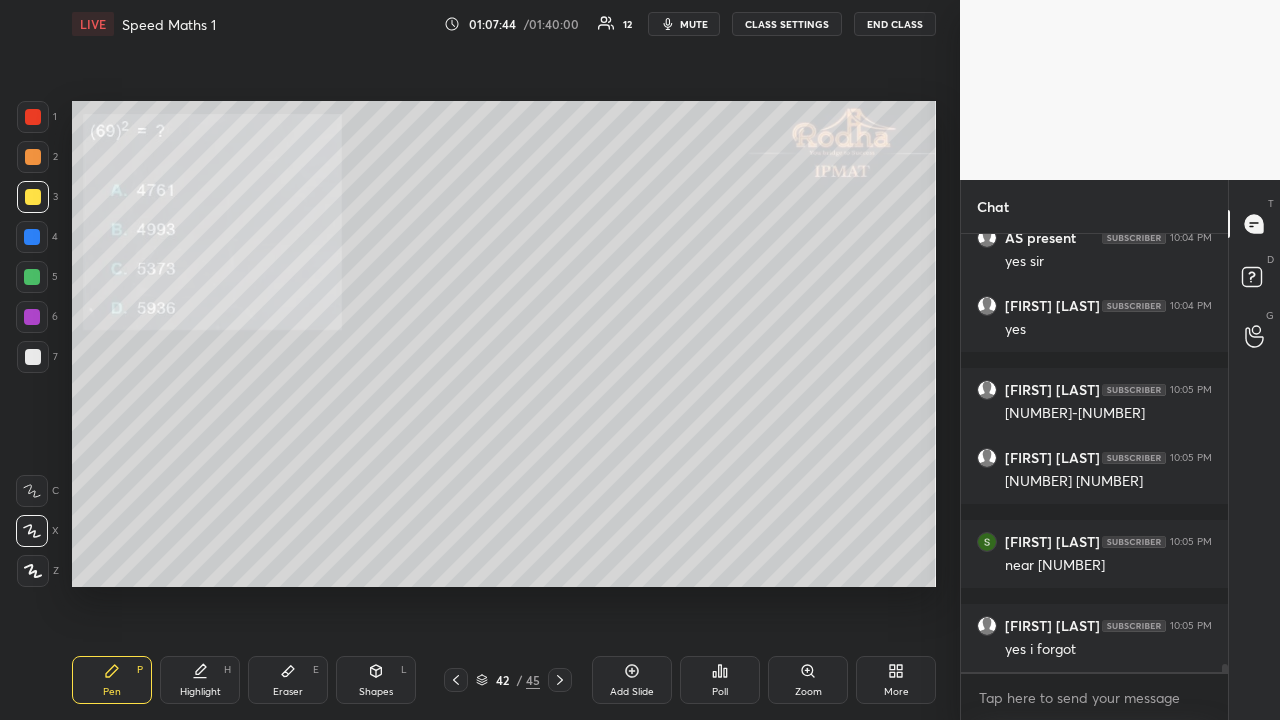 click at bounding box center [456, 680] 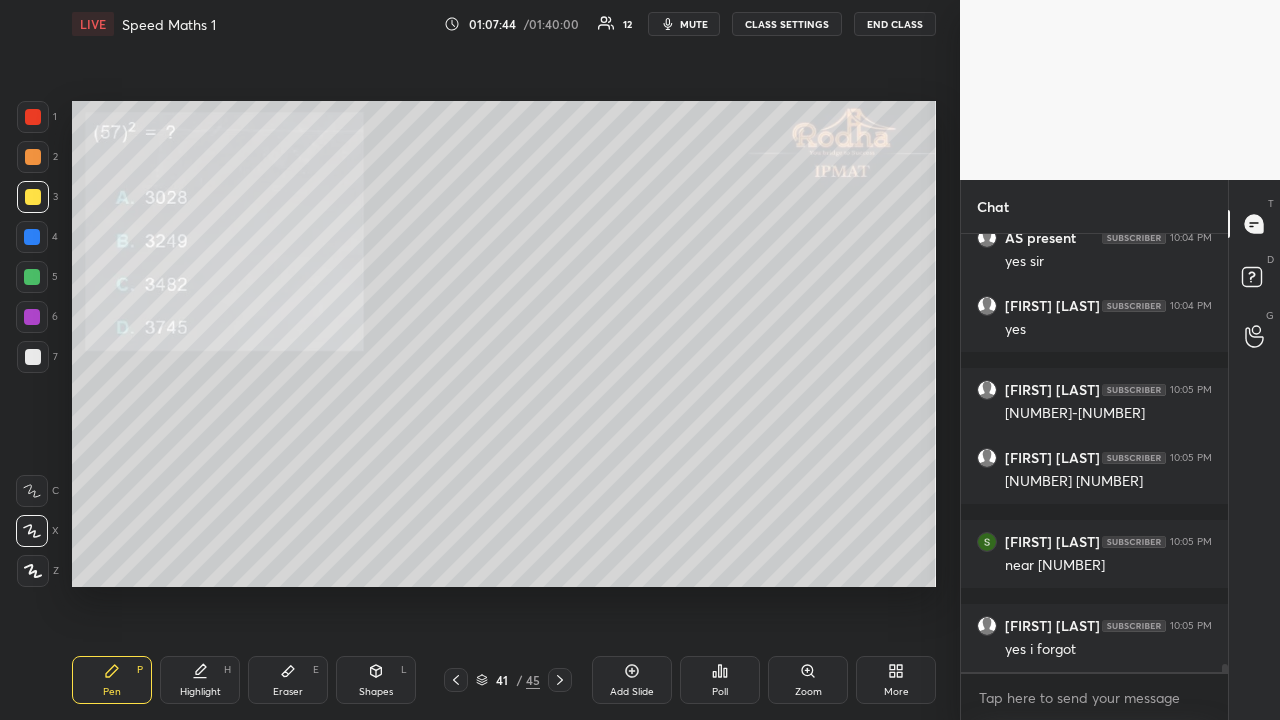 scroll, scrollTop: 23310, scrollLeft: 0, axis: vertical 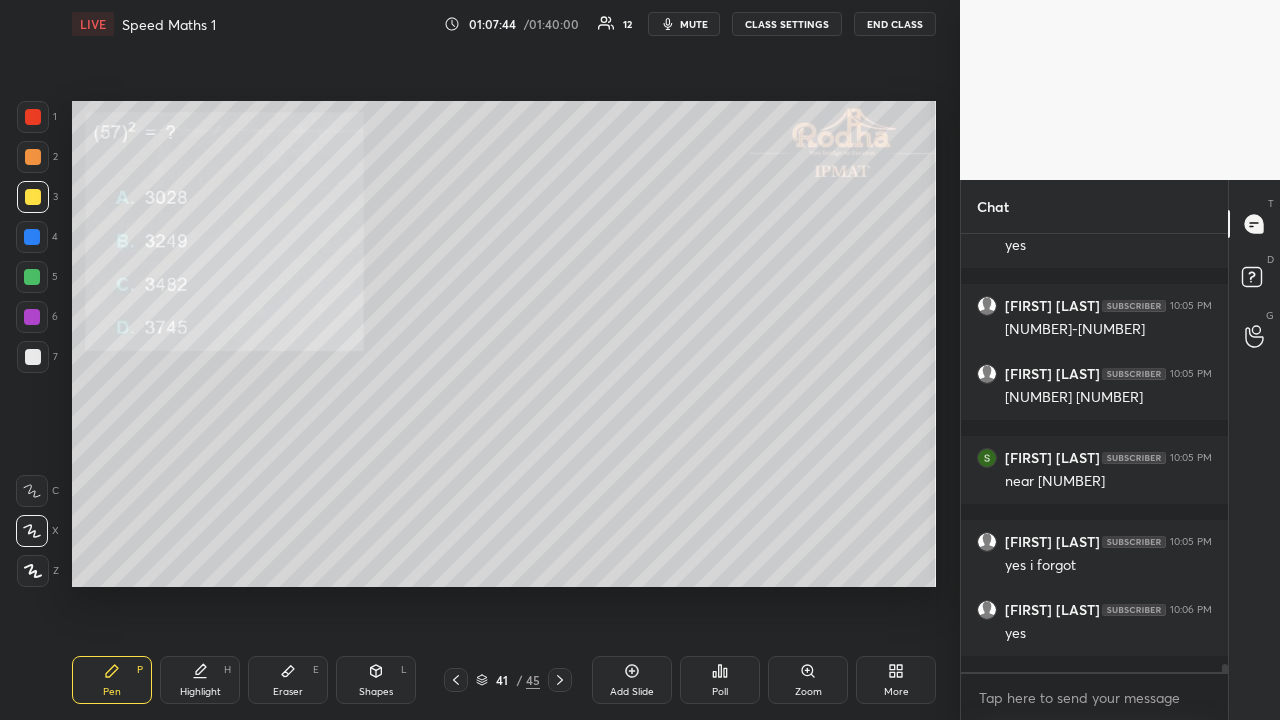 click at bounding box center [456, 680] 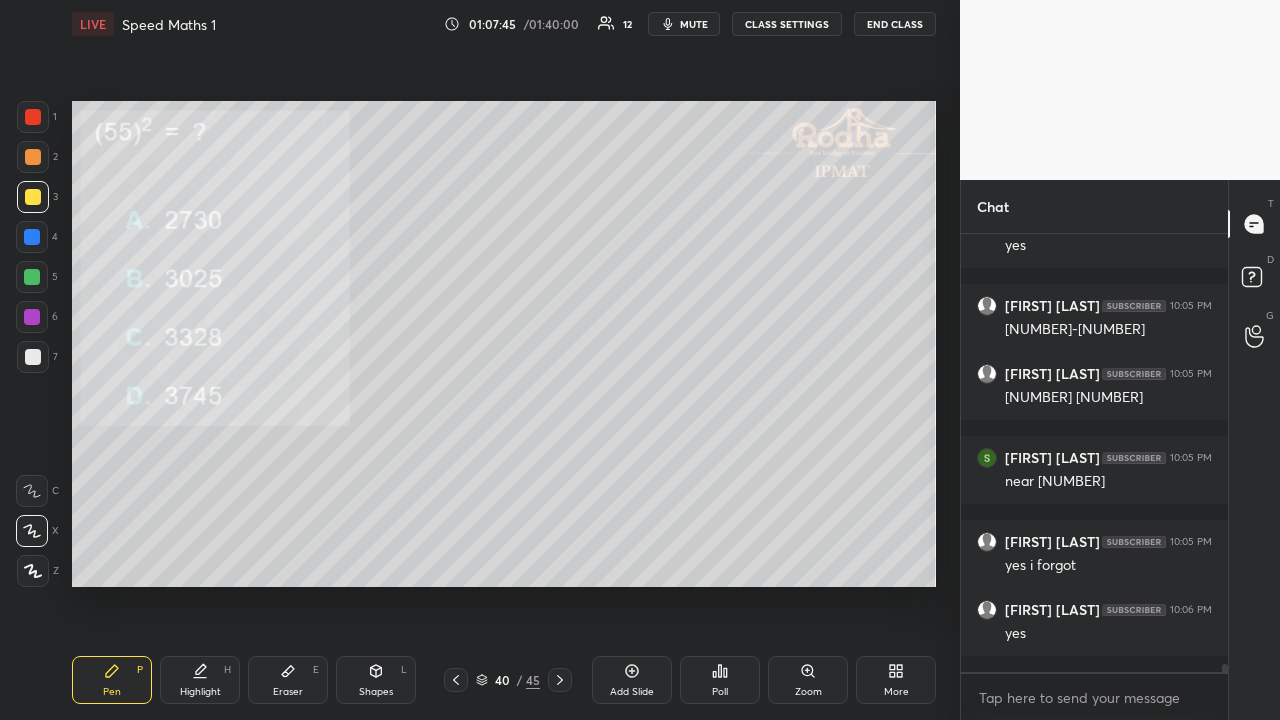 click at bounding box center [456, 680] 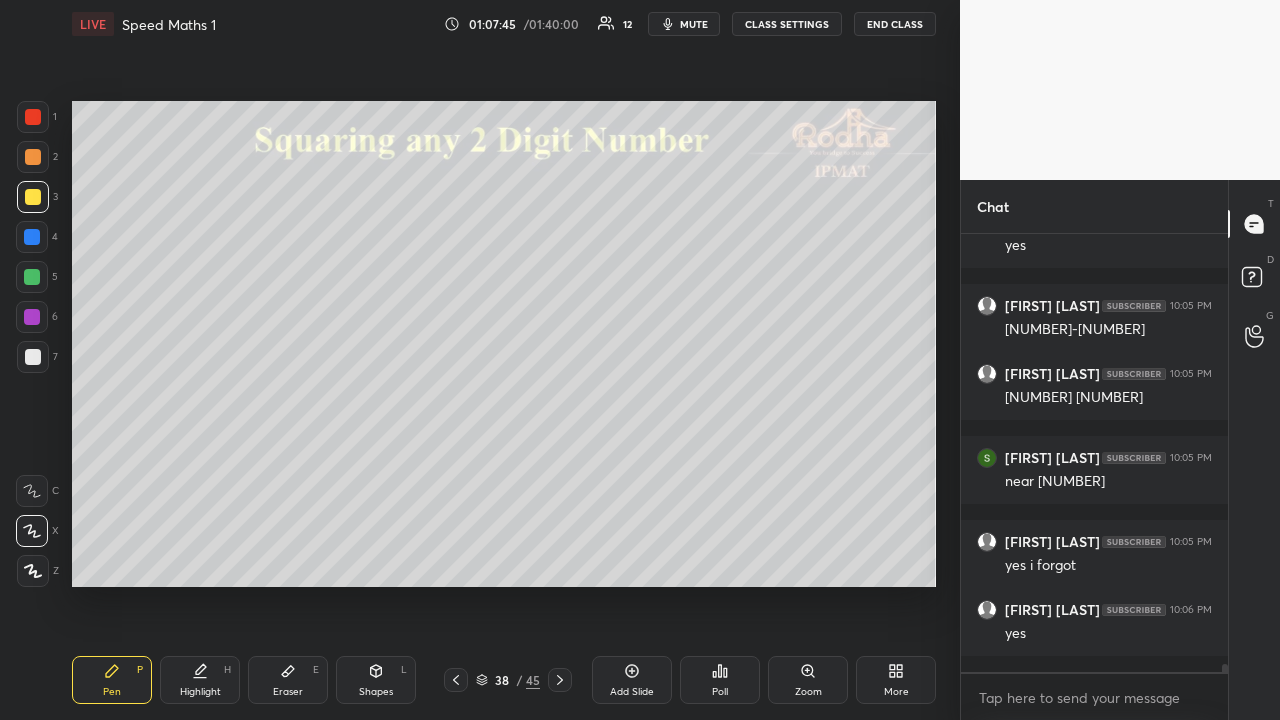 click at bounding box center (456, 680) 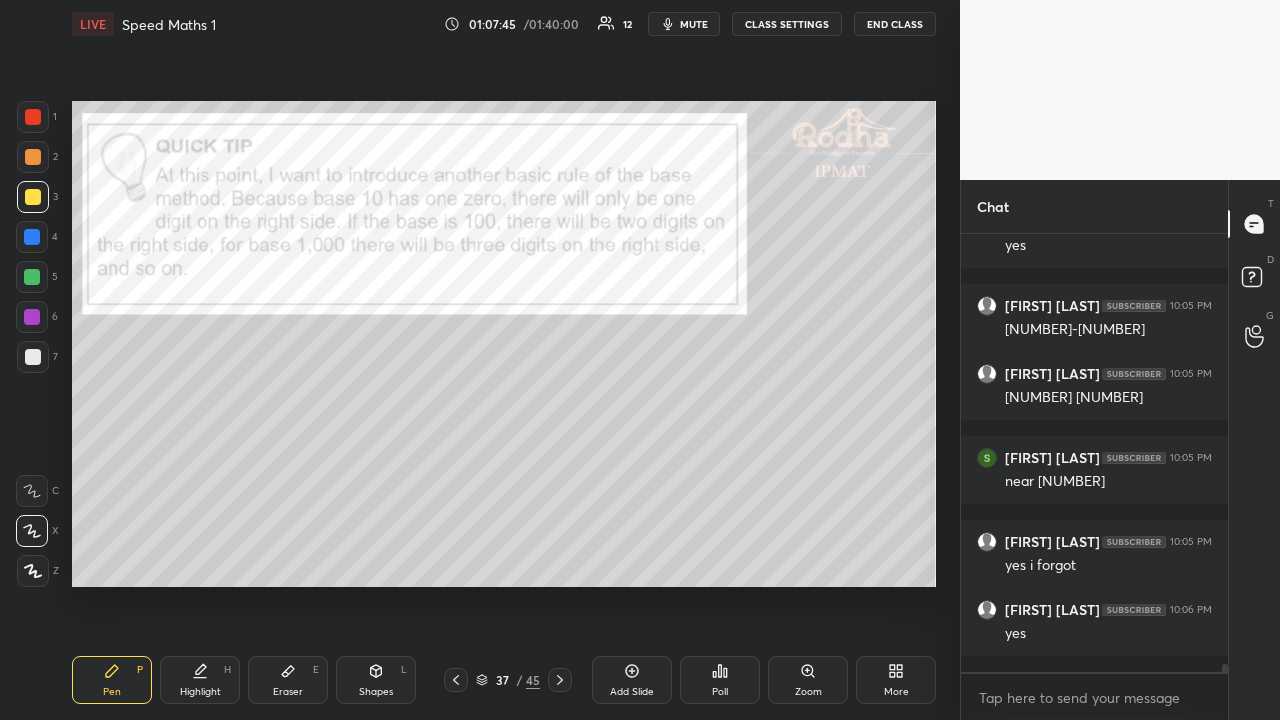 scroll, scrollTop: 23378, scrollLeft: 0, axis: vertical 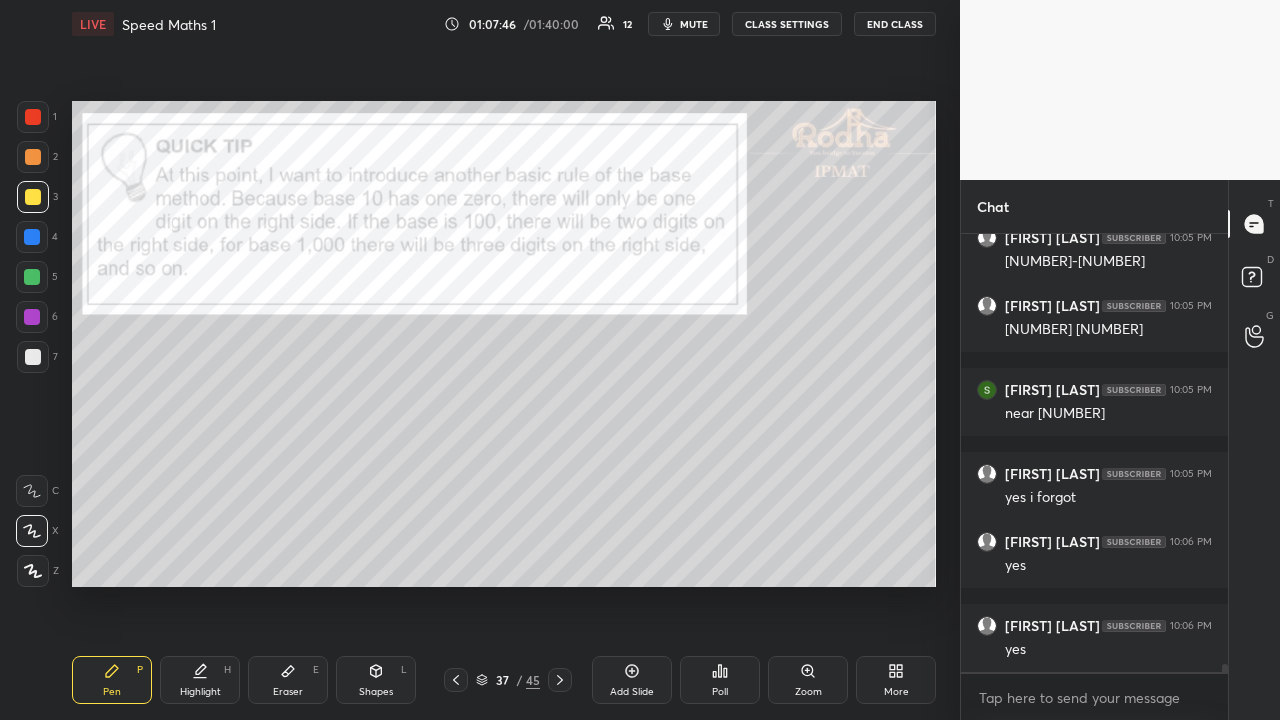 click 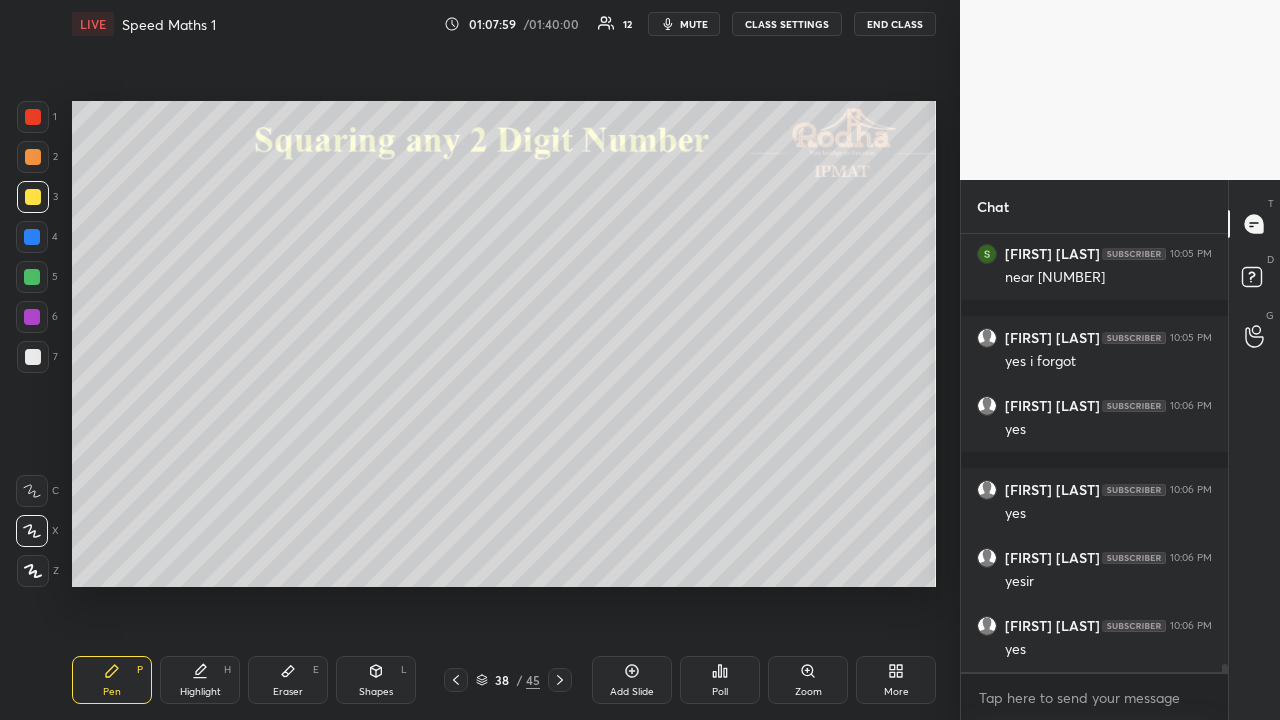 scroll, scrollTop: 23598, scrollLeft: 0, axis: vertical 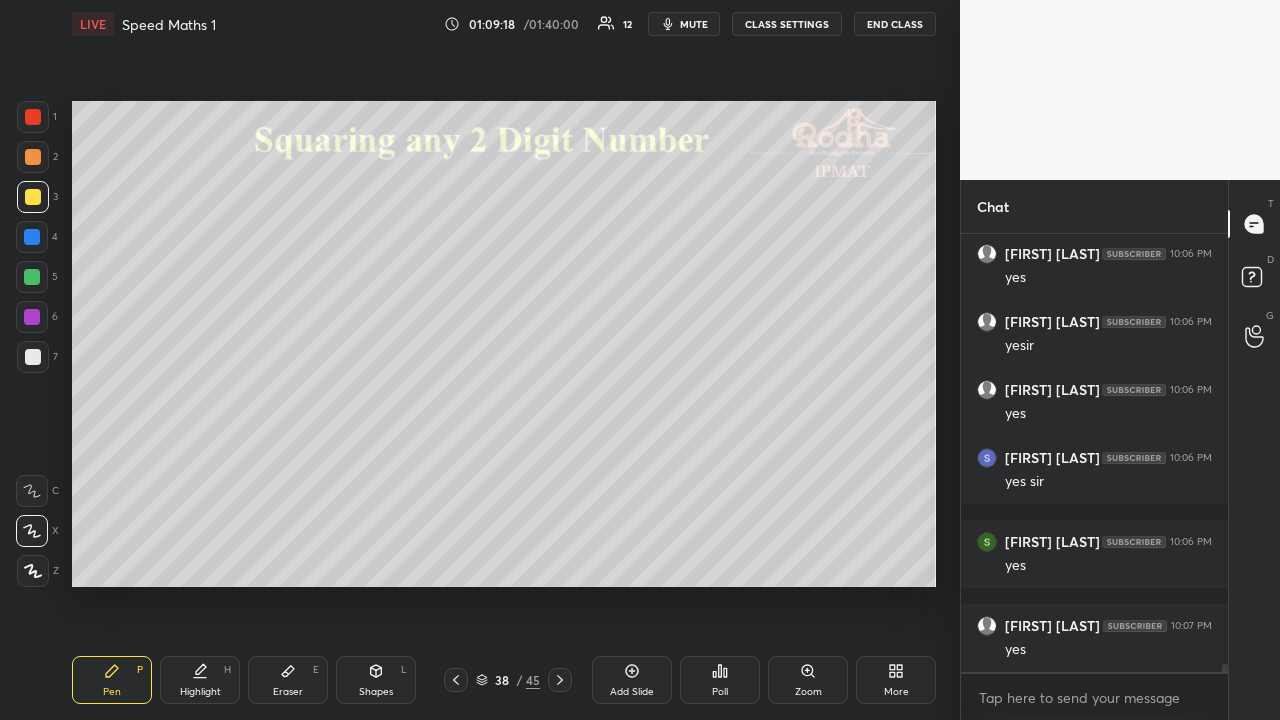 click at bounding box center (33, 157) 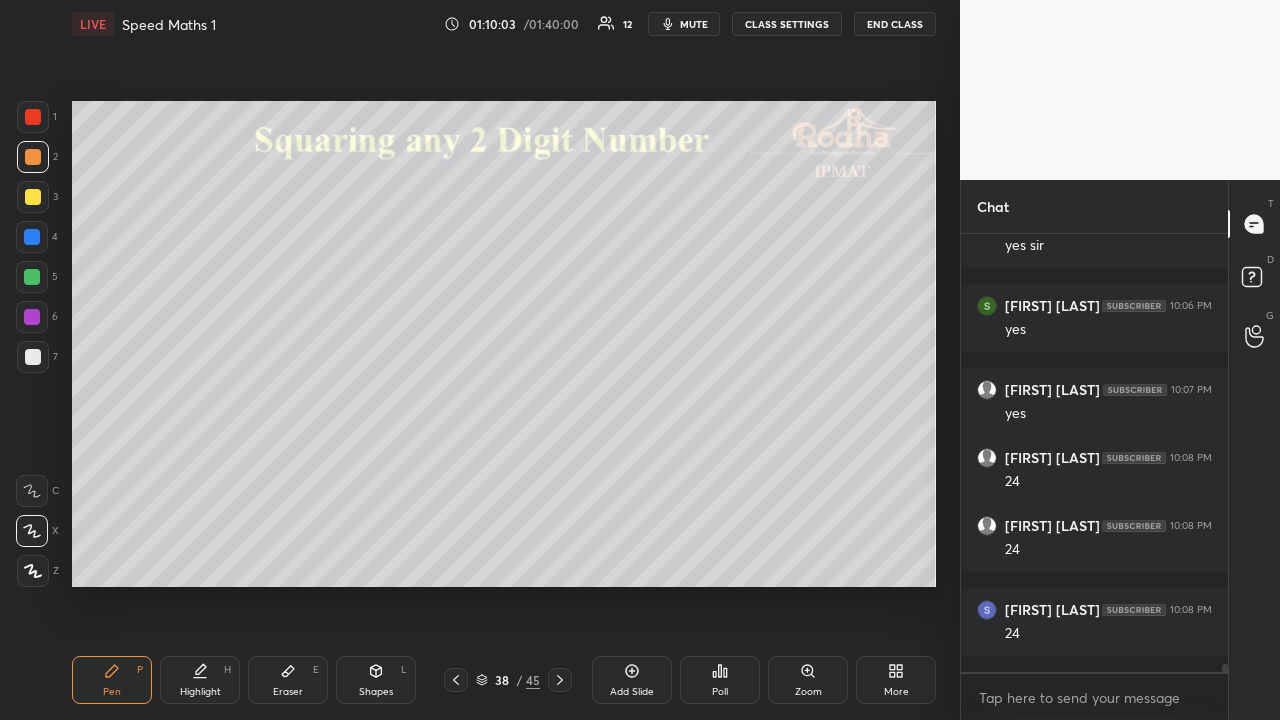 scroll, scrollTop: 24070, scrollLeft: 0, axis: vertical 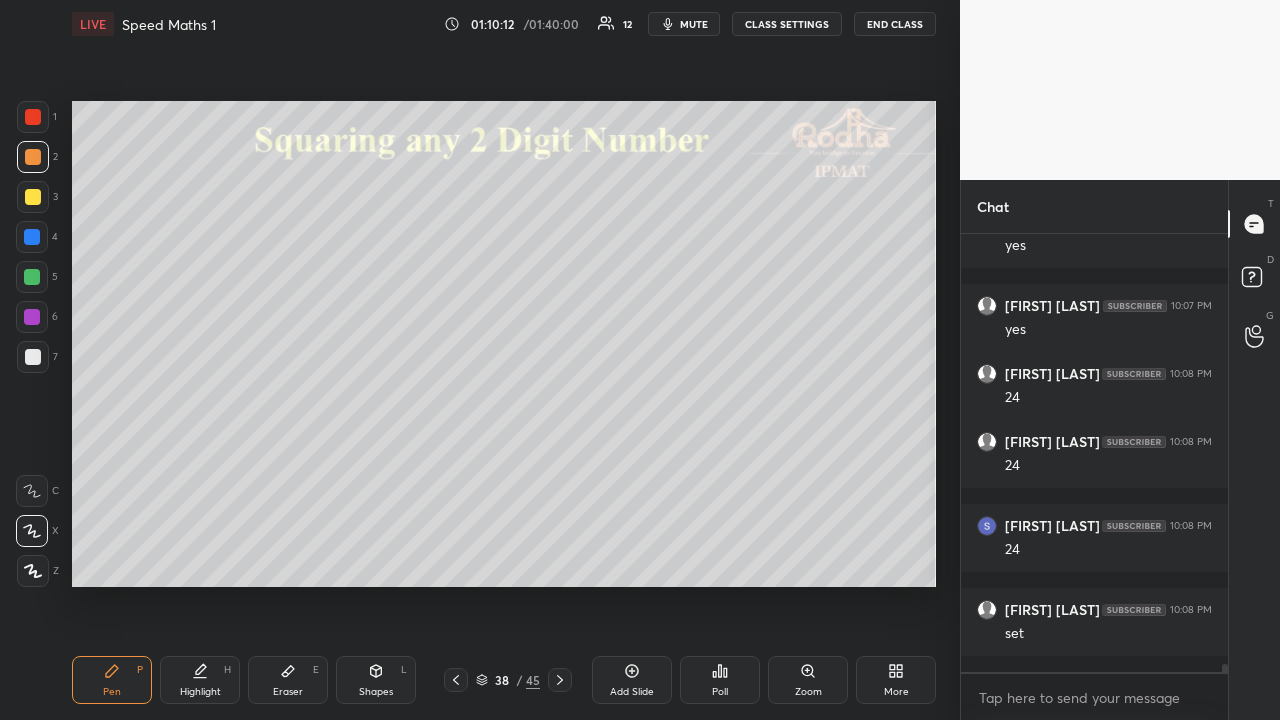 click at bounding box center [33, 197] 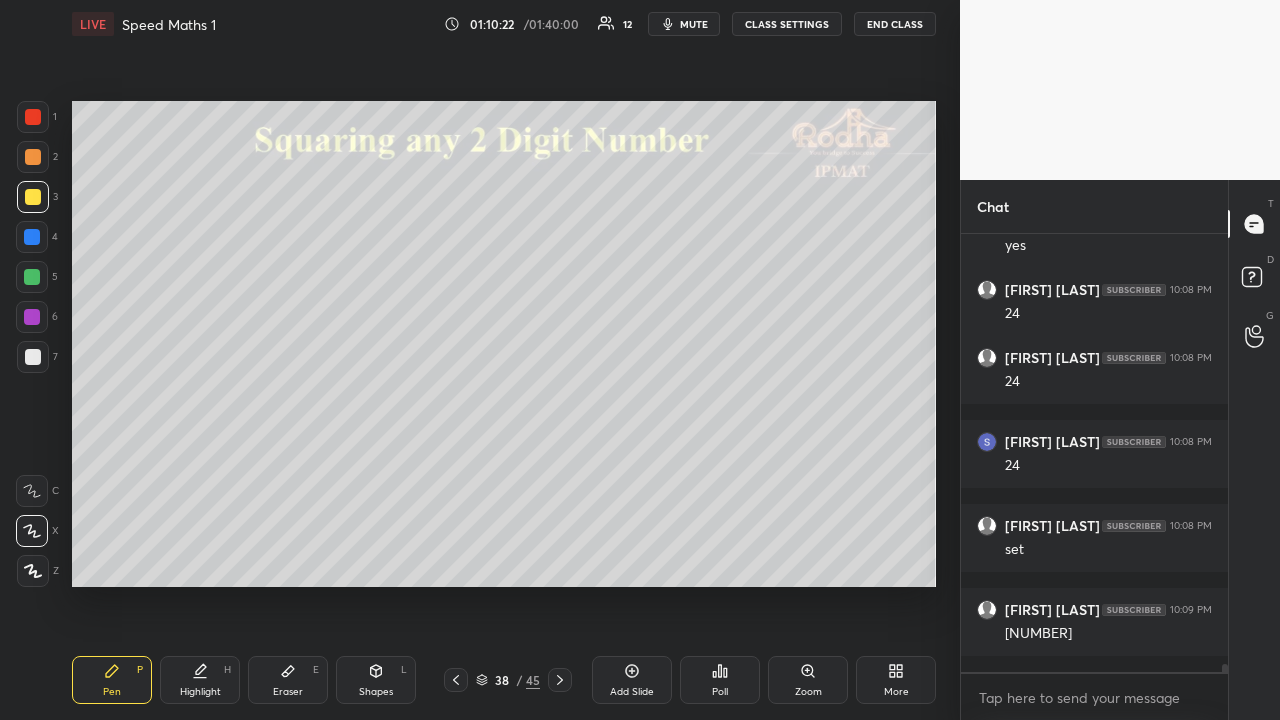 scroll, scrollTop: 24222, scrollLeft: 0, axis: vertical 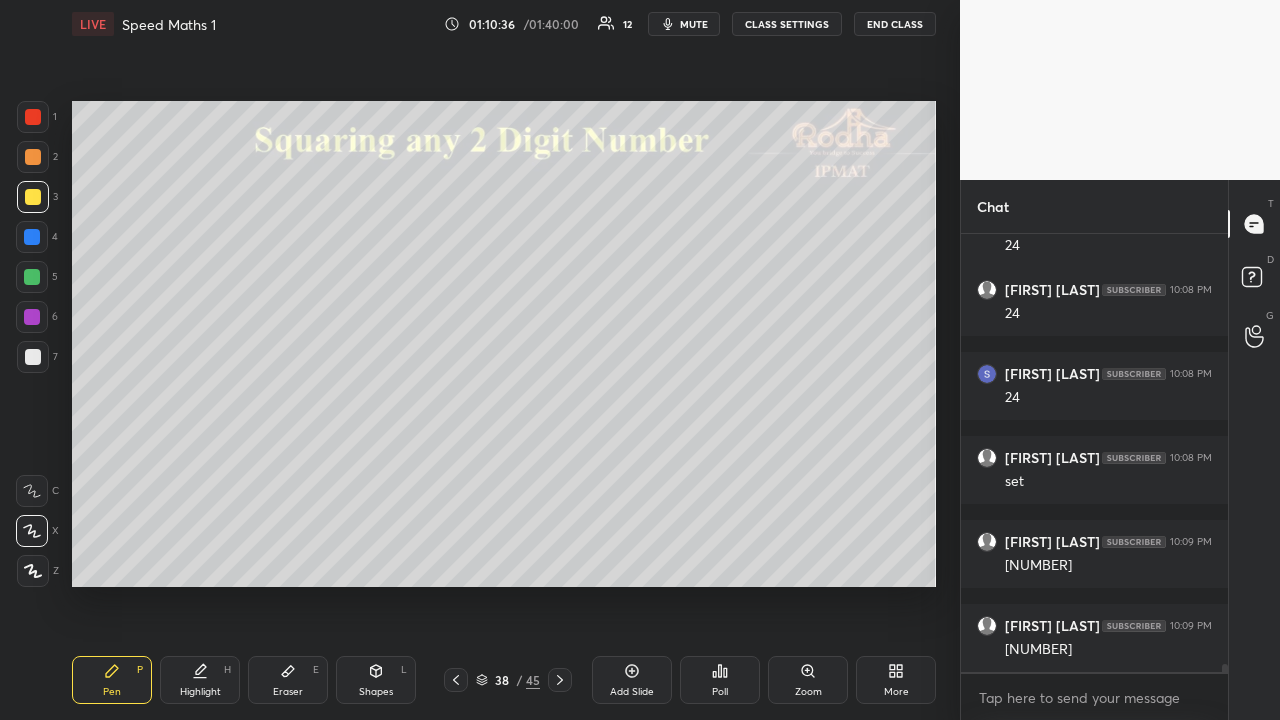 click at bounding box center (33, 357) 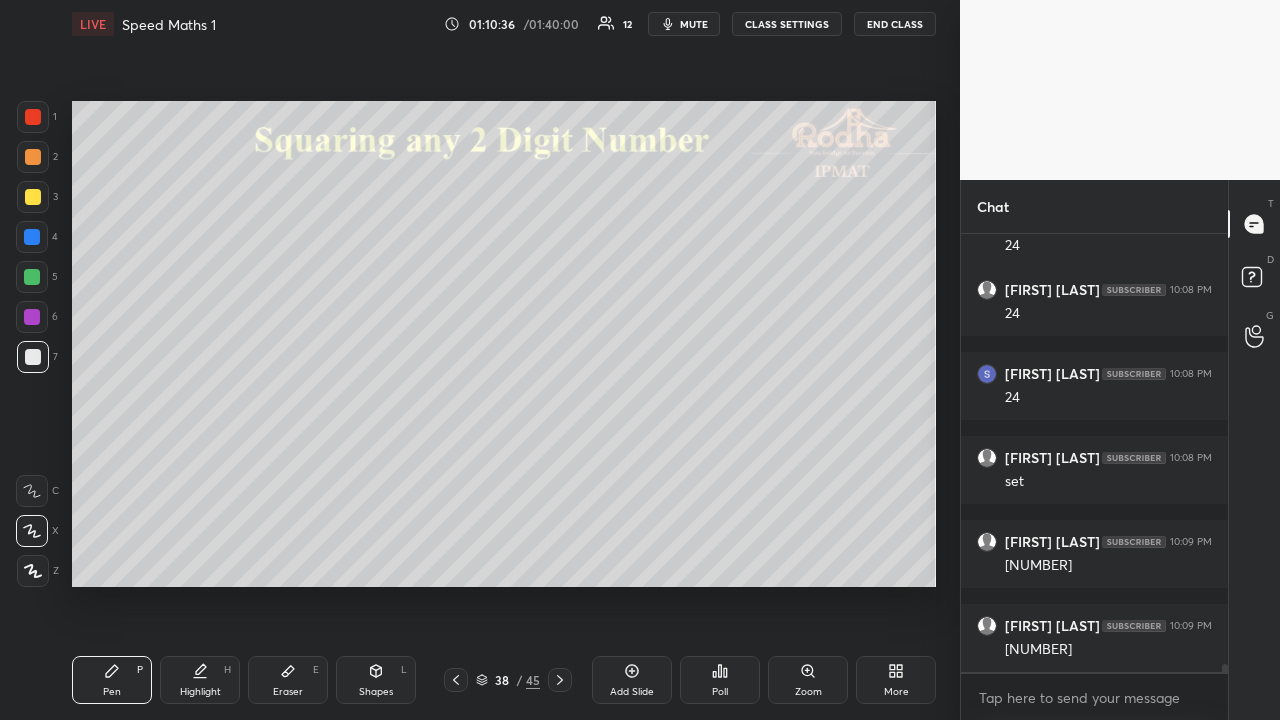 click at bounding box center [33, 157] 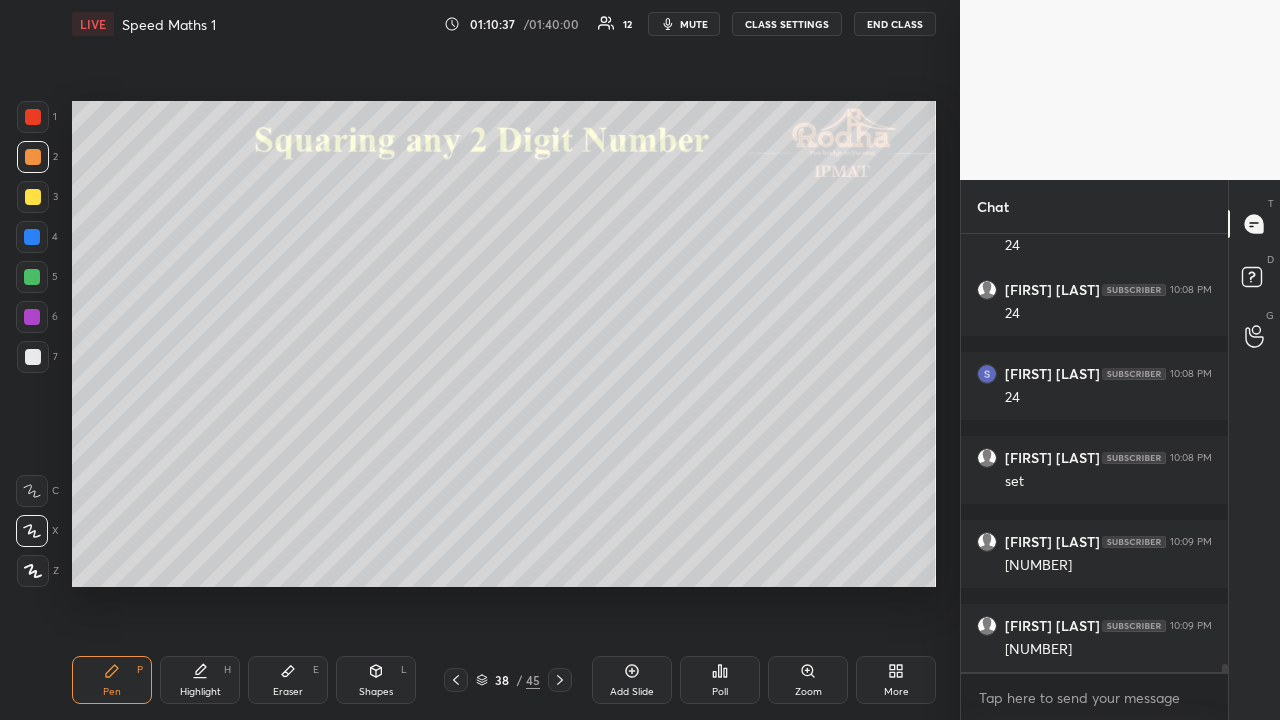 click at bounding box center [33, 197] 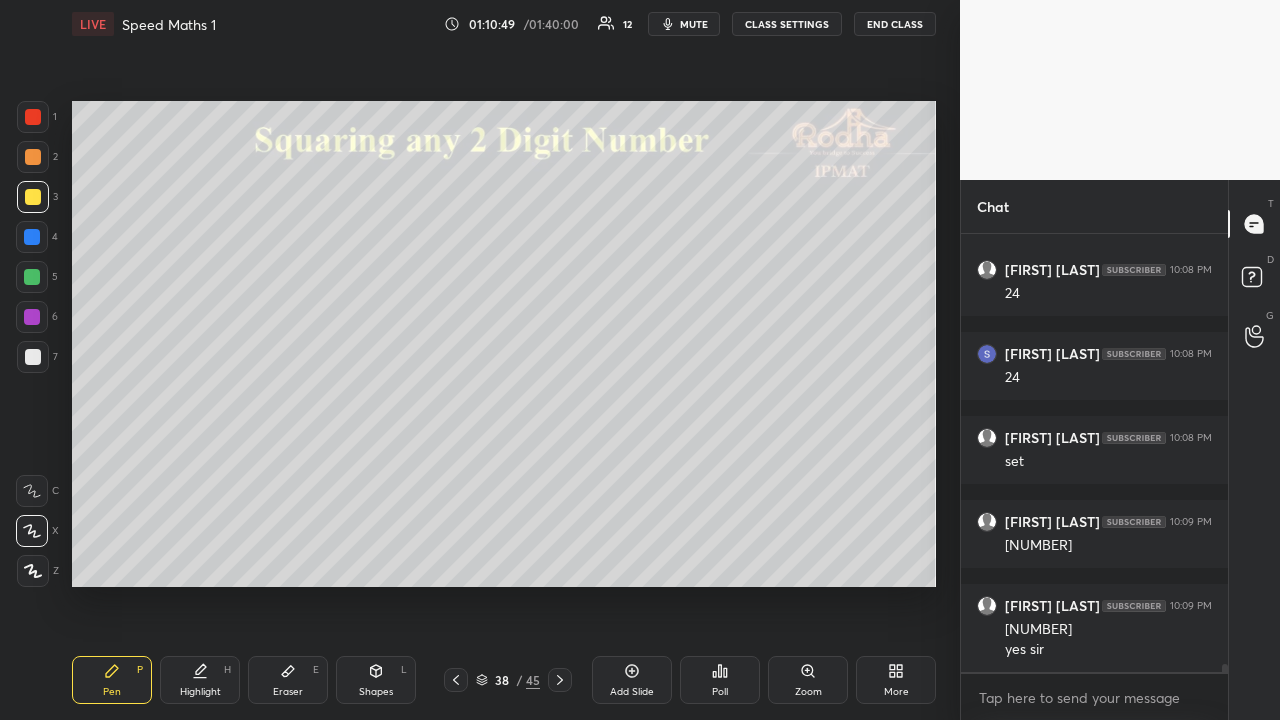 scroll, scrollTop: 24326, scrollLeft: 0, axis: vertical 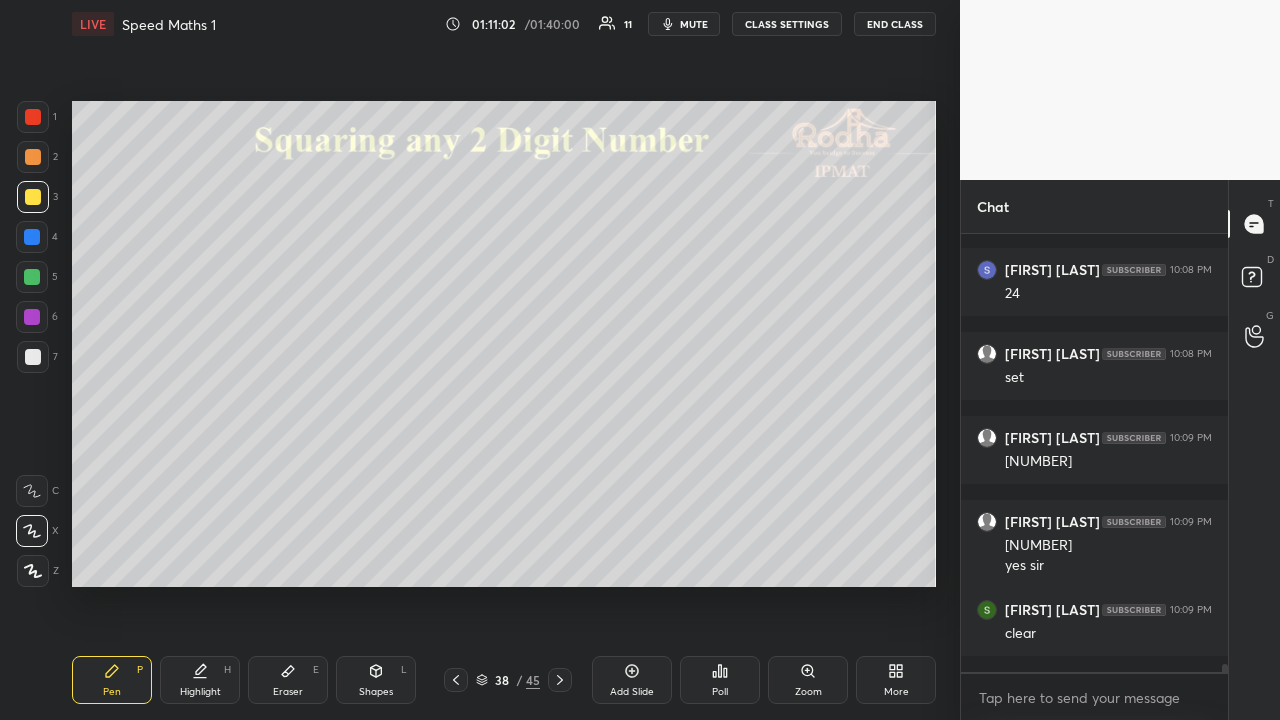 click at bounding box center (33, 357) 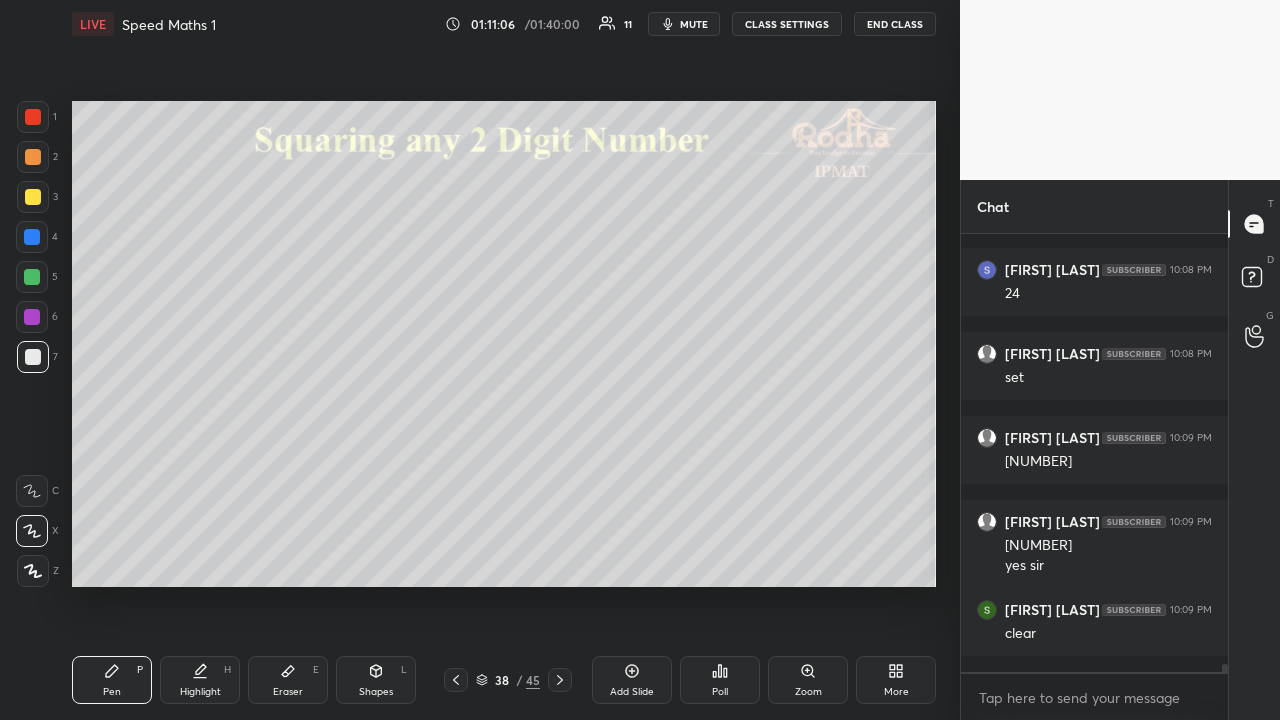 click at bounding box center (33, 197) 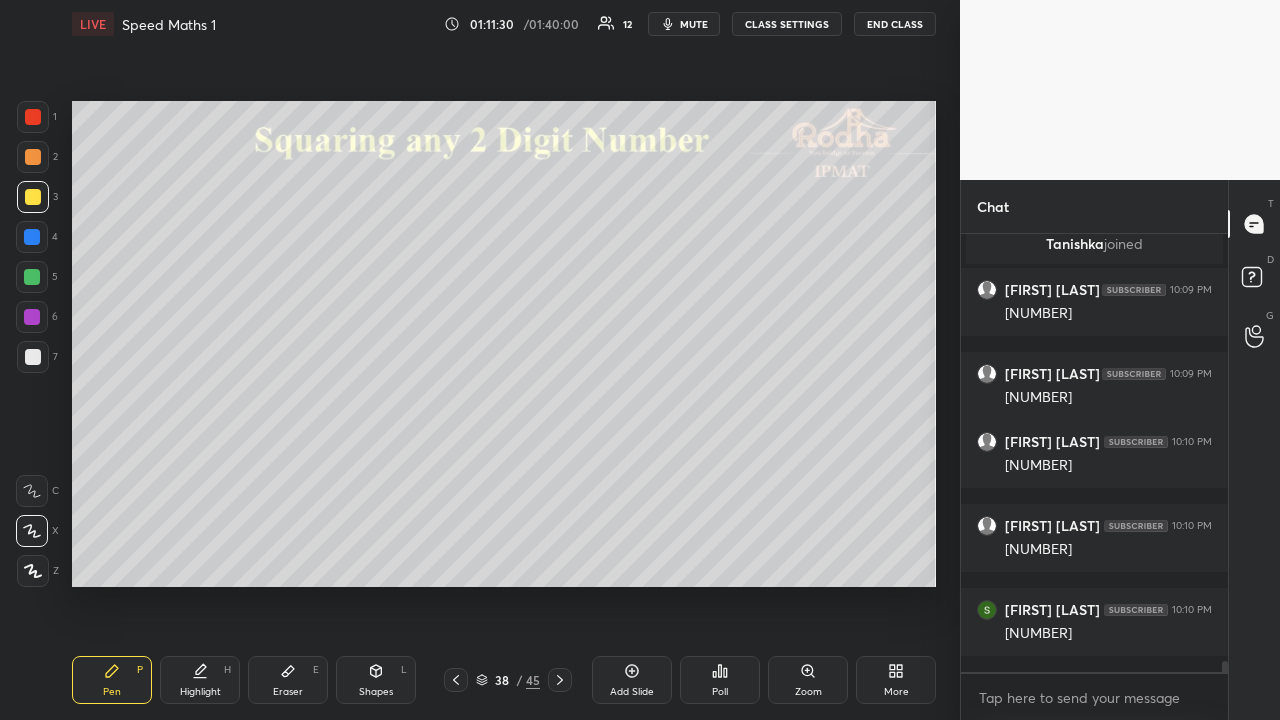 scroll, scrollTop: 17374, scrollLeft: 0, axis: vertical 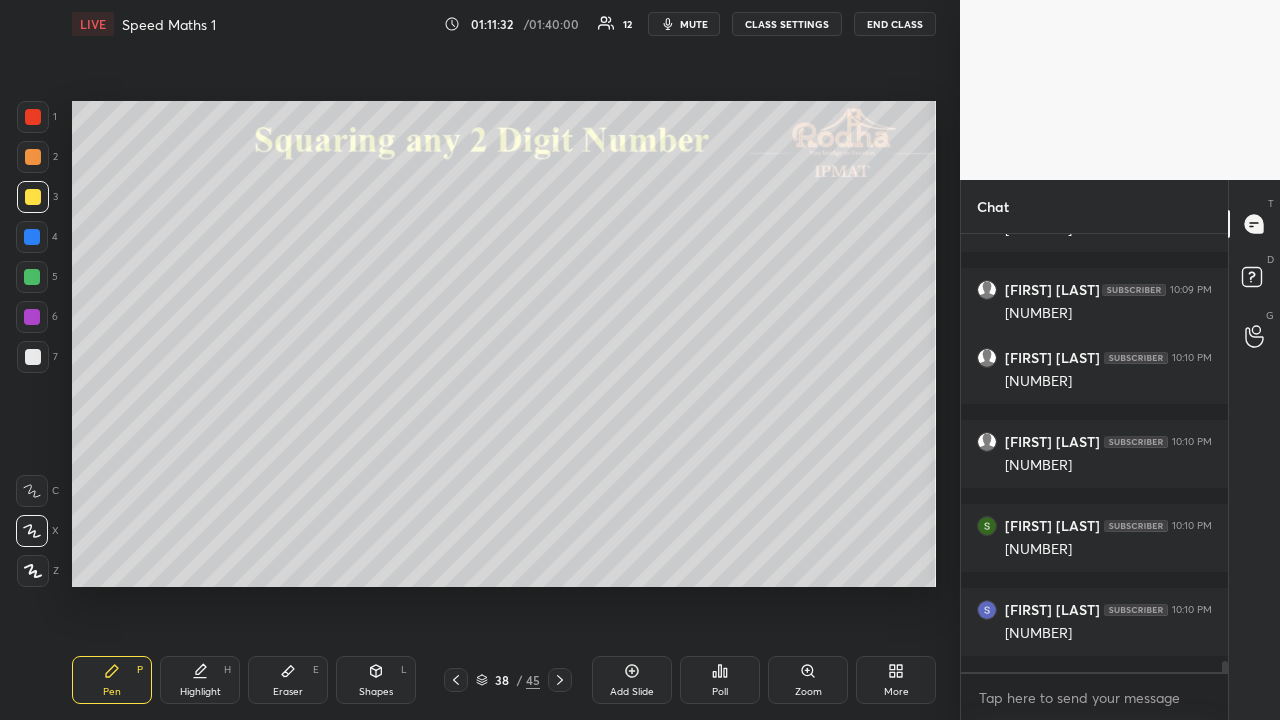 click at bounding box center [33, 157] 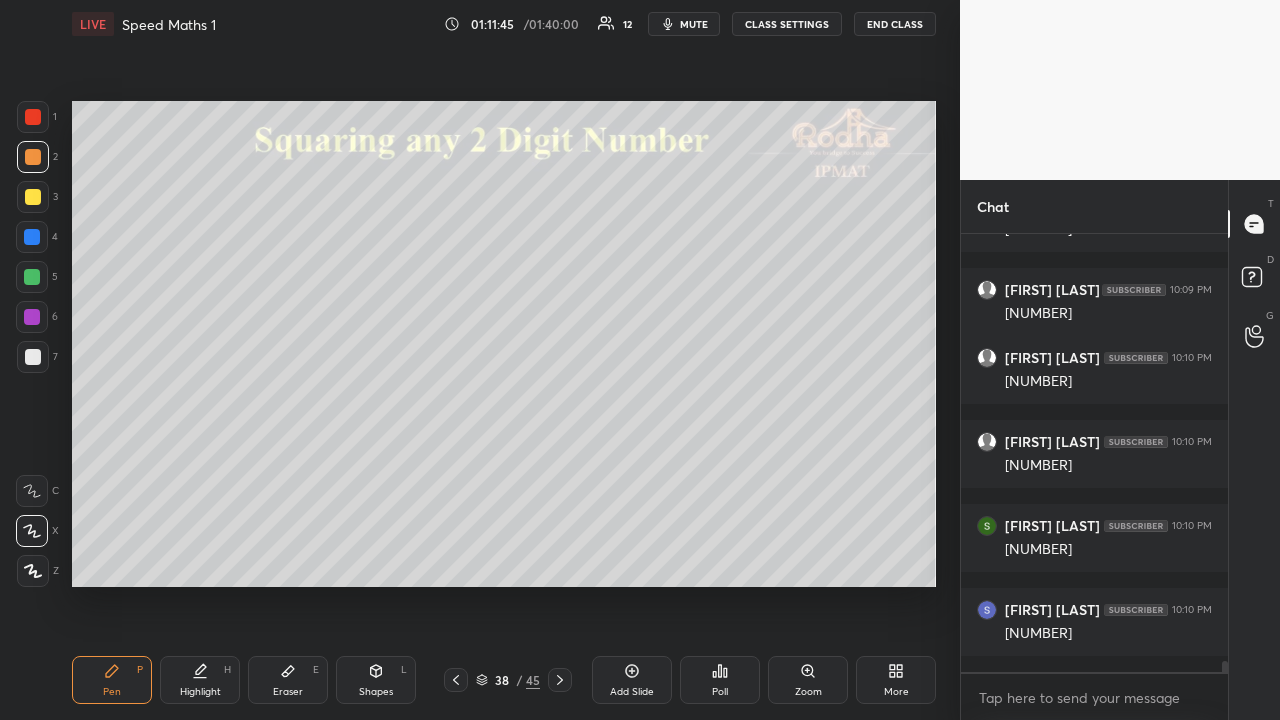 scroll, scrollTop: 17458, scrollLeft: 0, axis: vertical 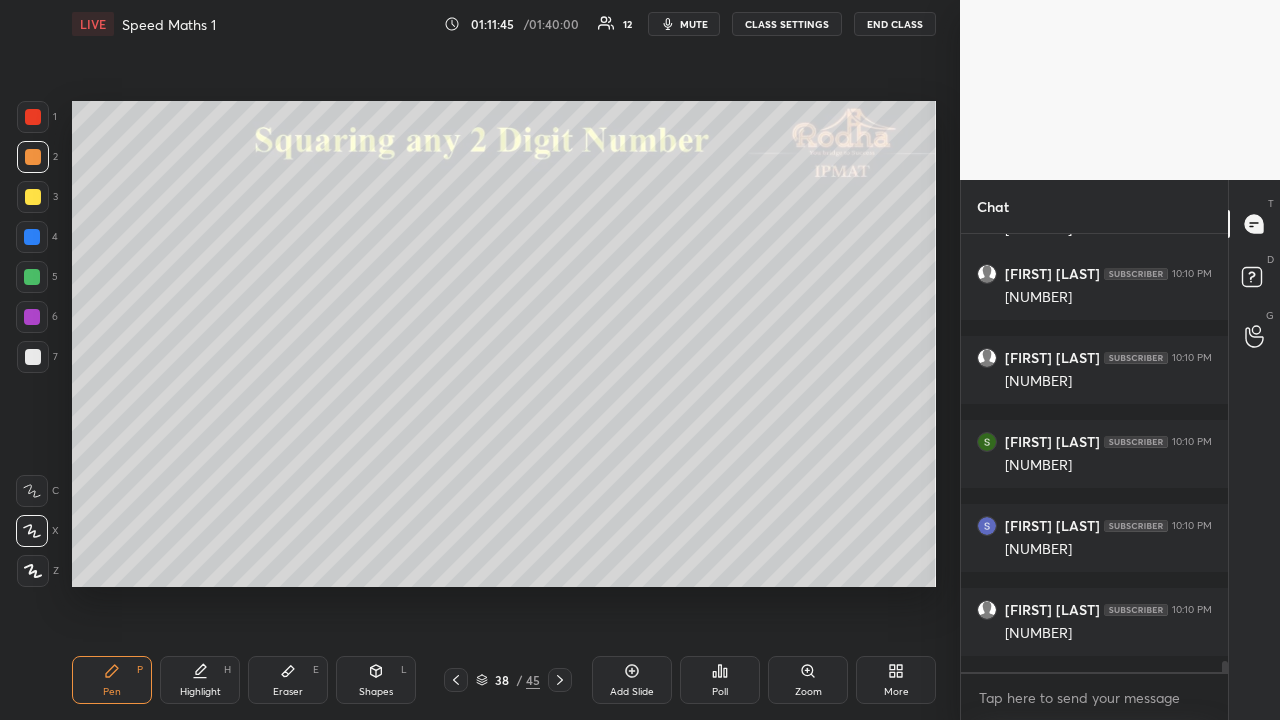 drag, startPoint x: 28, startPoint y: 195, endPoint x: 35, endPoint y: 217, distance: 23.086792 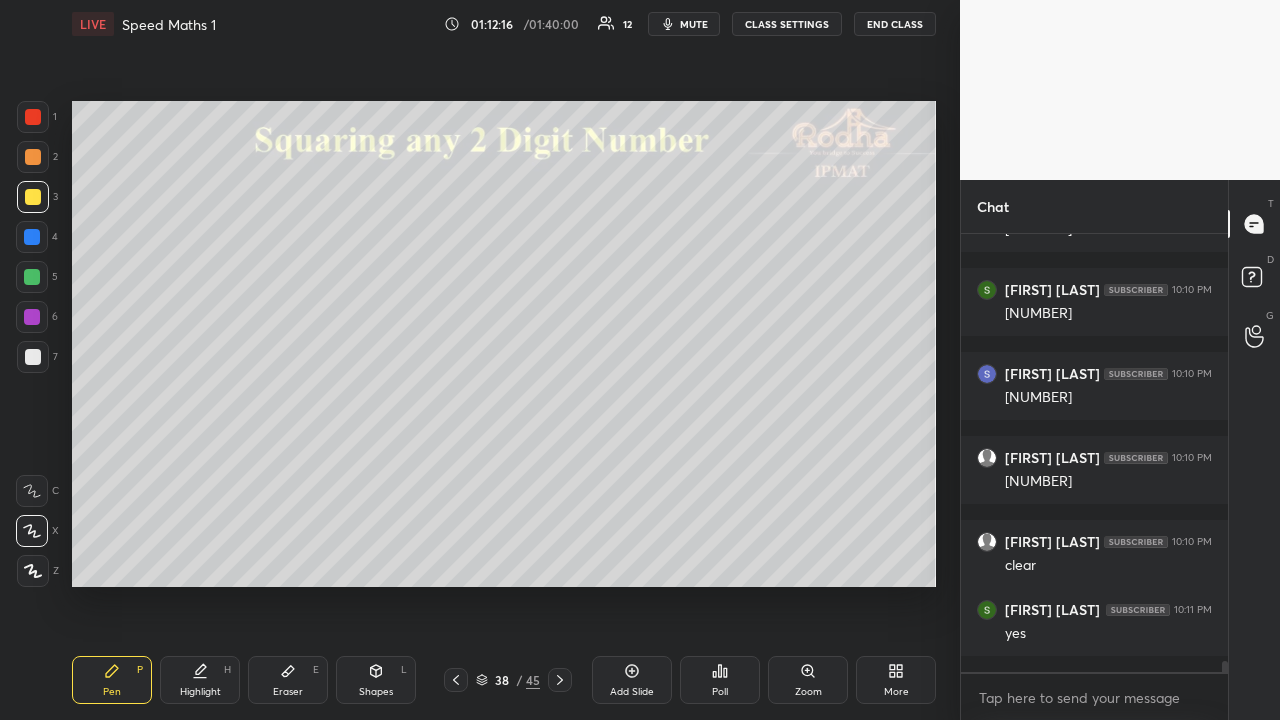 scroll, scrollTop: 17678, scrollLeft: 0, axis: vertical 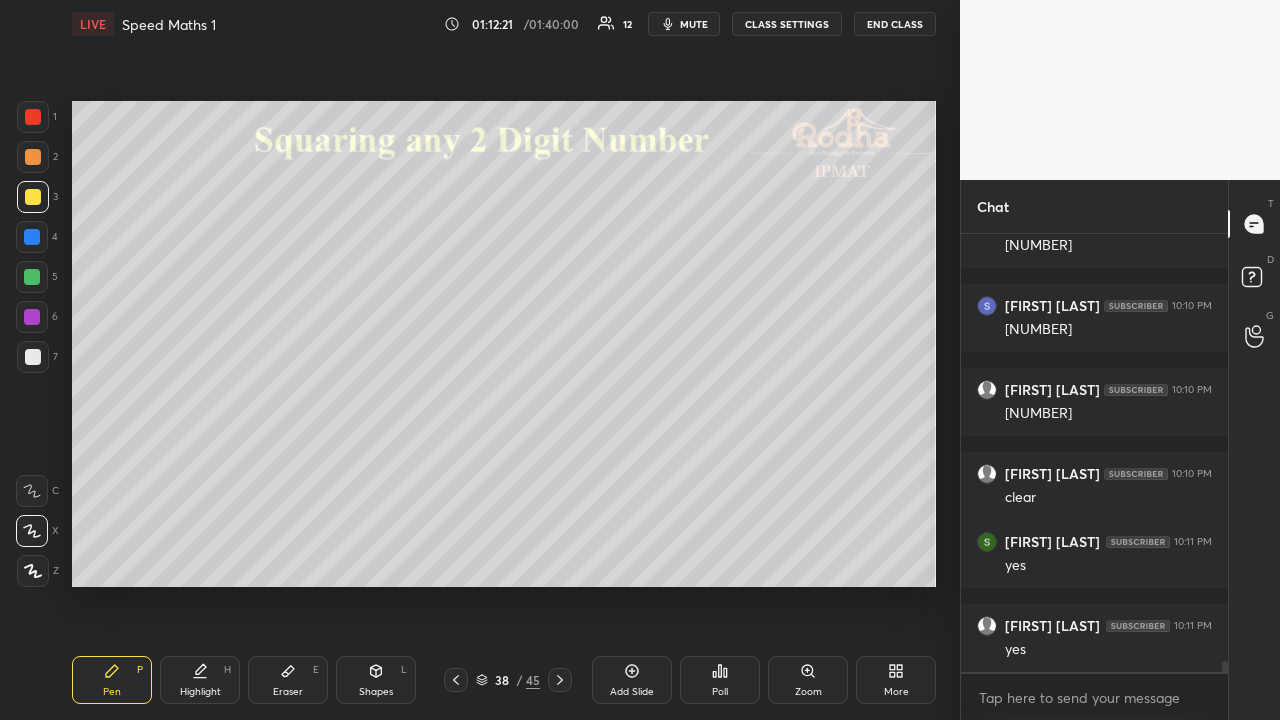 click 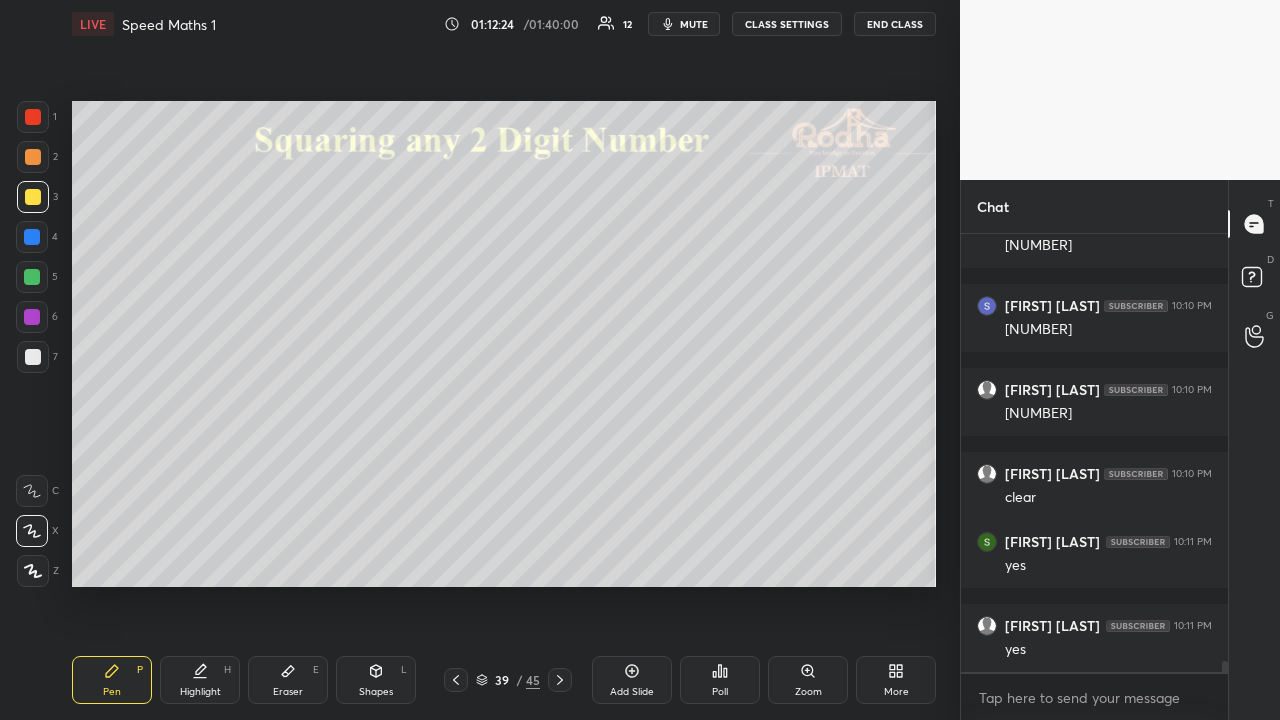 click 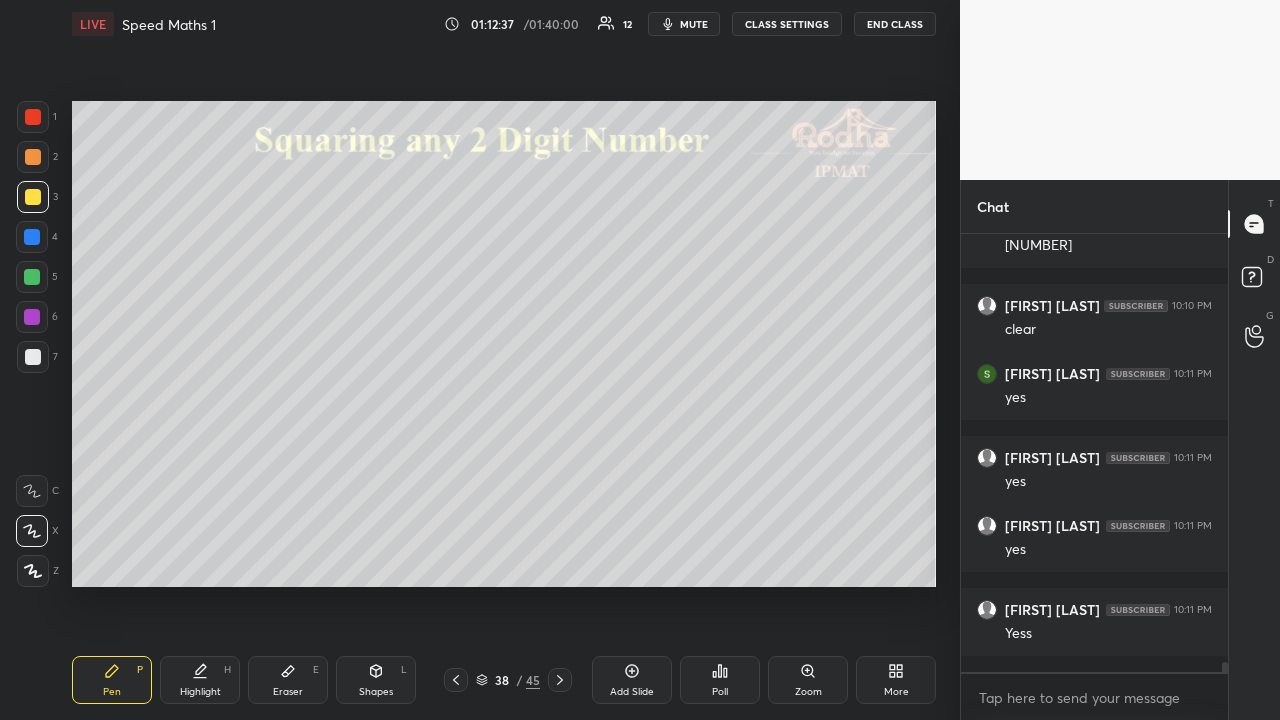 scroll, scrollTop: 17914, scrollLeft: 0, axis: vertical 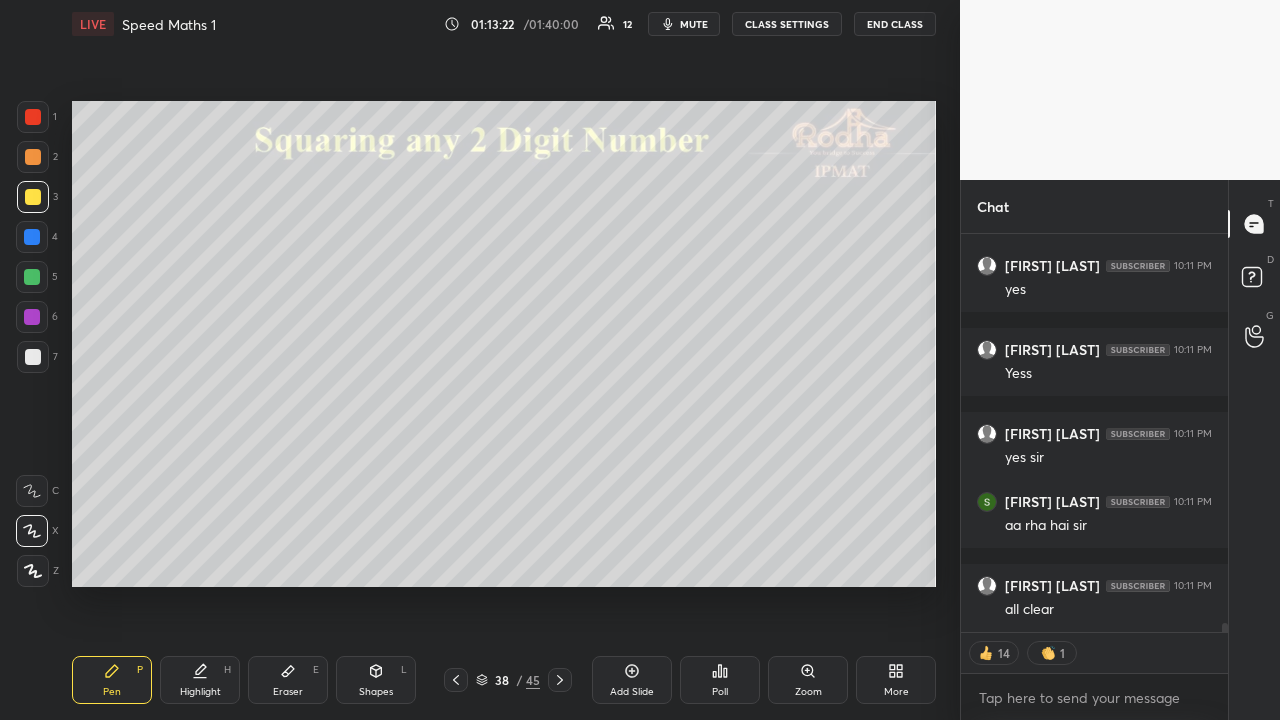 type on "x" 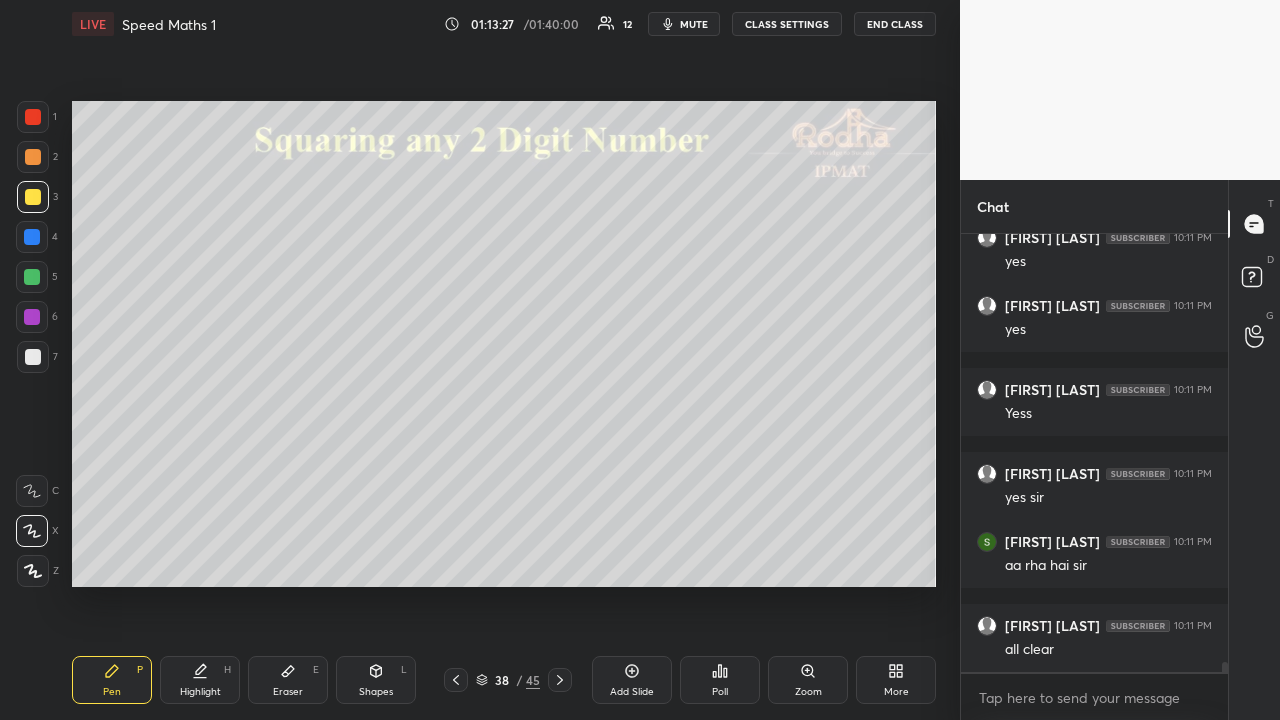 click 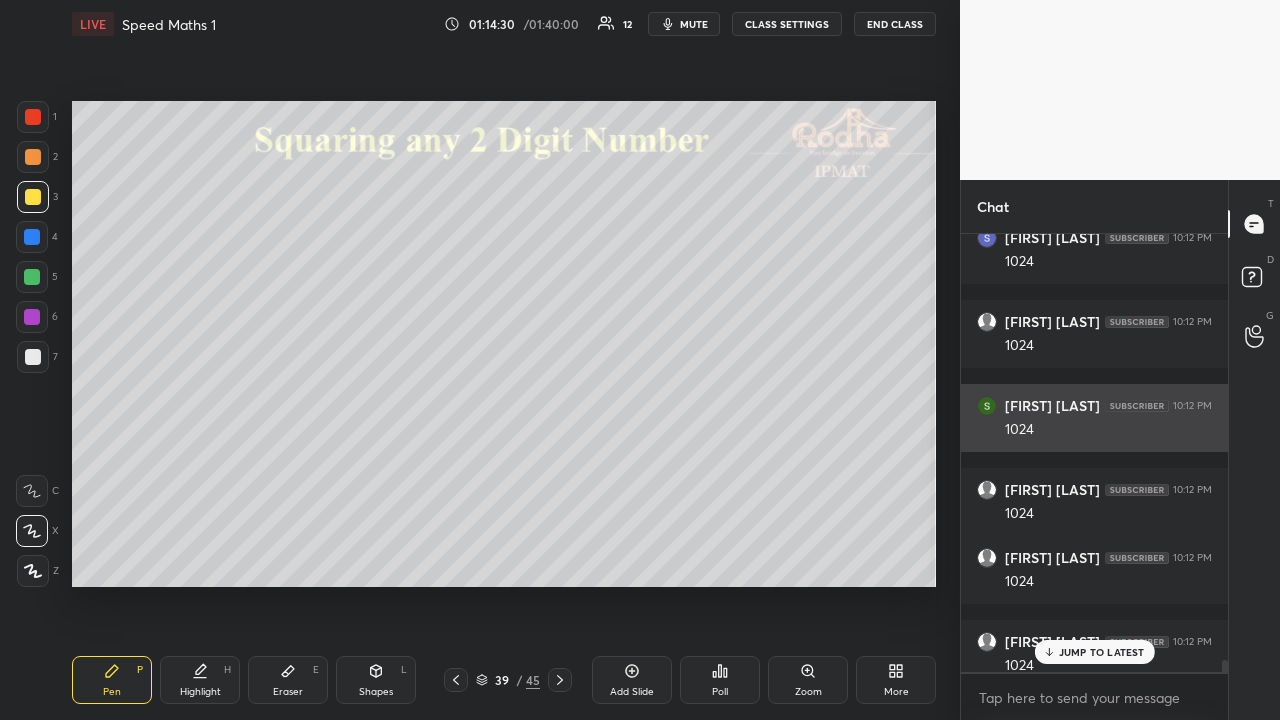 scroll, scrollTop: 18774, scrollLeft: 0, axis: vertical 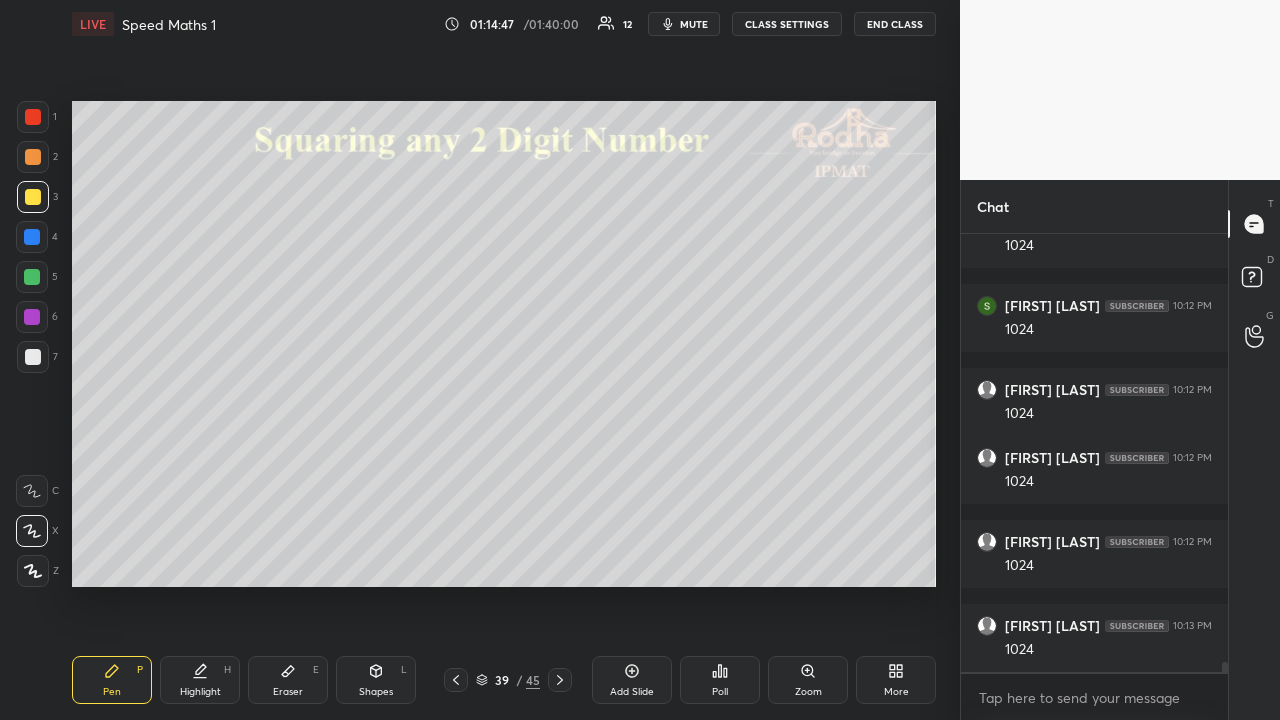 drag, startPoint x: 36, startPoint y: 156, endPoint x: 37, endPoint y: 180, distance: 24.020824 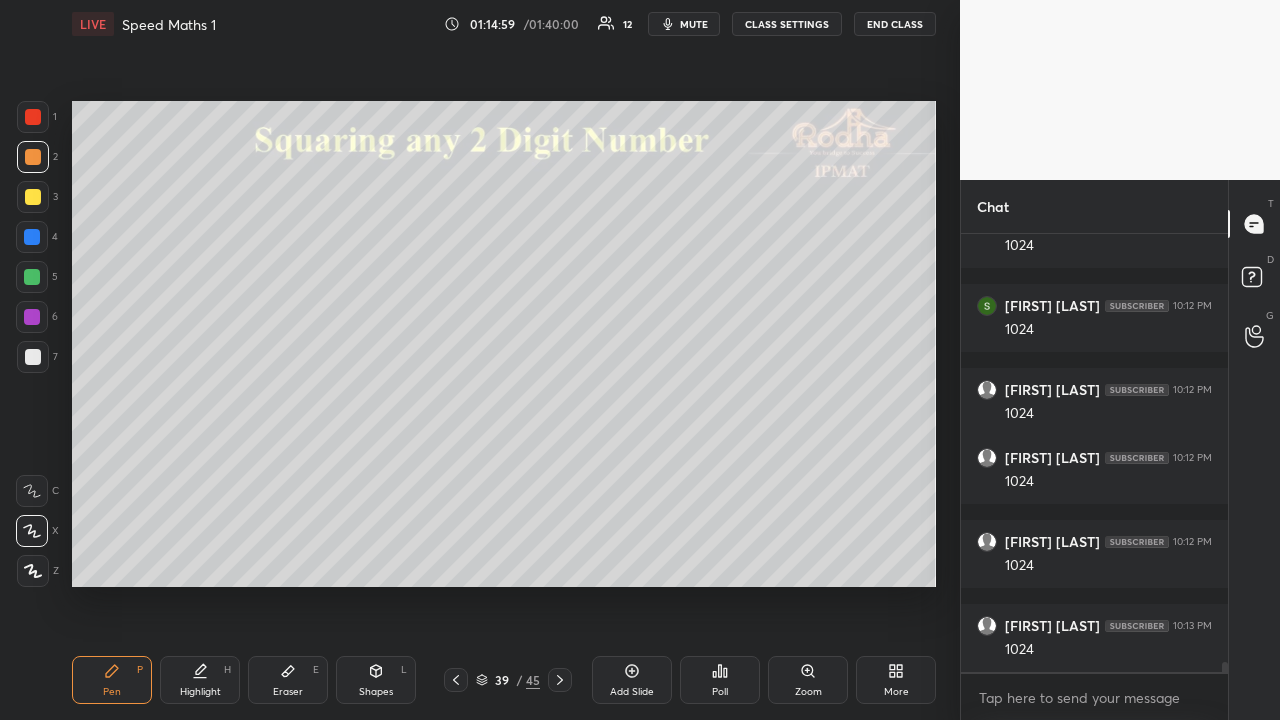 click at bounding box center (33, 197) 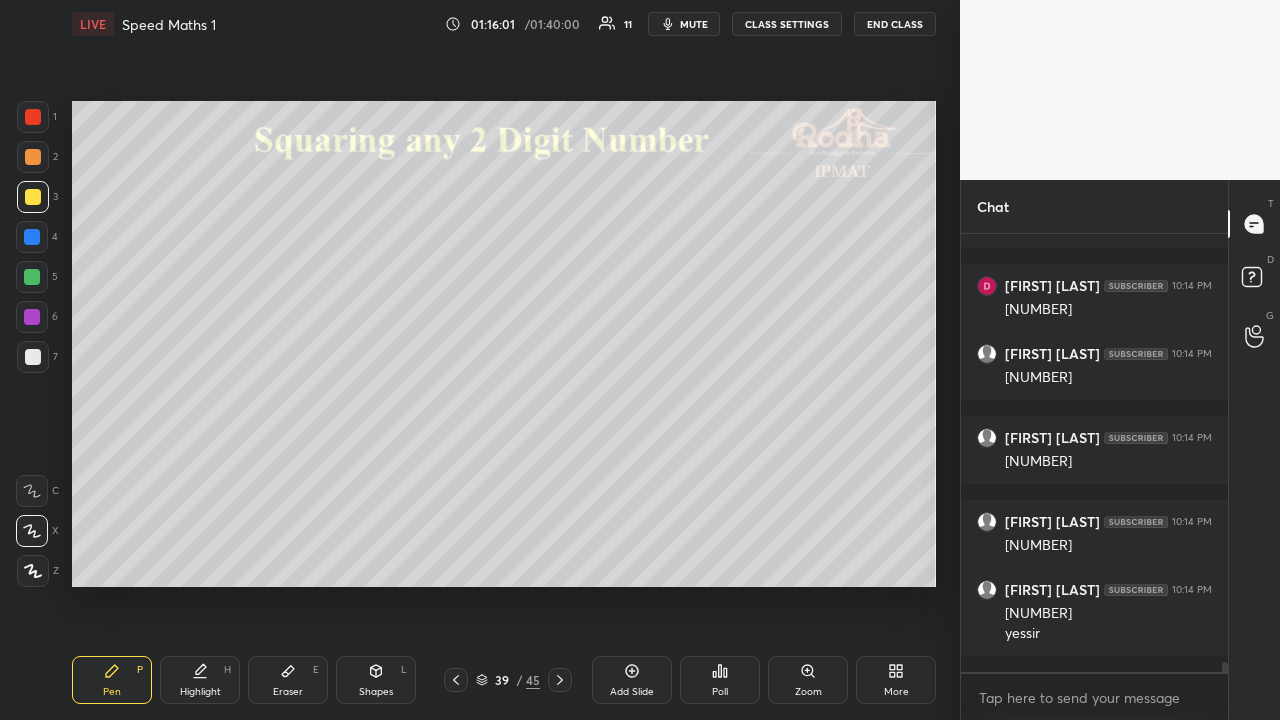 scroll, scrollTop: 19402, scrollLeft: 0, axis: vertical 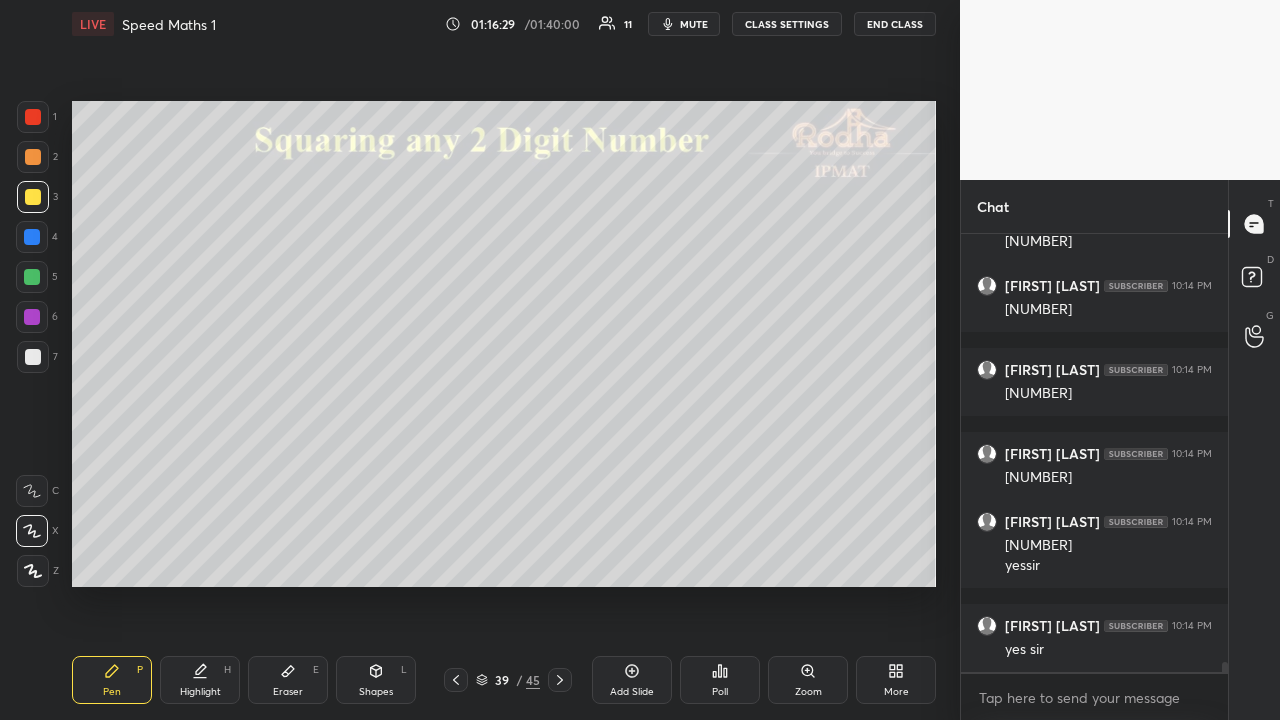 drag, startPoint x: 38, startPoint y: 154, endPoint x: 63, endPoint y: 192, distance: 45.486263 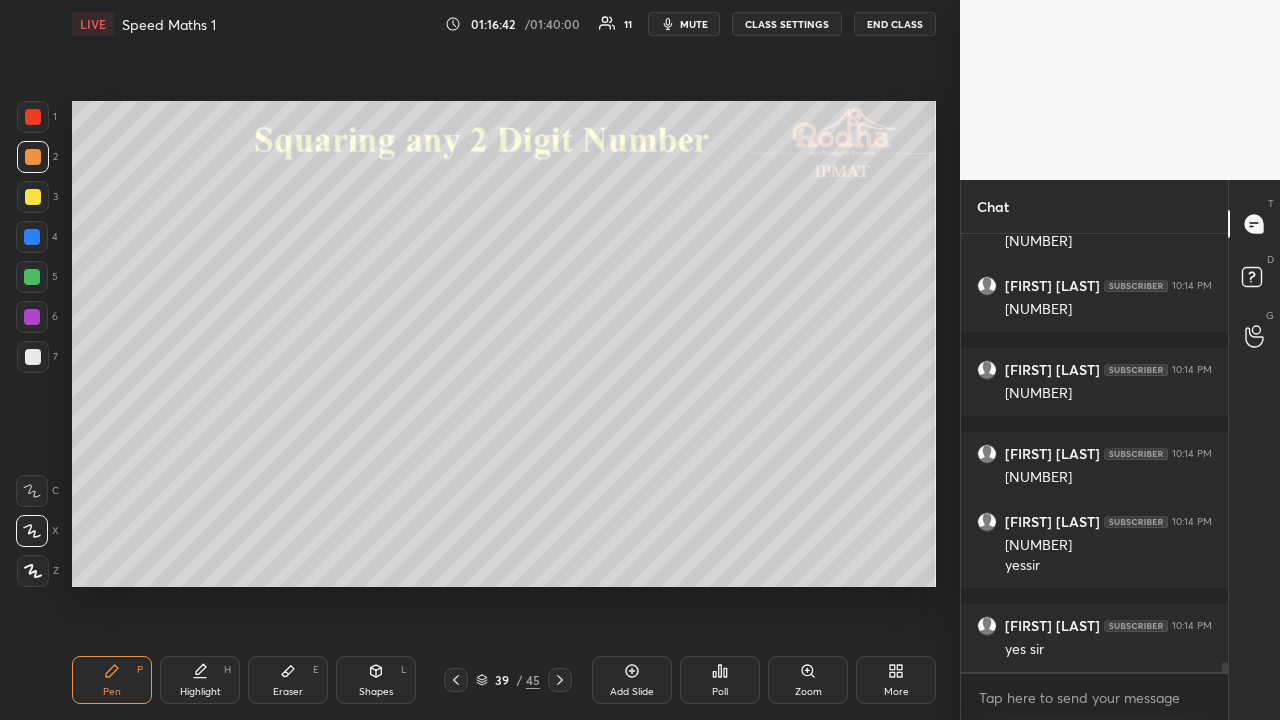 click at bounding box center (33, 197) 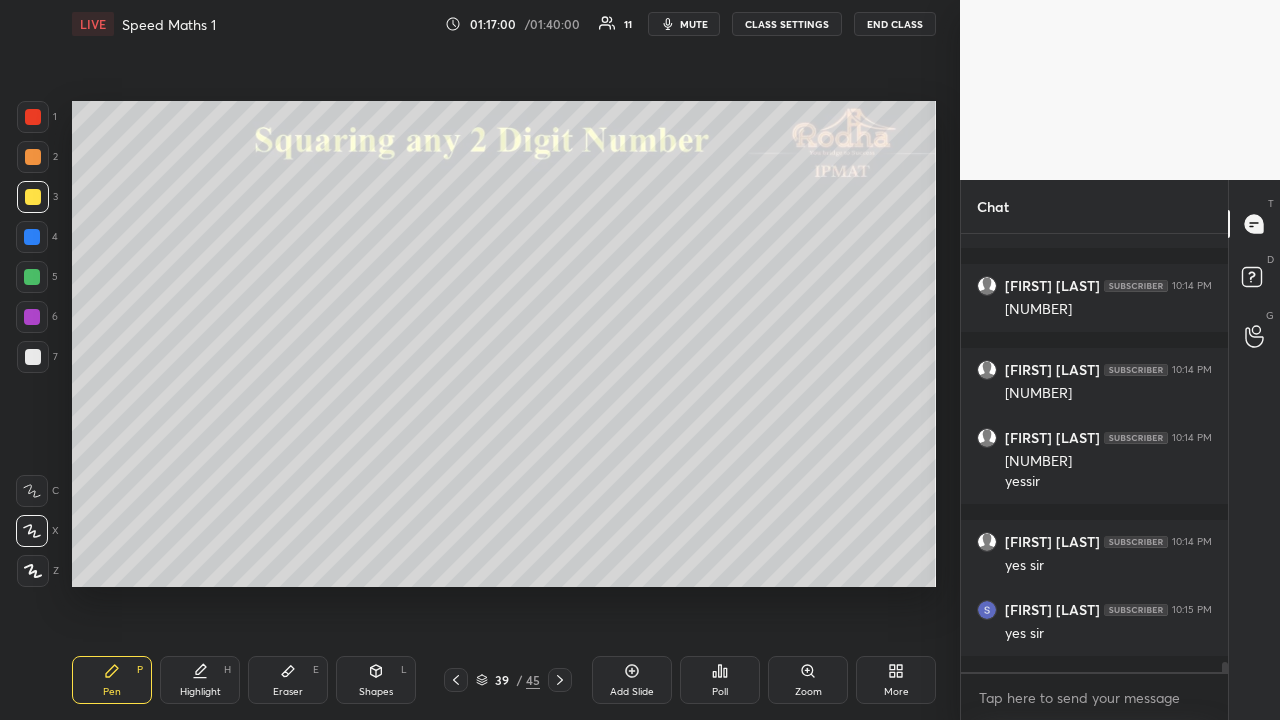 scroll, scrollTop: 19554, scrollLeft: 0, axis: vertical 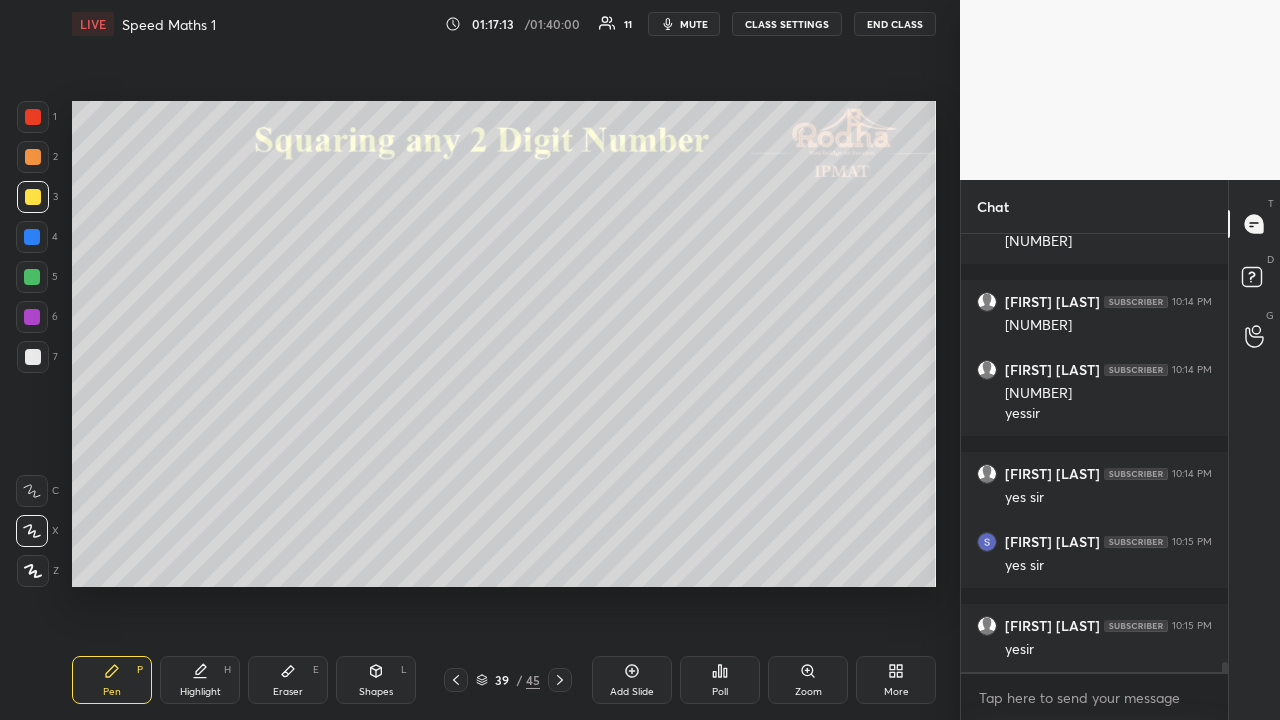 click 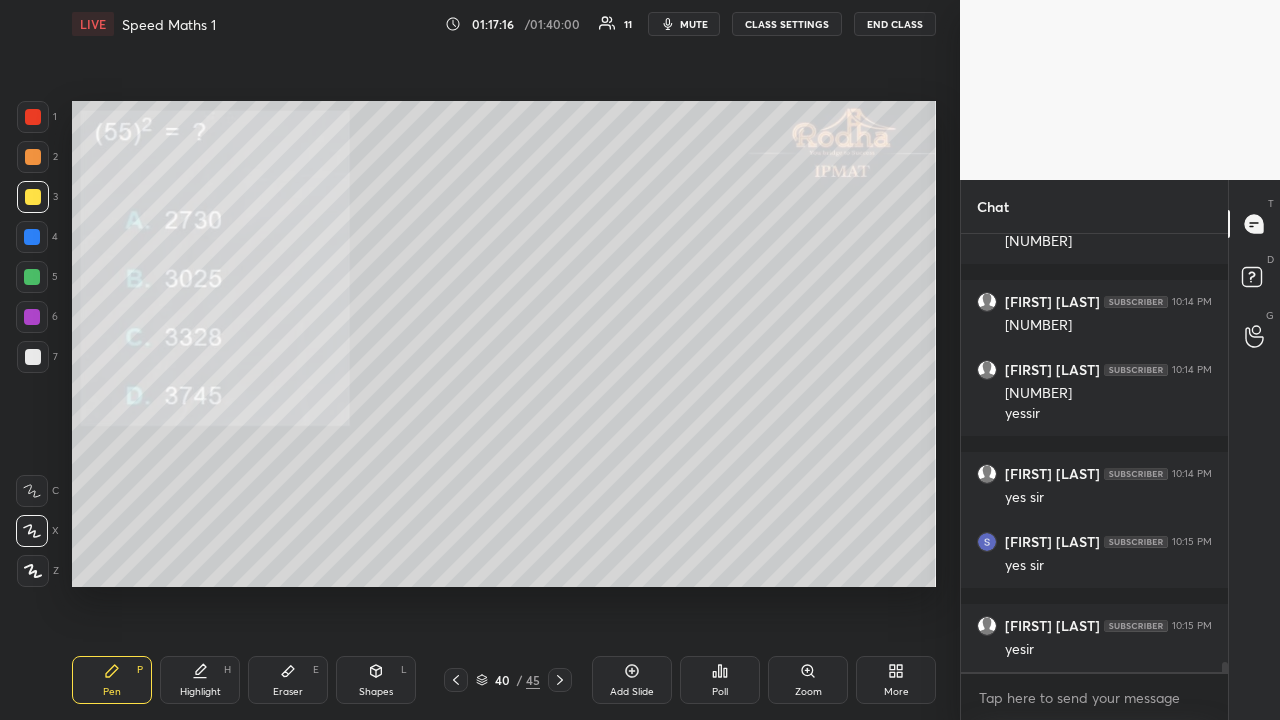 click 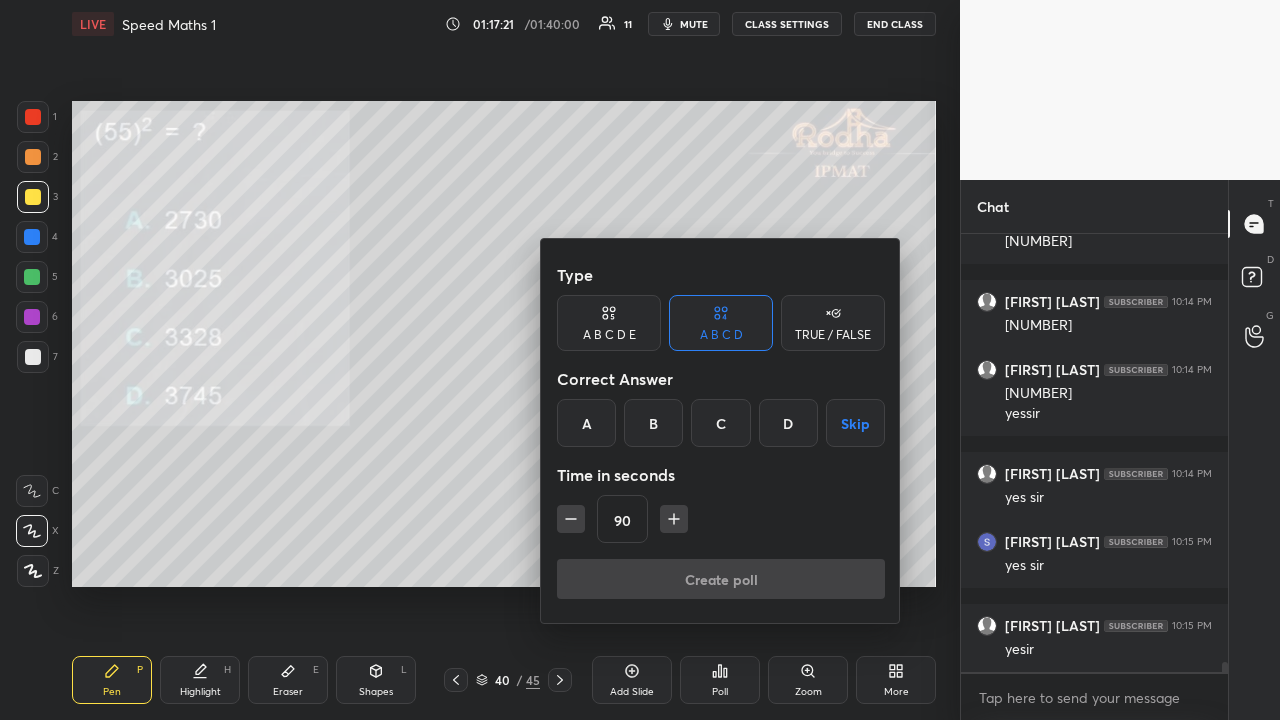 click on "B" at bounding box center [653, 423] 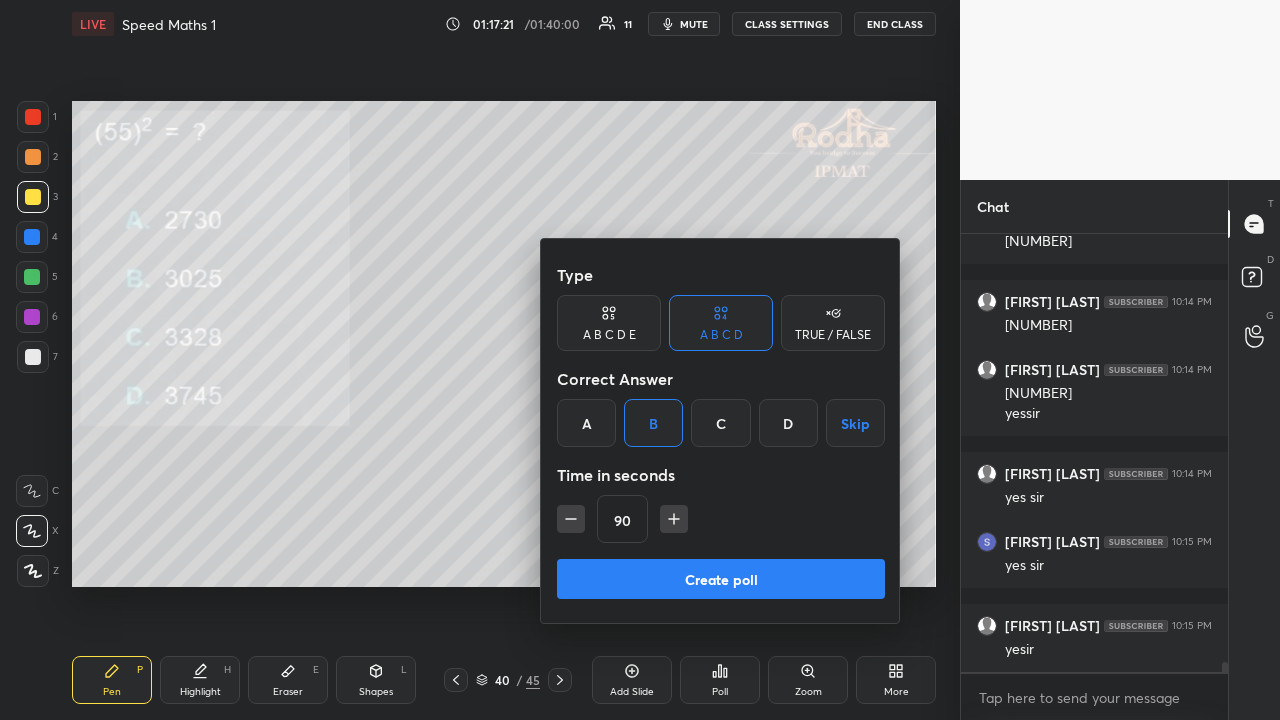 click 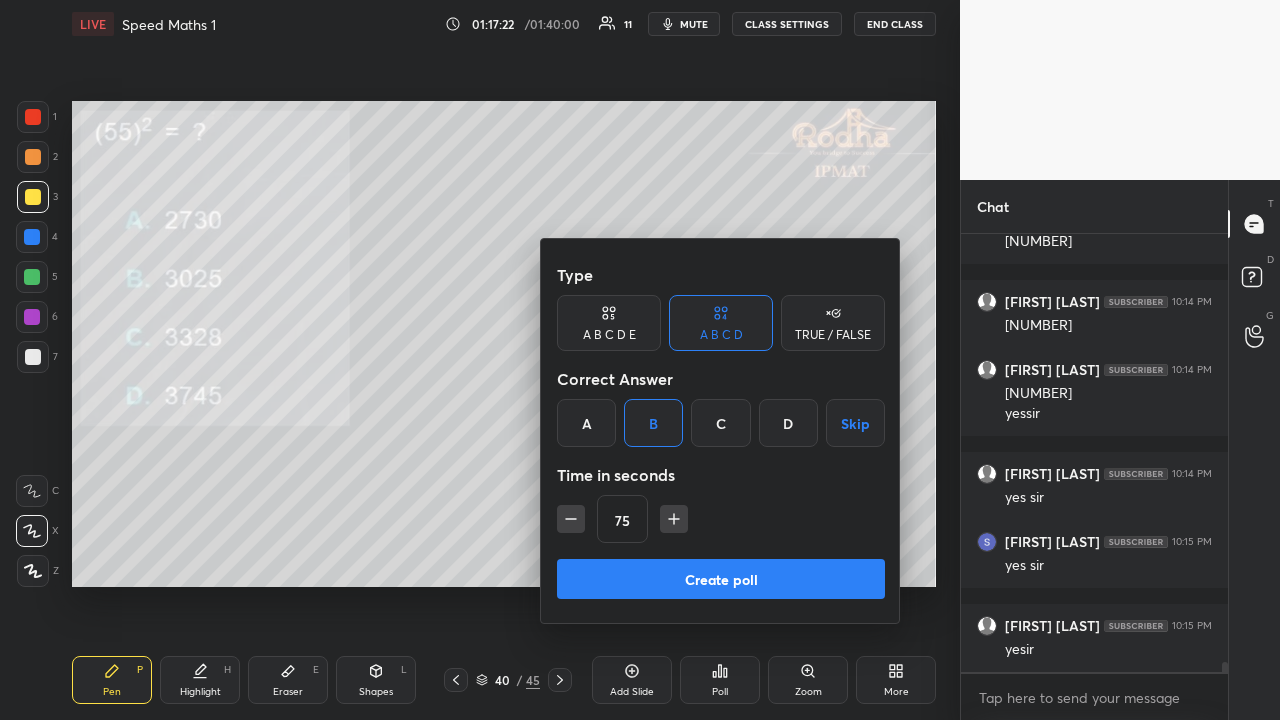 click 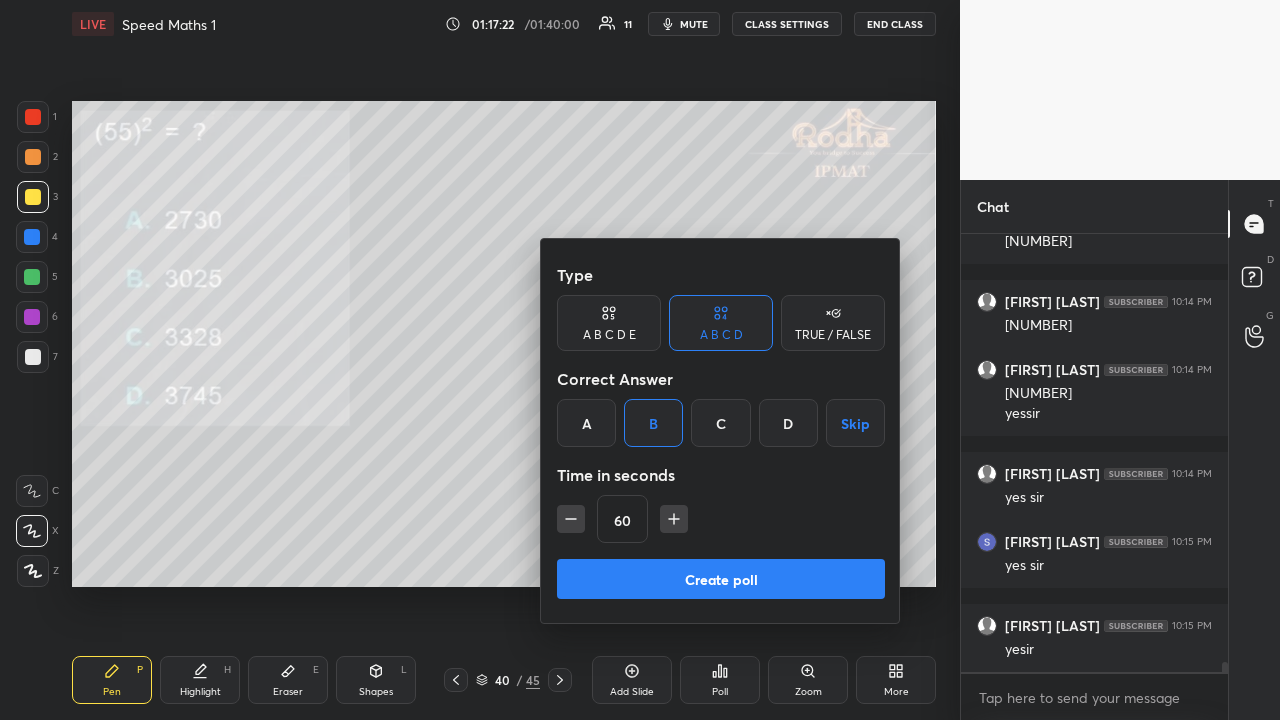 click 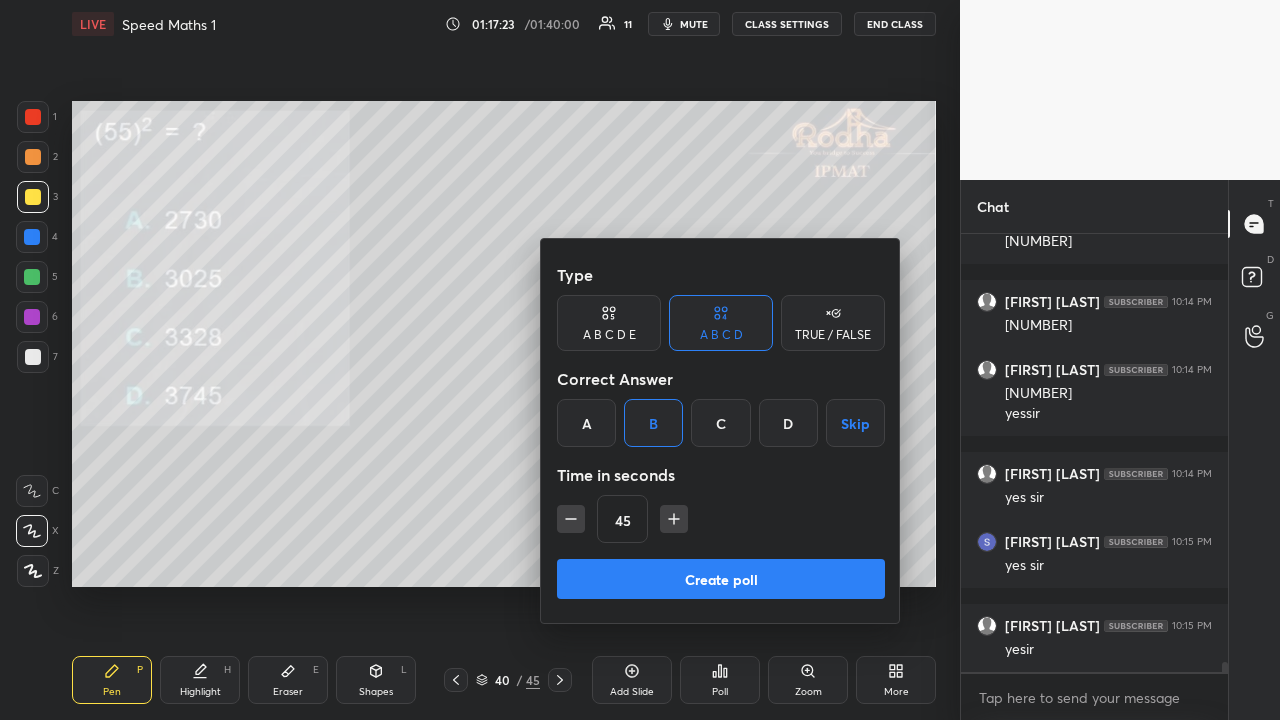 click 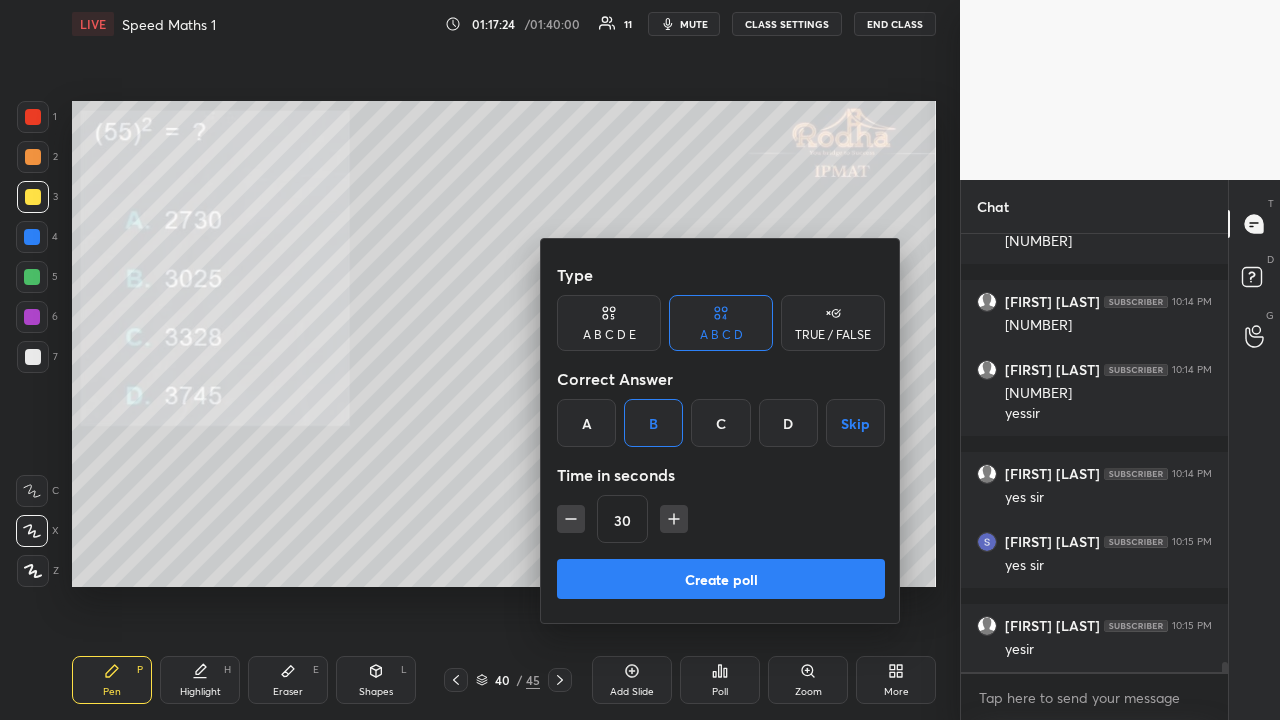 click on "Create poll" at bounding box center [721, 579] 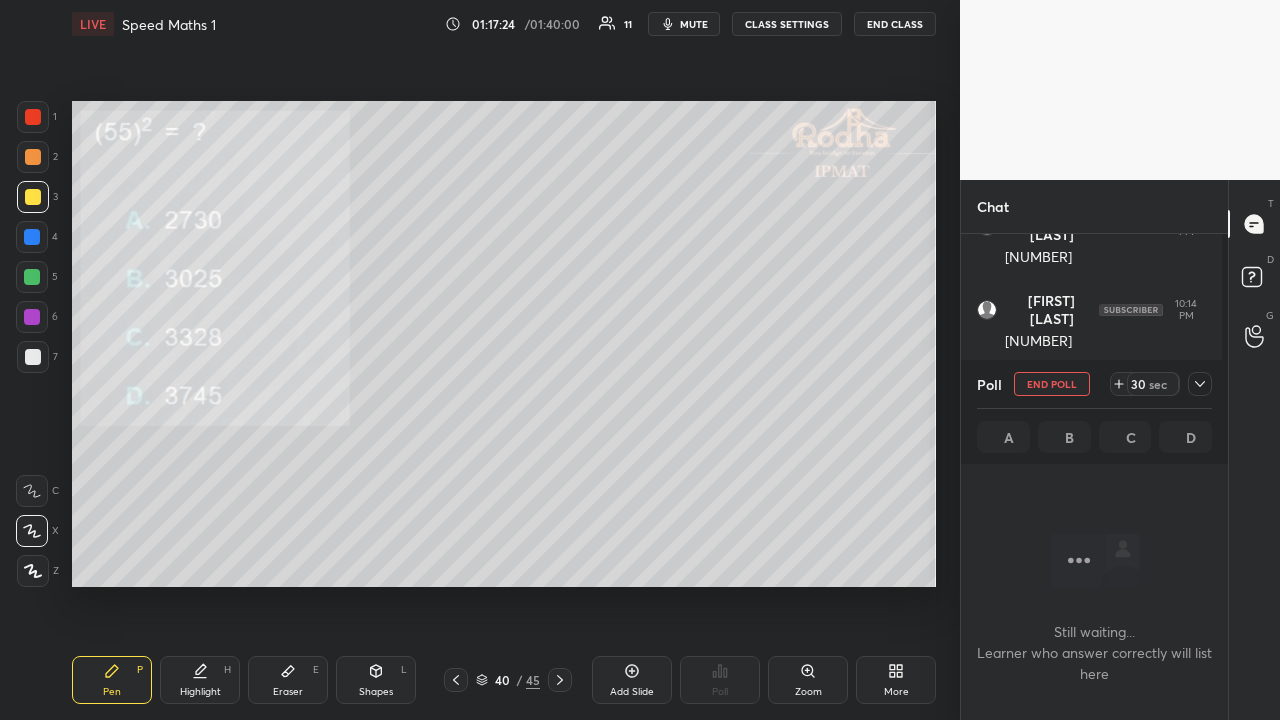 scroll, scrollTop: 399, scrollLeft: 255, axis: both 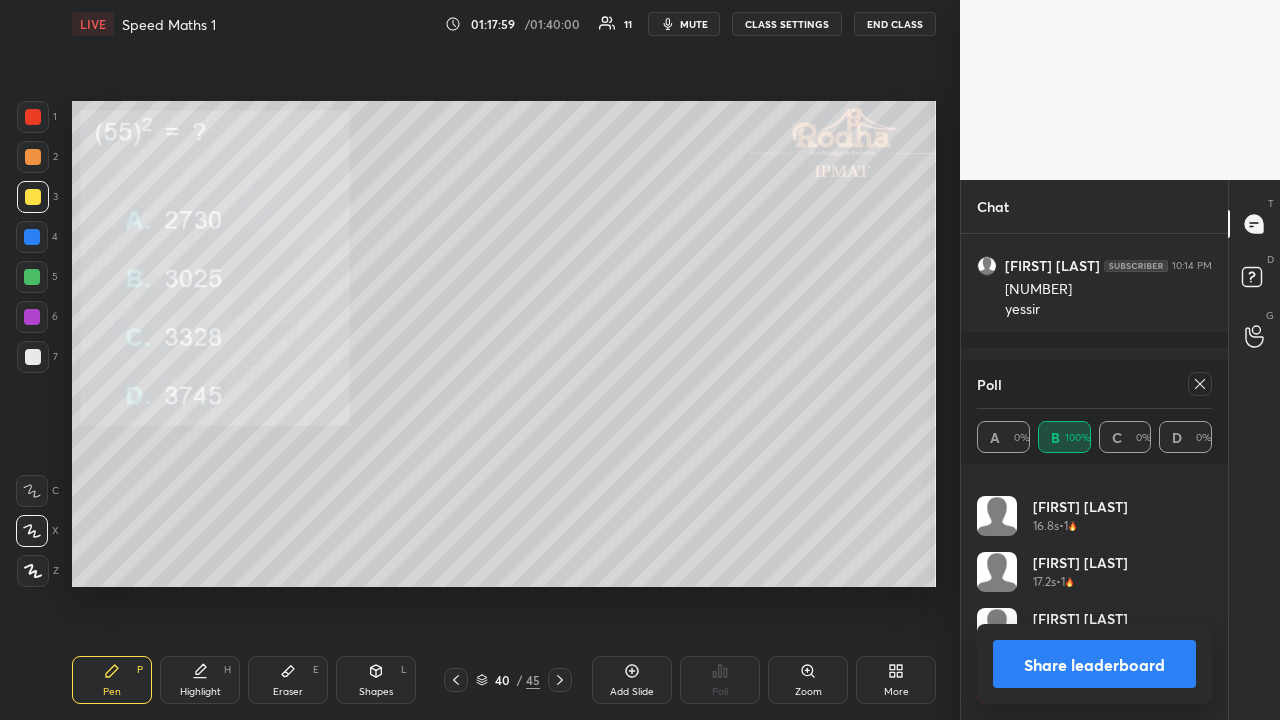 click 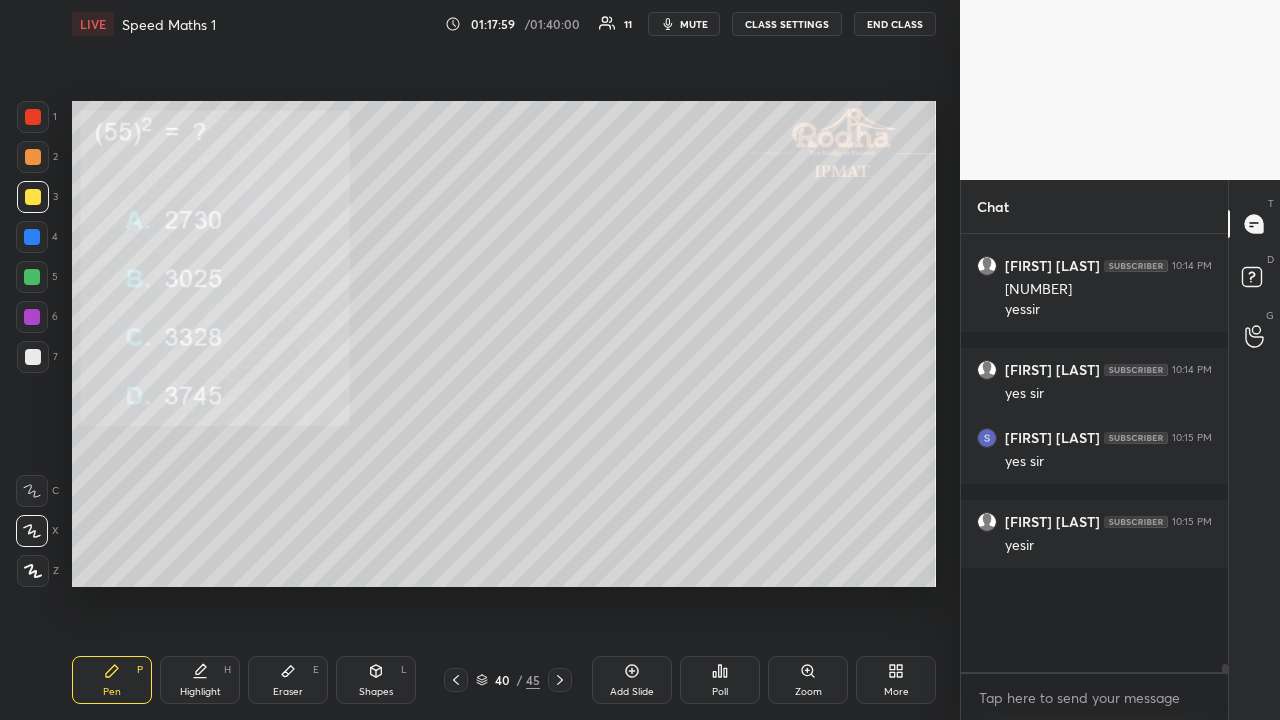 scroll, scrollTop: 360, scrollLeft: 255, axis: both 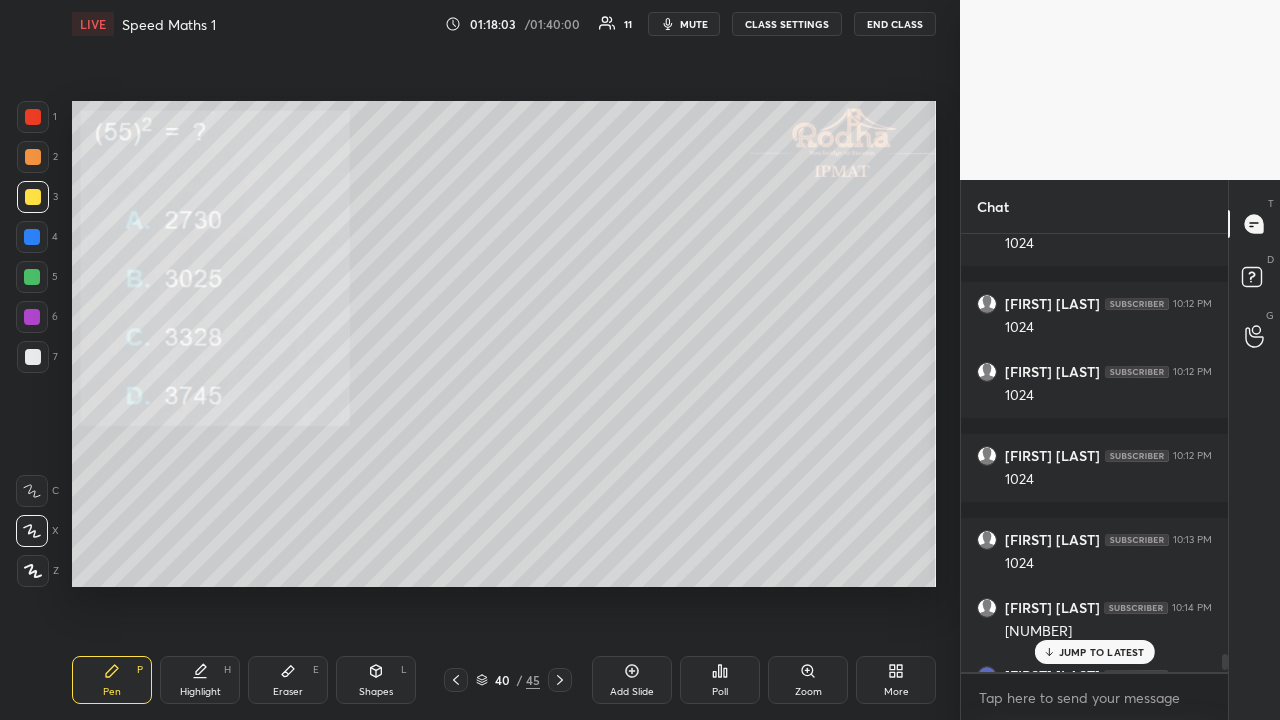 click on "JUMP TO LATEST" at bounding box center [1102, 652] 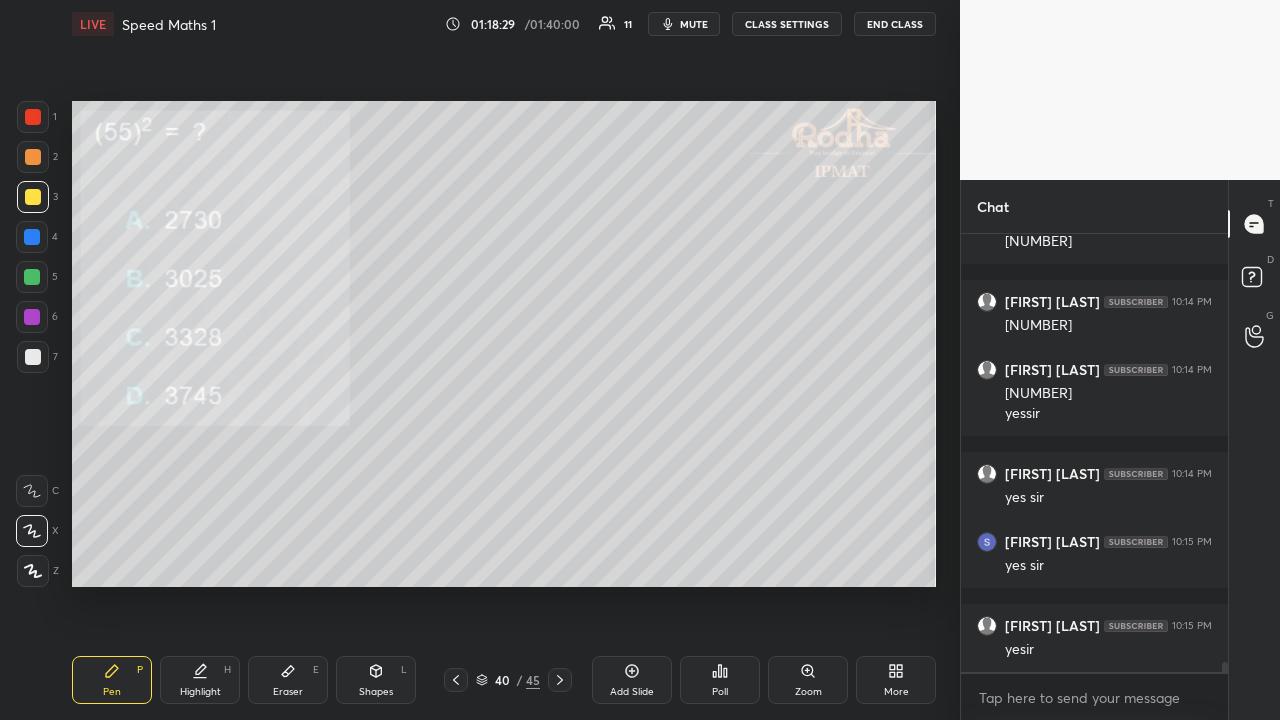click at bounding box center [33, 157] 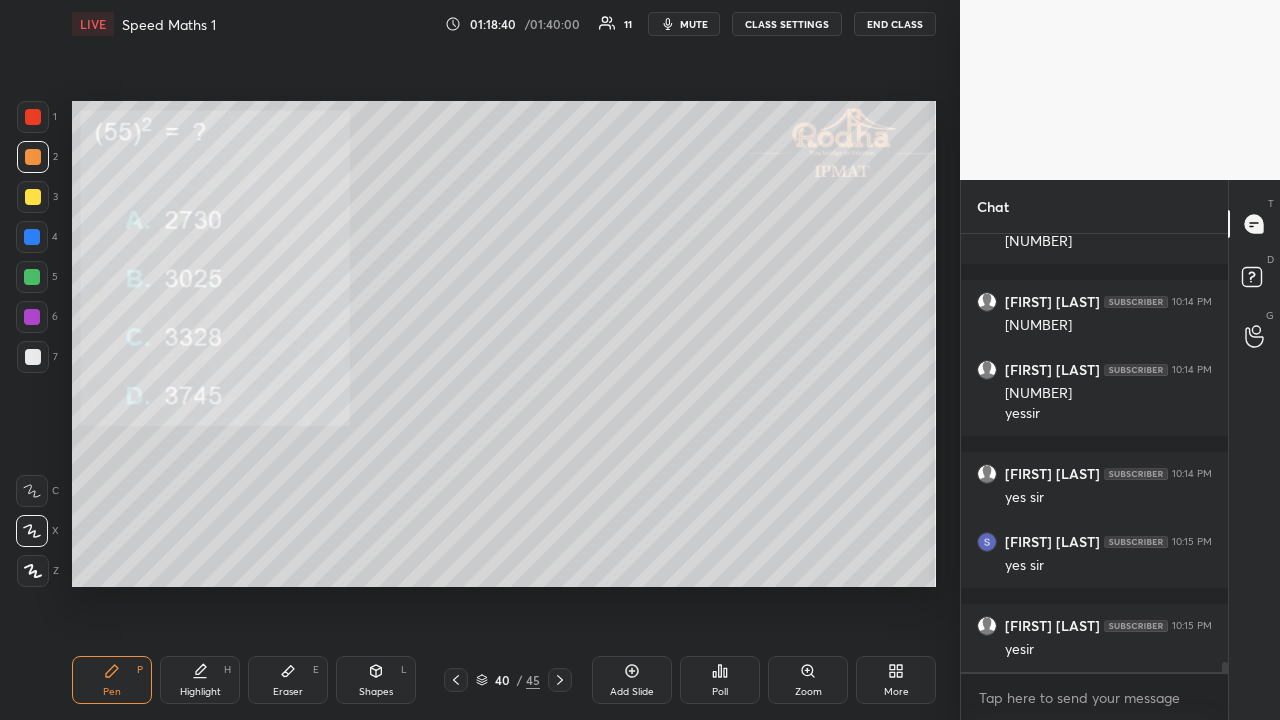 click at bounding box center [33, 197] 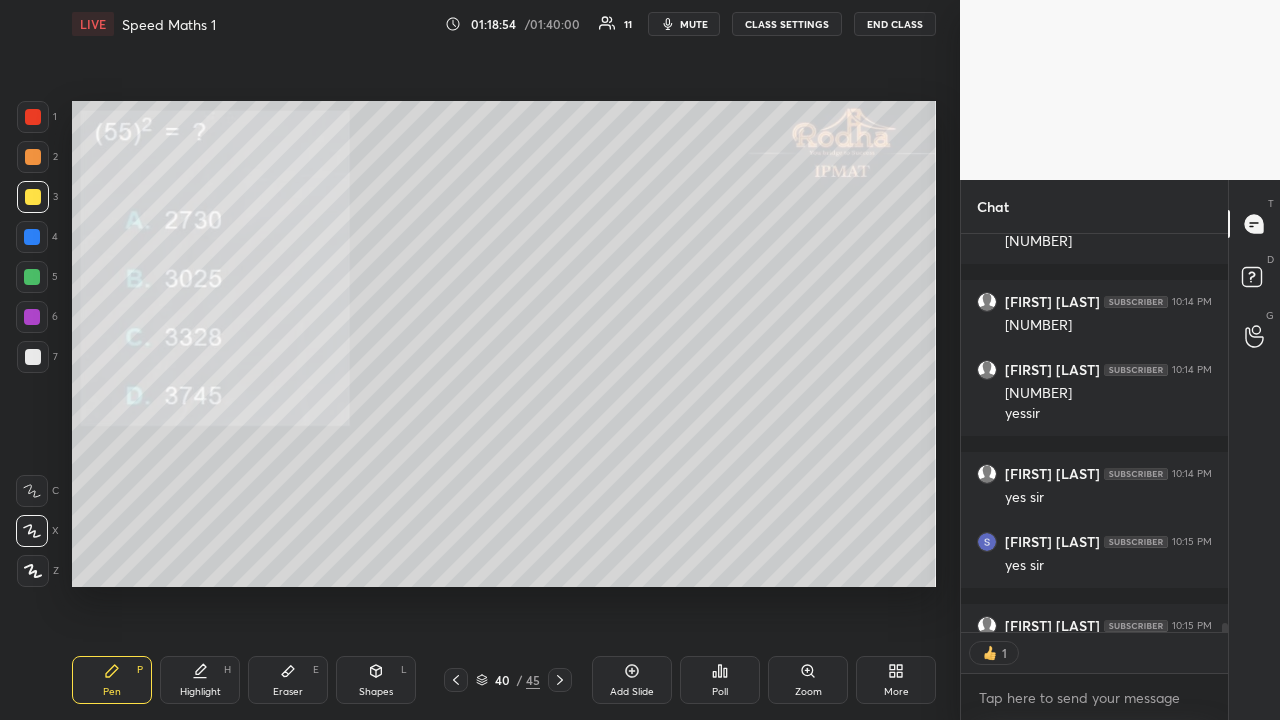 scroll, scrollTop: 392, scrollLeft: 261, axis: both 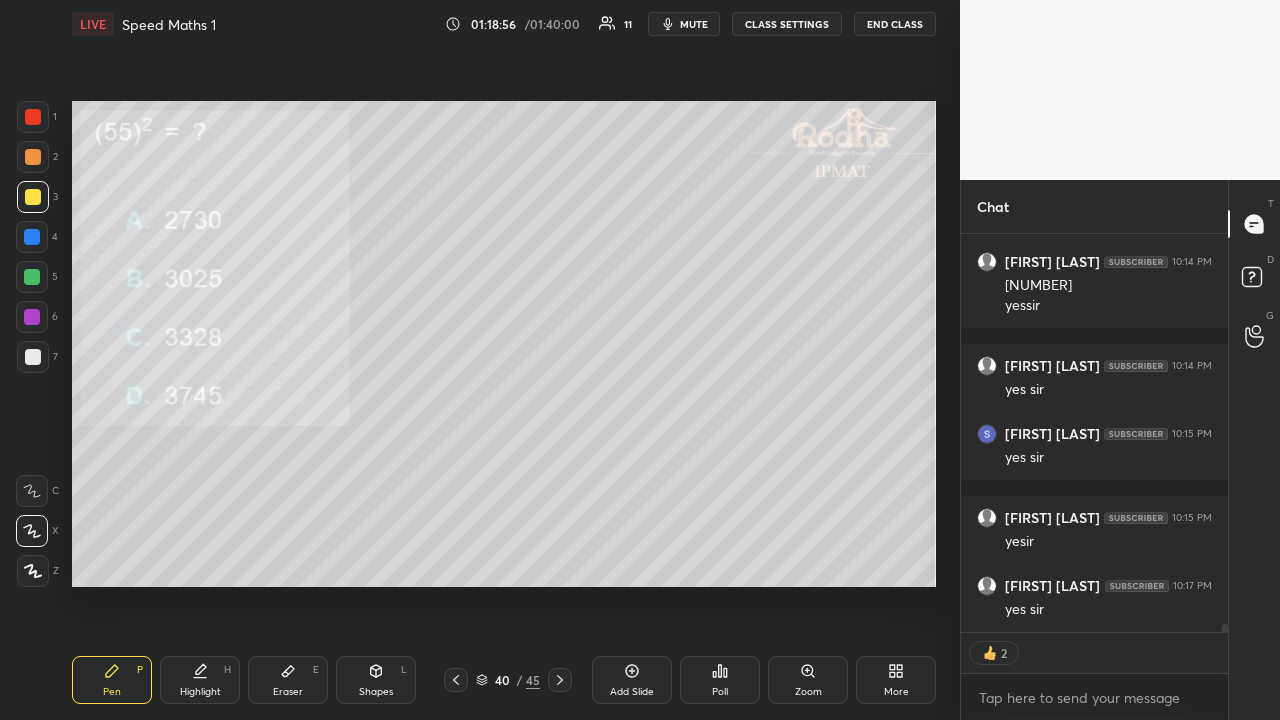 click 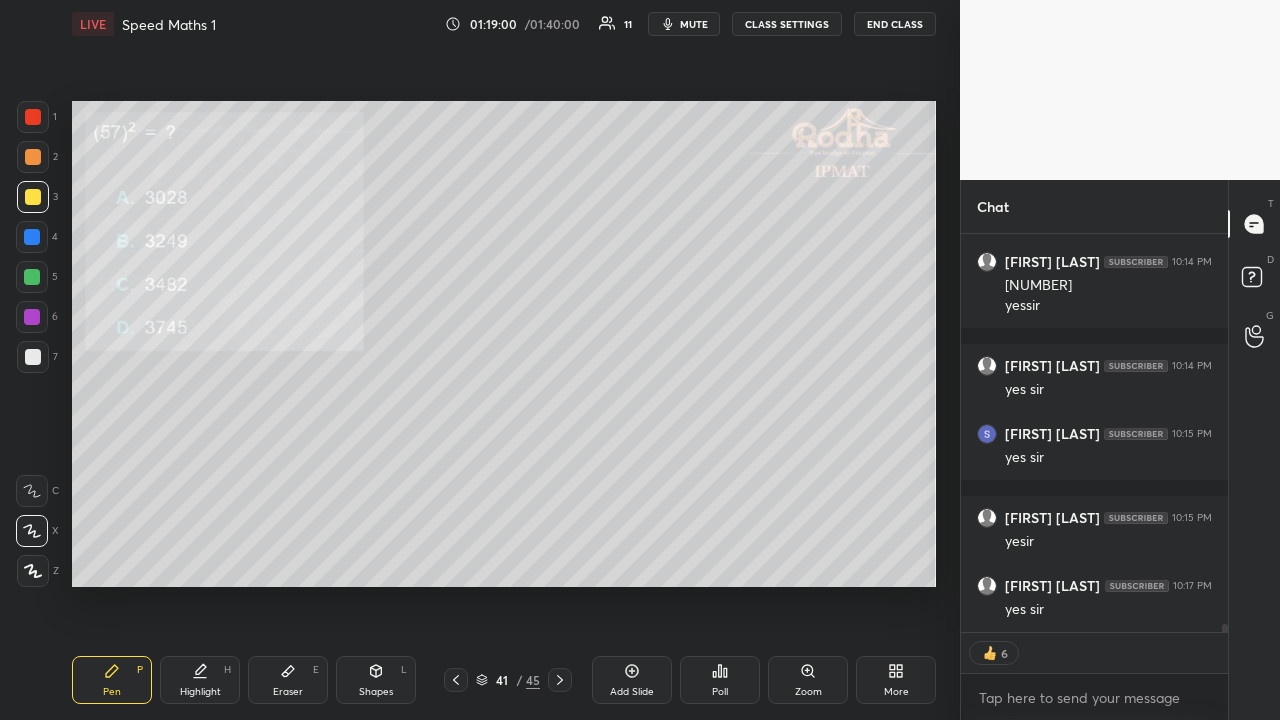 click 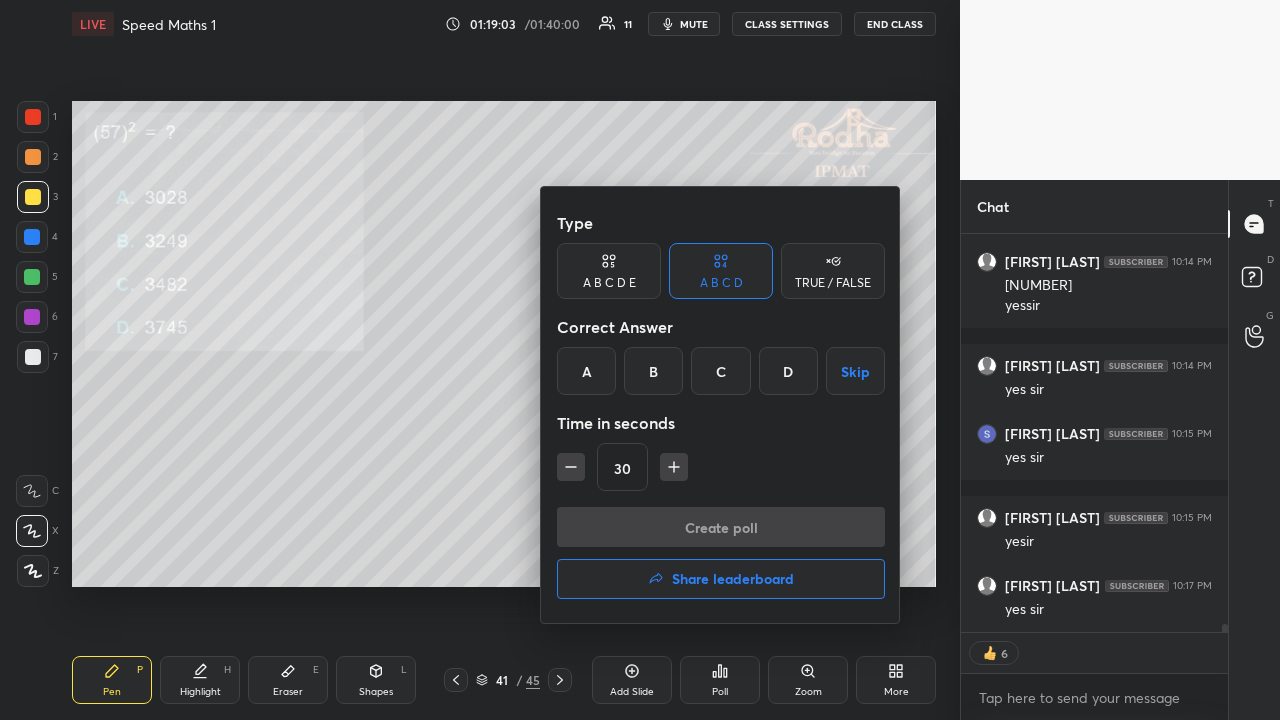 click on "B" at bounding box center [653, 371] 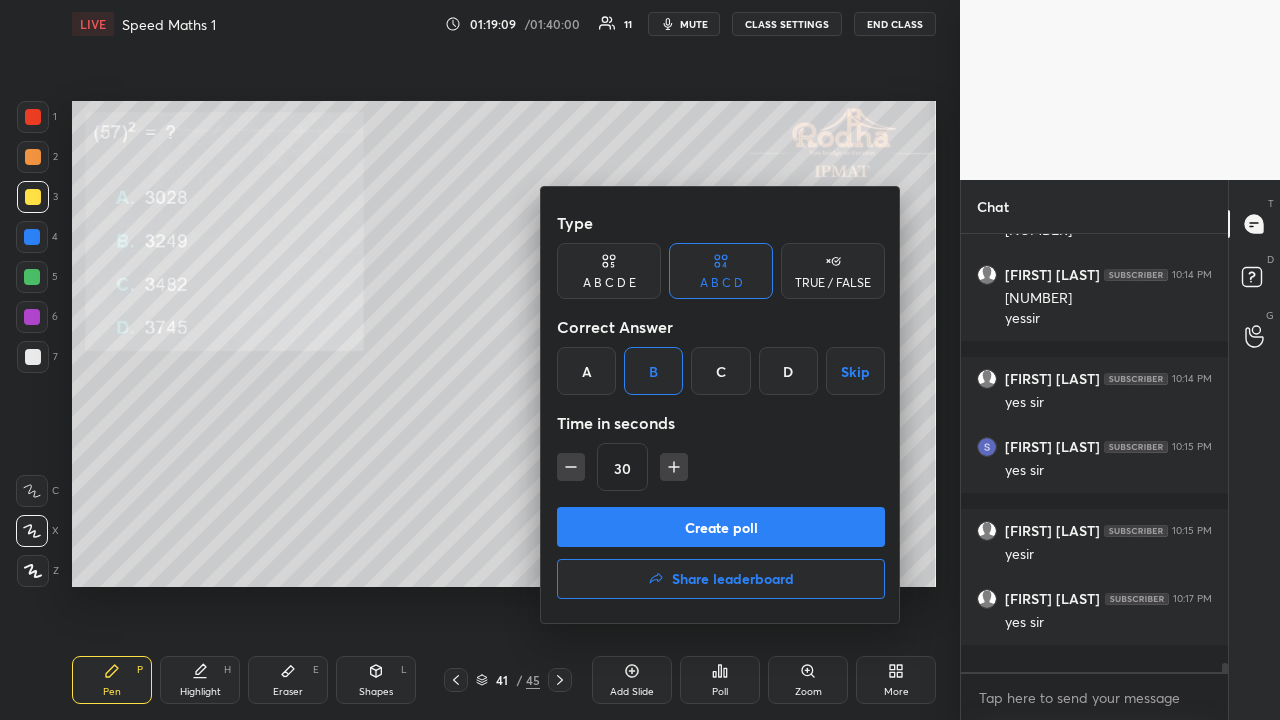 scroll, scrollTop: 7, scrollLeft: 6, axis: both 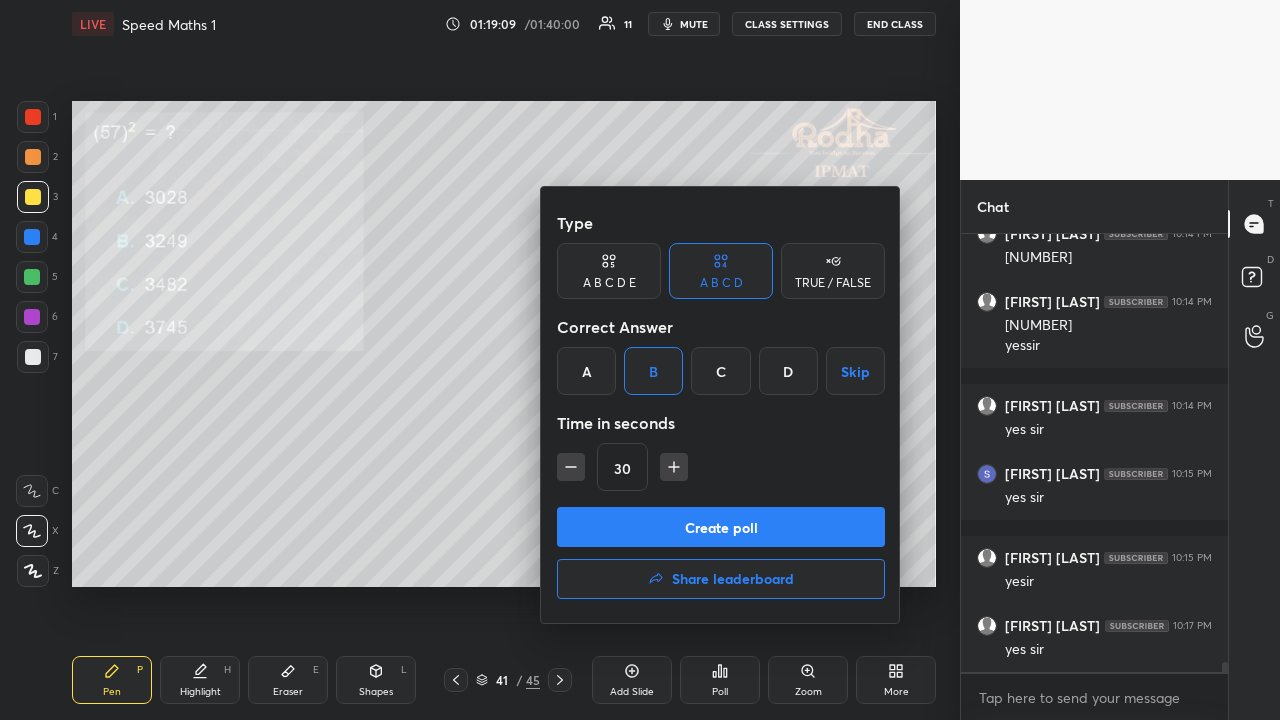 click on "Create poll" at bounding box center (721, 527) 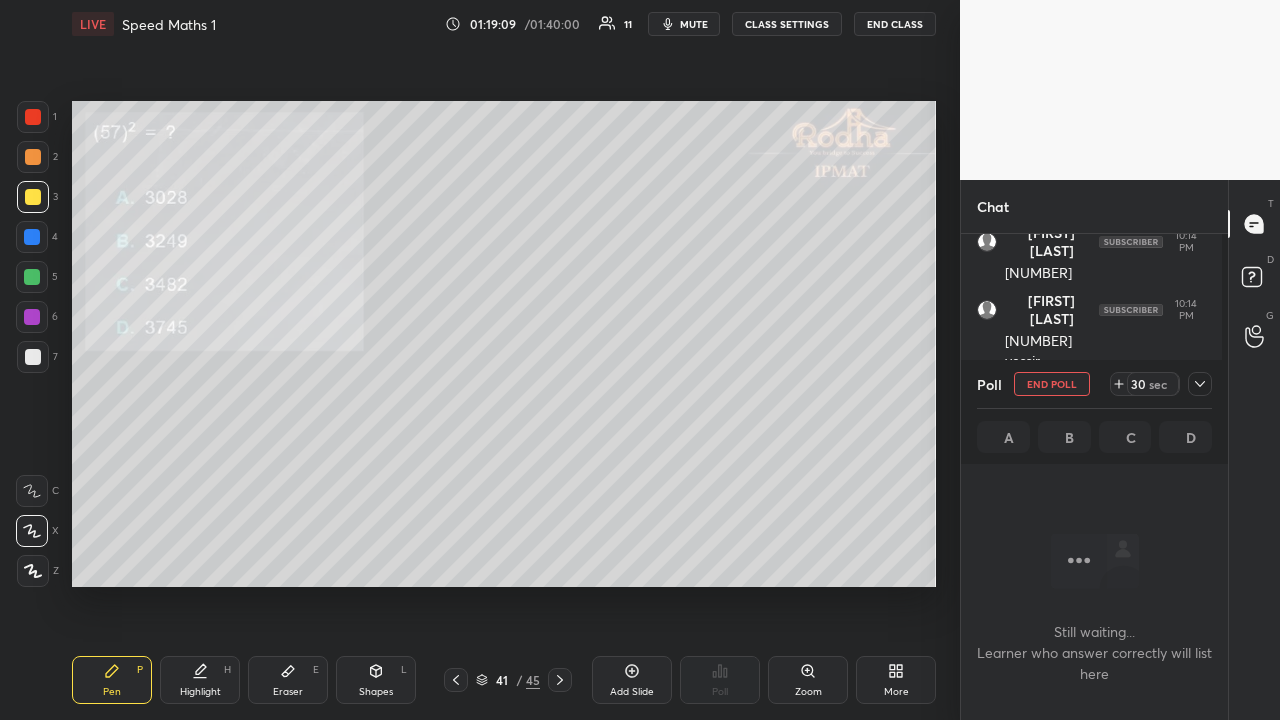scroll, scrollTop: 338, scrollLeft: 255, axis: both 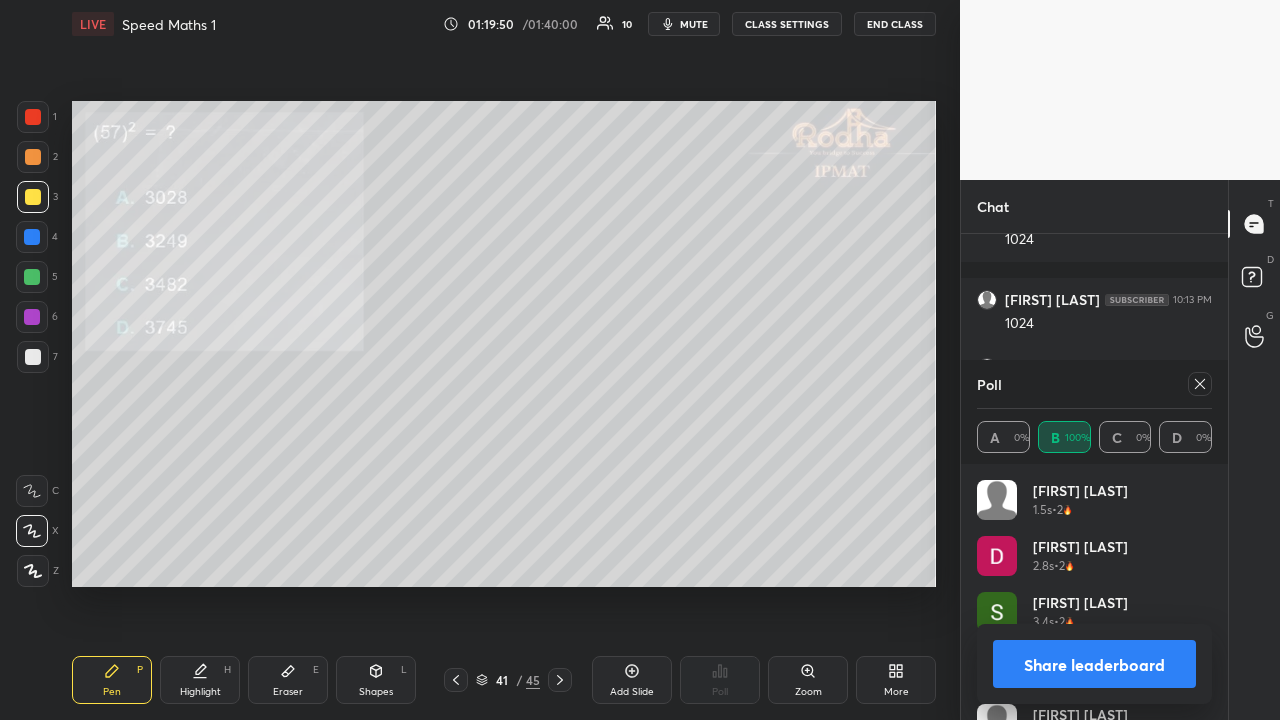 drag, startPoint x: 30, startPoint y: 156, endPoint x: 52, endPoint y: 182, distance: 34.058773 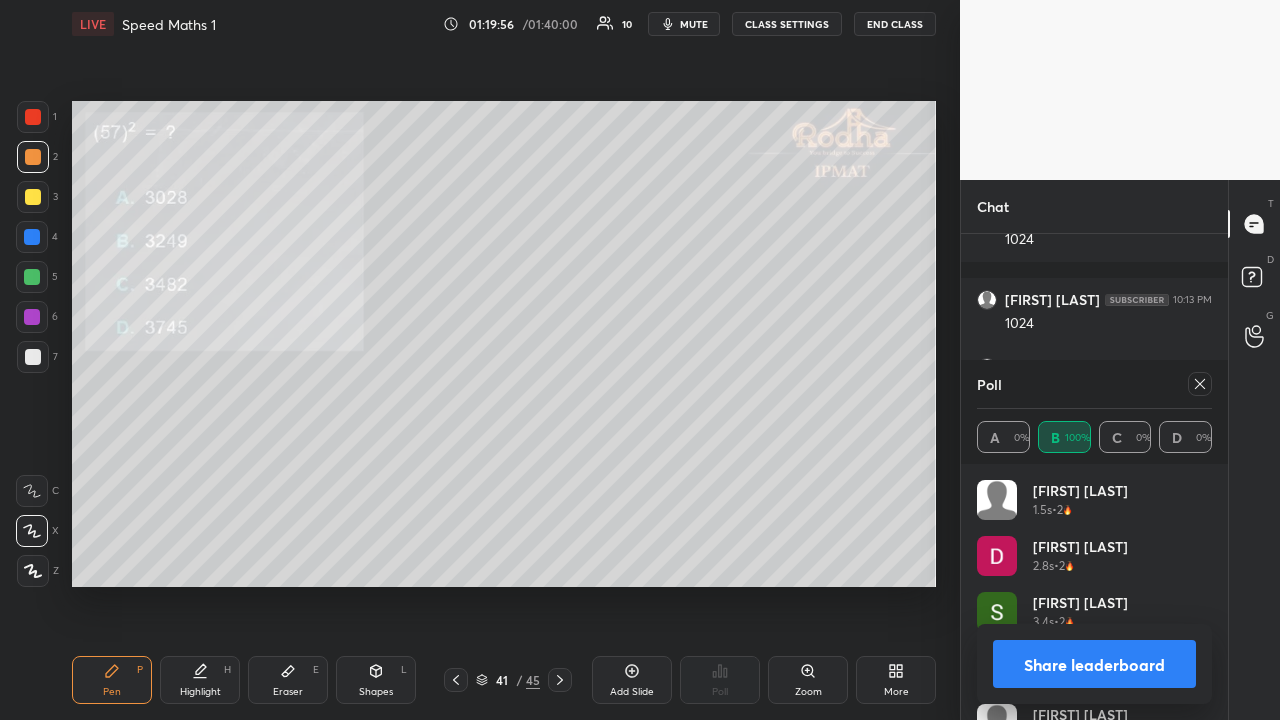 drag, startPoint x: 32, startPoint y: 200, endPoint x: 65, endPoint y: 231, distance: 45.276924 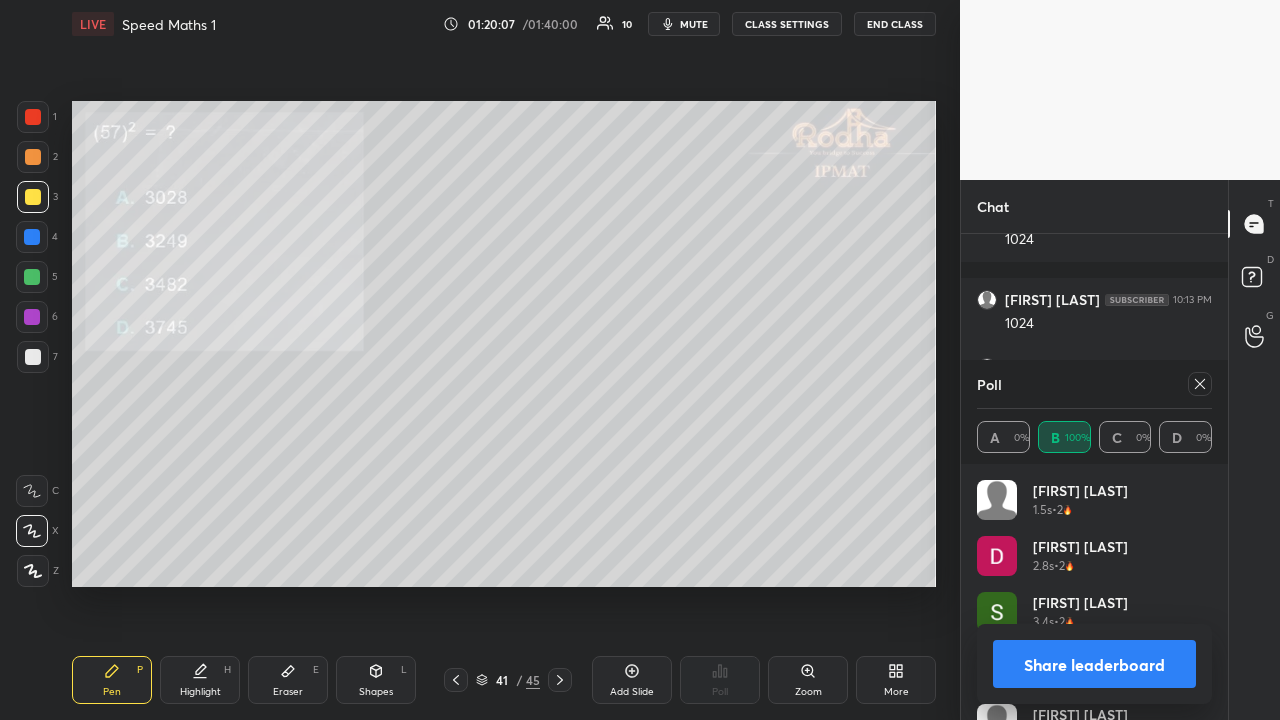 click 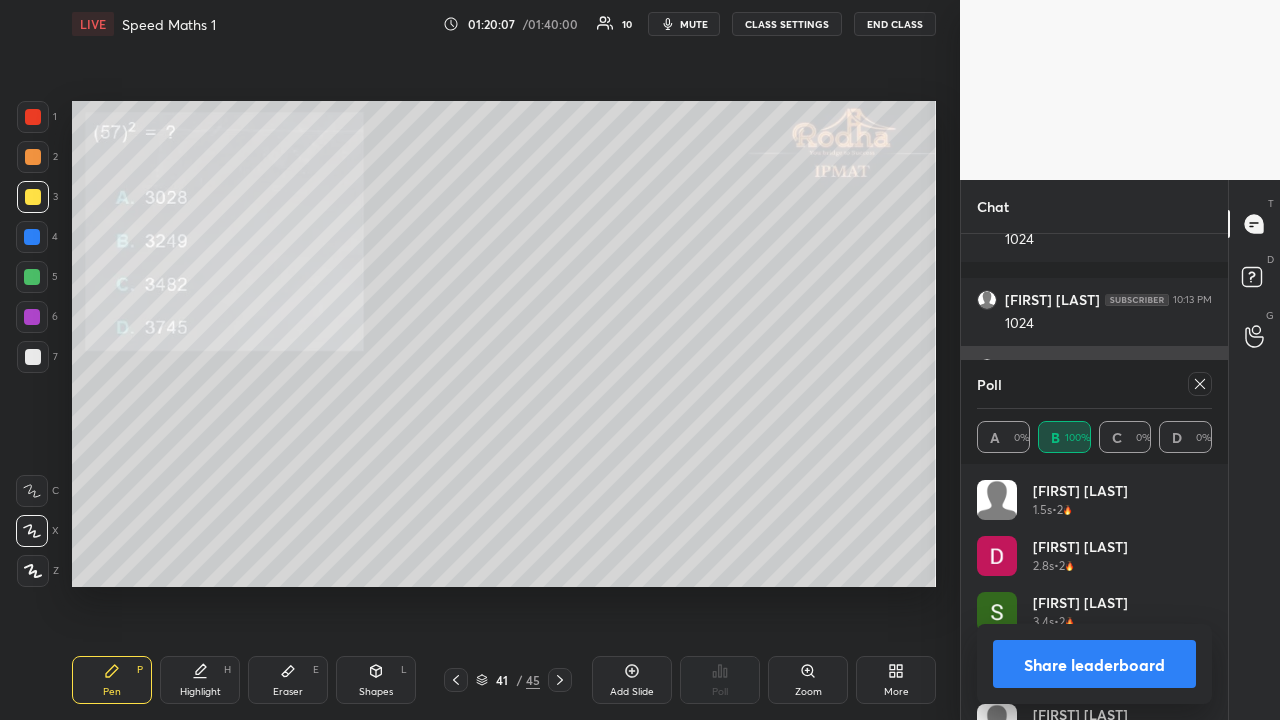 scroll, scrollTop: 360, scrollLeft: 255, axis: both 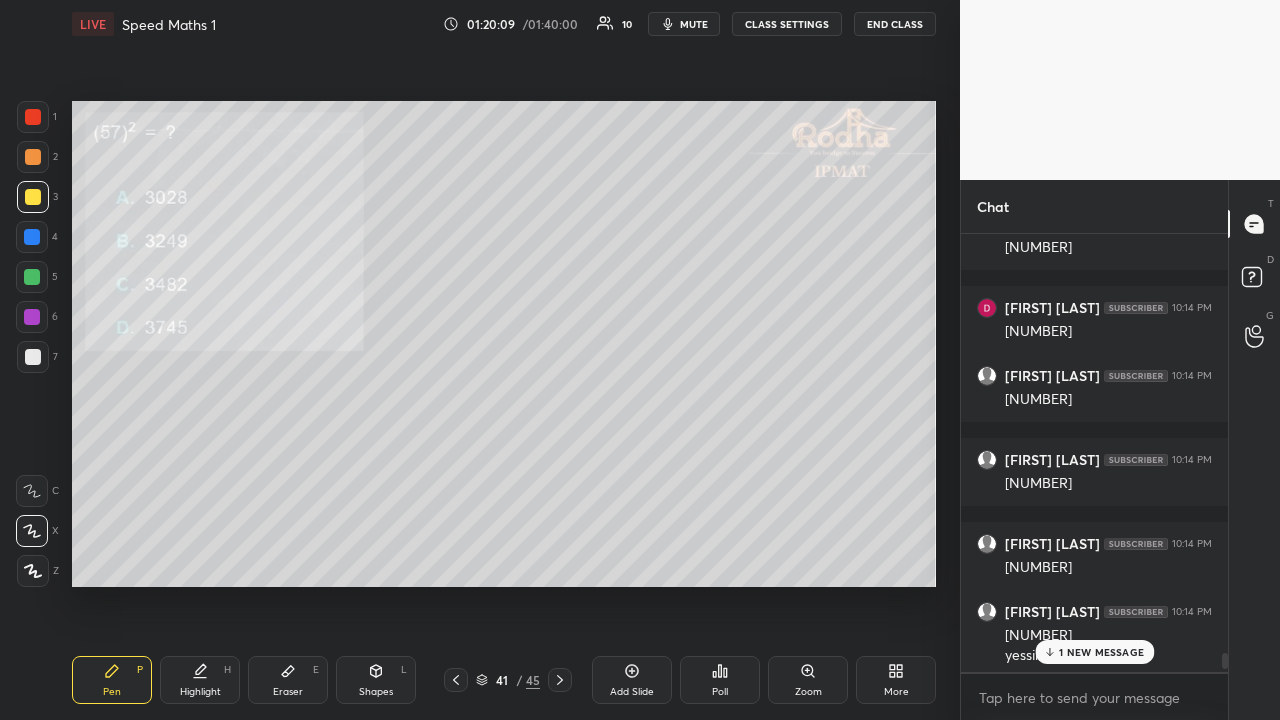 click on "1 NEW MESSAGE" at bounding box center [1101, 652] 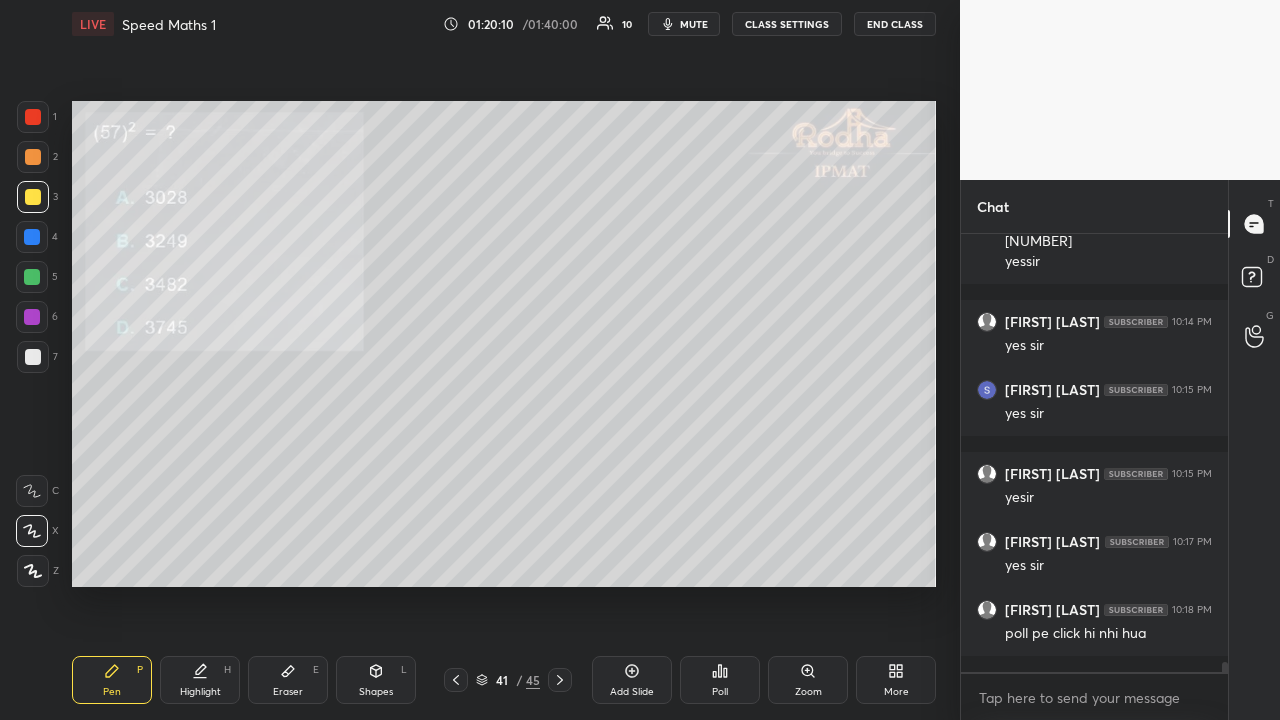 scroll, scrollTop: 18990, scrollLeft: 0, axis: vertical 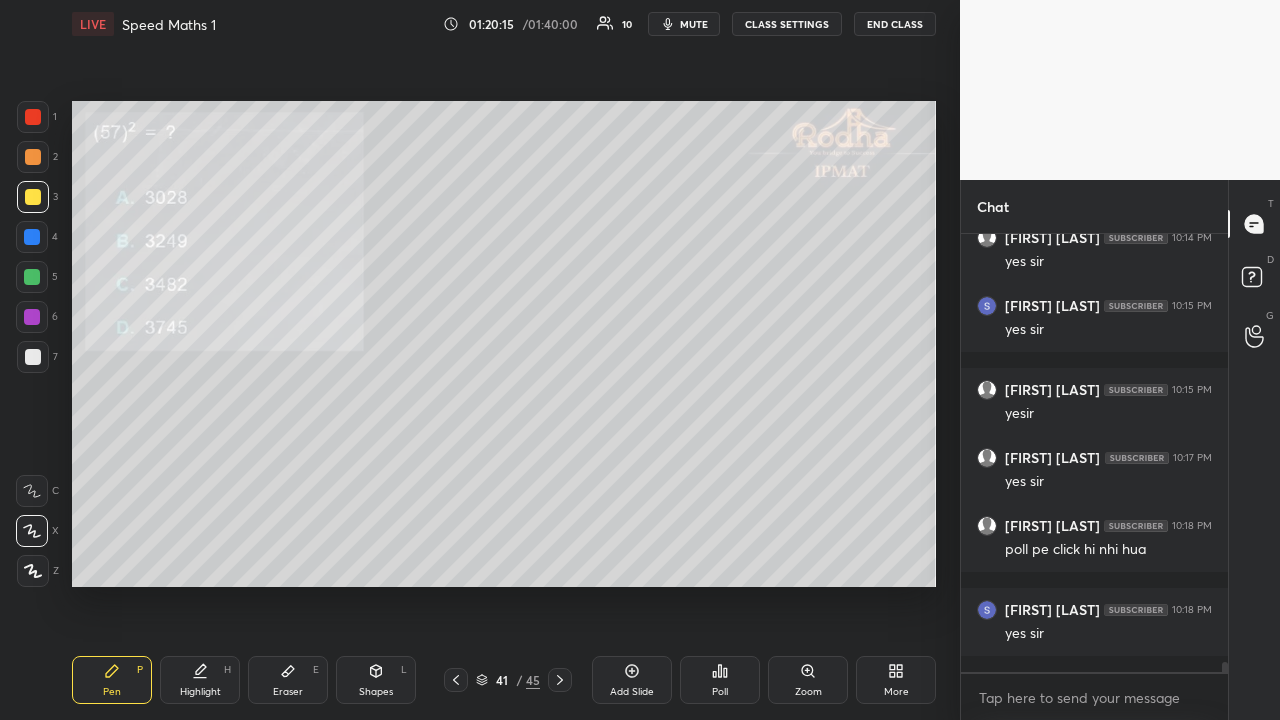 click 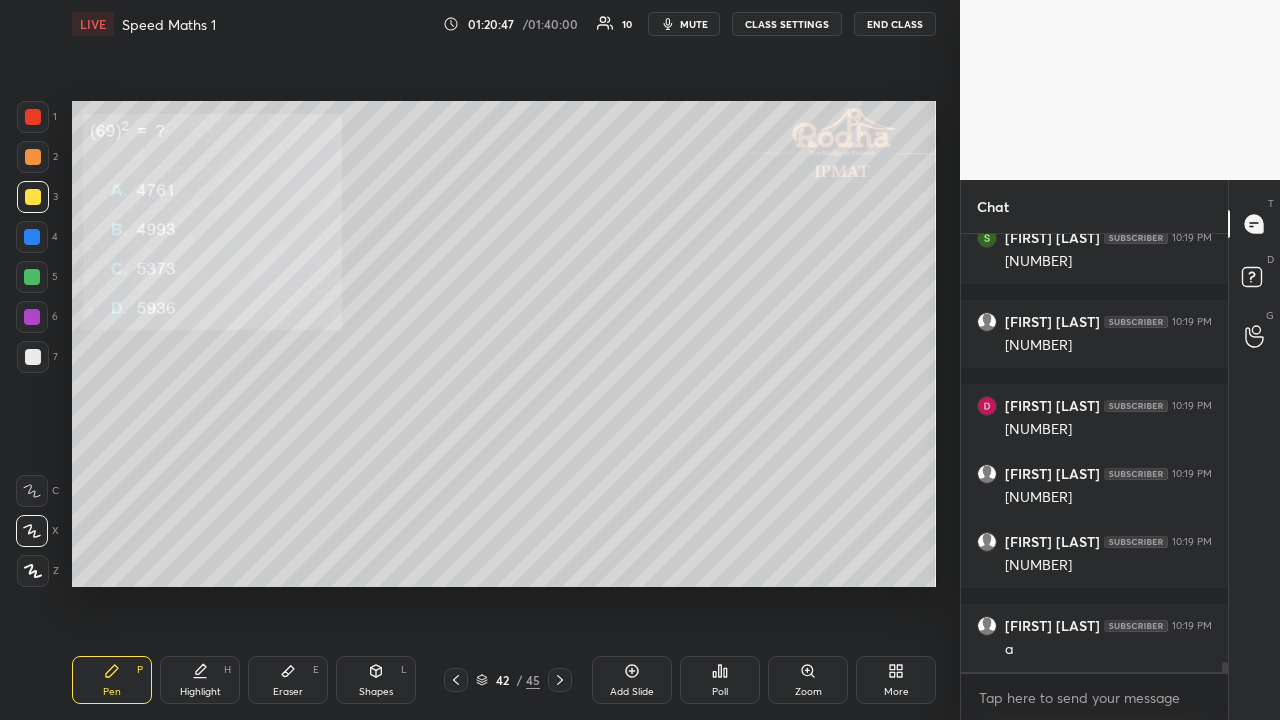 scroll, scrollTop: 19602, scrollLeft: 0, axis: vertical 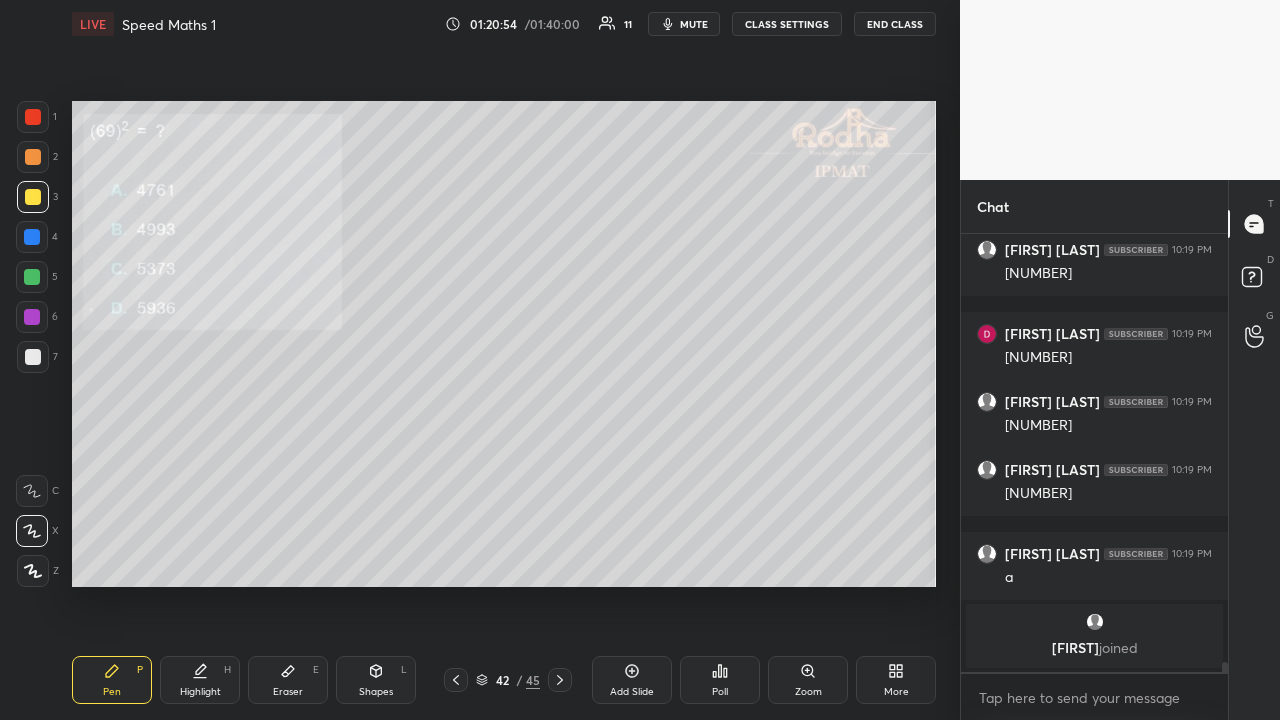 drag, startPoint x: 30, startPoint y: 156, endPoint x: 36, endPoint y: 176, distance: 20.880613 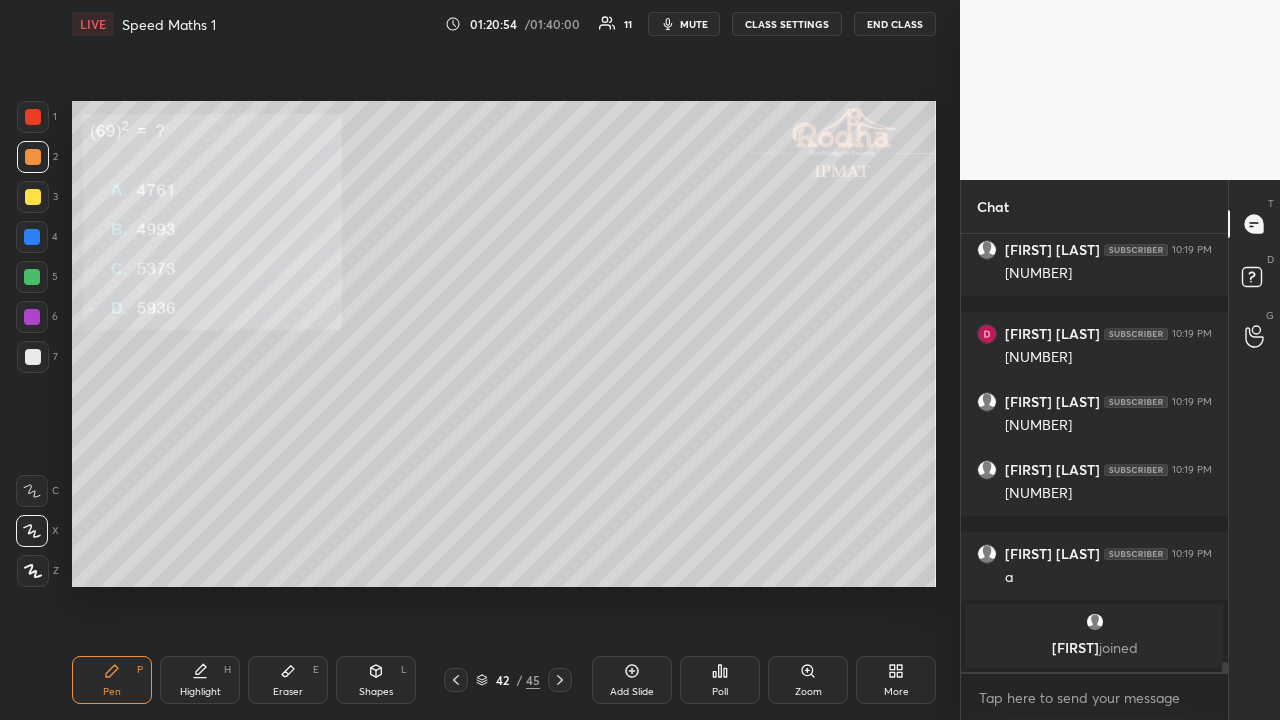 scroll, scrollTop: 19256, scrollLeft: 0, axis: vertical 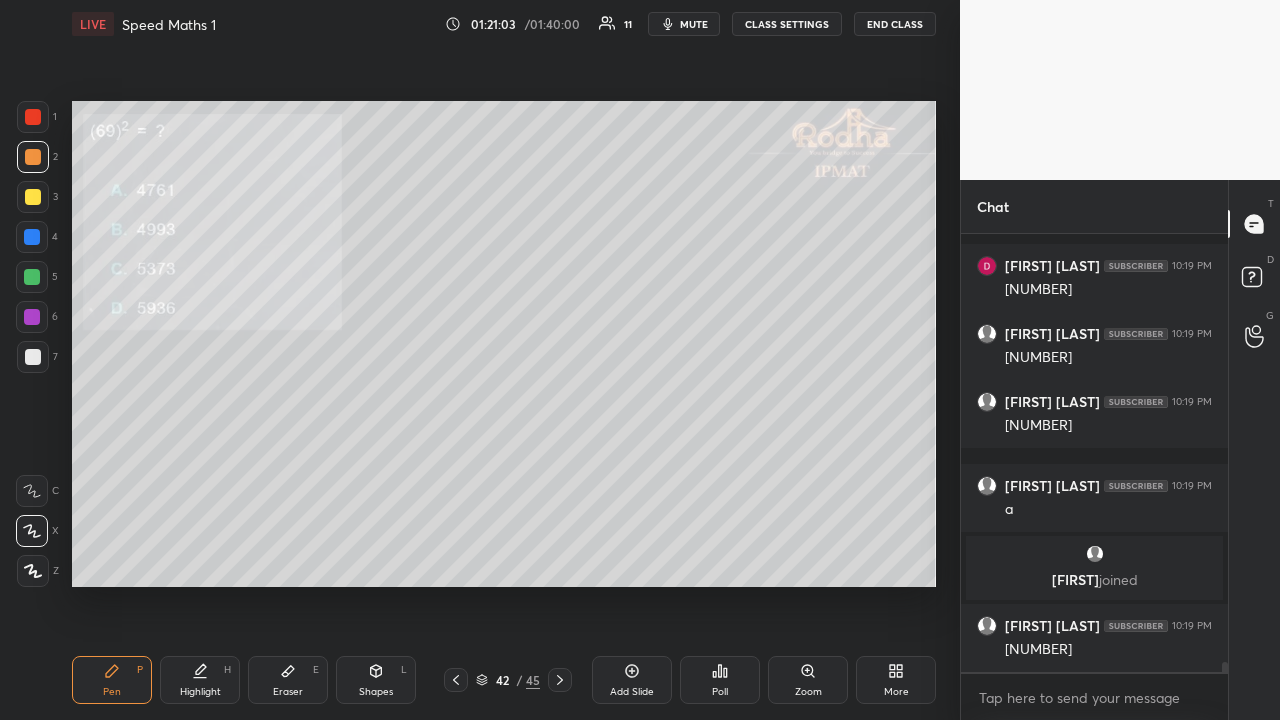 drag, startPoint x: 30, startPoint y: 198, endPoint x: 50, endPoint y: 228, distance: 36.05551 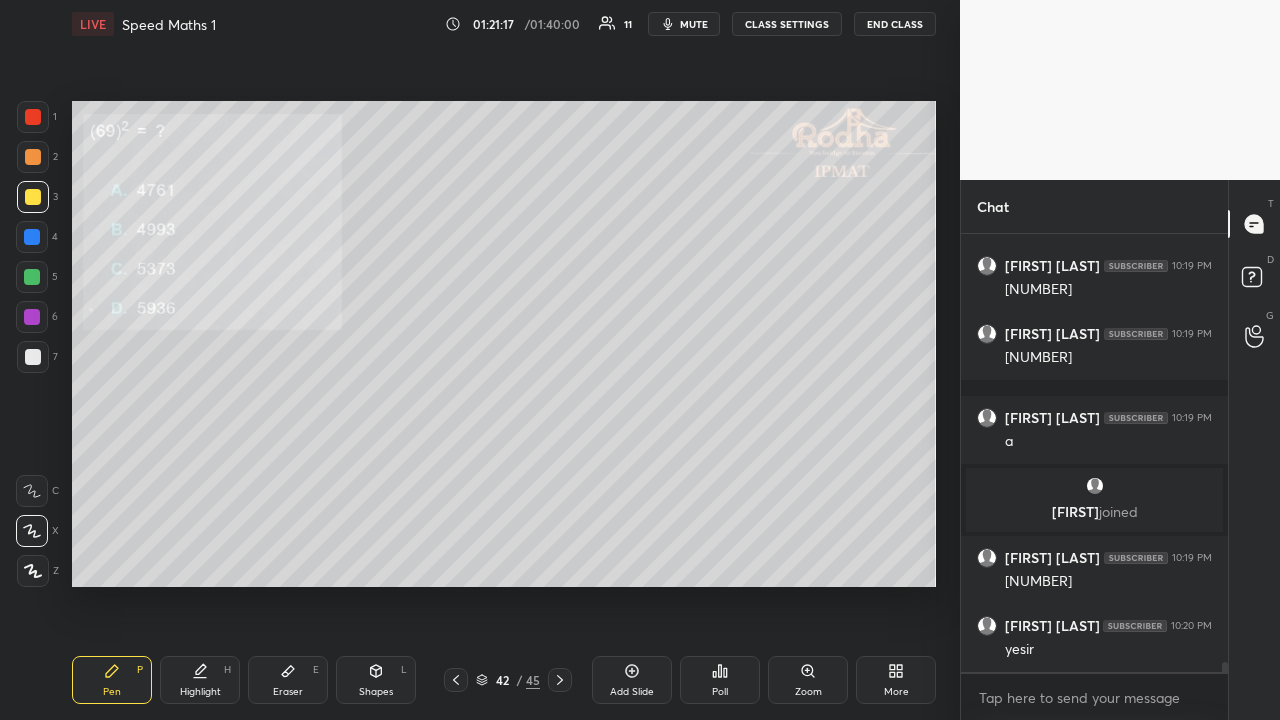 scroll, scrollTop: 19392, scrollLeft: 0, axis: vertical 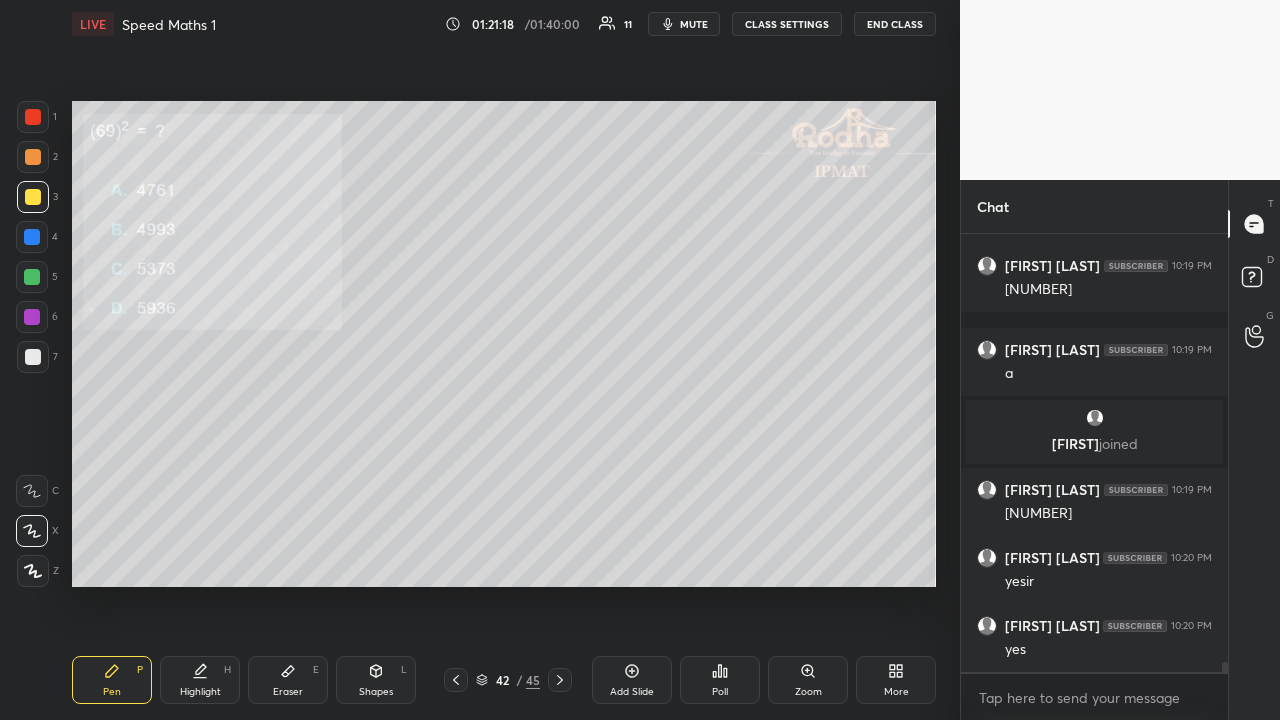 click 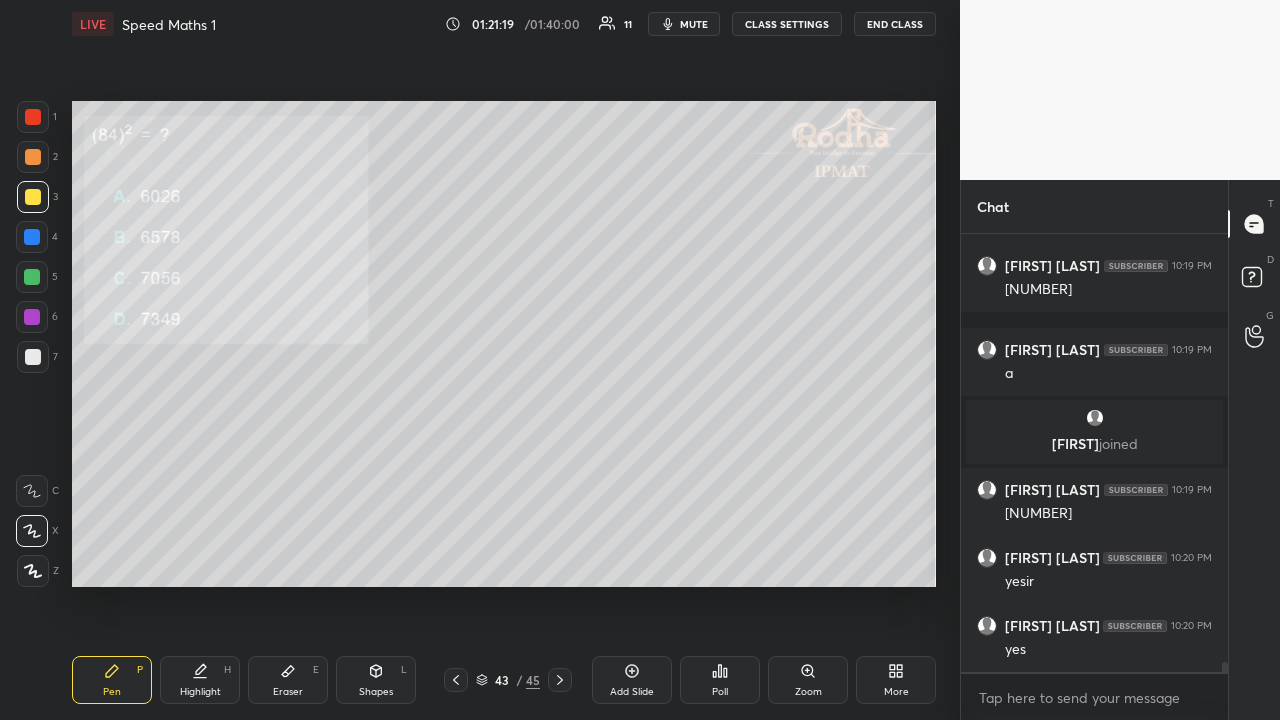 scroll, scrollTop: 19476, scrollLeft: 0, axis: vertical 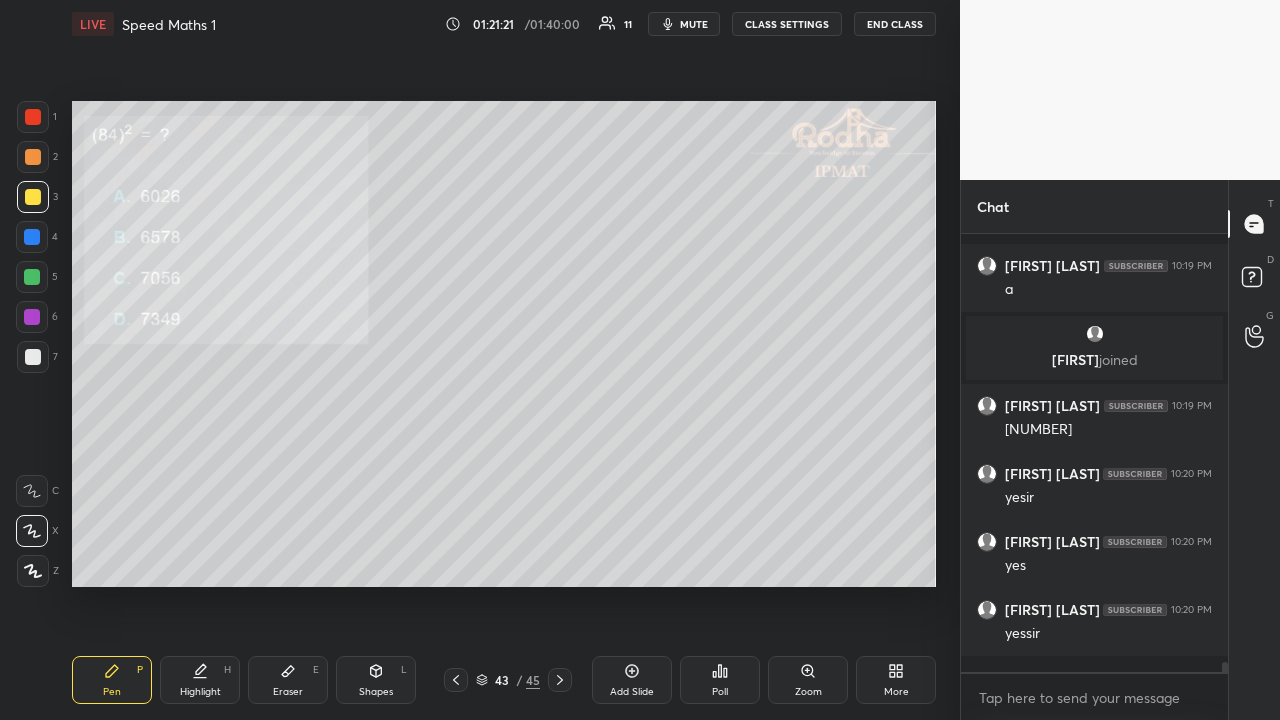 click at bounding box center (33, 157) 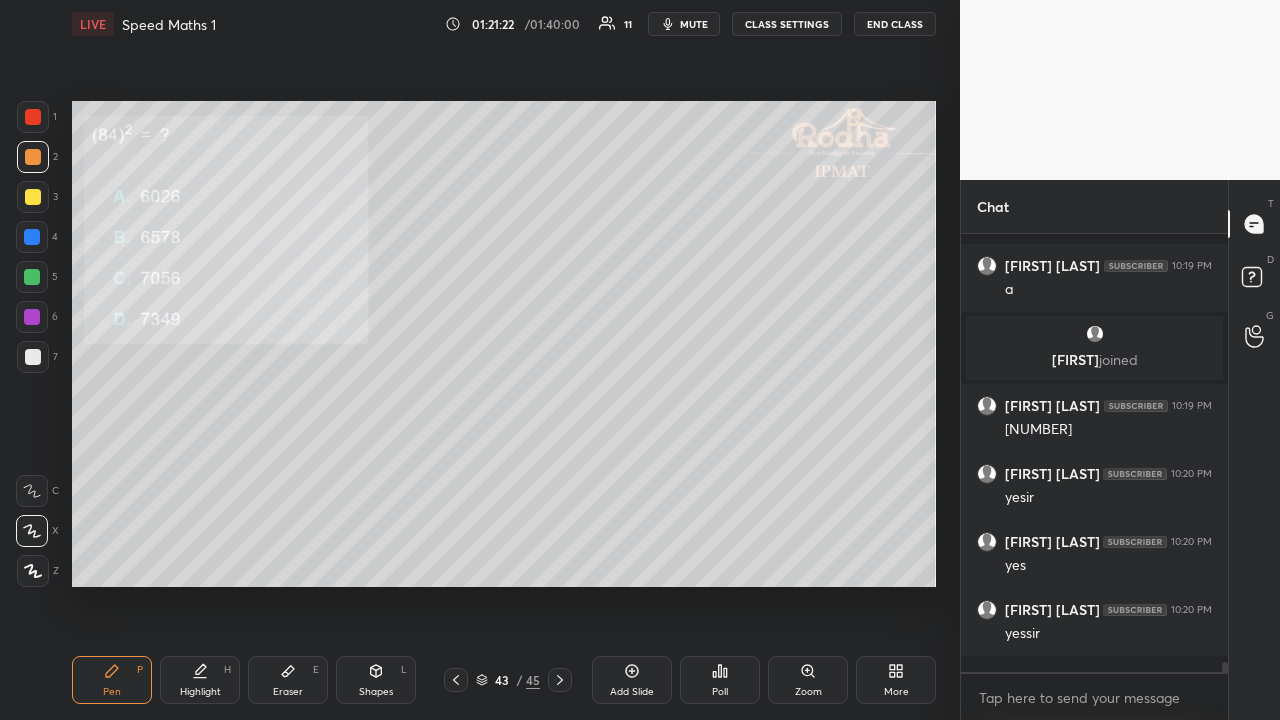 click on "Poll" at bounding box center (720, 692) 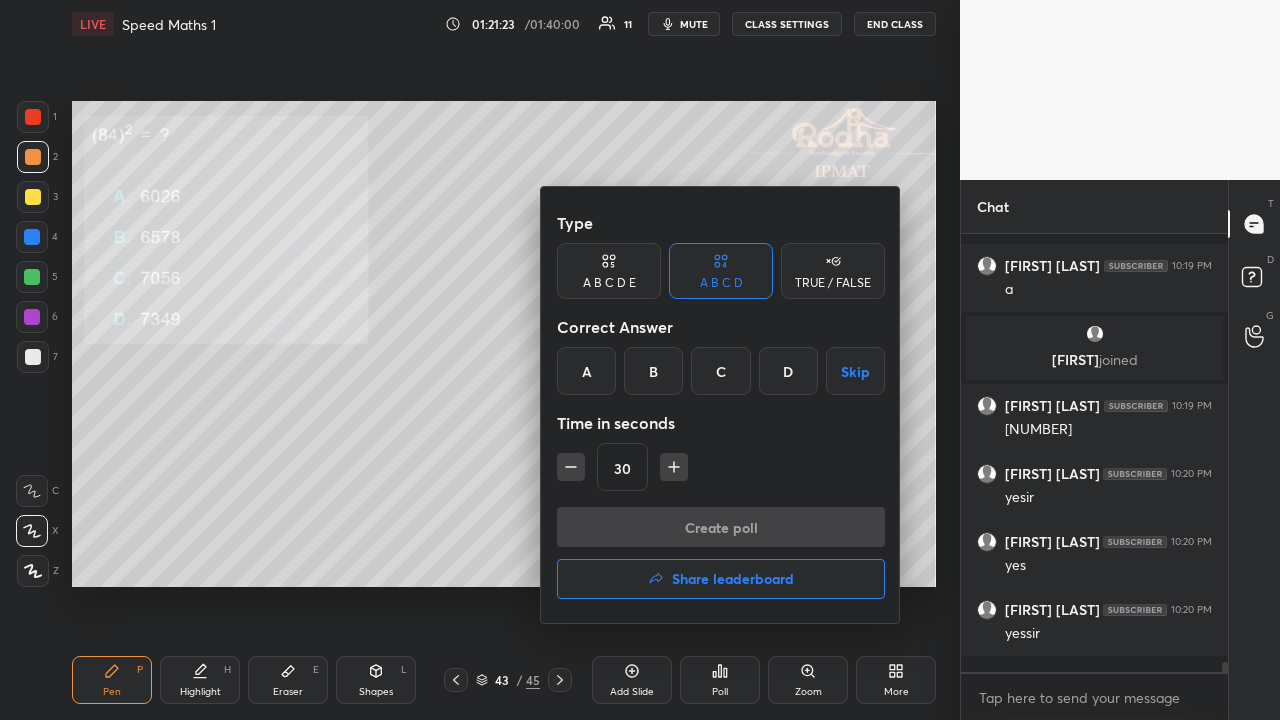 click on "C" at bounding box center (720, 371) 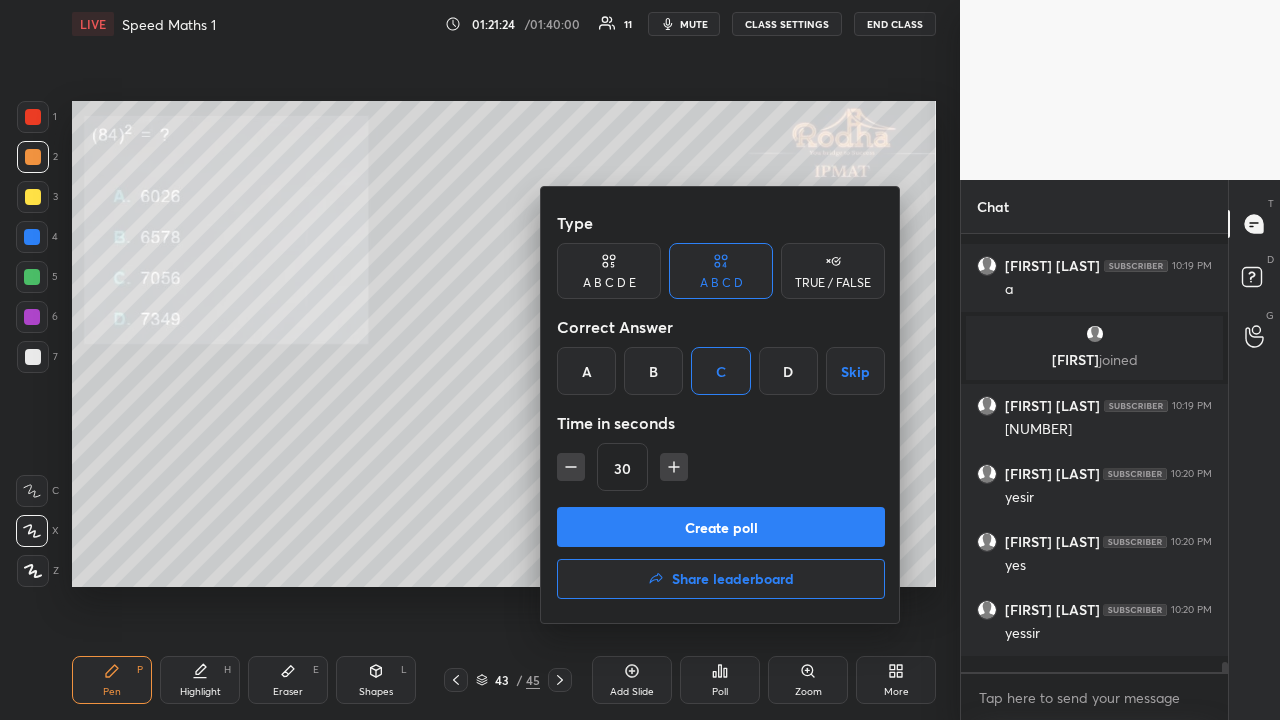 click on "Create poll" at bounding box center [721, 527] 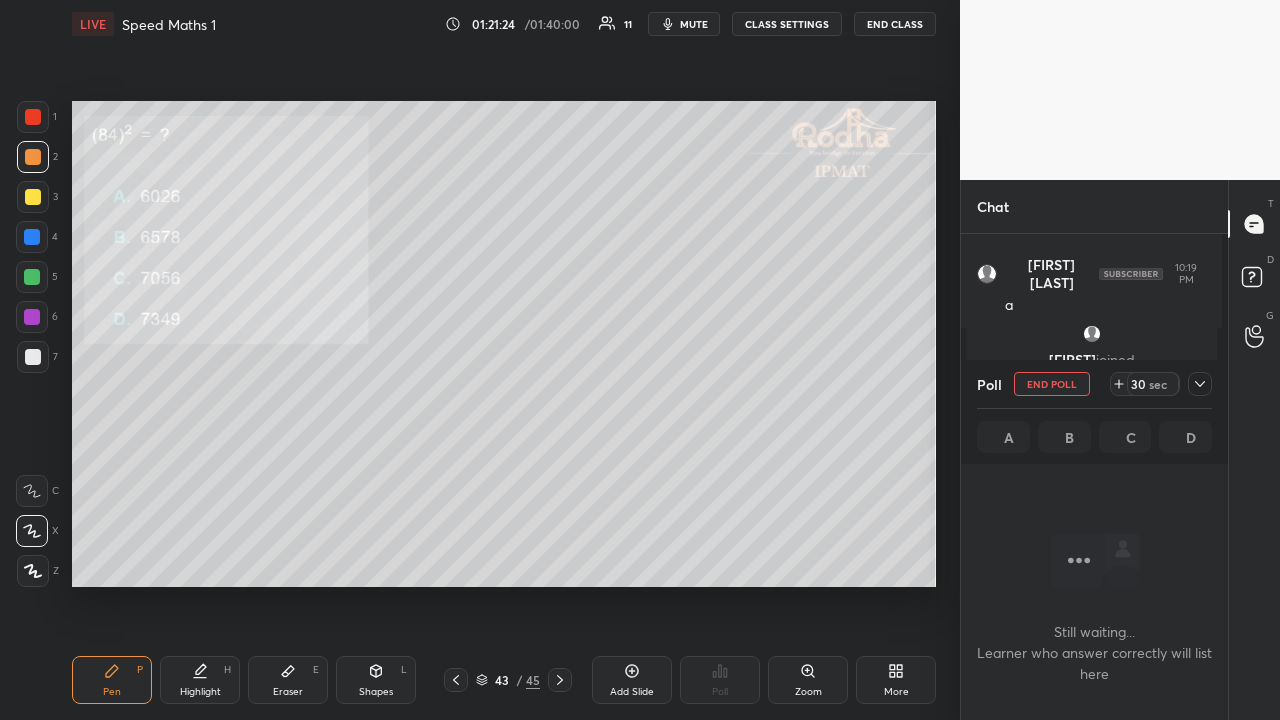 scroll, scrollTop: 344, scrollLeft: 255, axis: both 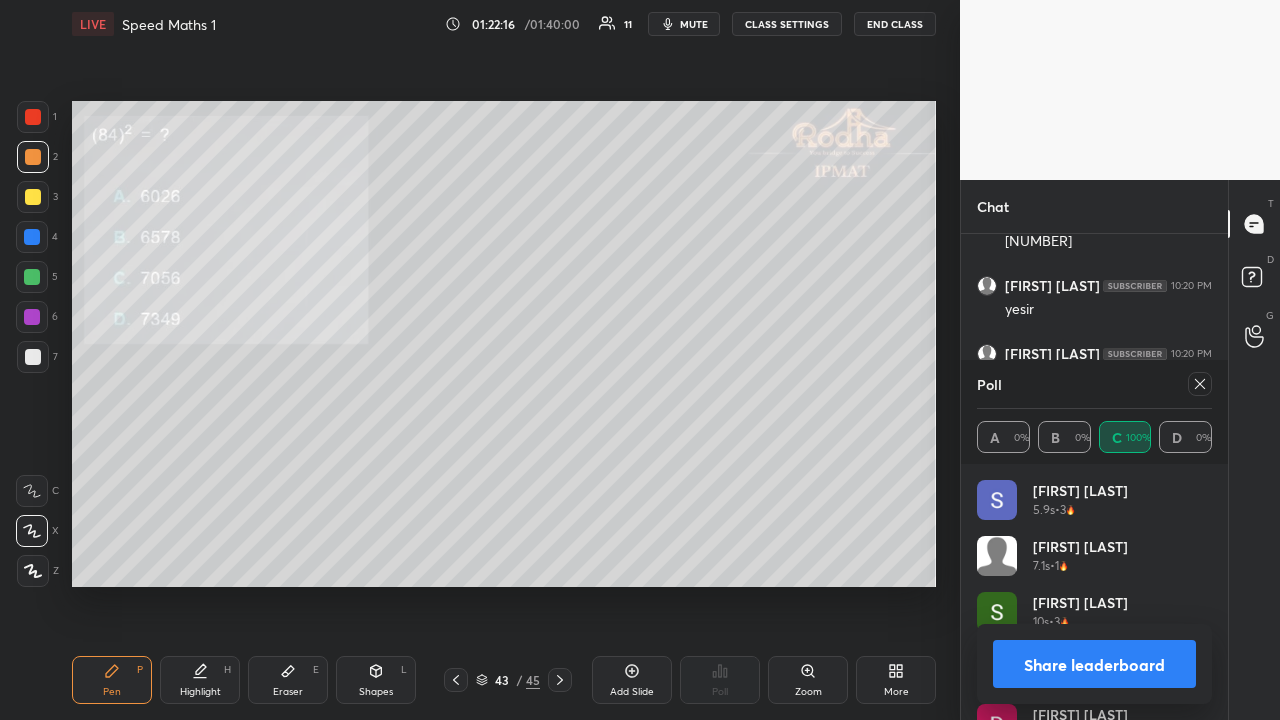 click 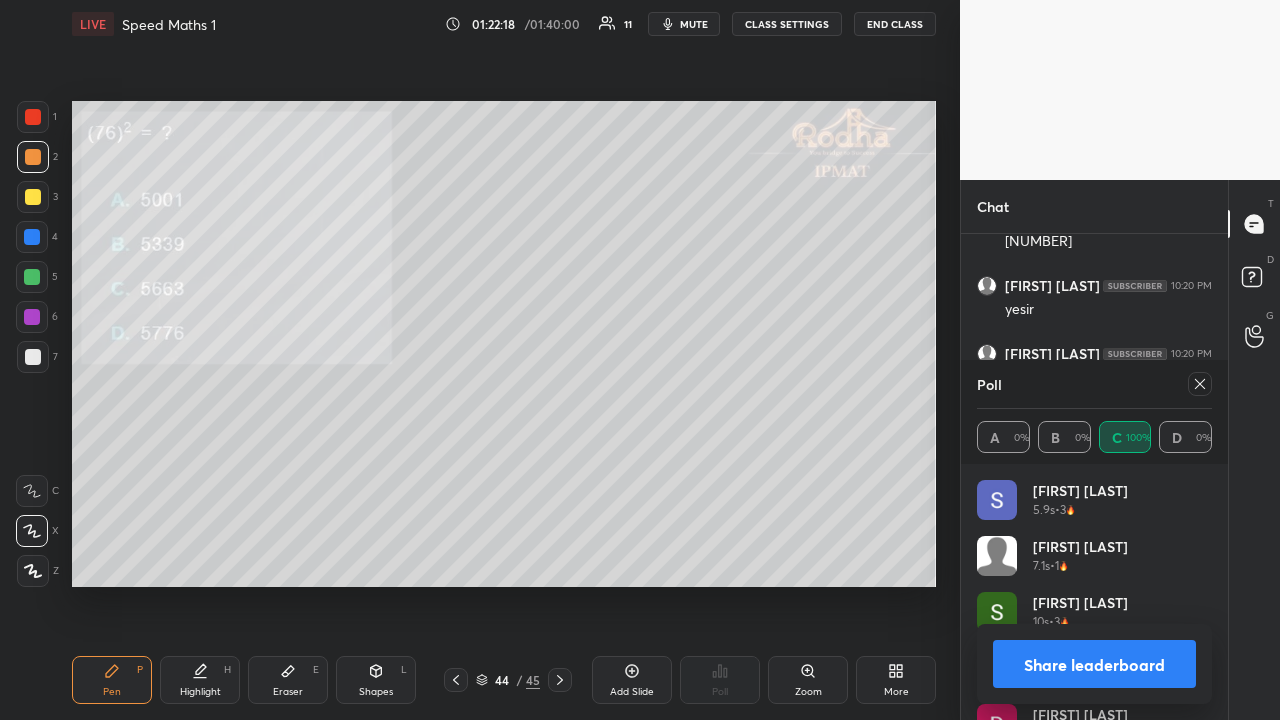 click at bounding box center (33, 117) 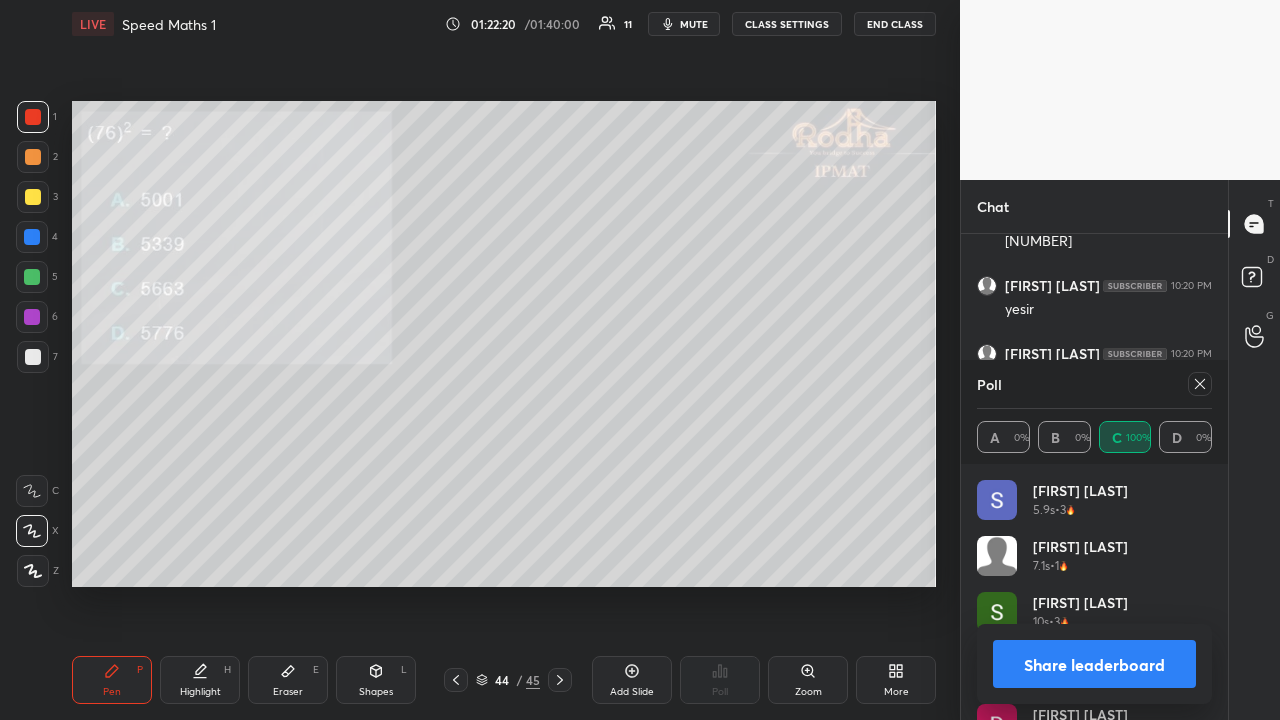 scroll, scrollTop: 19718, scrollLeft: 0, axis: vertical 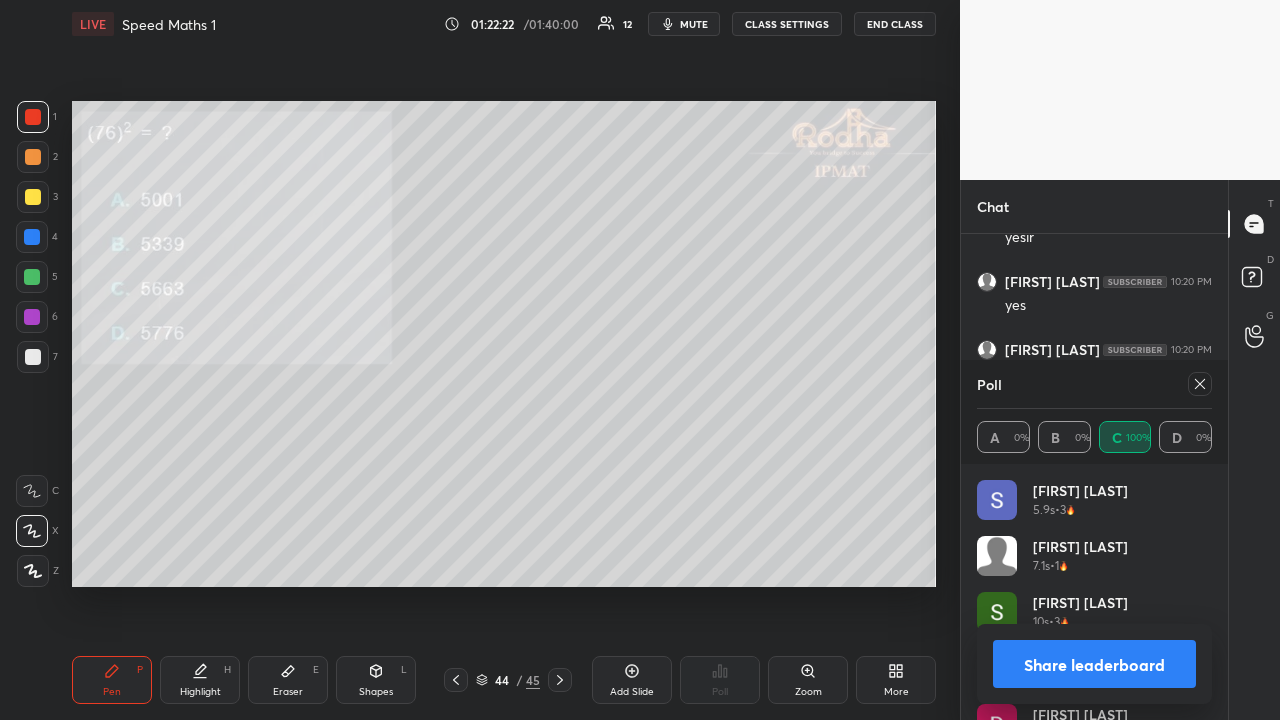 click 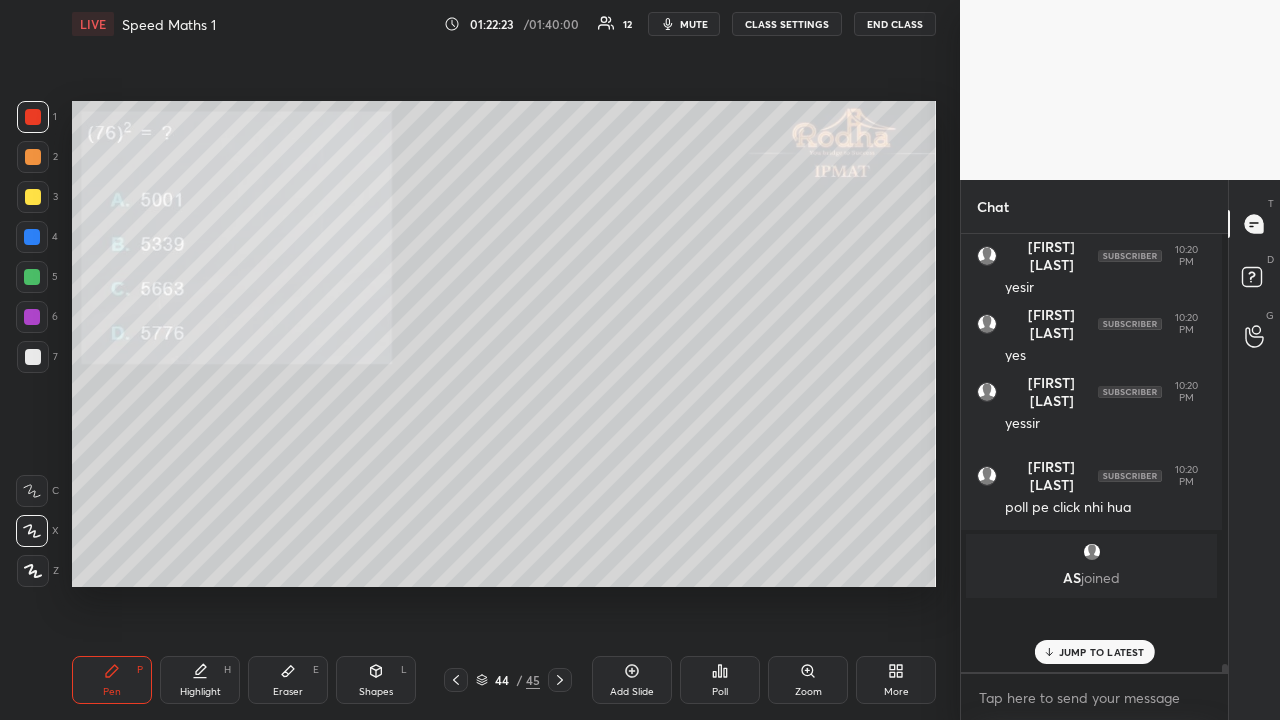 scroll, scrollTop: 0, scrollLeft: 0, axis: both 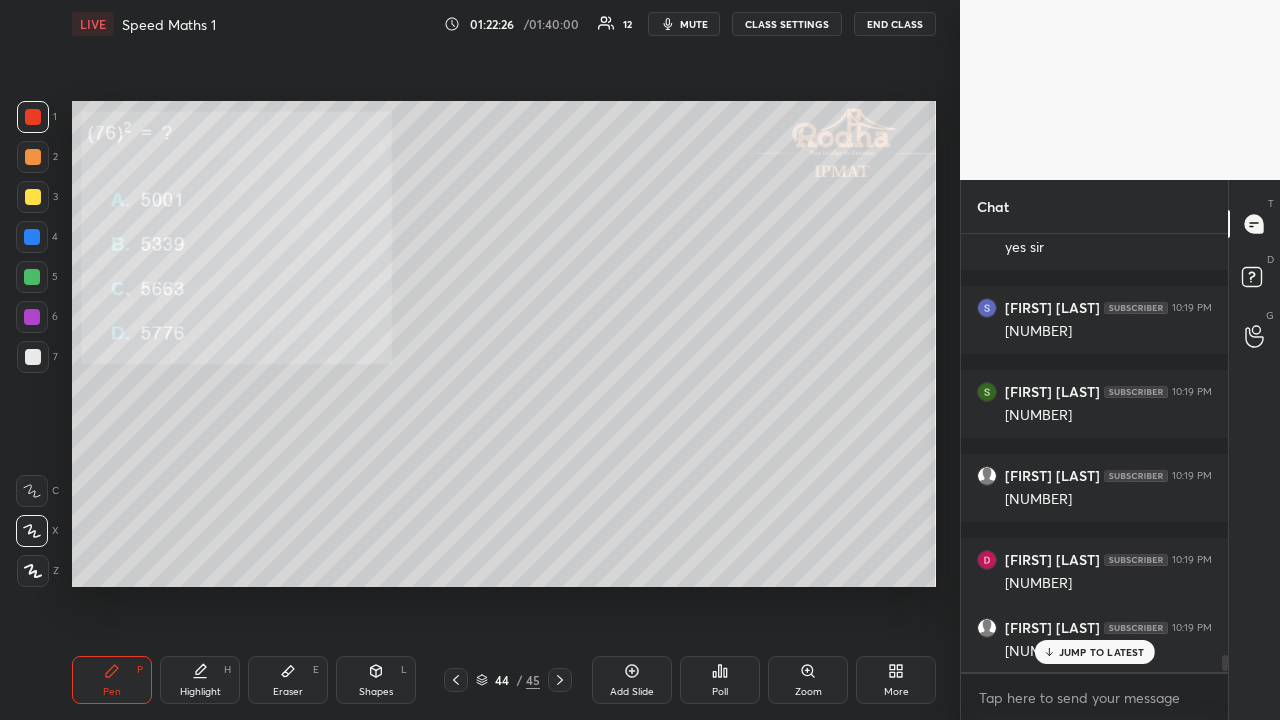 click on "JUMP TO LATEST" at bounding box center [1094, 652] 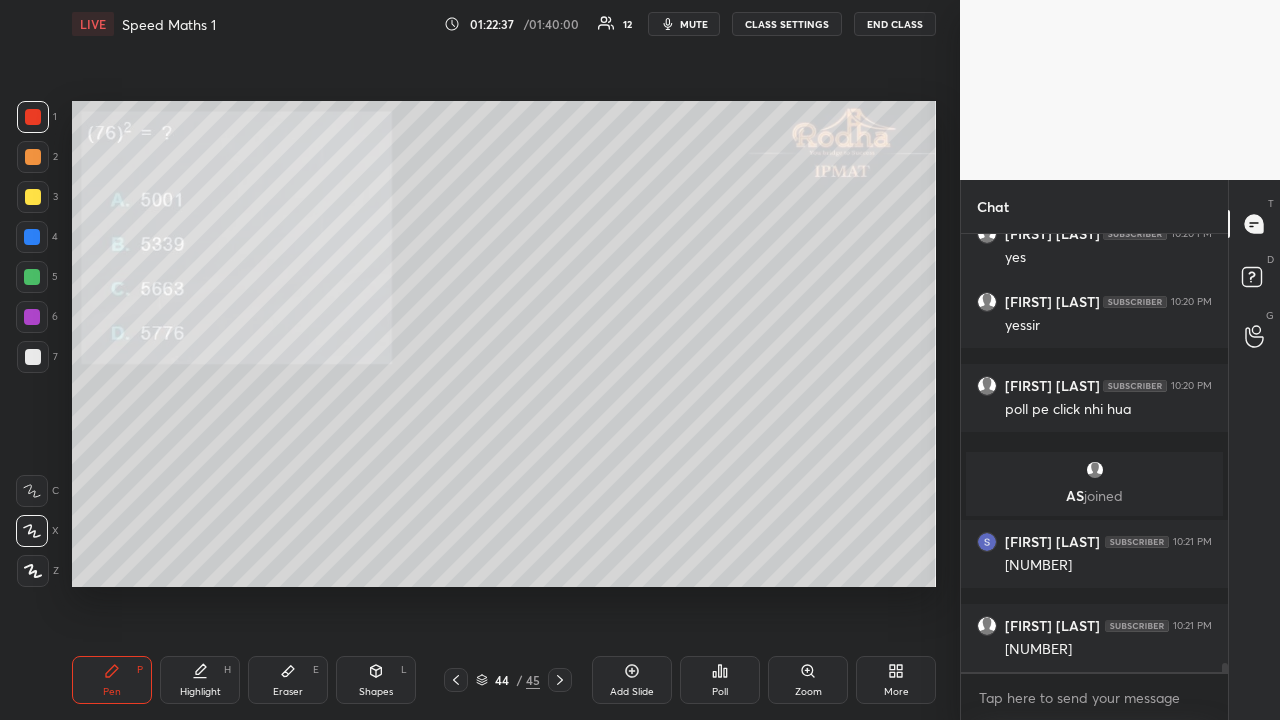 scroll, scrollTop: 19868, scrollLeft: 0, axis: vertical 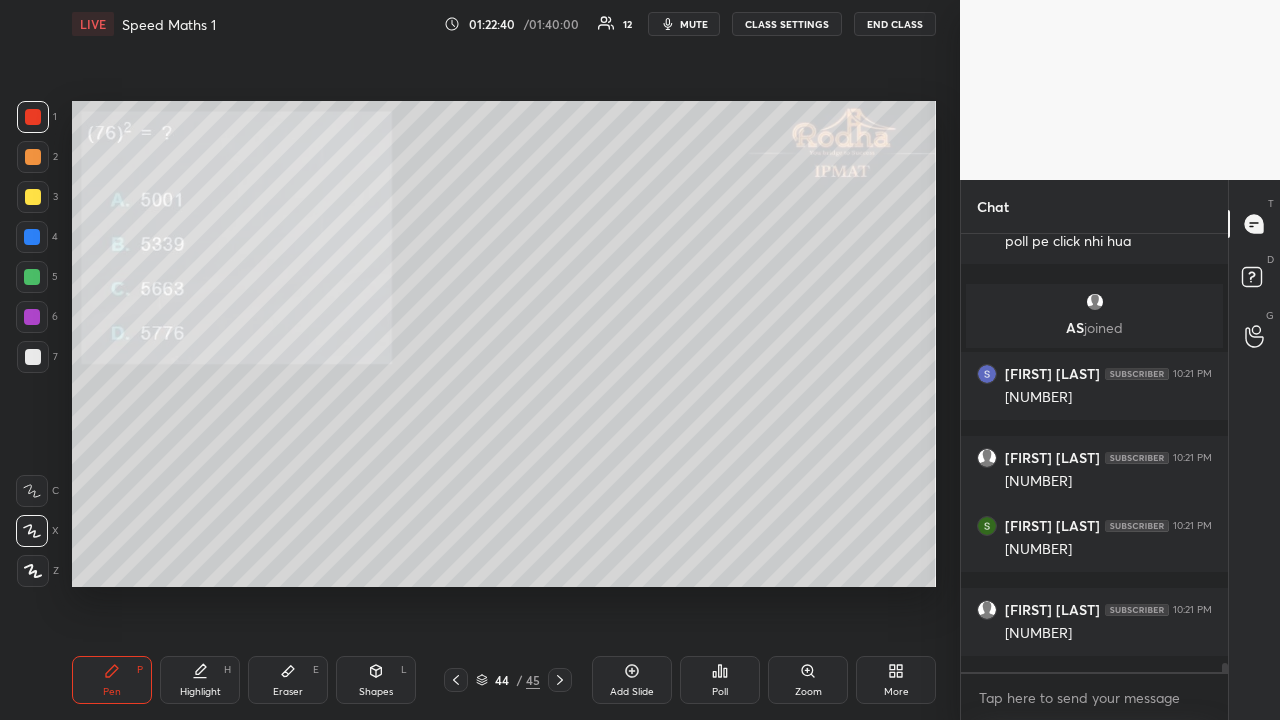click at bounding box center [33, 157] 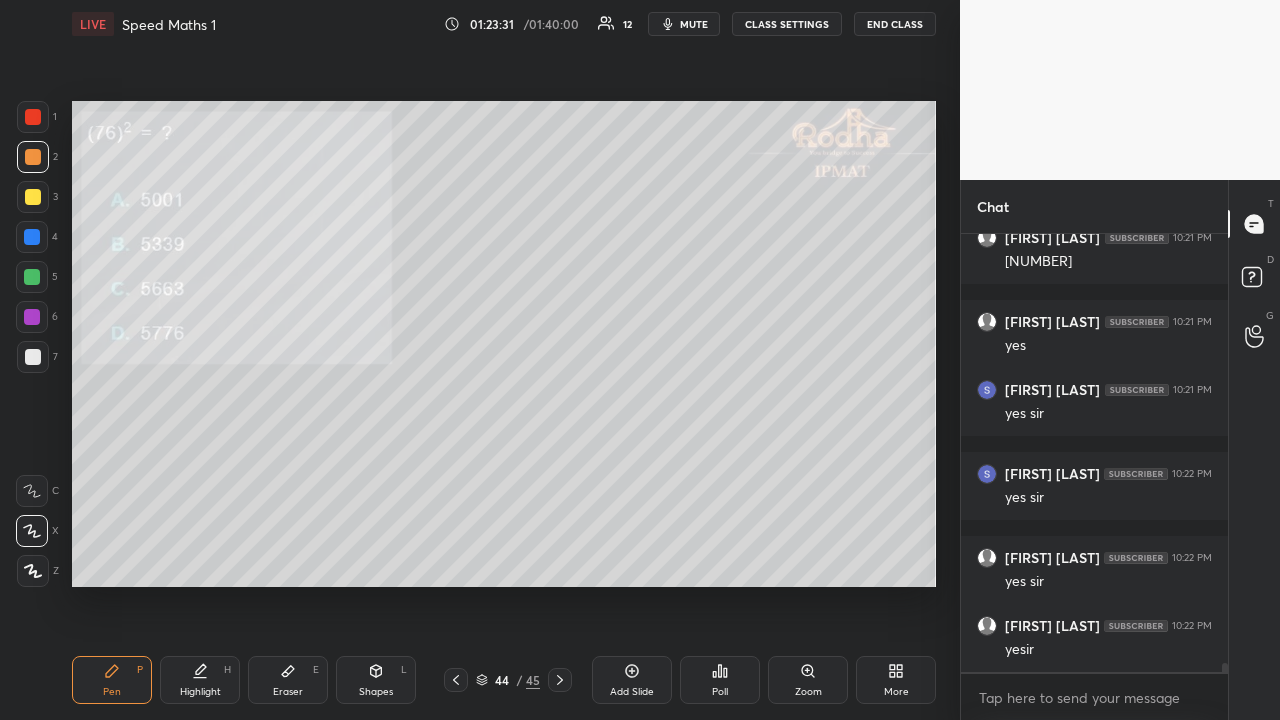 scroll, scrollTop: 20696, scrollLeft: 0, axis: vertical 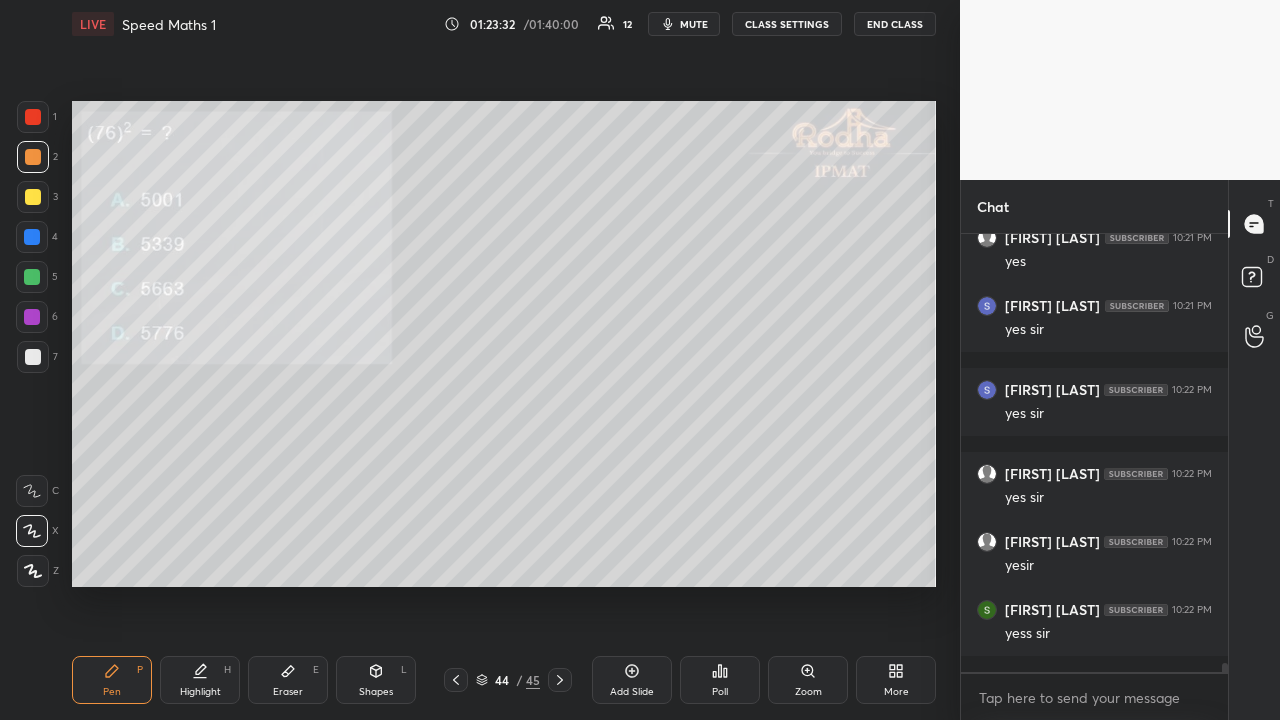 click 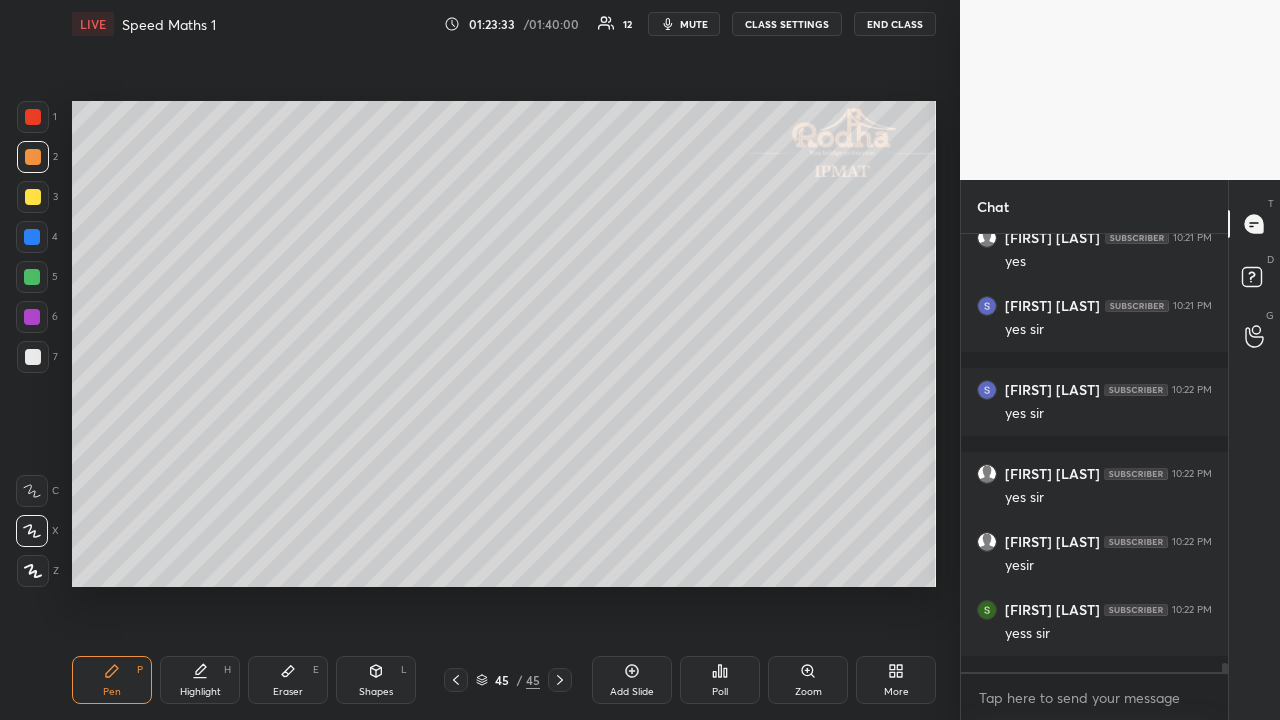 click at bounding box center [33, 197] 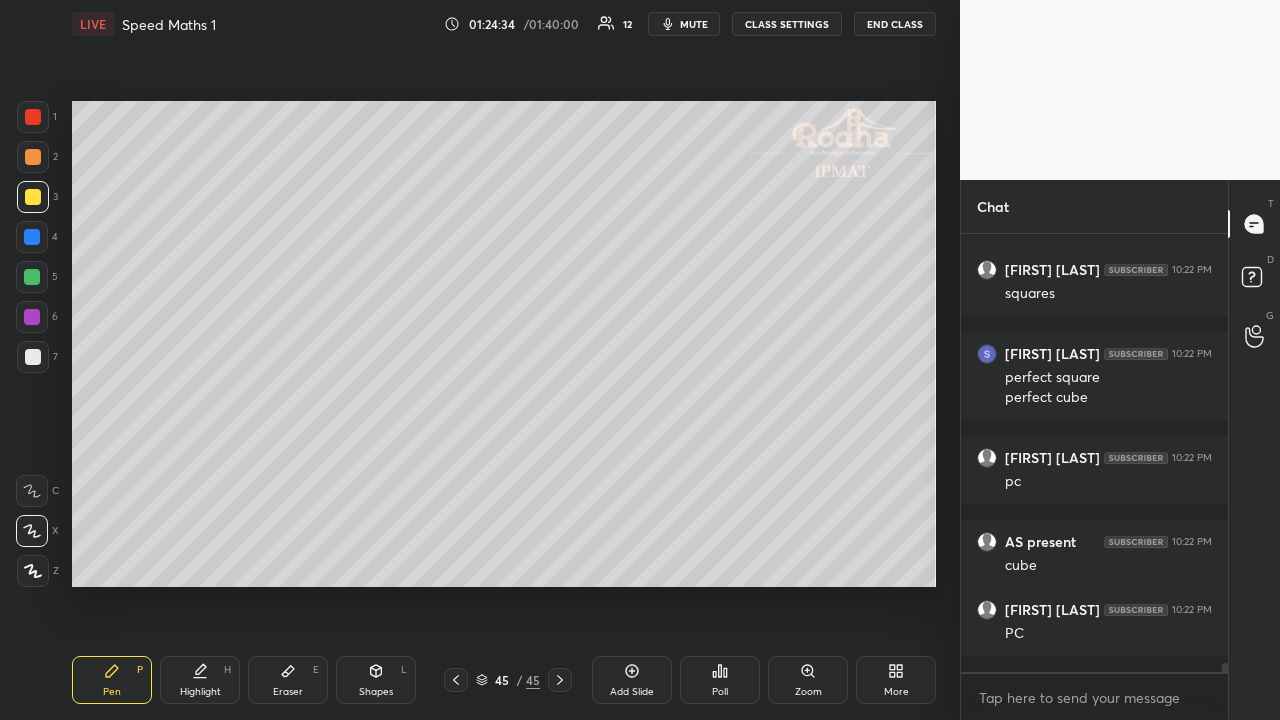 scroll, scrollTop: 21308, scrollLeft: 0, axis: vertical 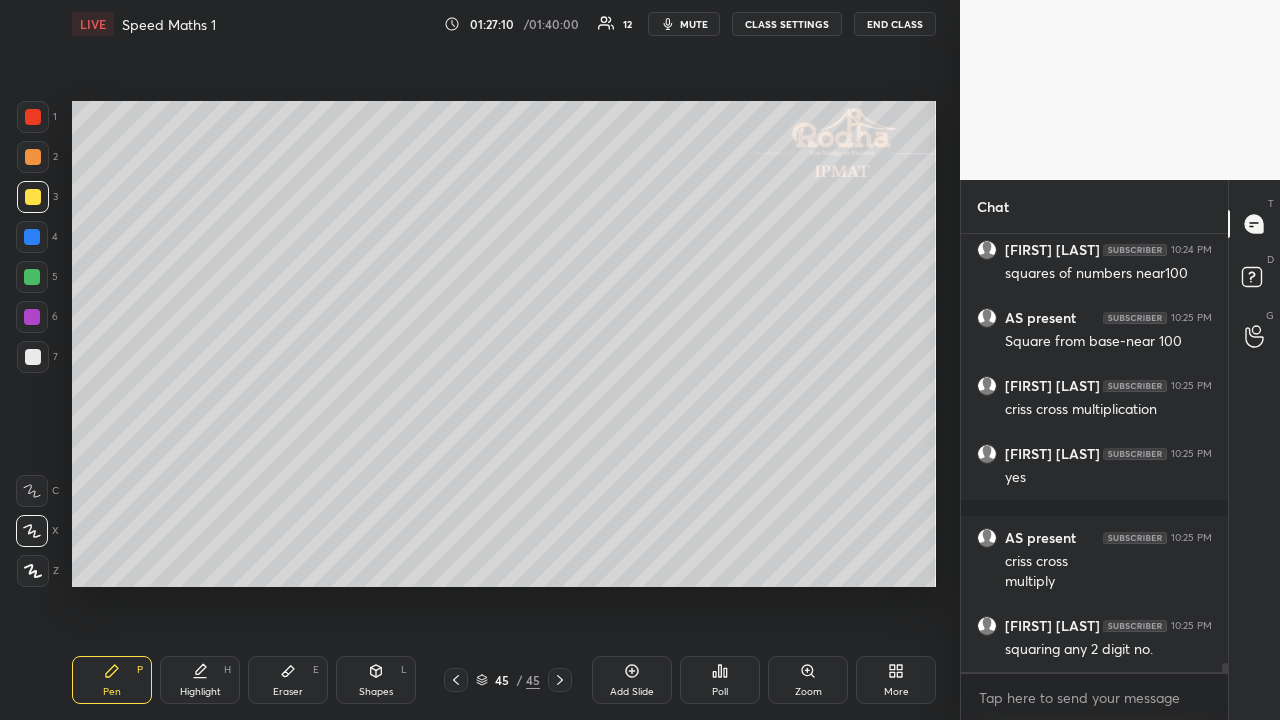 click at bounding box center [33, 357] 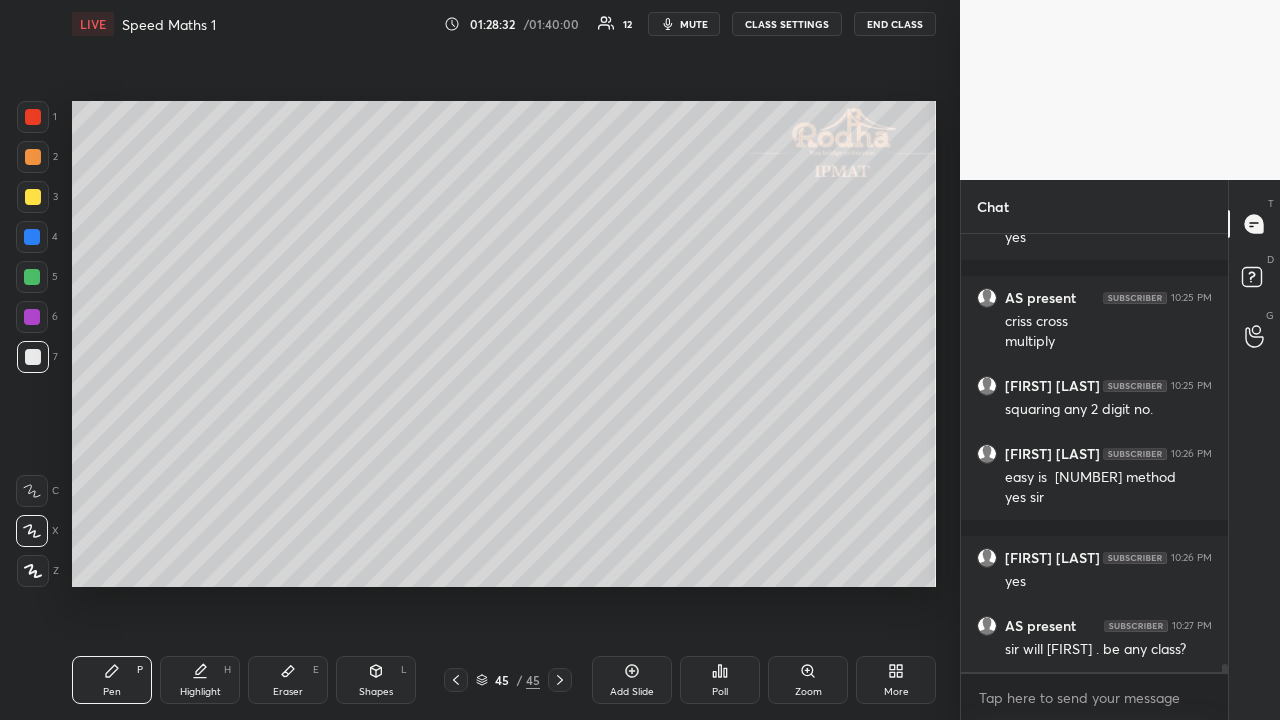scroll, scrollTop: 22400, scrollLeft: 0, axis: vertical 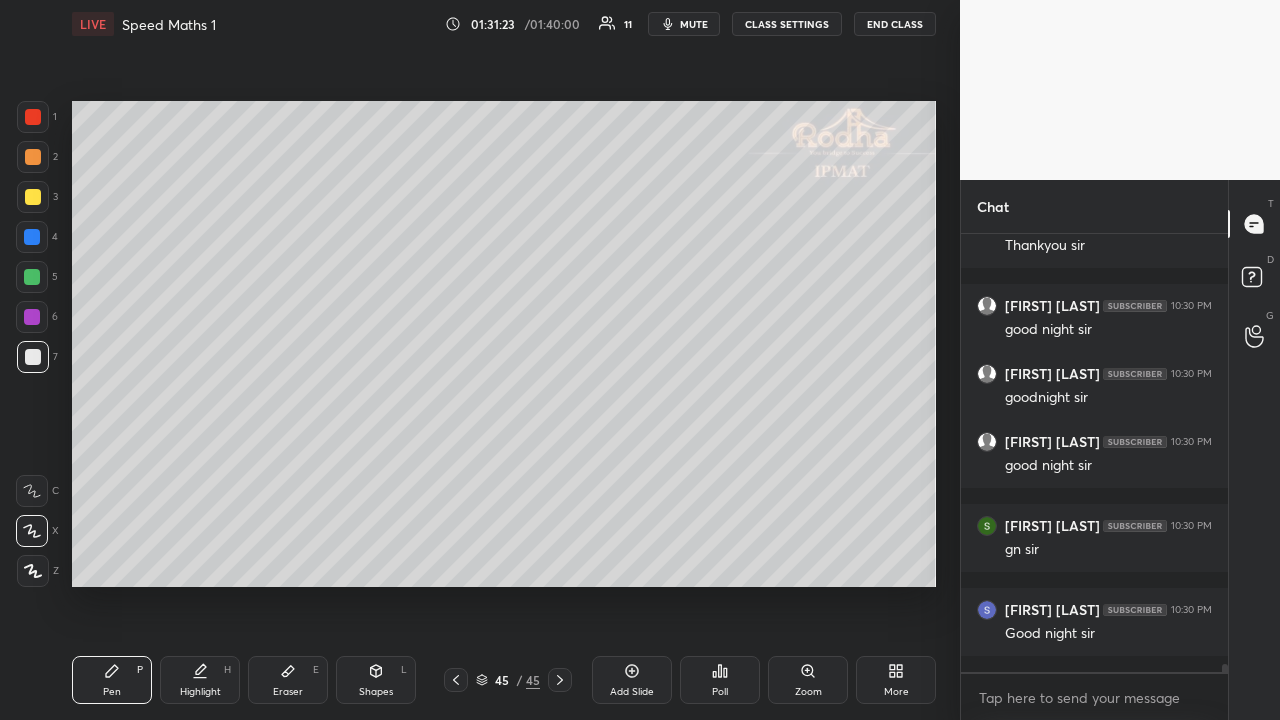 click 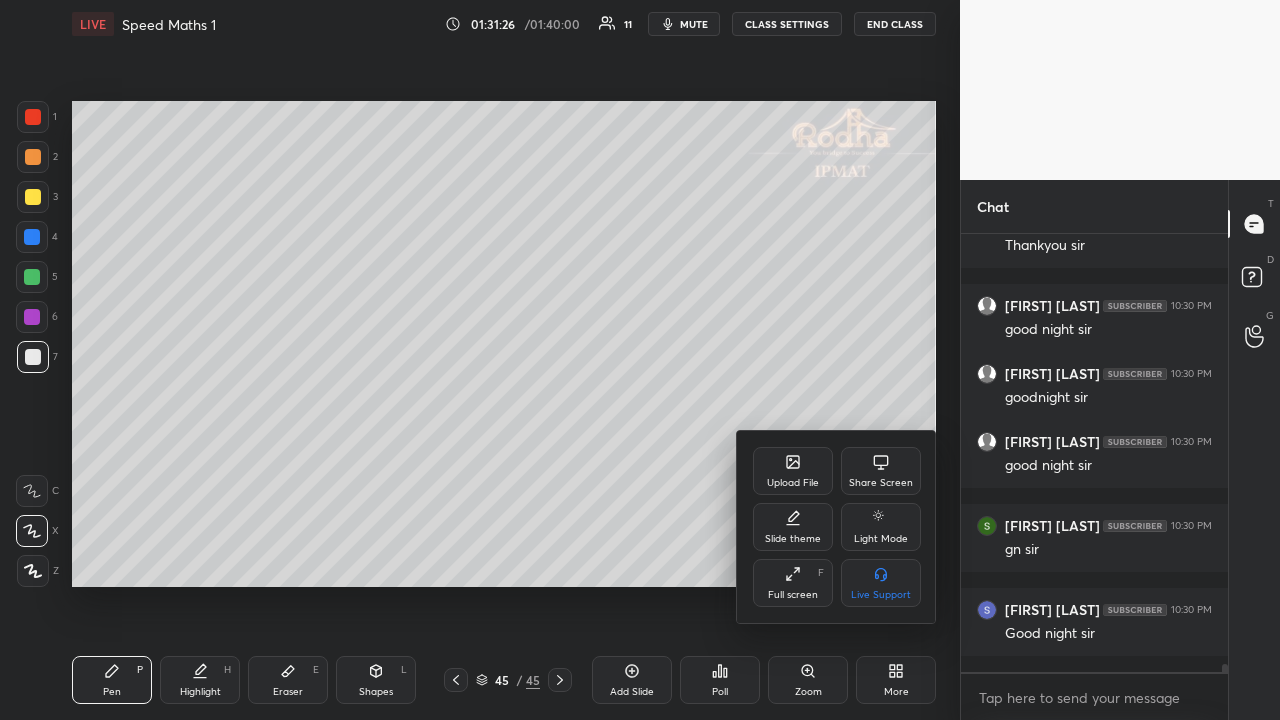 click at bounding box center [640, 360] 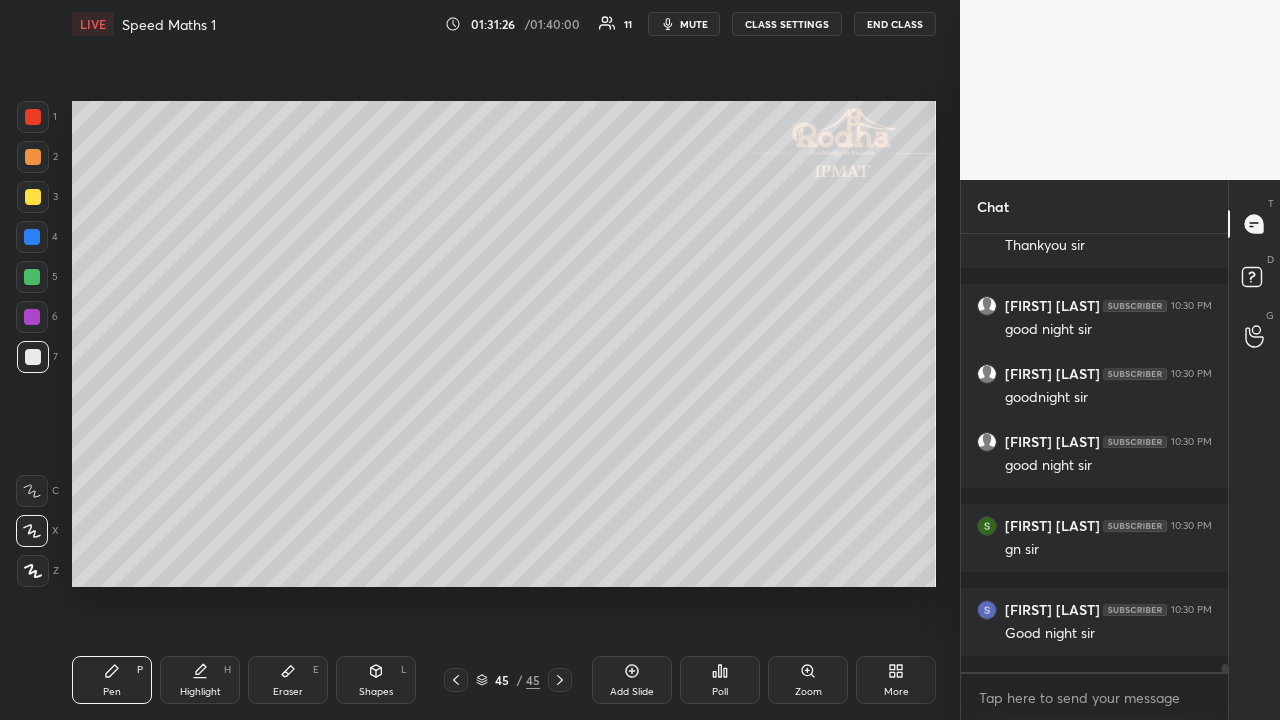 click on "END CLASS" at bounding box center (895, 24) 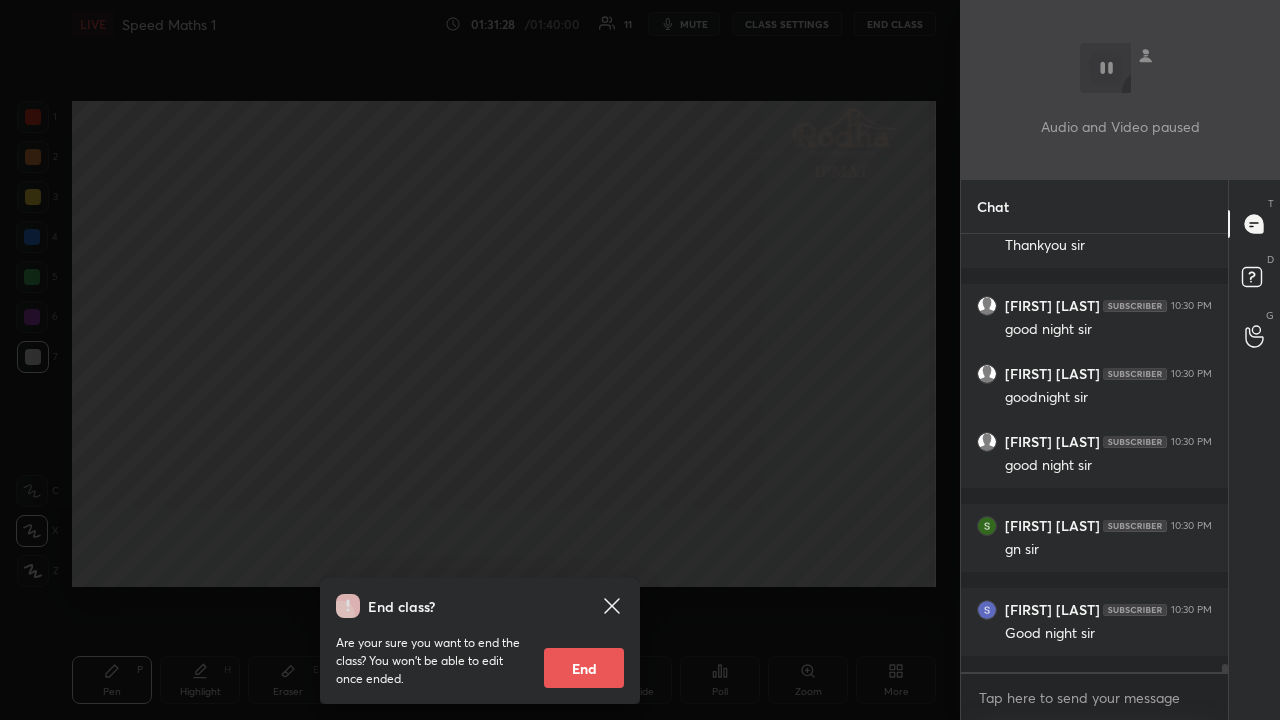 click on "End" at bounding box center (584, 668) 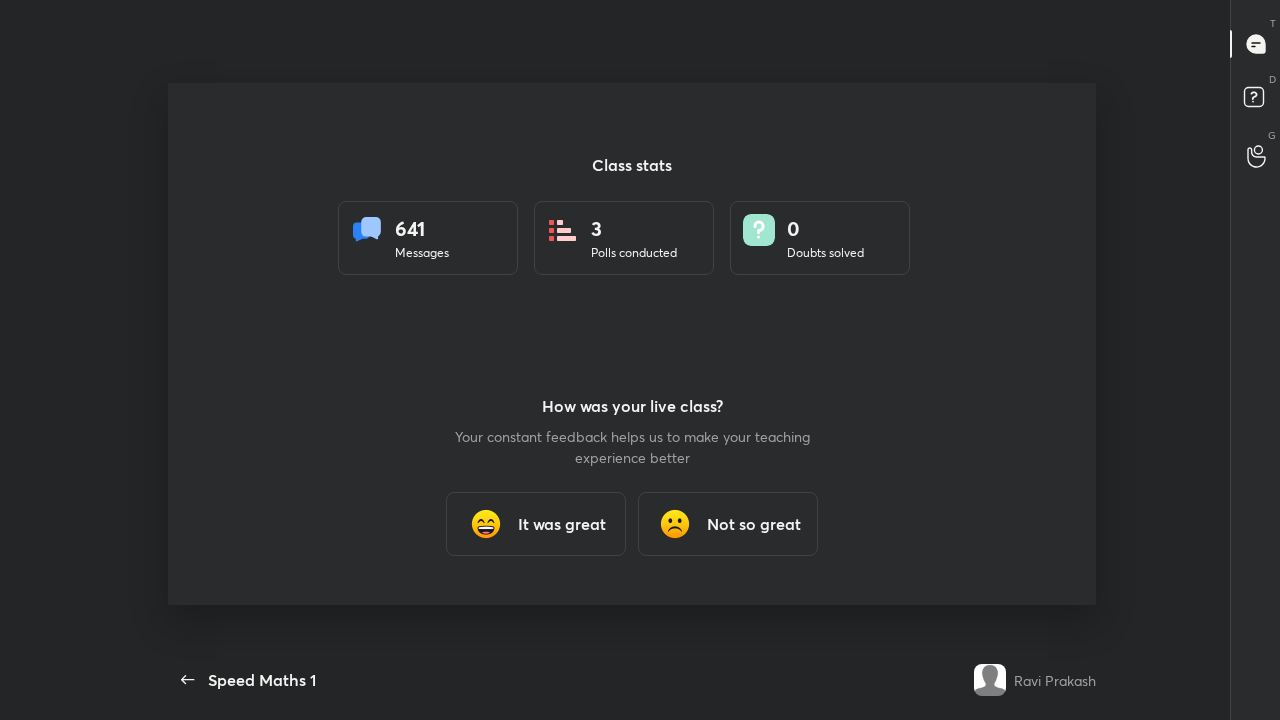 scroll, scrollTop: 99408, scrollLeft: 99044, axis: both 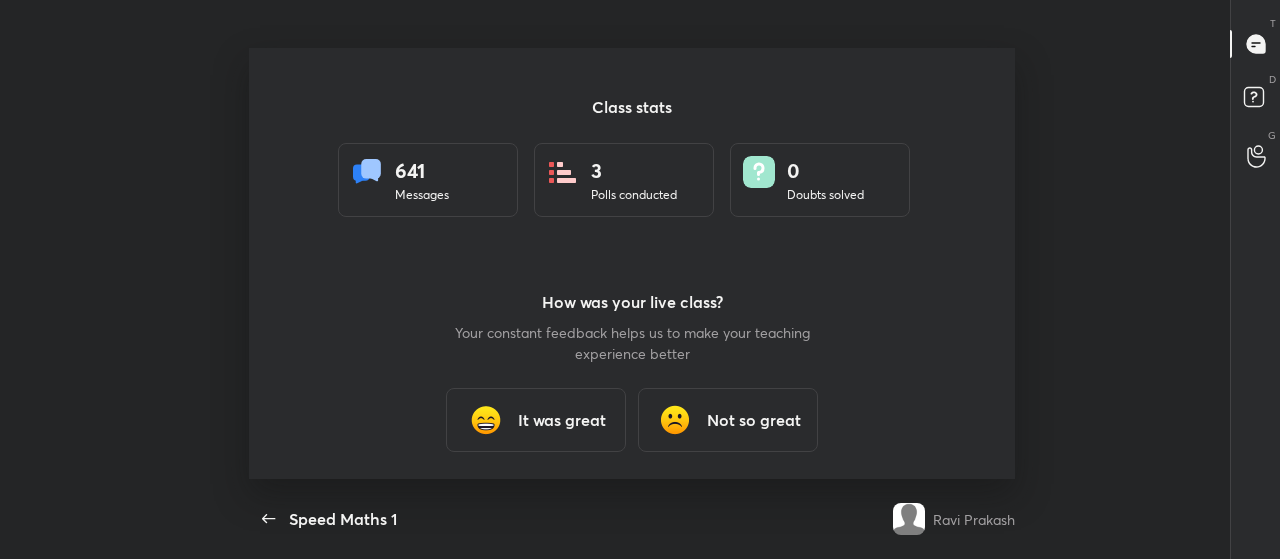 type on "x" 